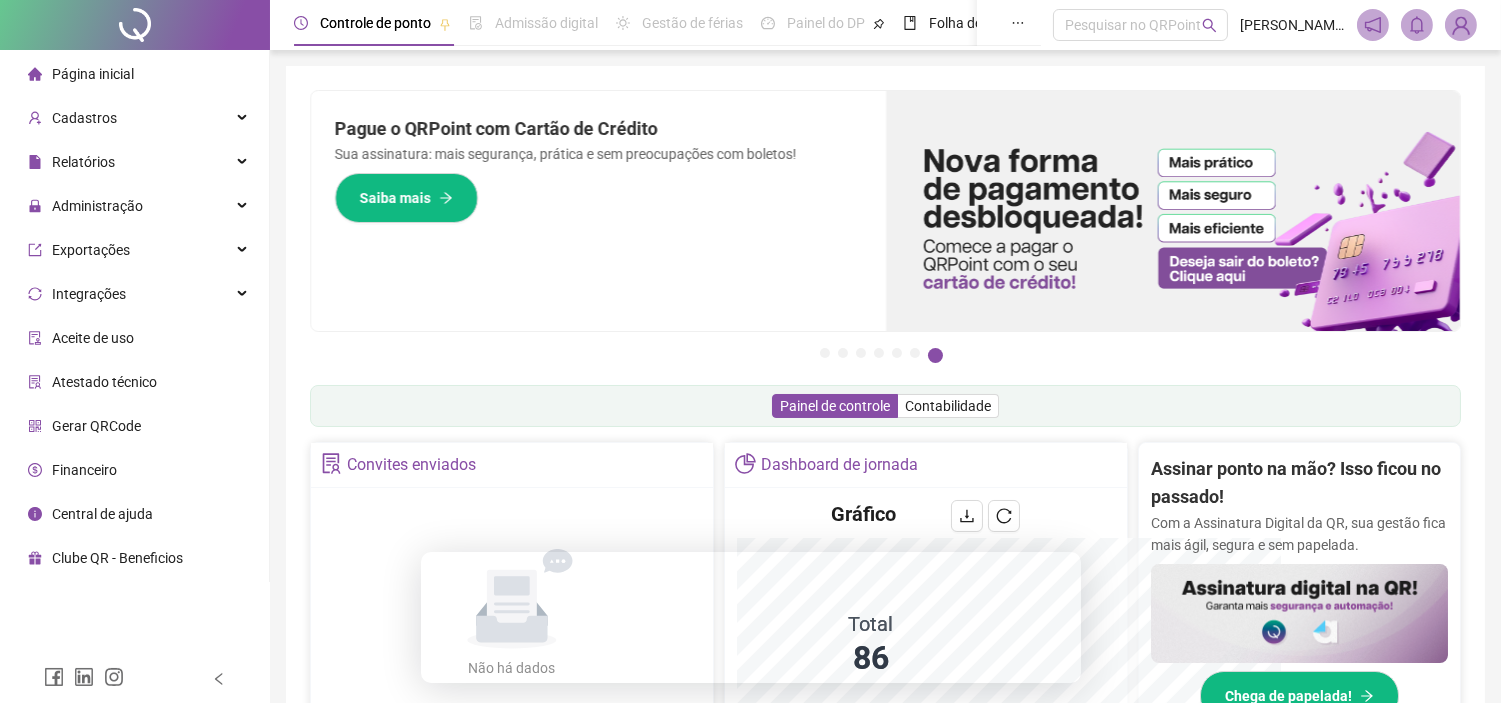 scroll, scrollTop: 222, scrollLeft: 0, axis: vertical 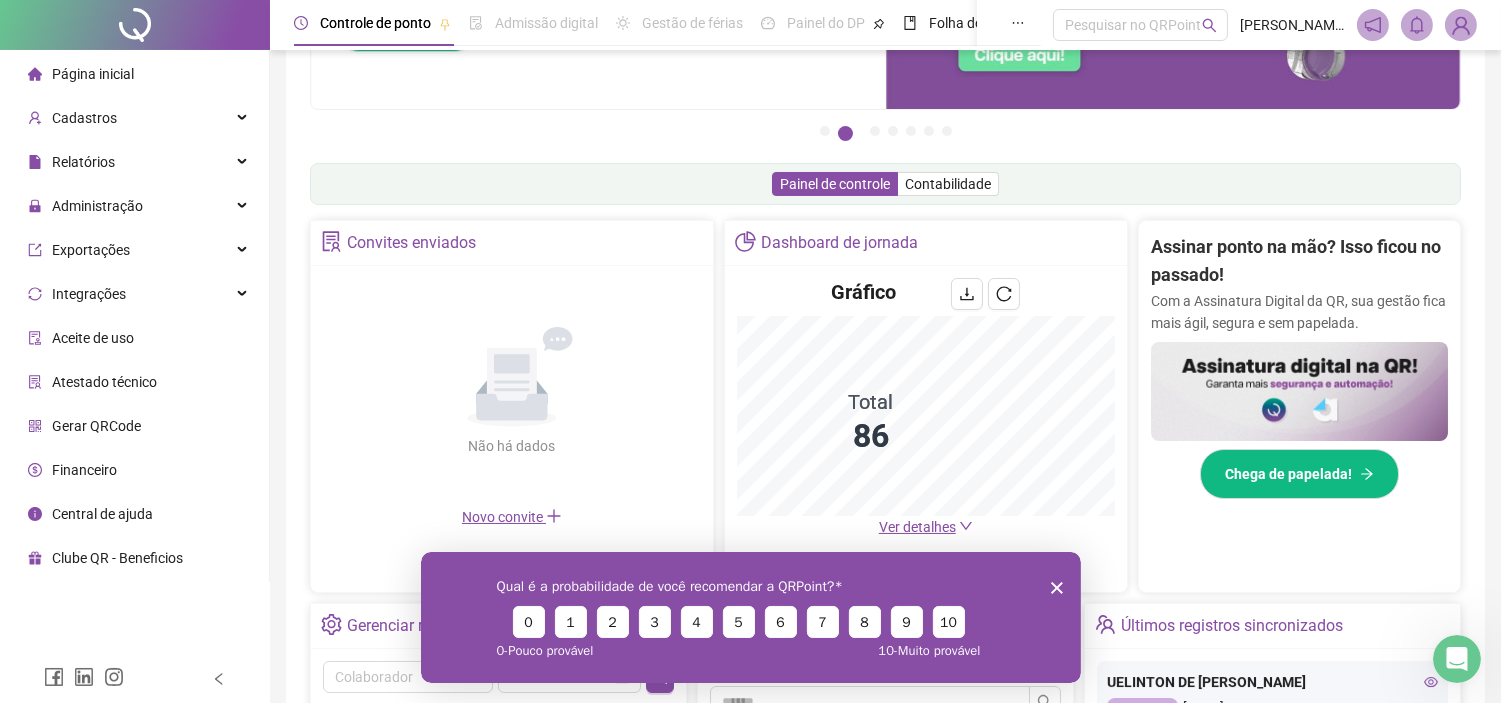 click 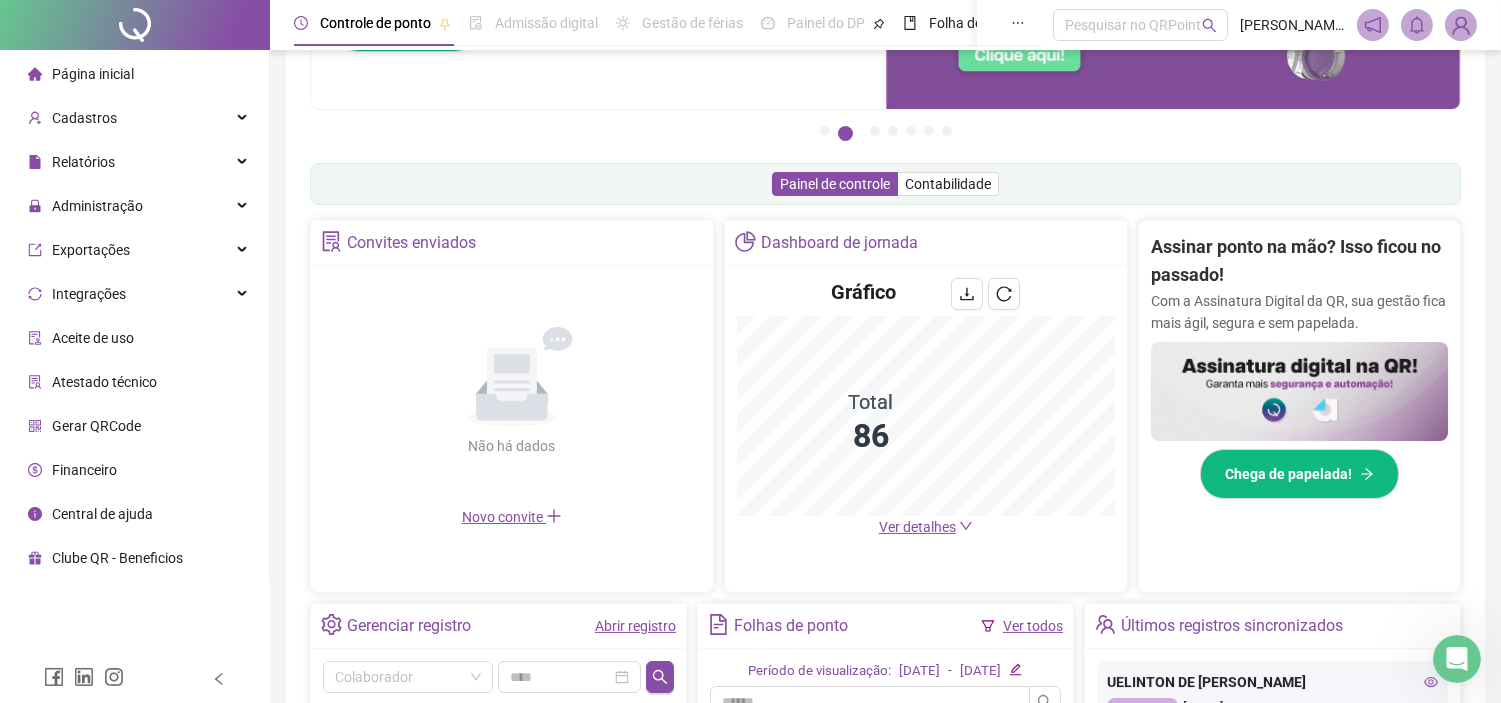 click on "Ver detalhes" at bounding box center (917, 527) 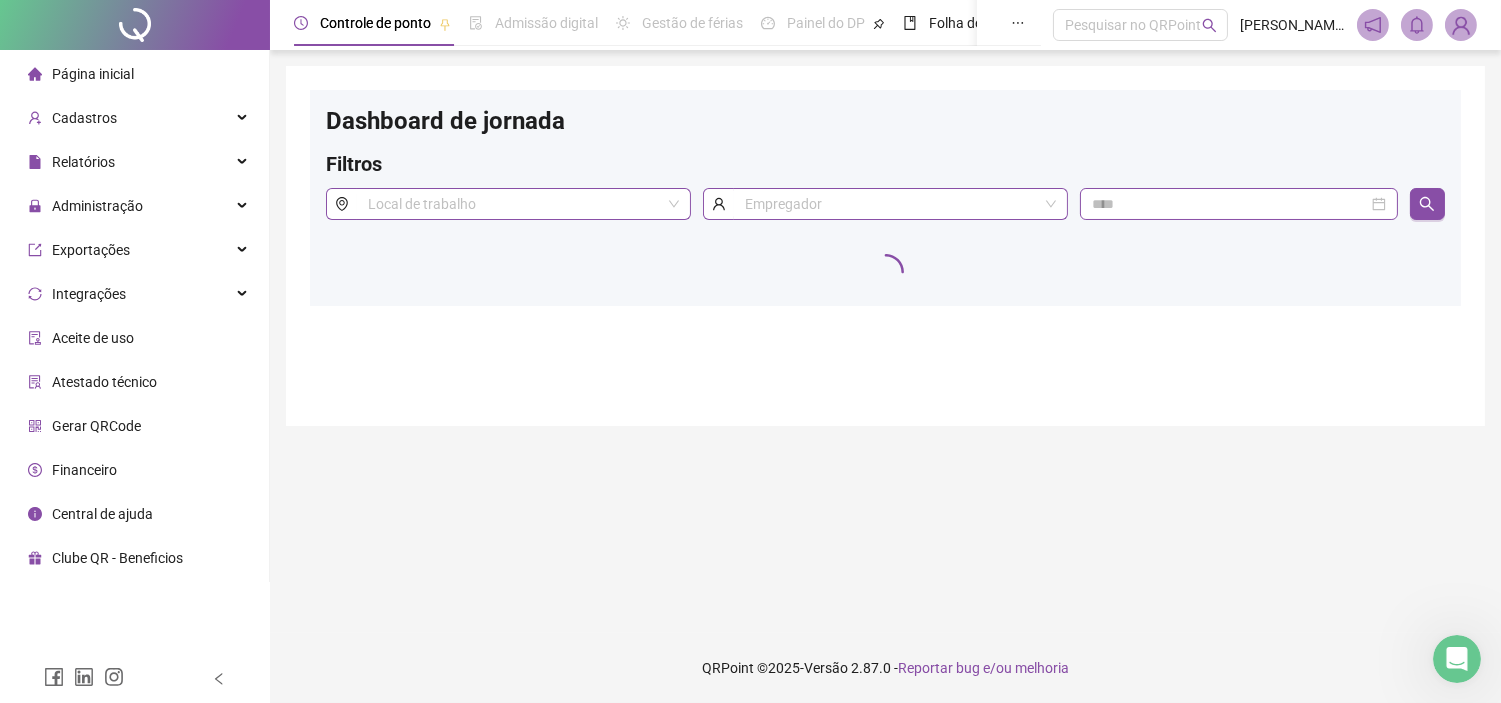 scroll, scrollTop: 0, scrollLeft: 0, axis: both 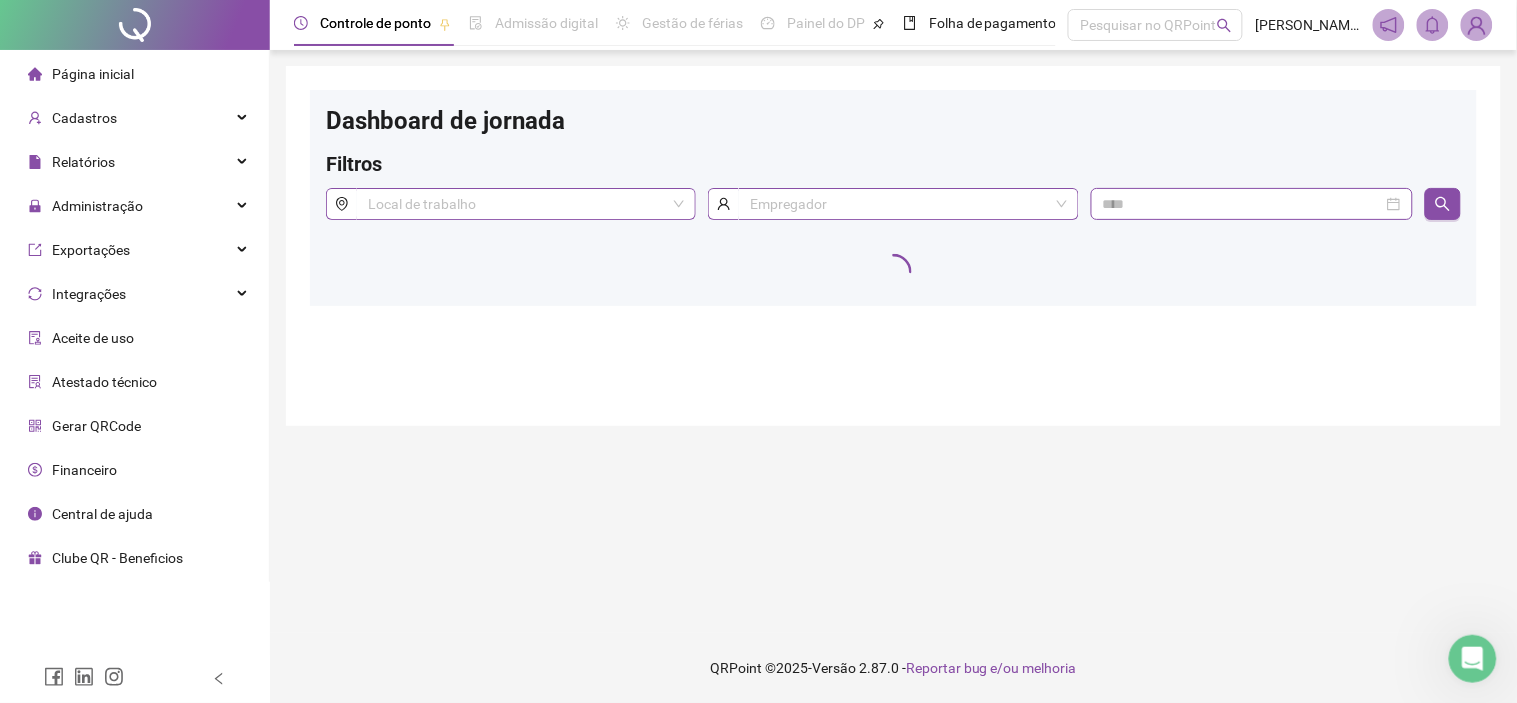 click on "Página inicial" at bounding box center (93, 74) 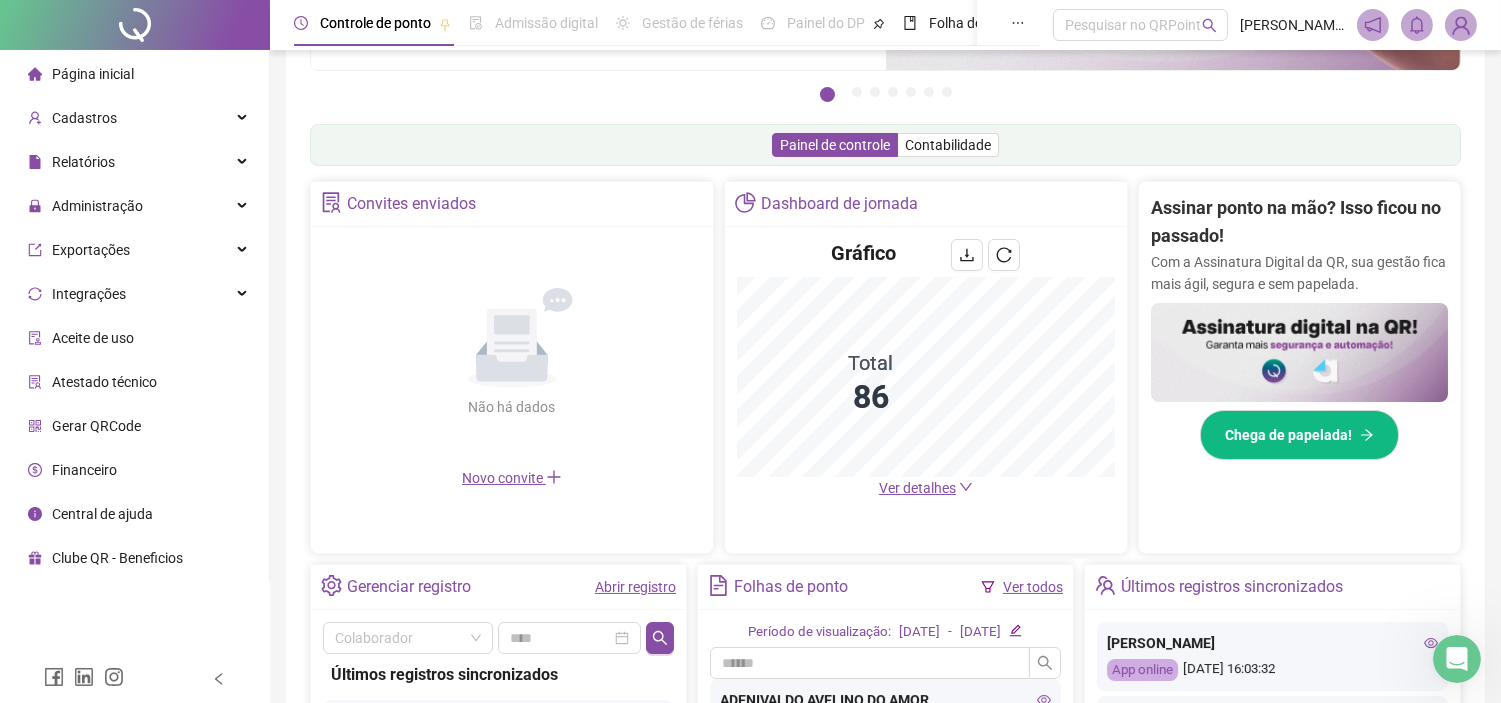 scroll, scrollTop: 555, scrollLeft: 0, axis: vertical 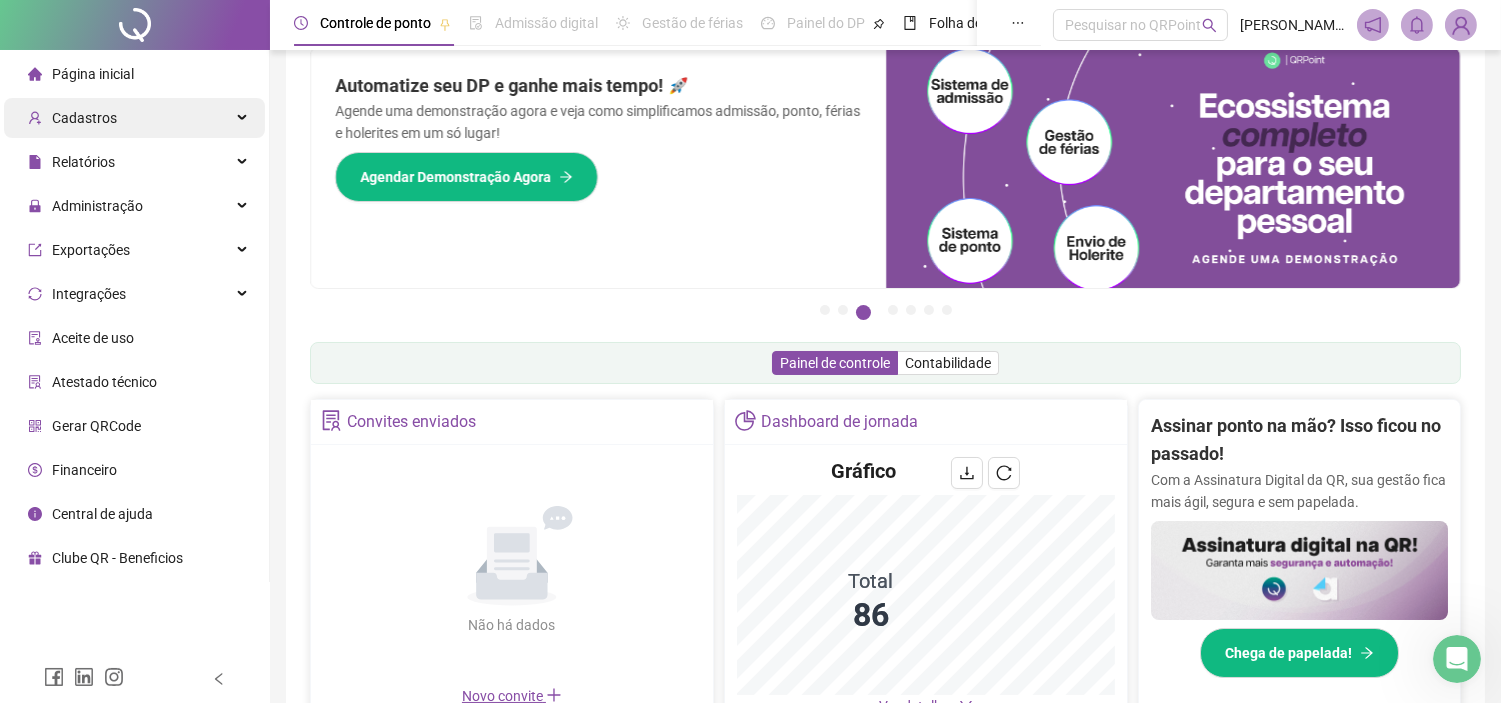 click on "Cadastros" at bounding box center (134, 118) 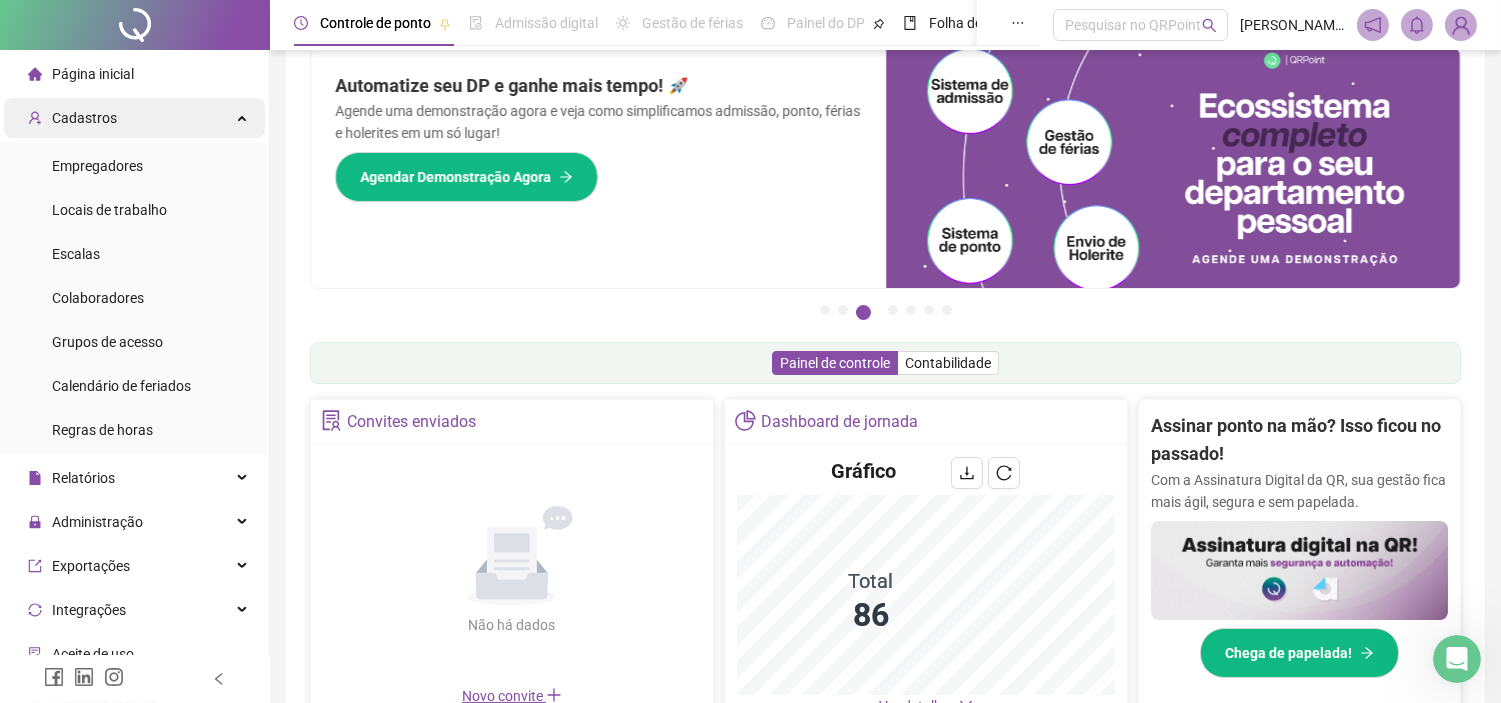 click on "Cadastros" at bounding box center (134, 118) 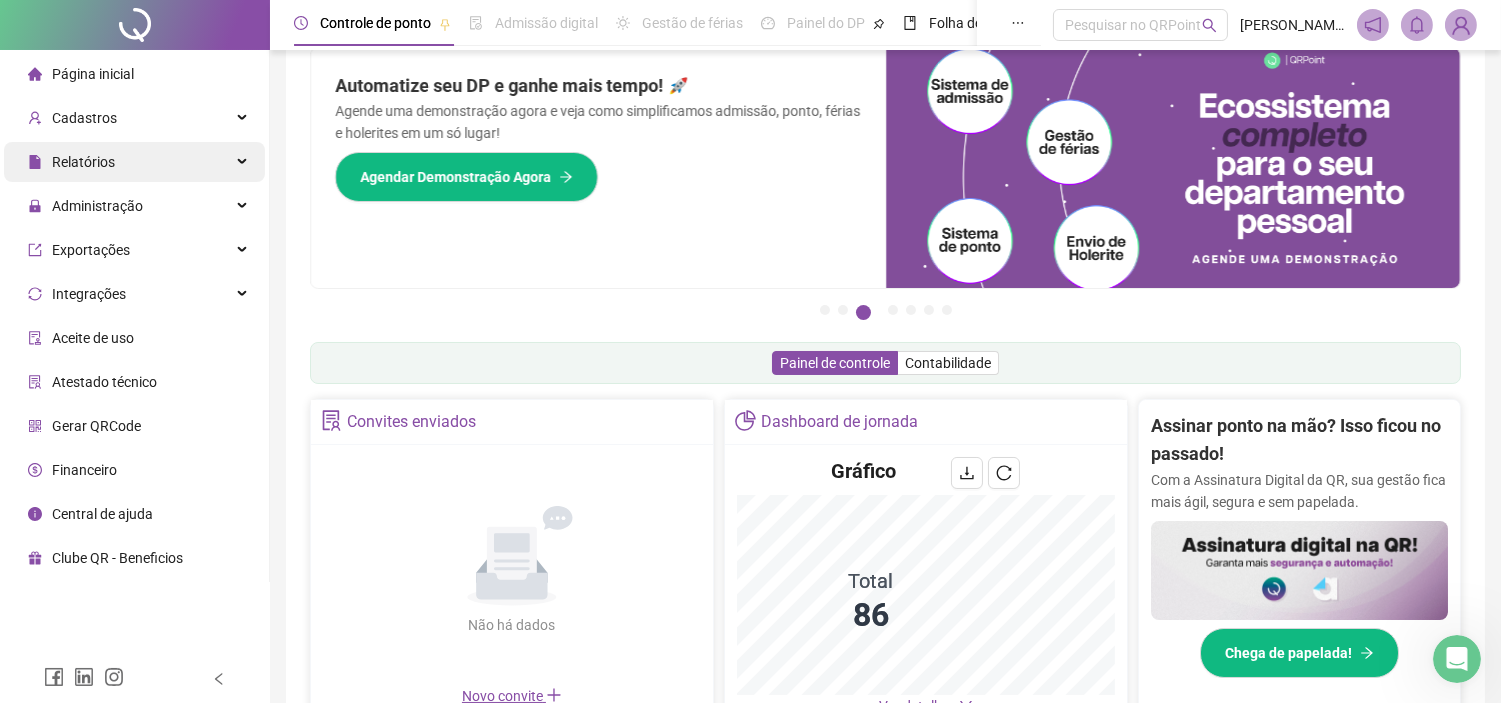 click on "Relatórios" at bounding box center (134, 162) 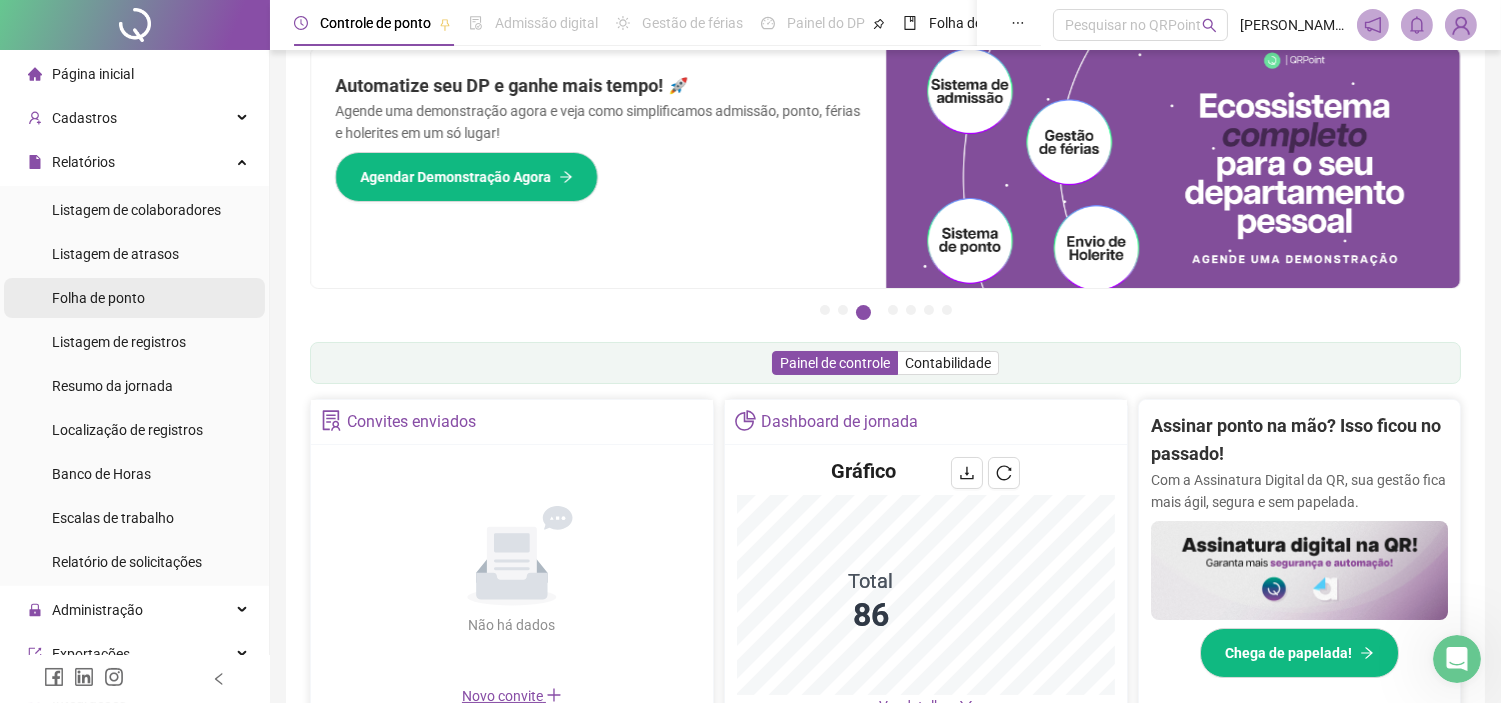 click on "Folha de ponto" at bounding box center (98, 298) 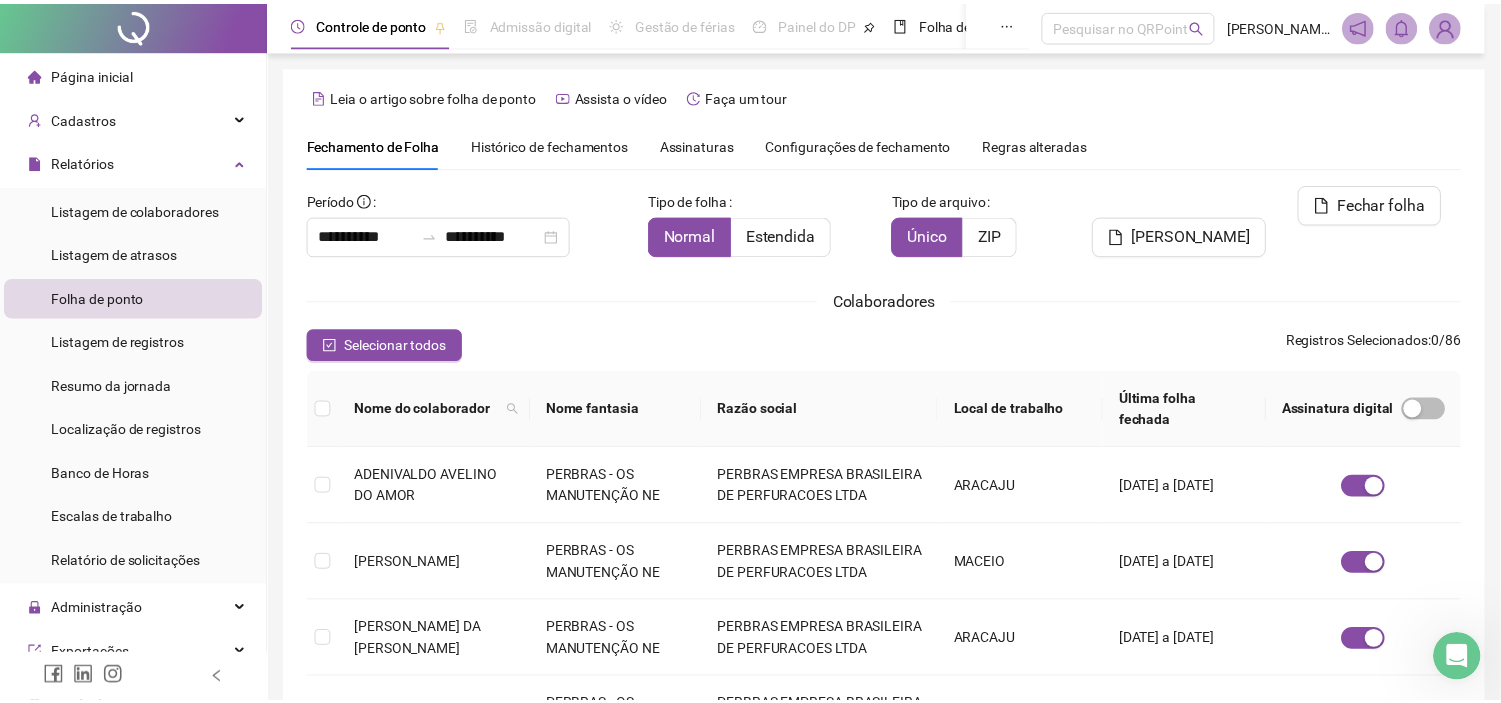 scroll, scrollTop: 57, scrollLeft: 0, axis: vertical 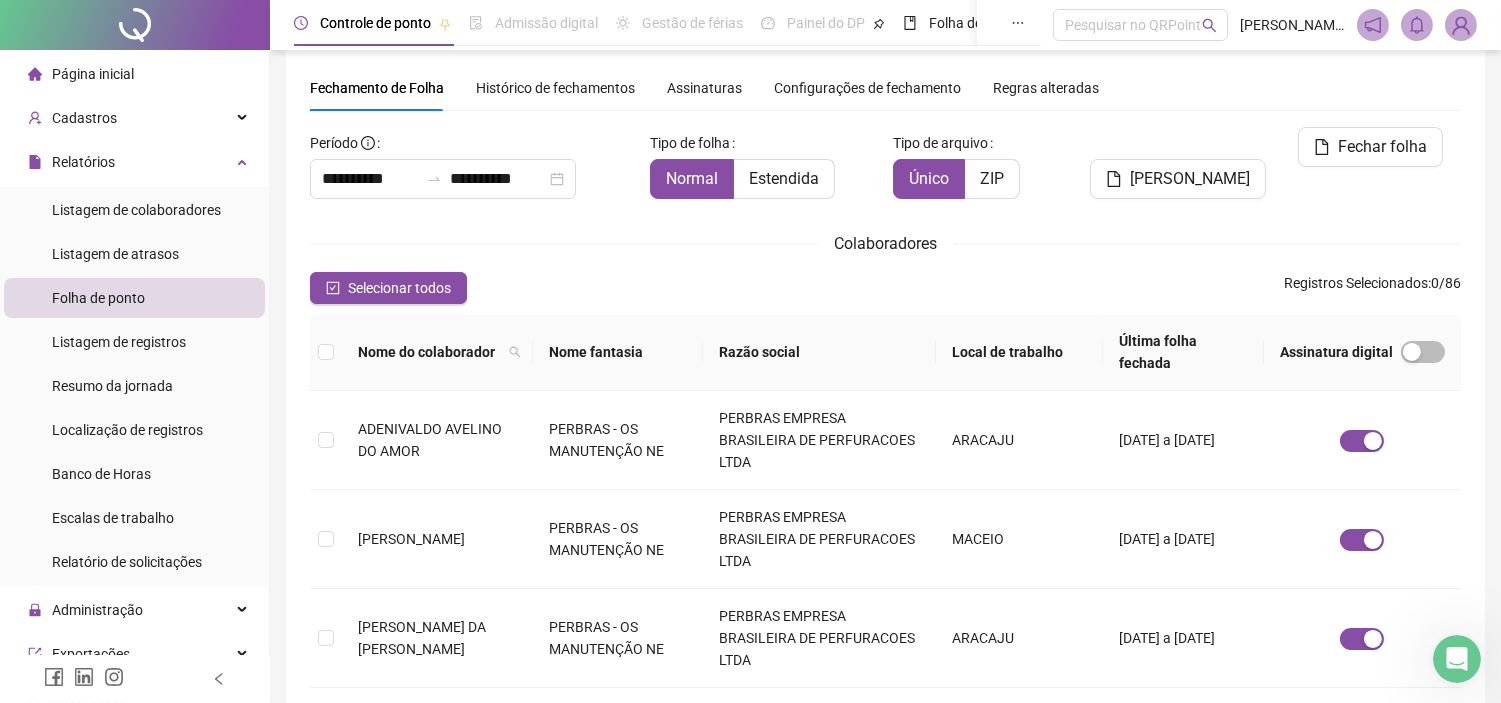 type on "**********" 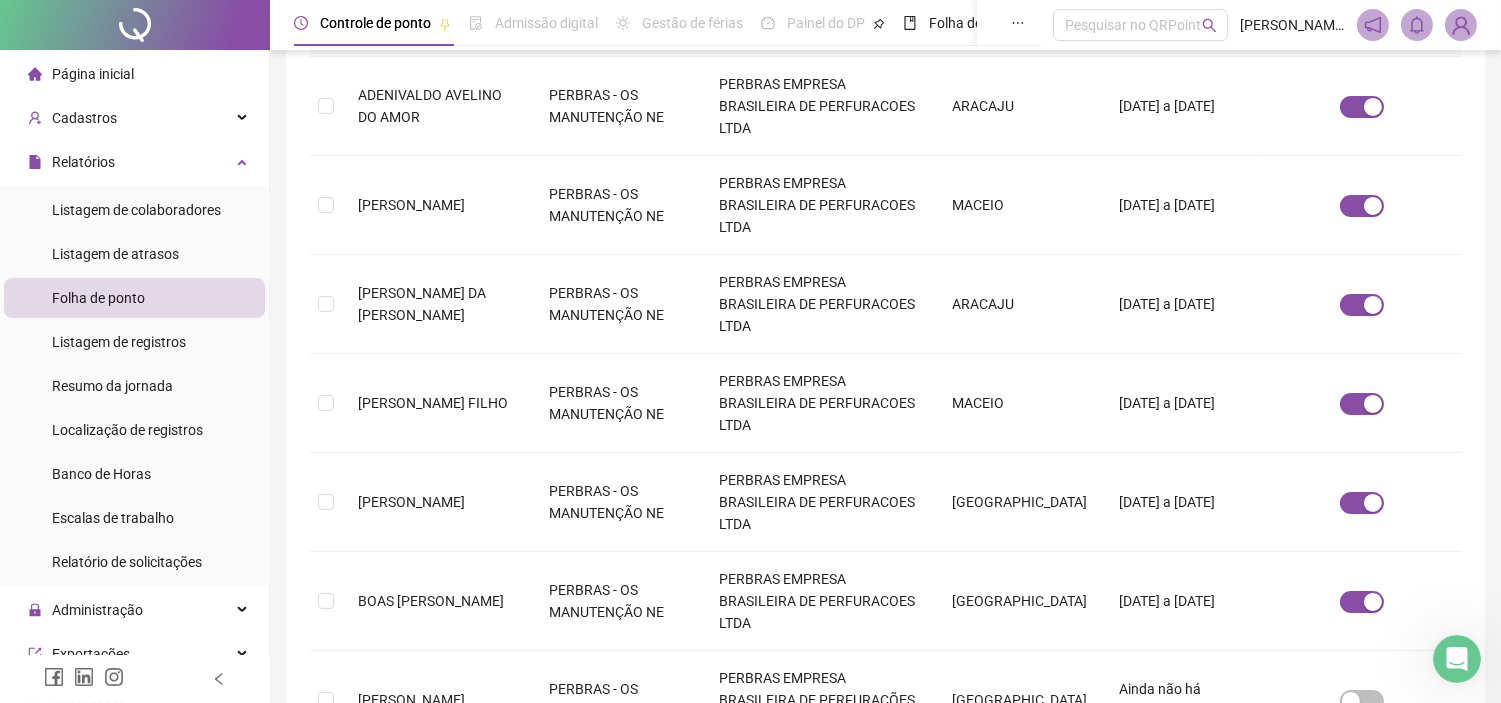scroll, scrollTop: 57, scrollLeft: 0, axis: vertical 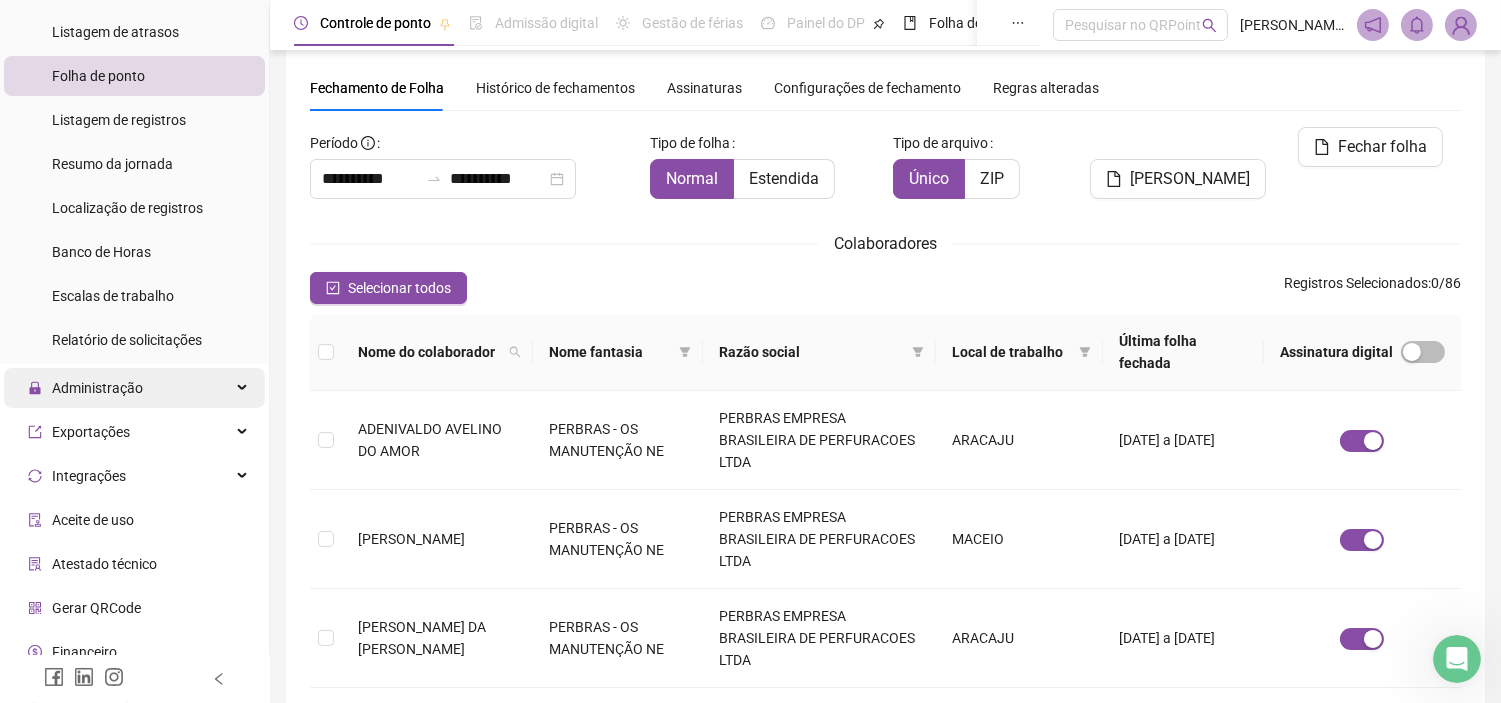 click on "Administração" at bounding box center (85, 388) 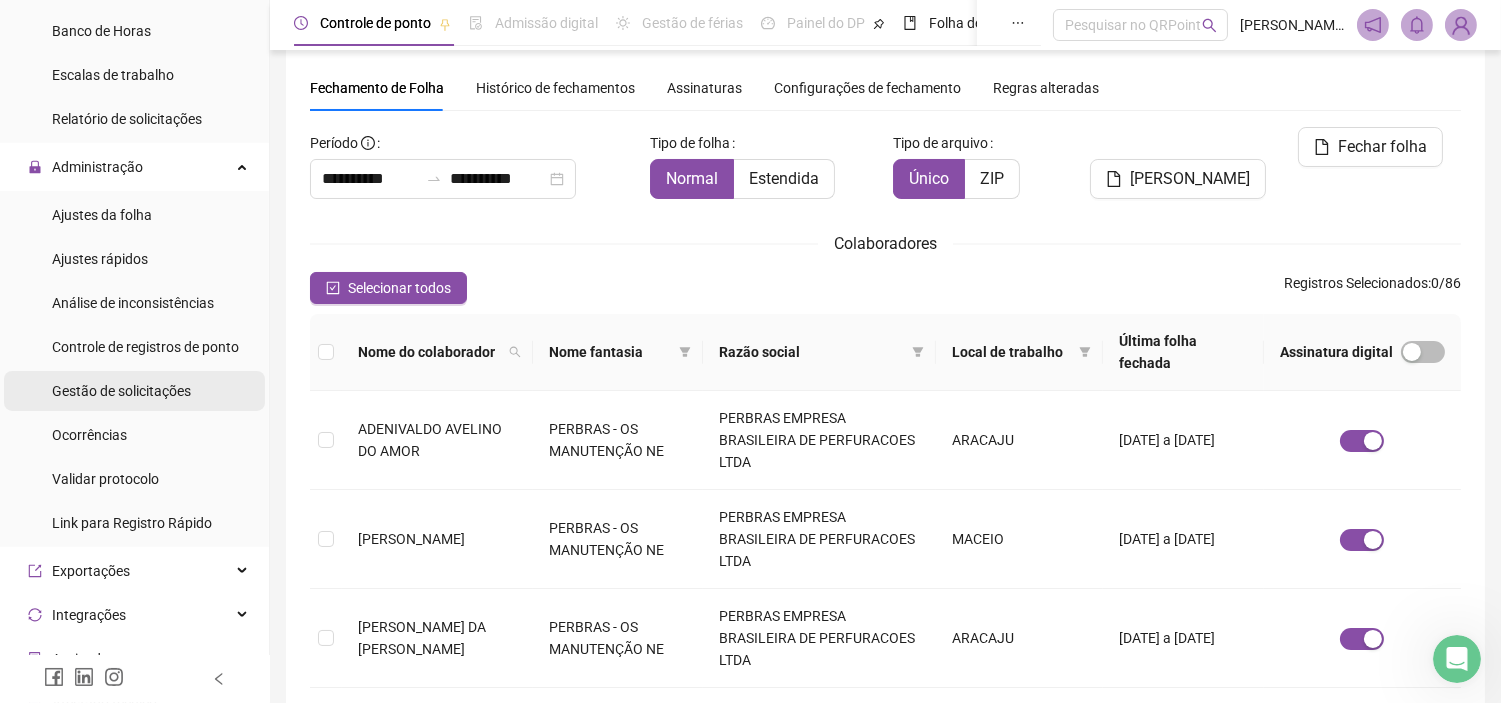 scroll, scrollTop: 444, scrollLeft: 0, axis: vertical 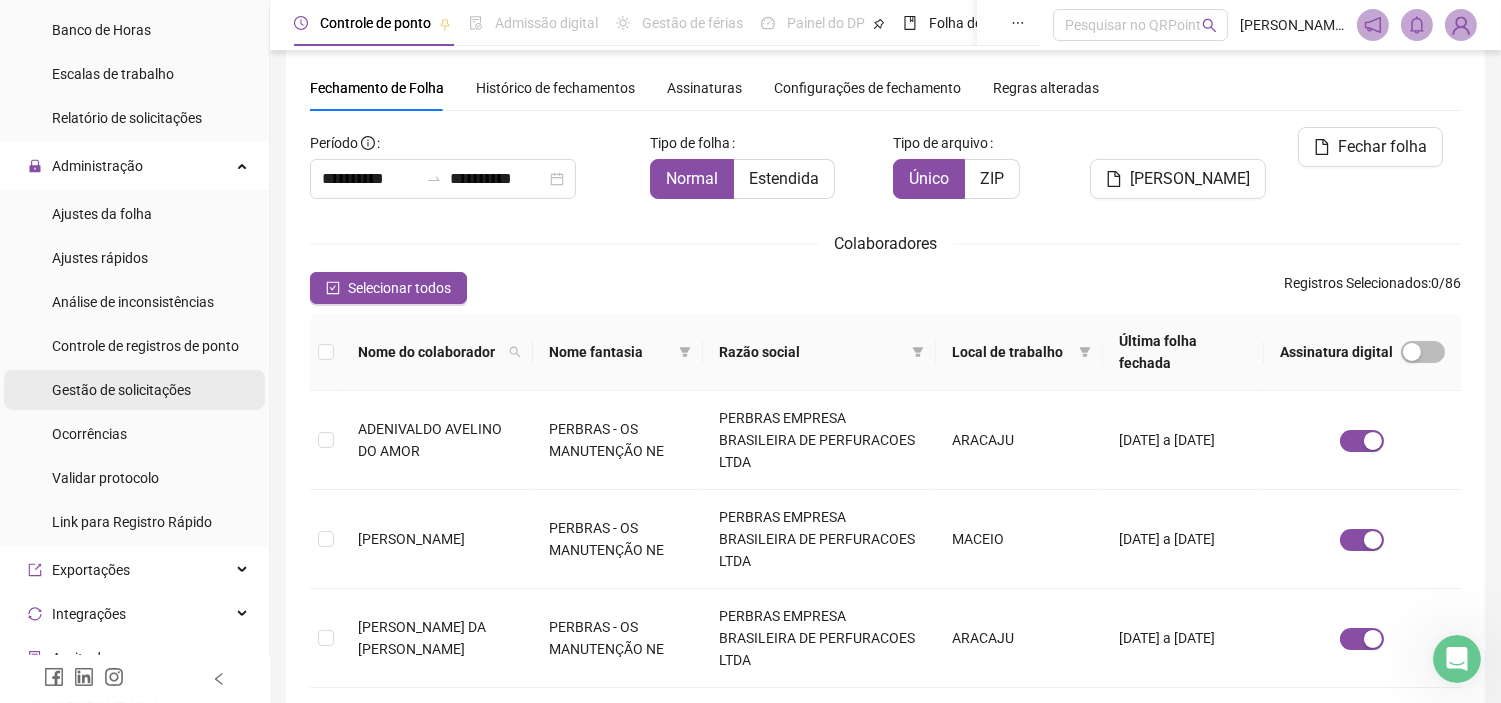 click on "Gestão de solicitações" at bounding box center (121, 390) 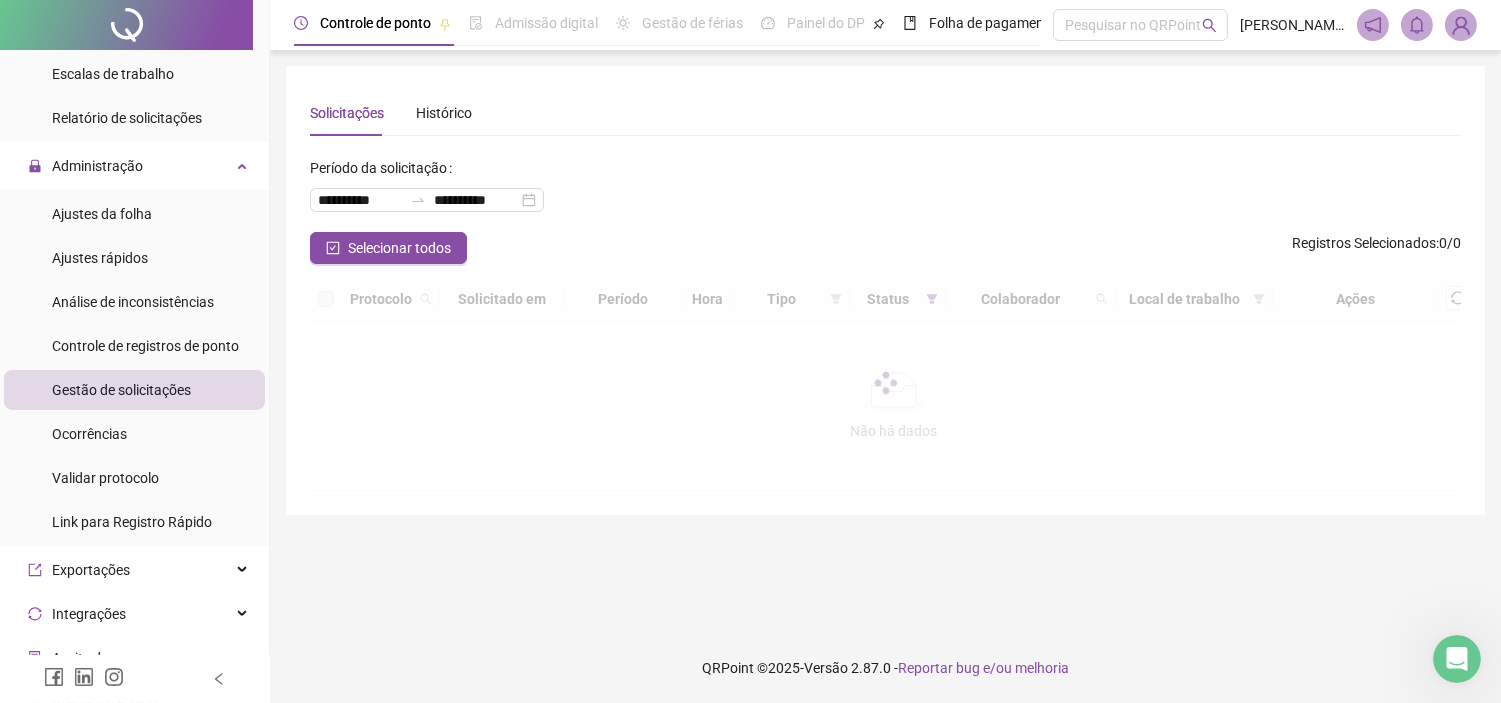 scroll, scrollTop: 0, scrollLeft: 0, axis: both 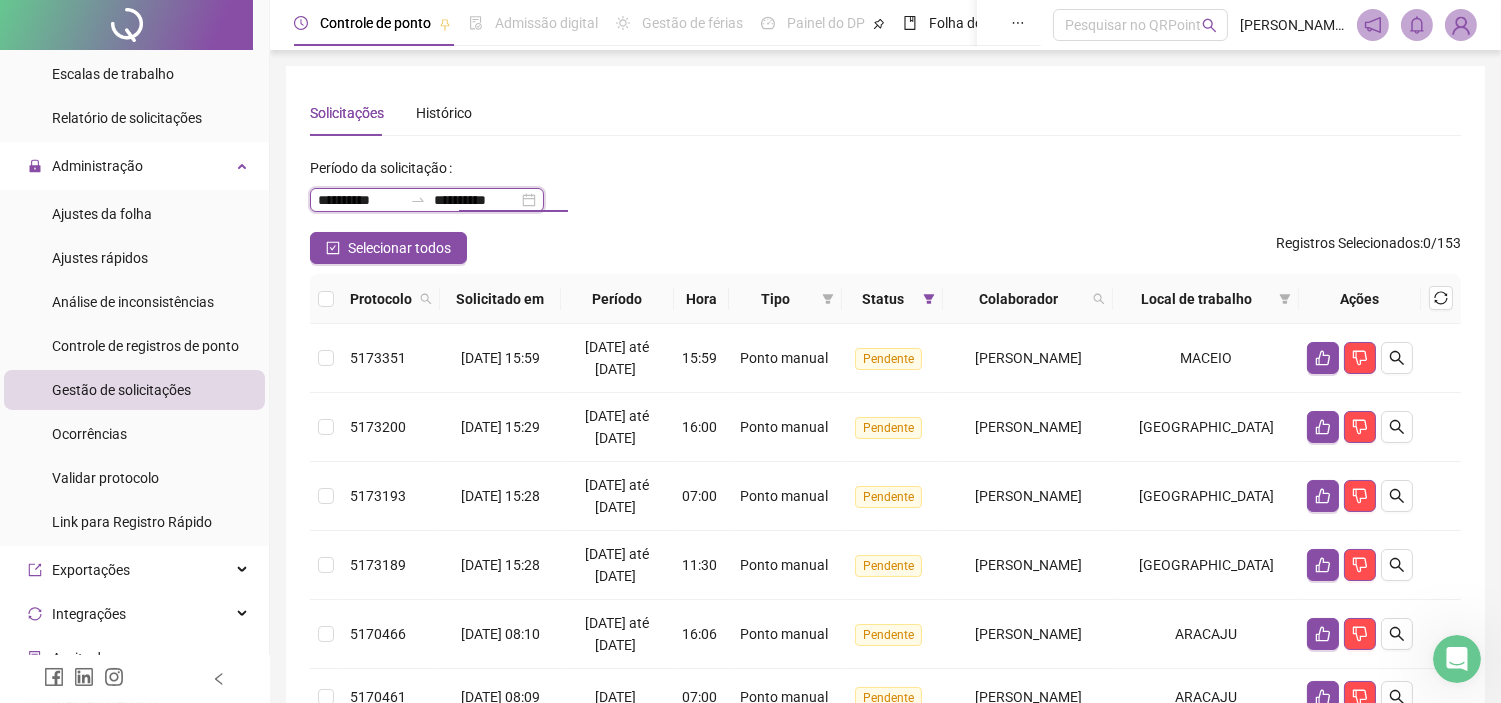 click on "**********" at bounding box center [476, 200] 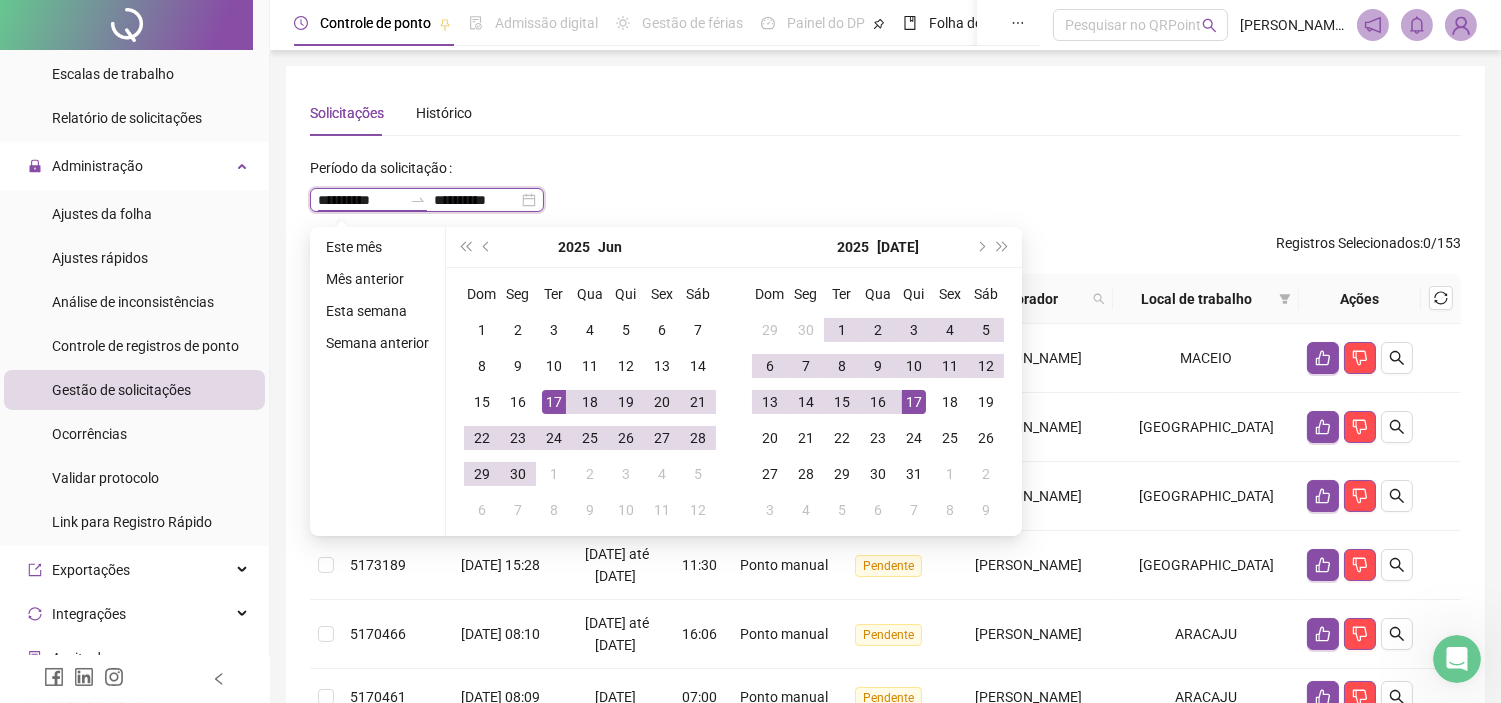 click on "**********" at bounding box center [360, 200] 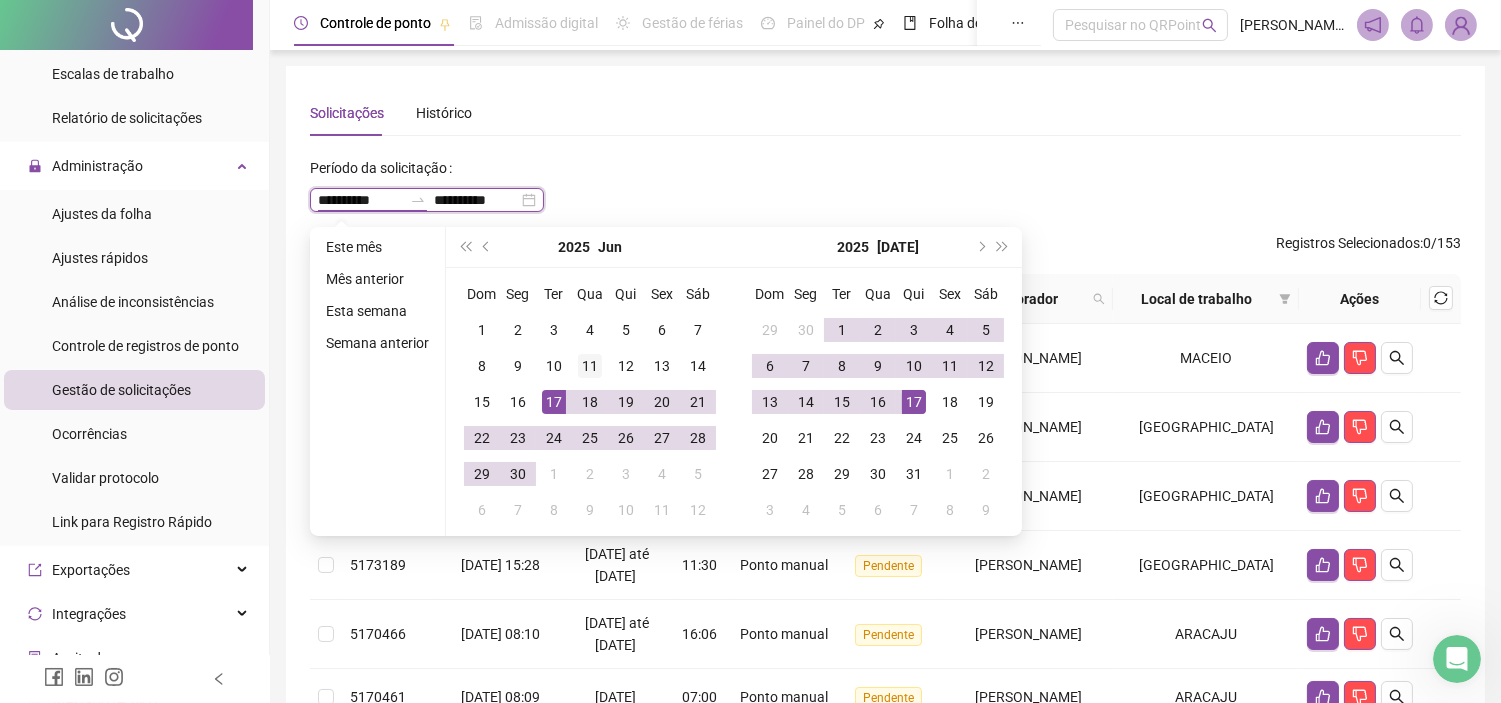 type on "**********" 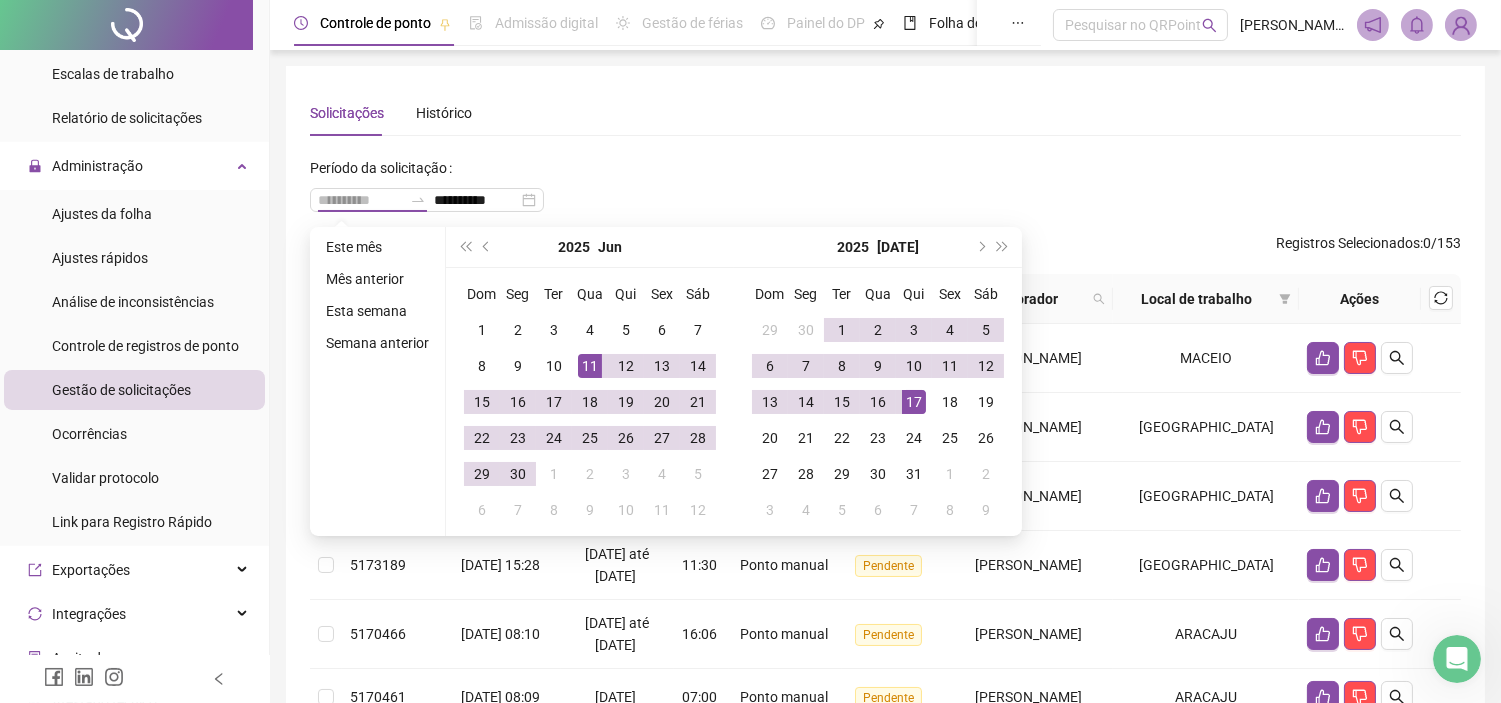 click on "11" at bounding box center (590, 366) 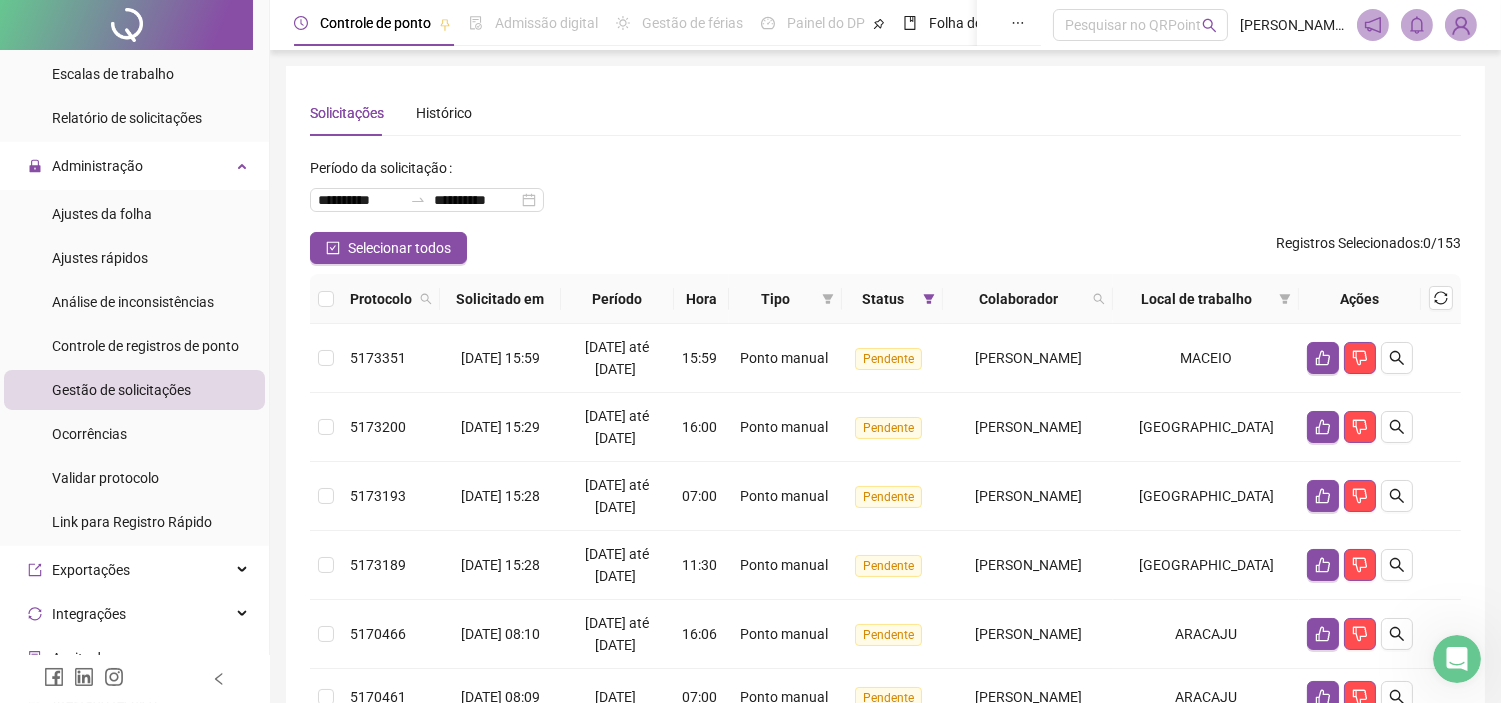 click on "**********" at bounding box center (885, 192) 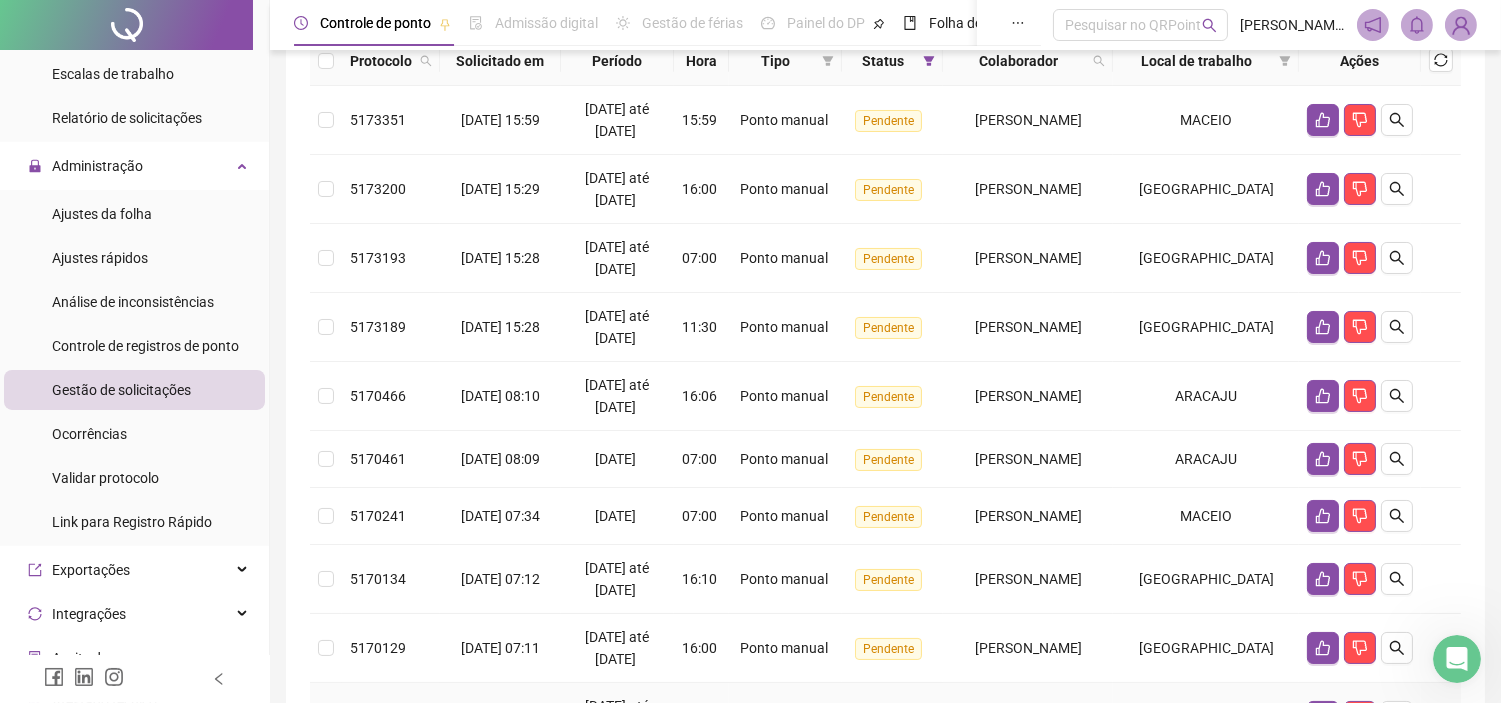 scroll, scrollTop: 0, scrollLeft: 0, axis: both 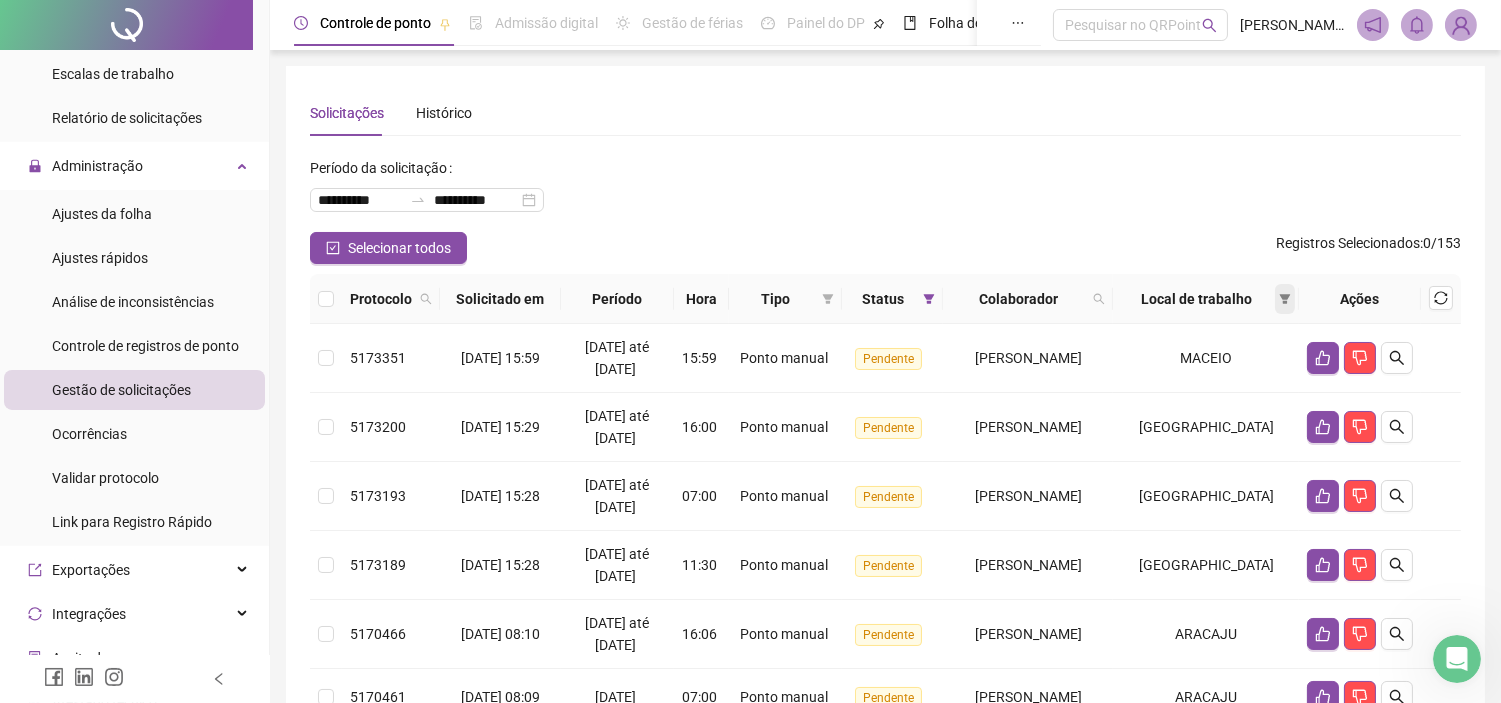 click at bounding box center (1285, 299) 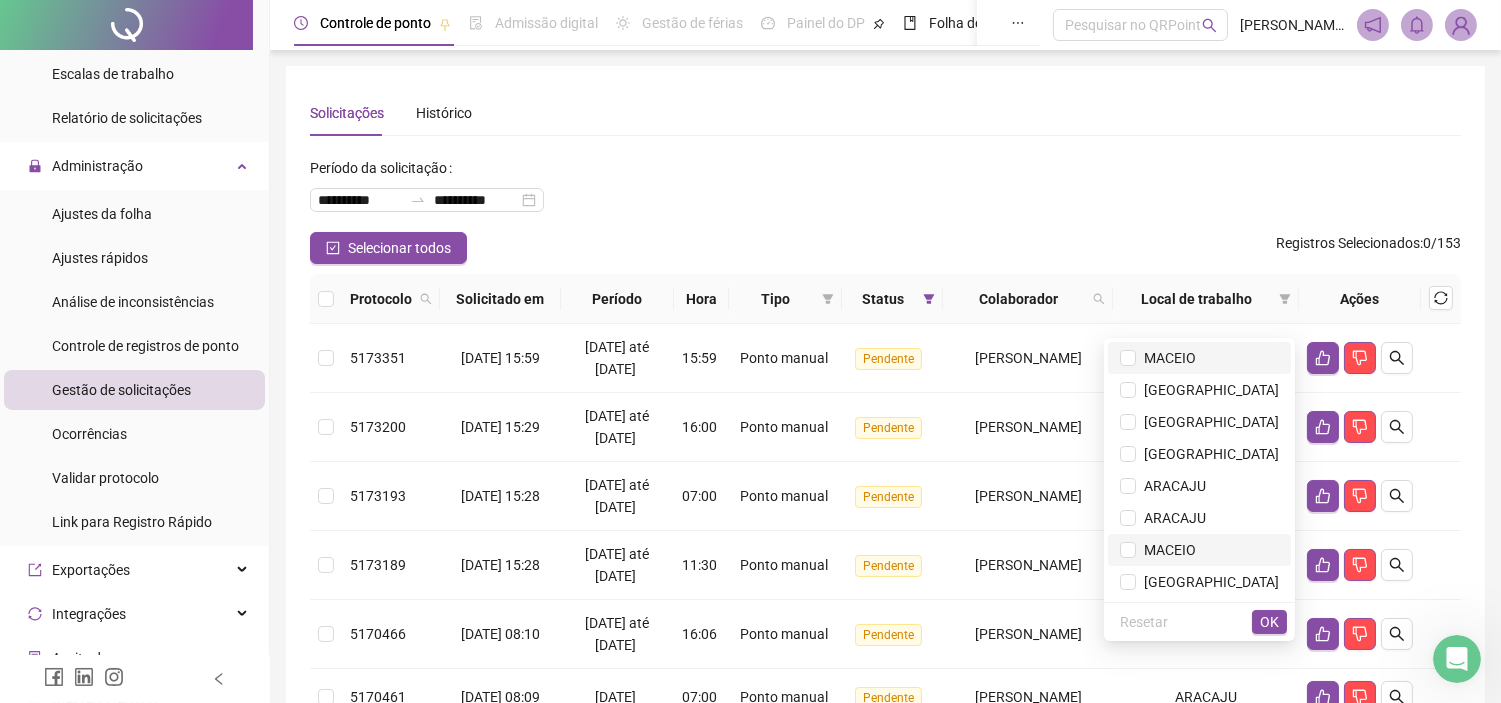 click on "MACEIO" at bounding box center (1166, 358) 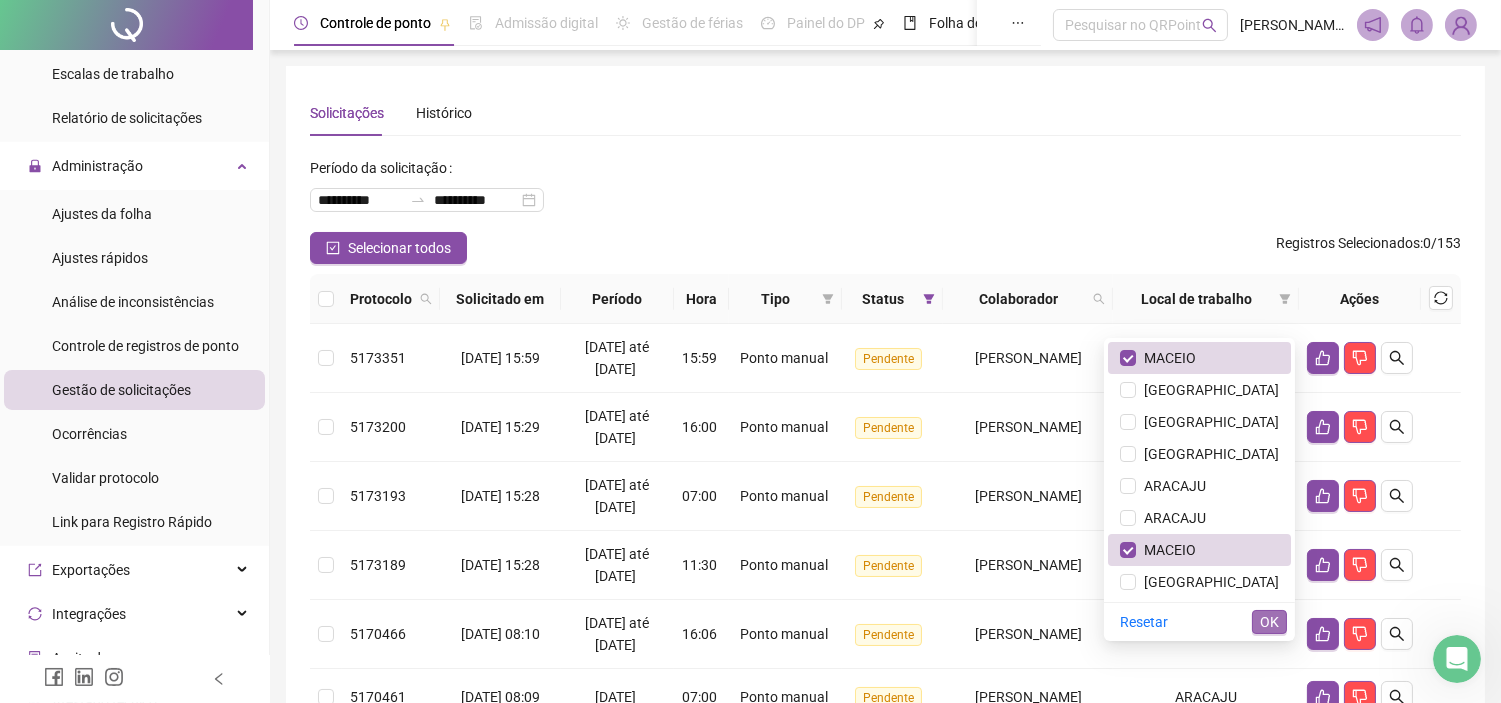 click on "OK" at bounding box center (1269, 622) 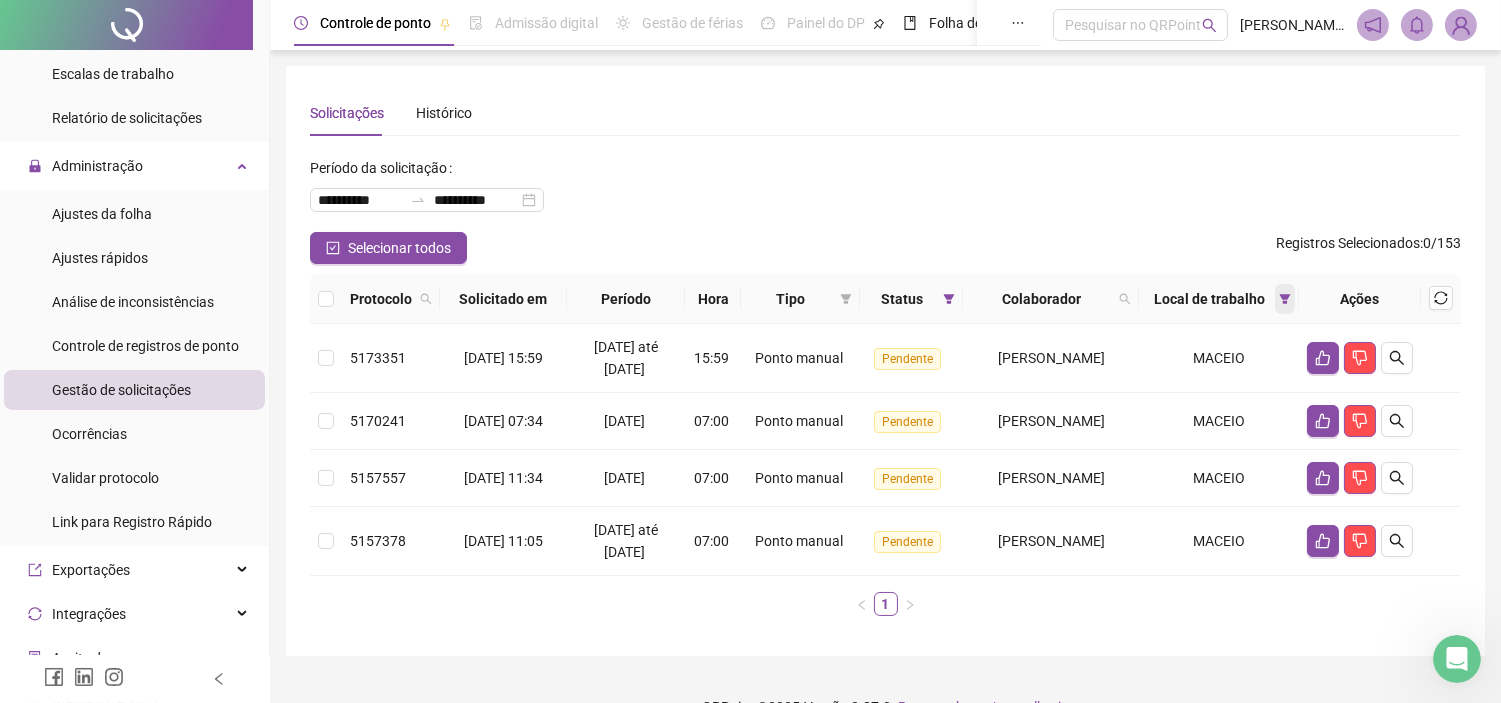 click 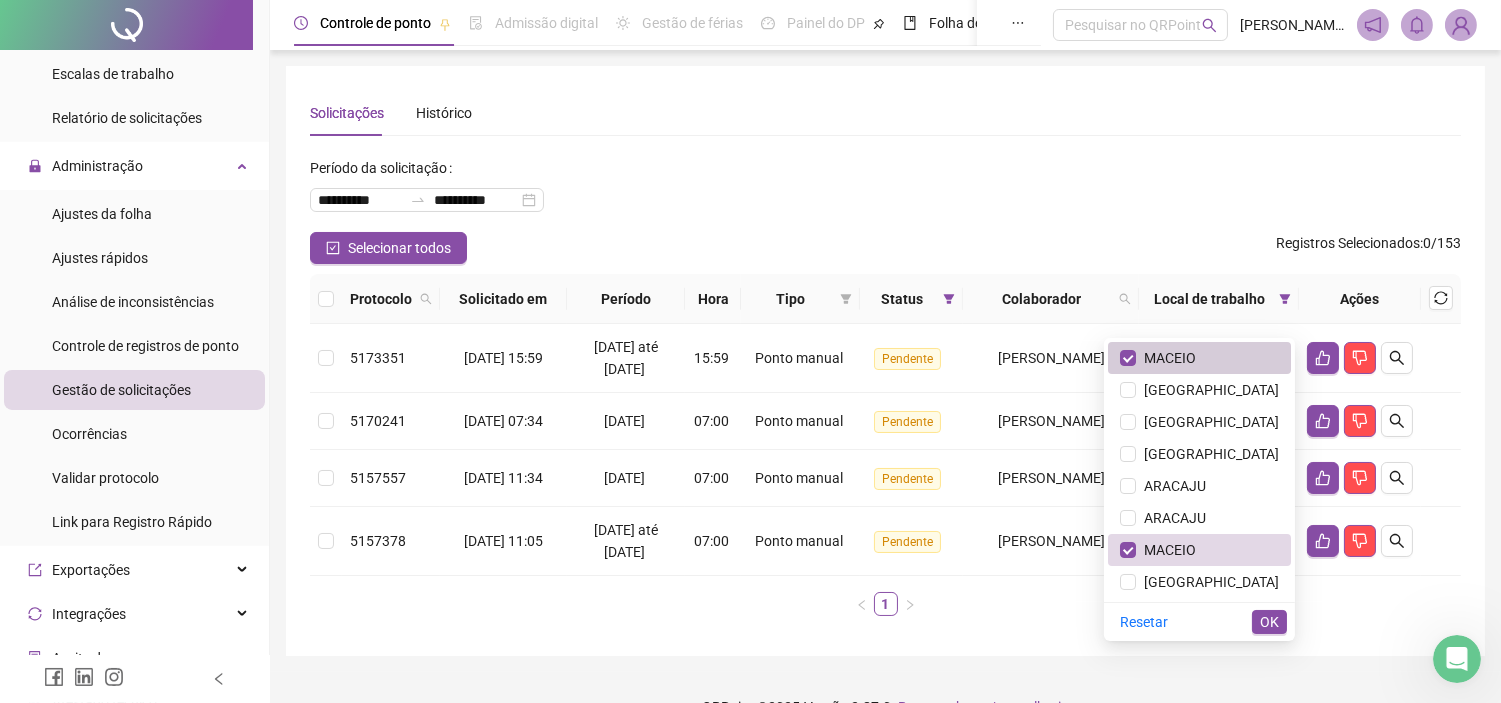 click on "MACEIO" at bounding box center (1166, 358) 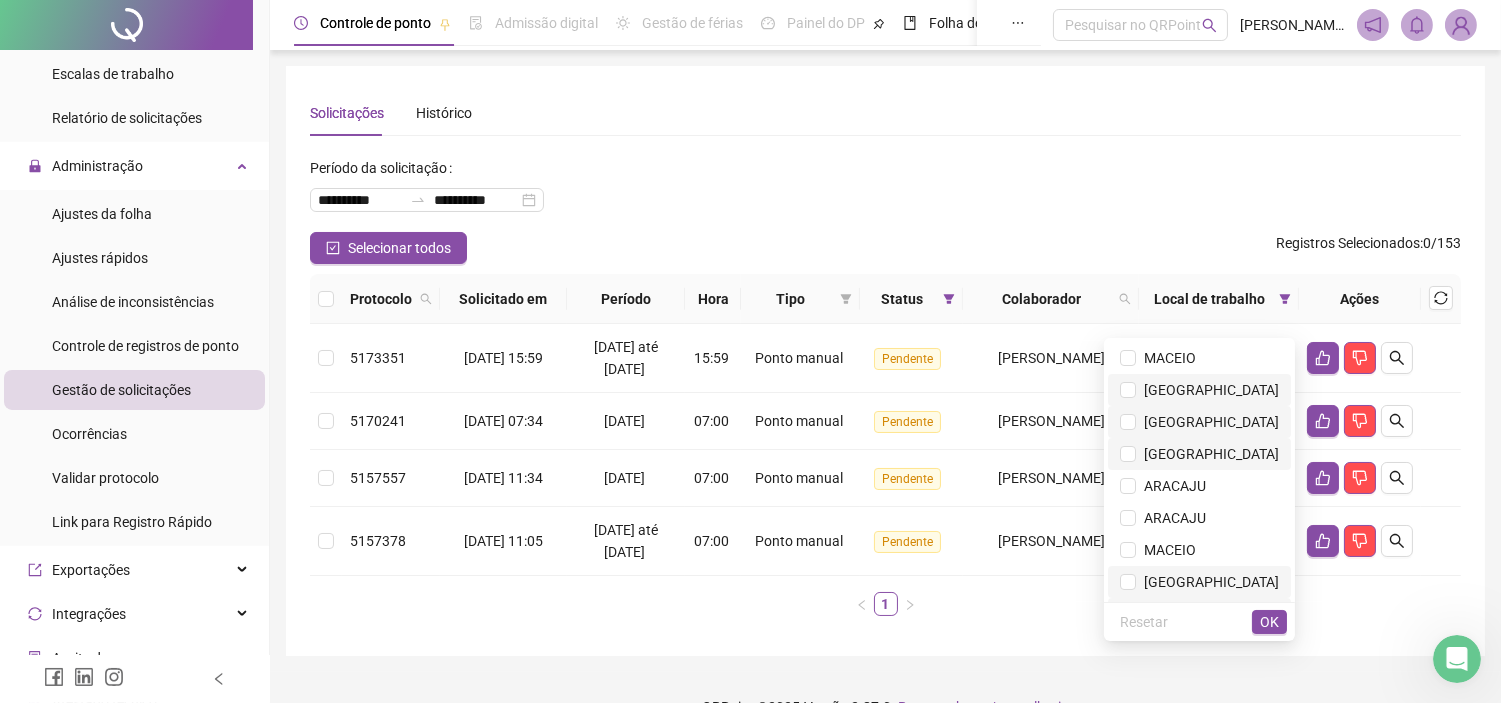 click on "[GEOGRAPHIC_DATA]" at bounding box center [1207, 390] 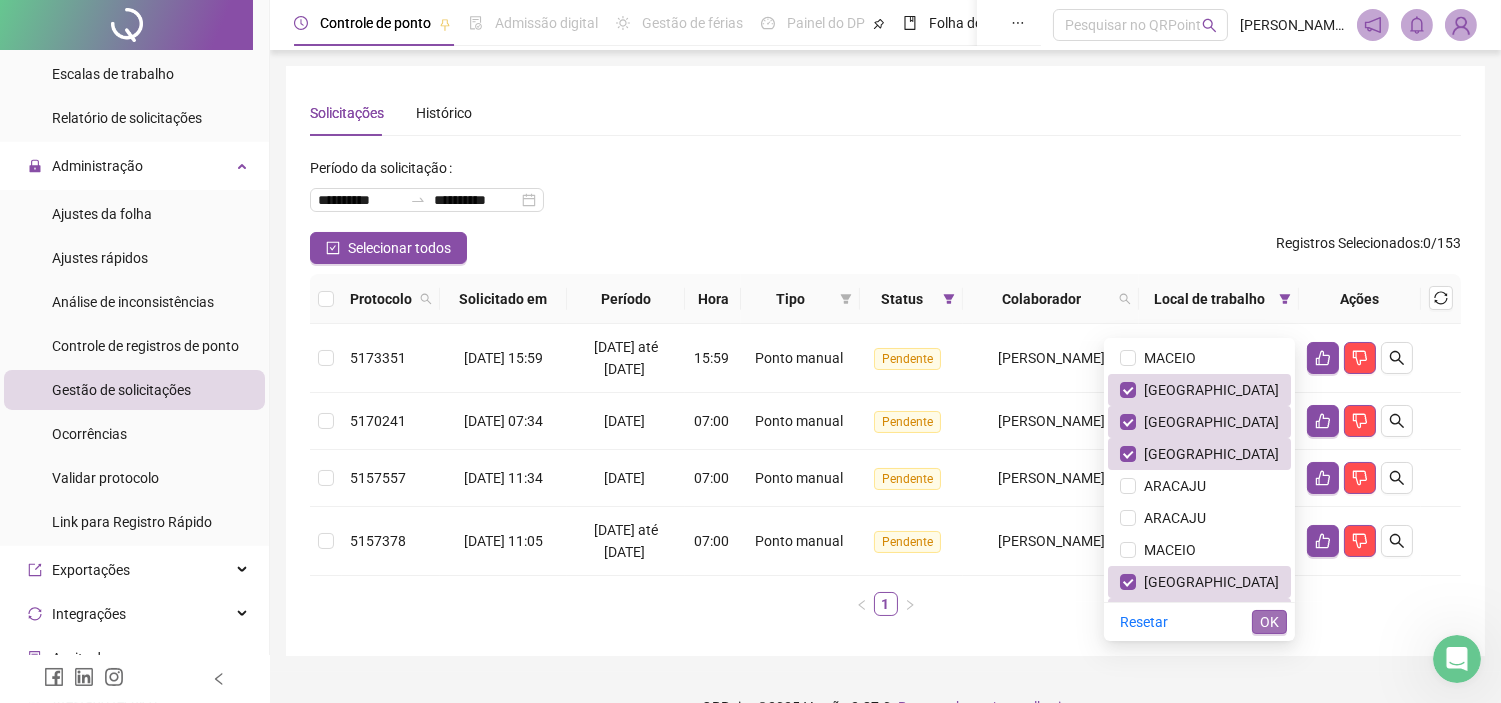click on "OK" at bounding box center (1269, 622) 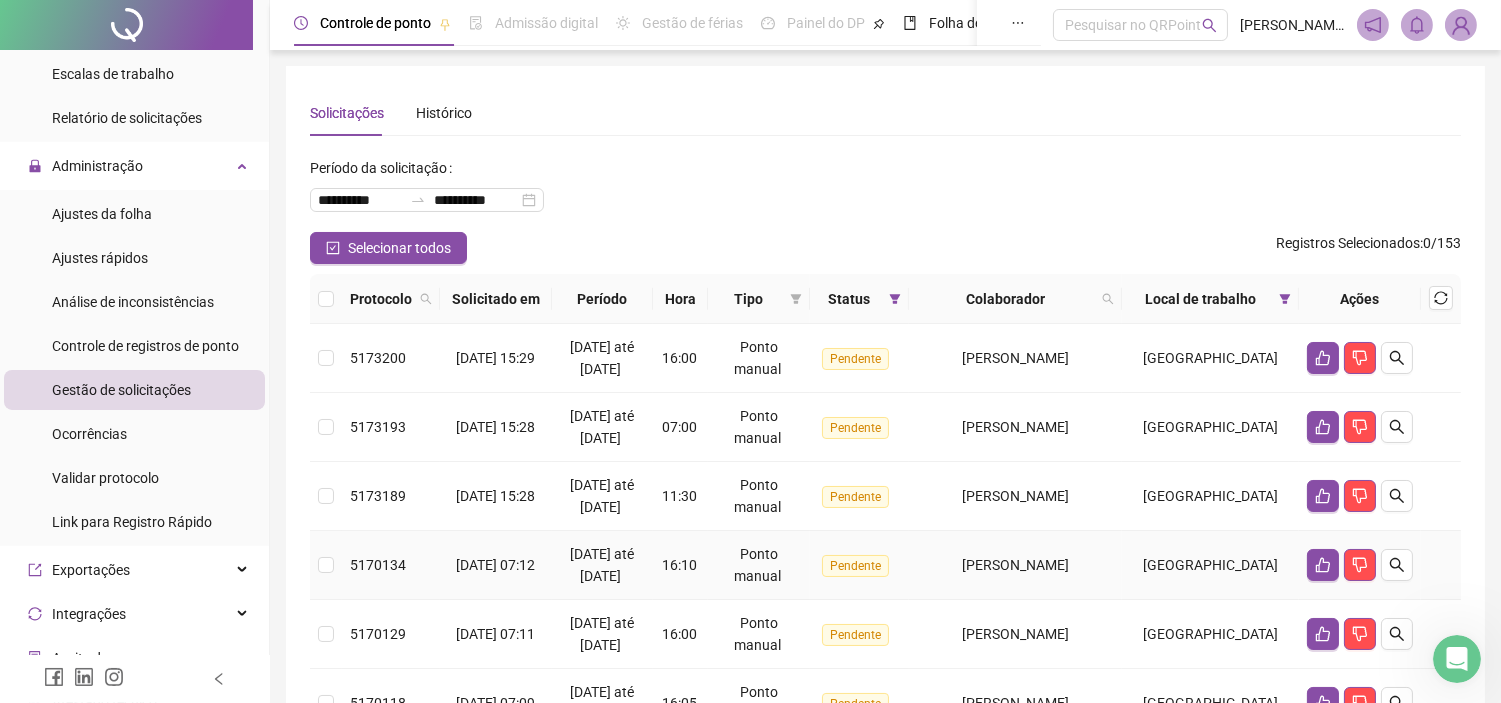 scroll, scrollTop: 111, scrollLeft: 0, axis: vertical 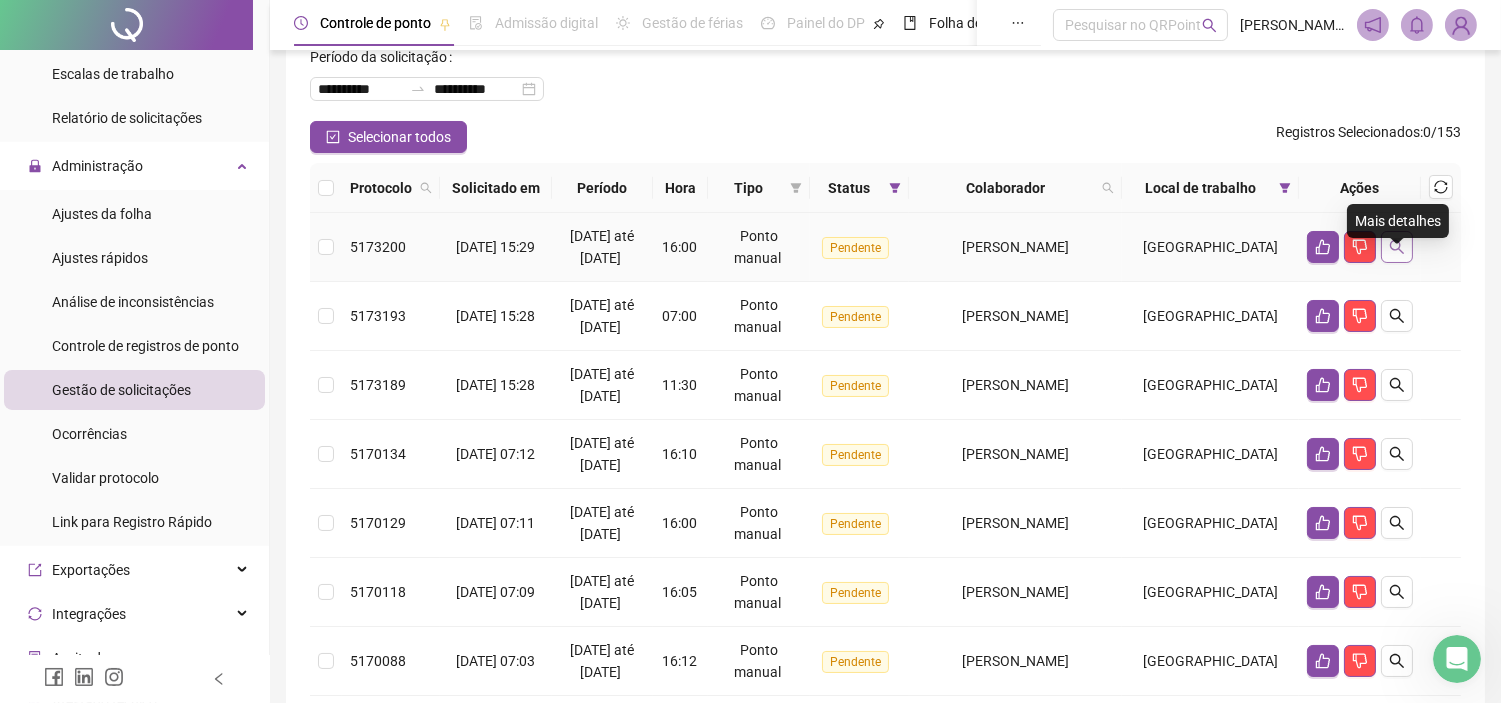 click 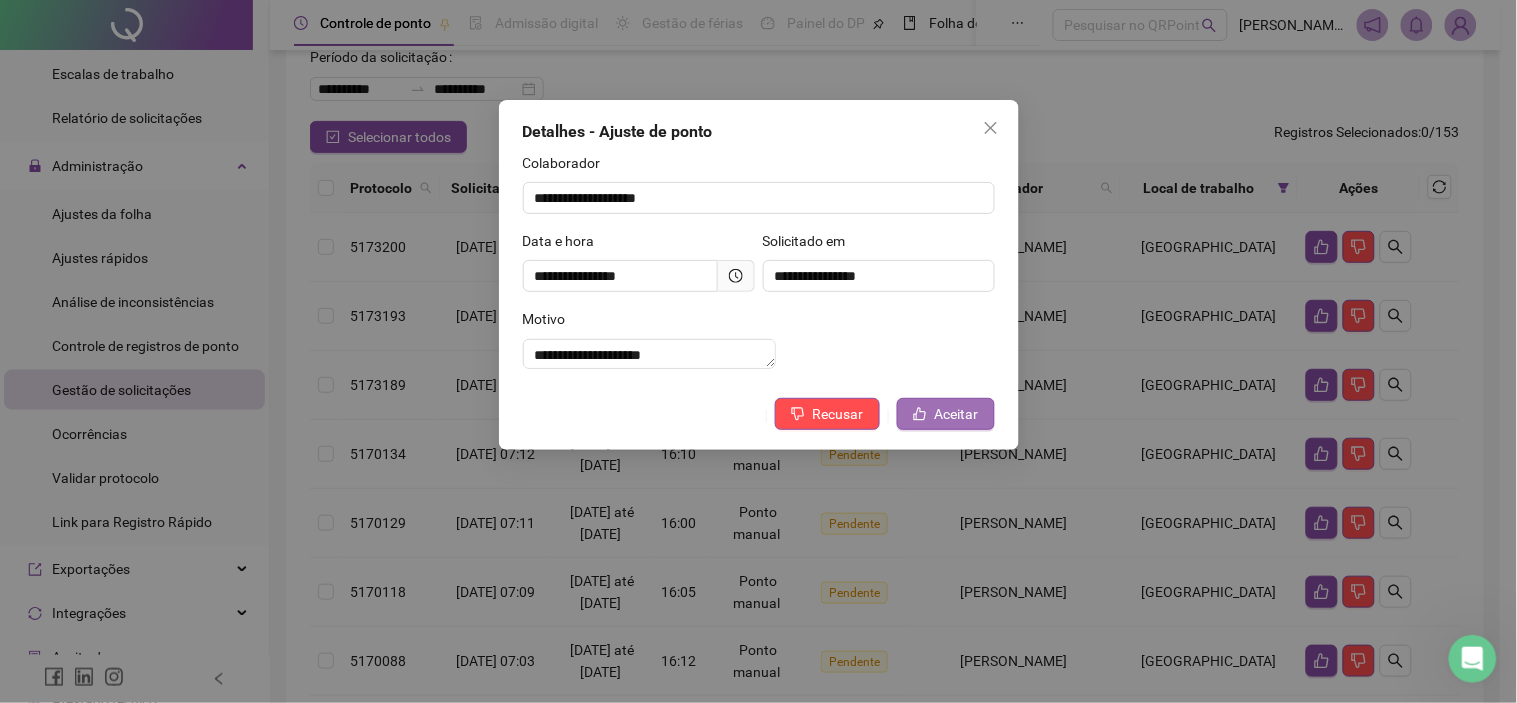 click on "Aceitar" at bounding box center [957, 414] 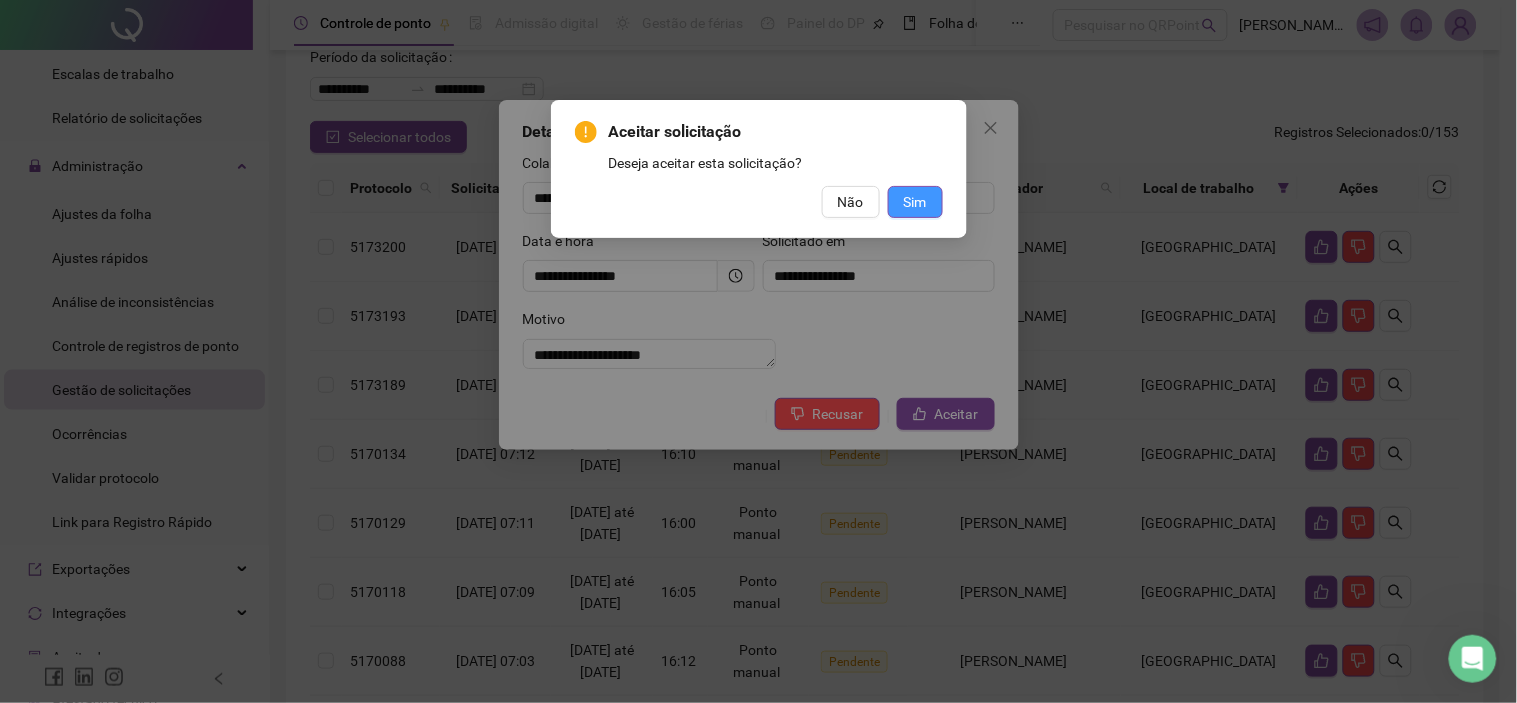 click on "Sim" at bounding box center (915, 202) 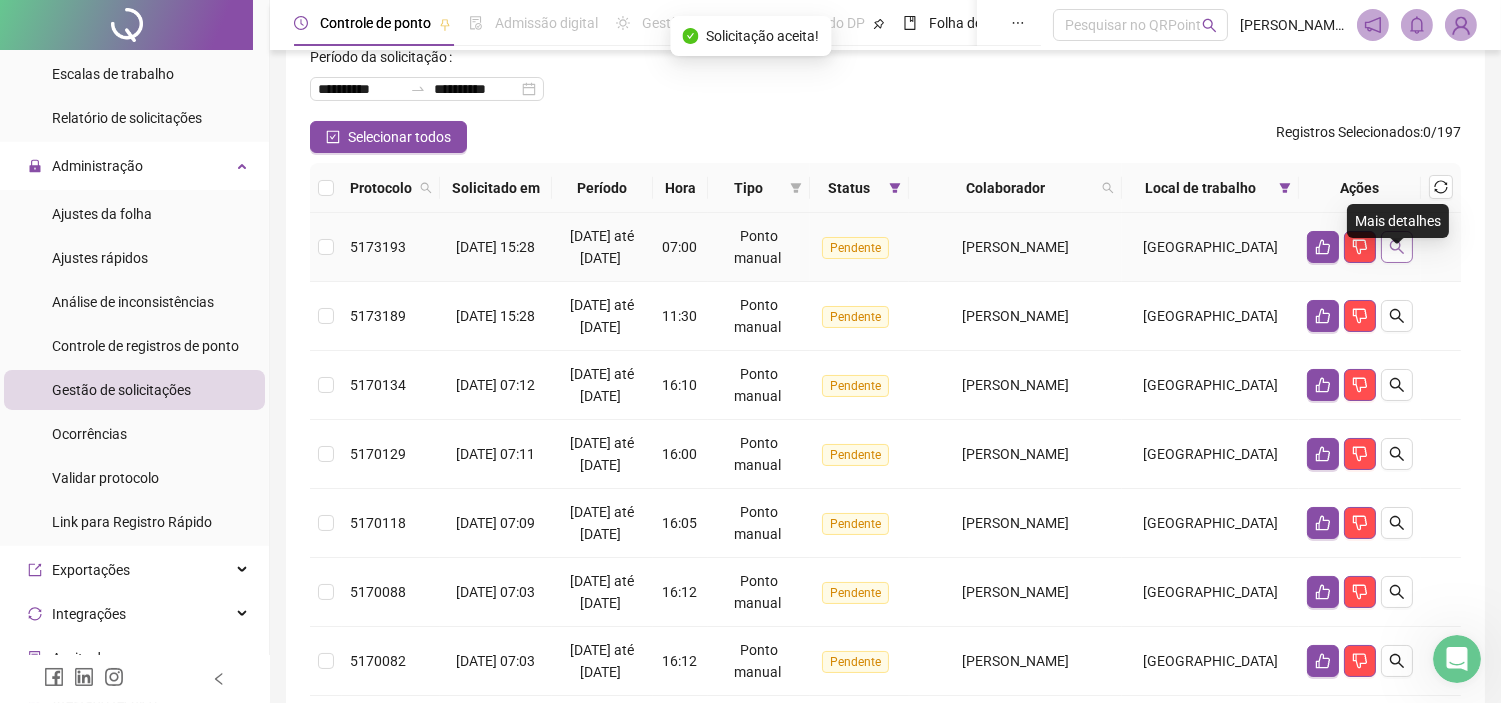click 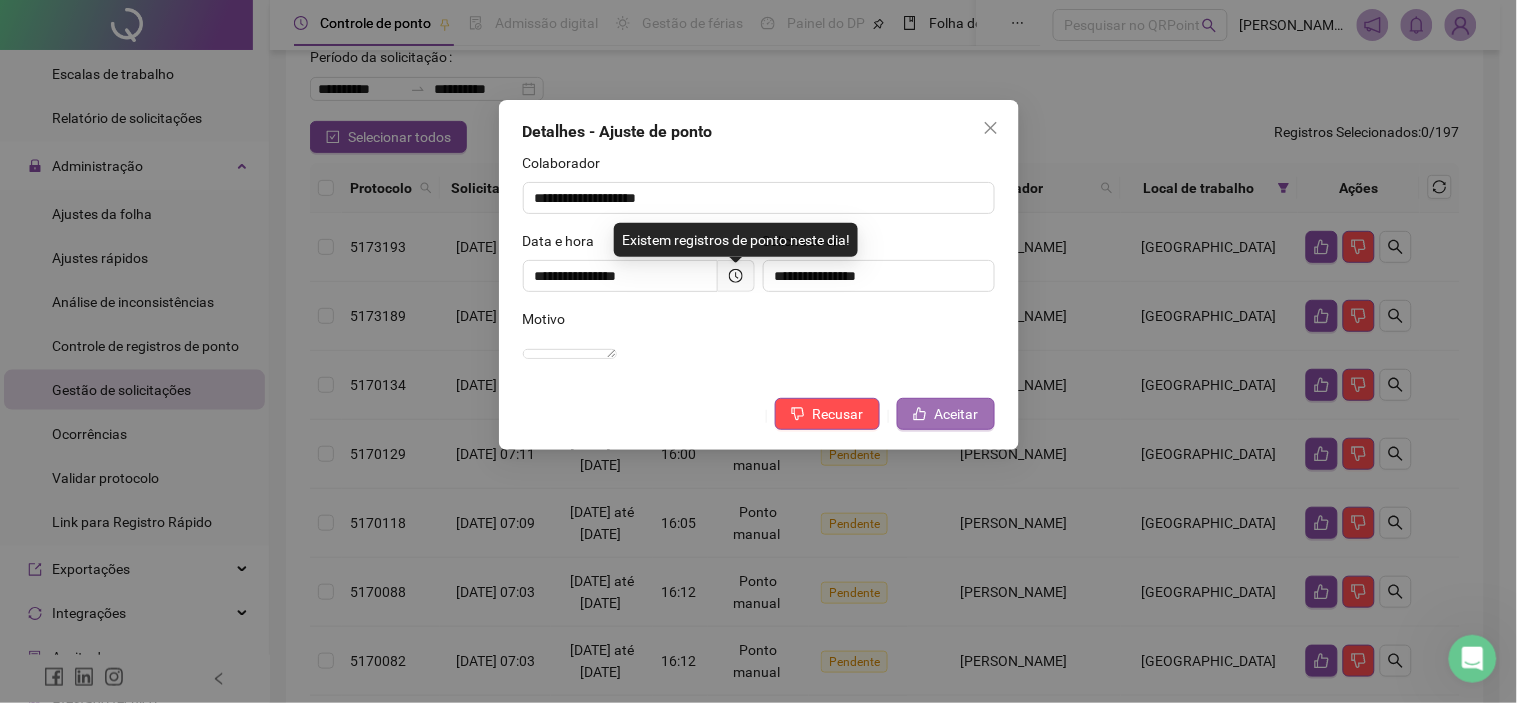 click on "Aceitar" at bounding box center (957, 414) 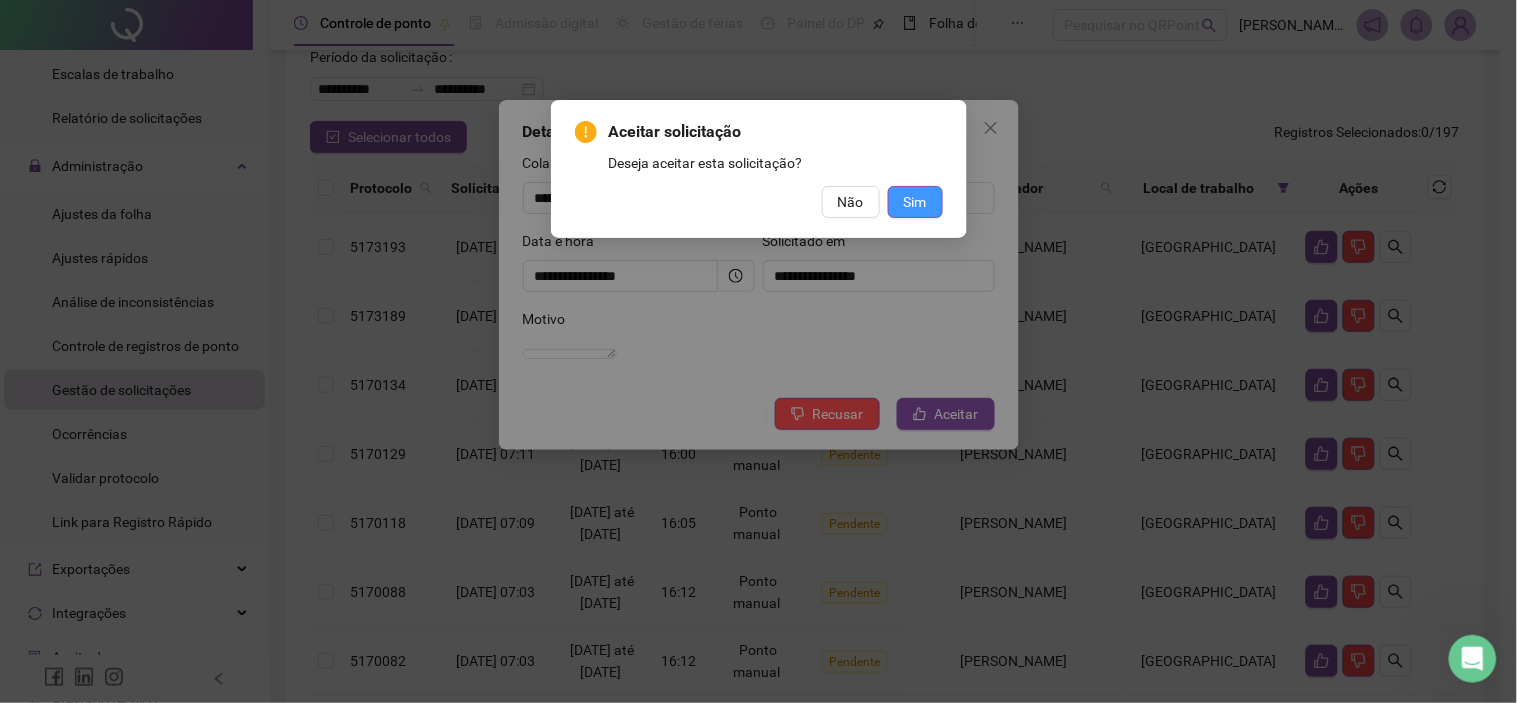 click on "Sim" at bounding box center [915, 202] 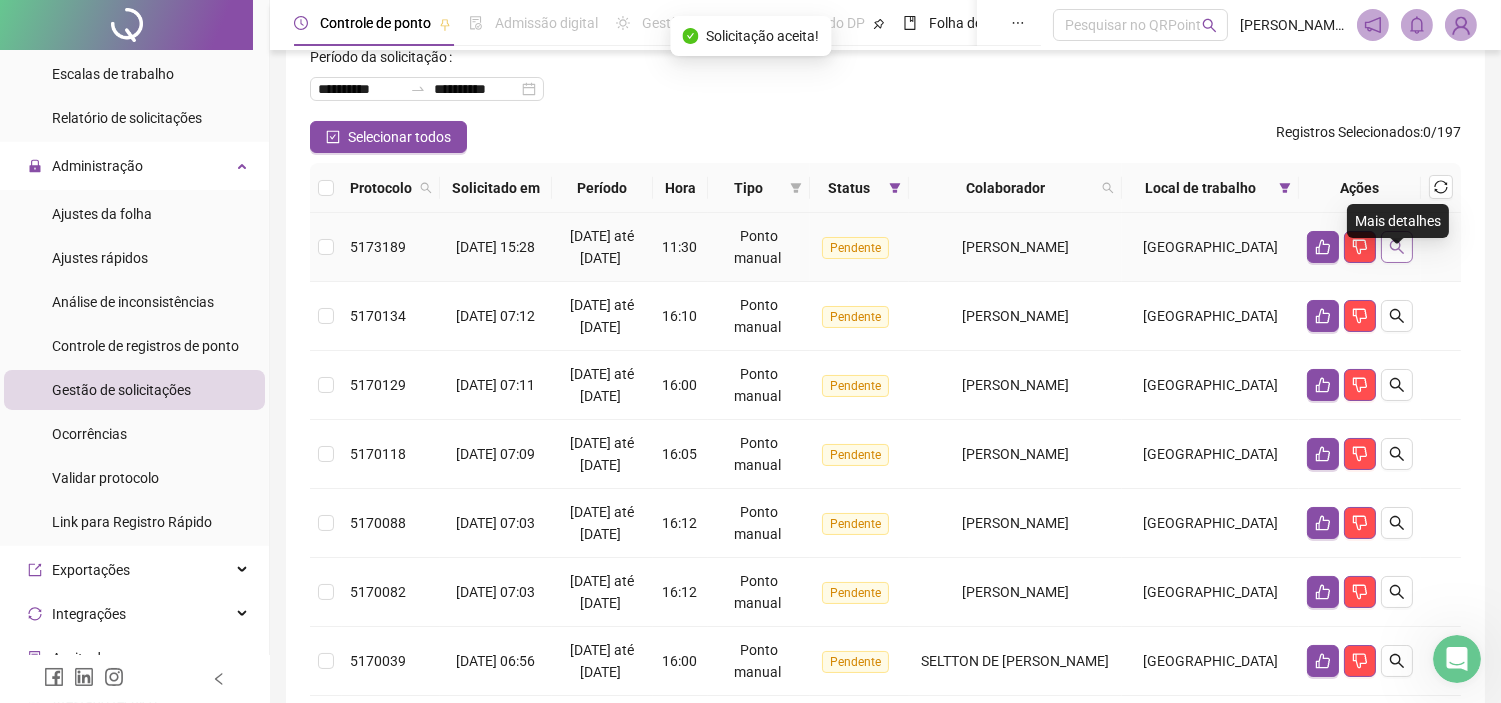 click 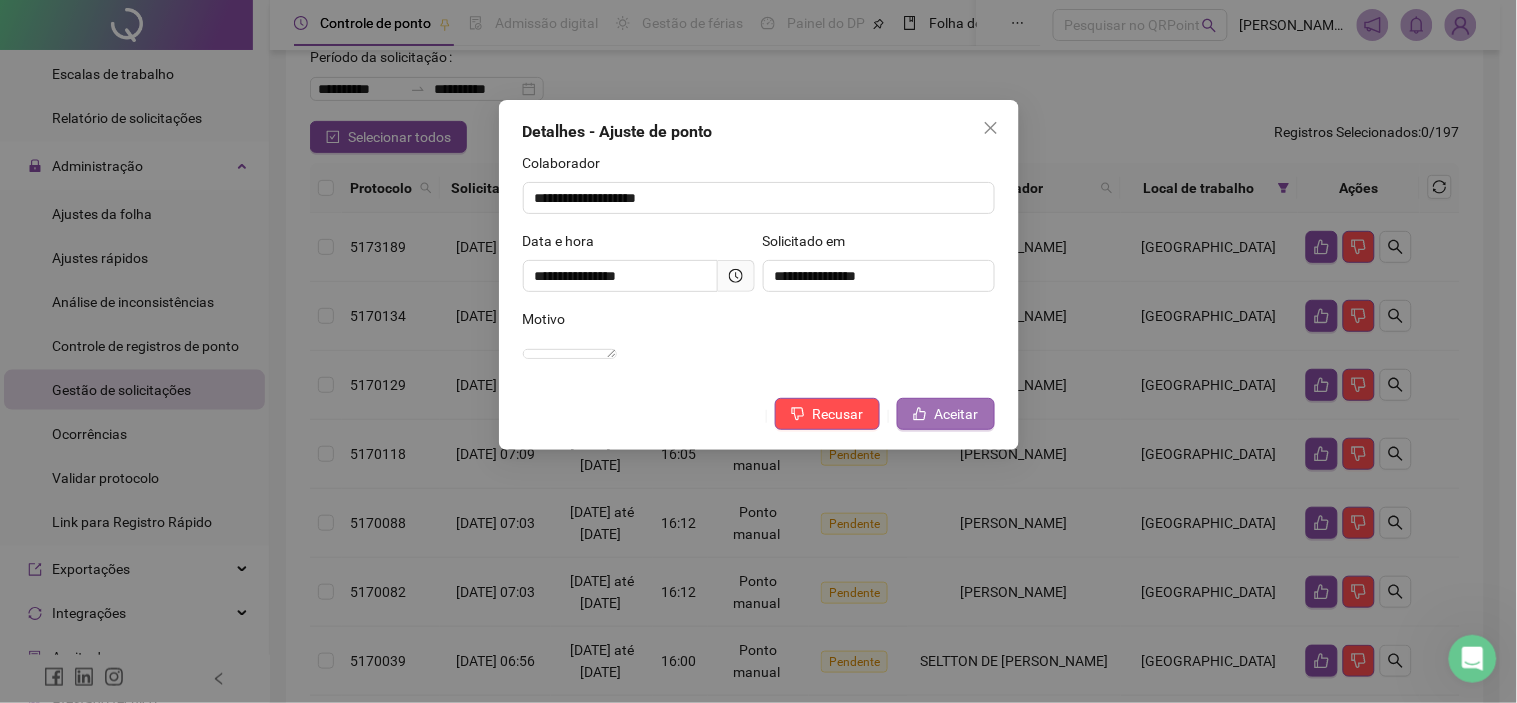 click on "Aceitar" at bounding box center (957, 414) 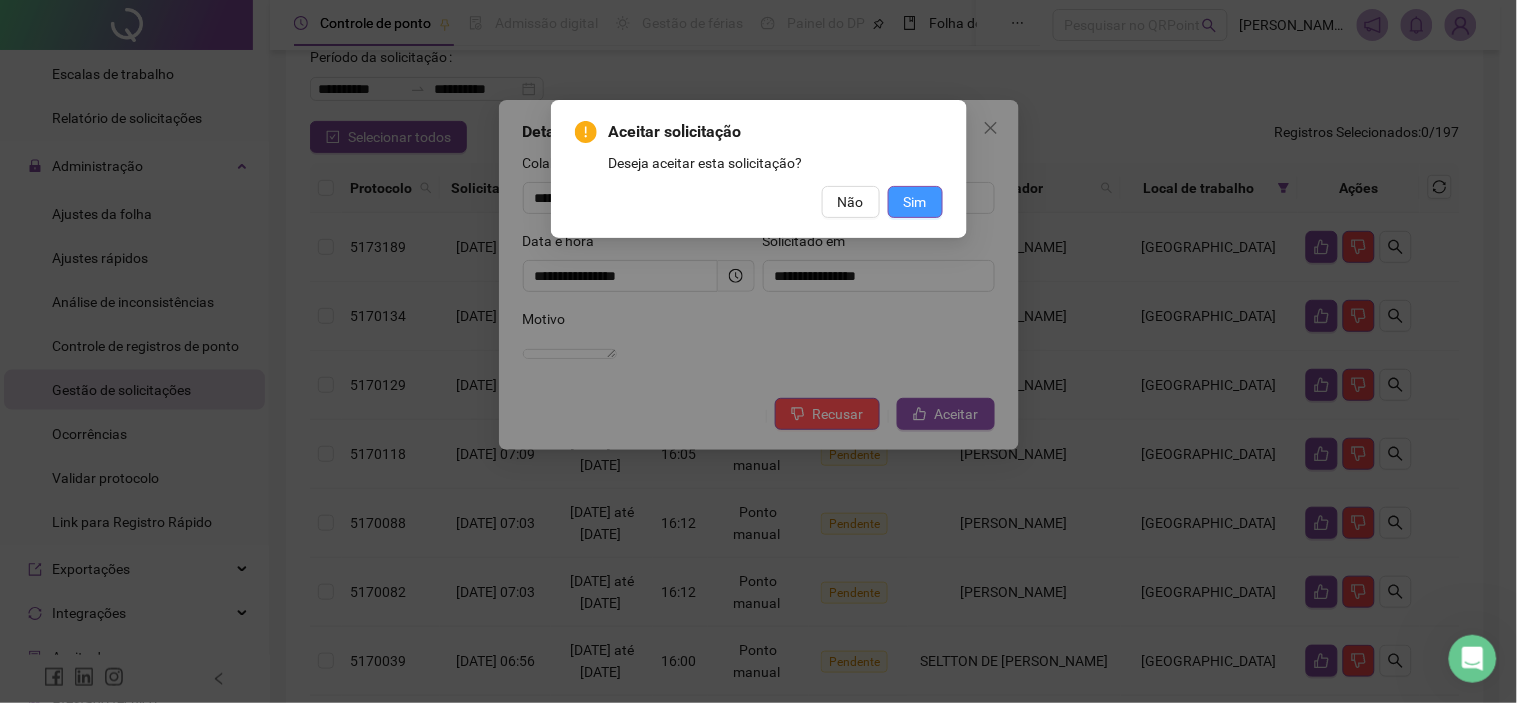 click on "Sim" at bounding box center (915, 202) 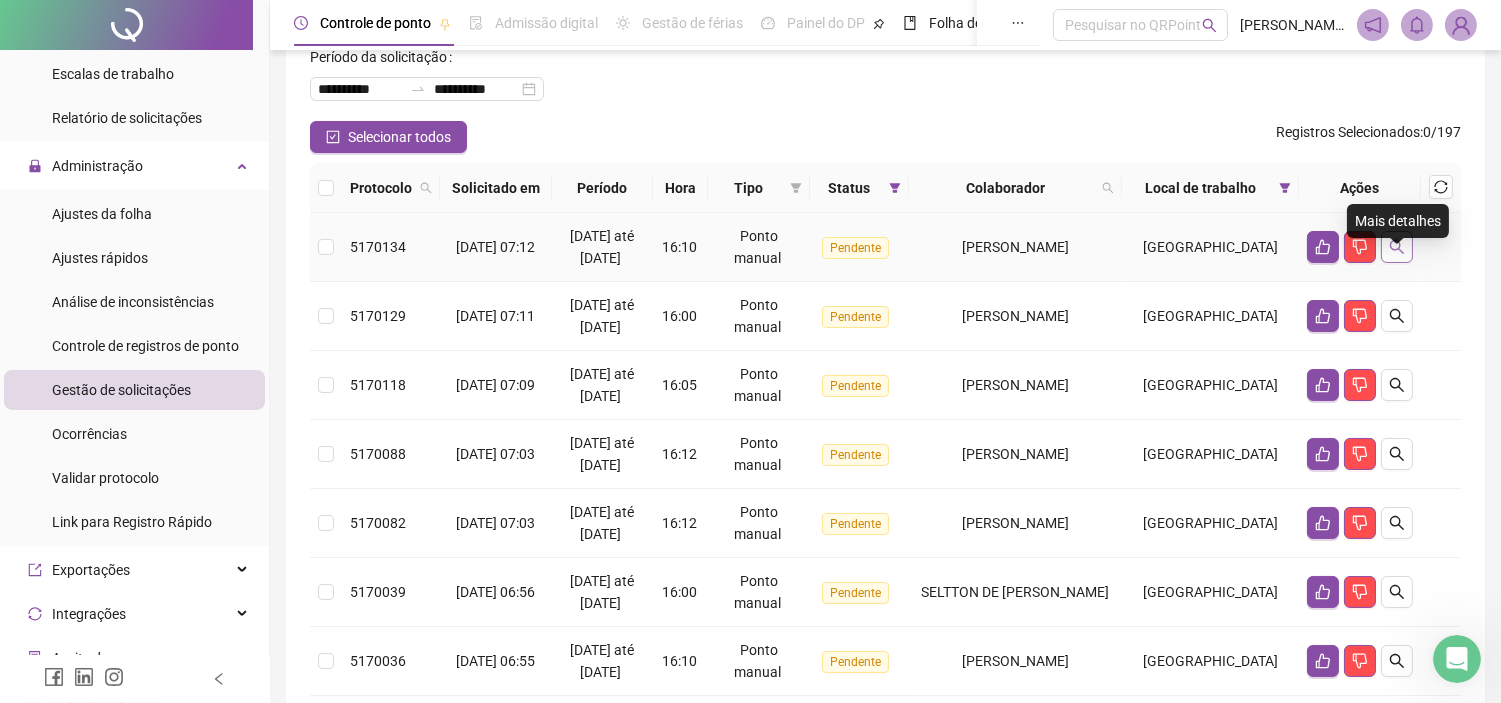 click 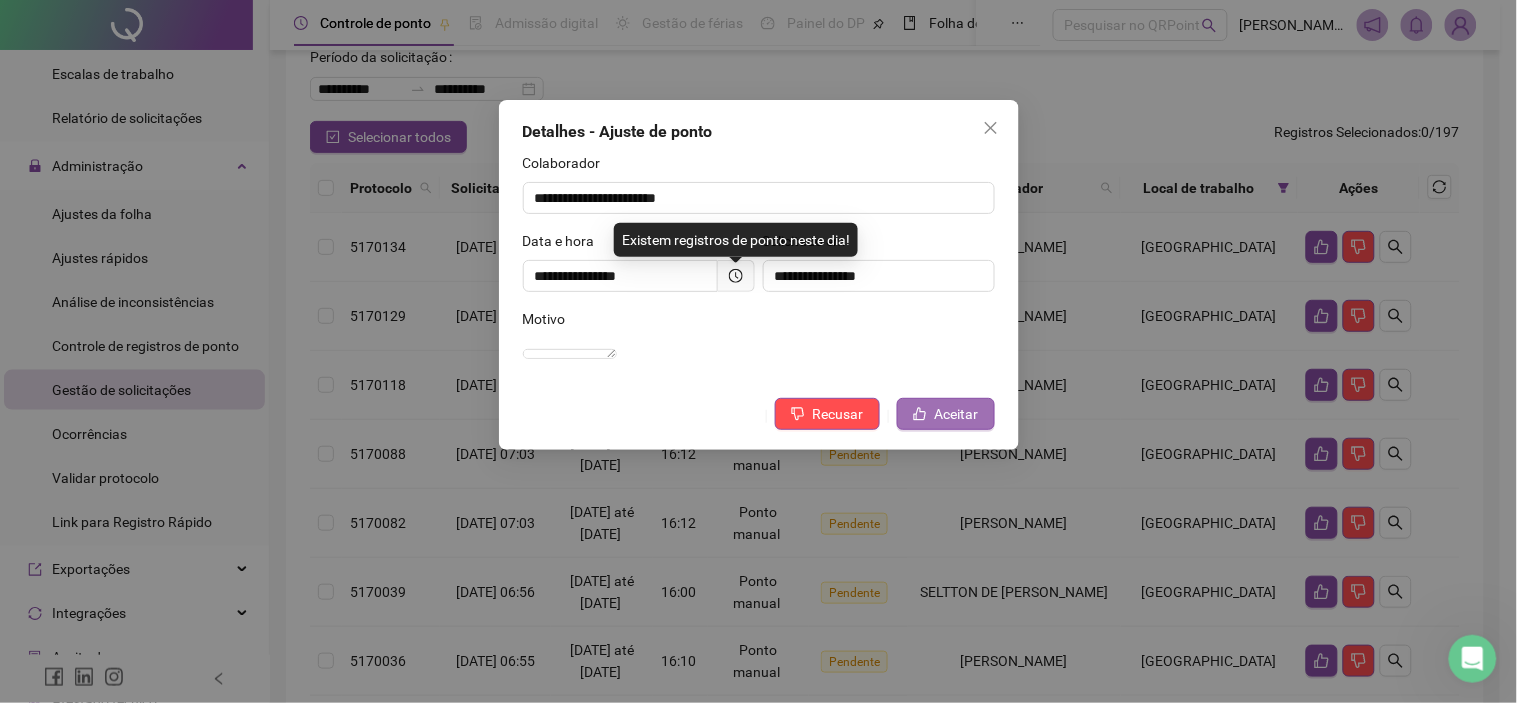 click on "Aceitar" at bounding box center (957, 414) 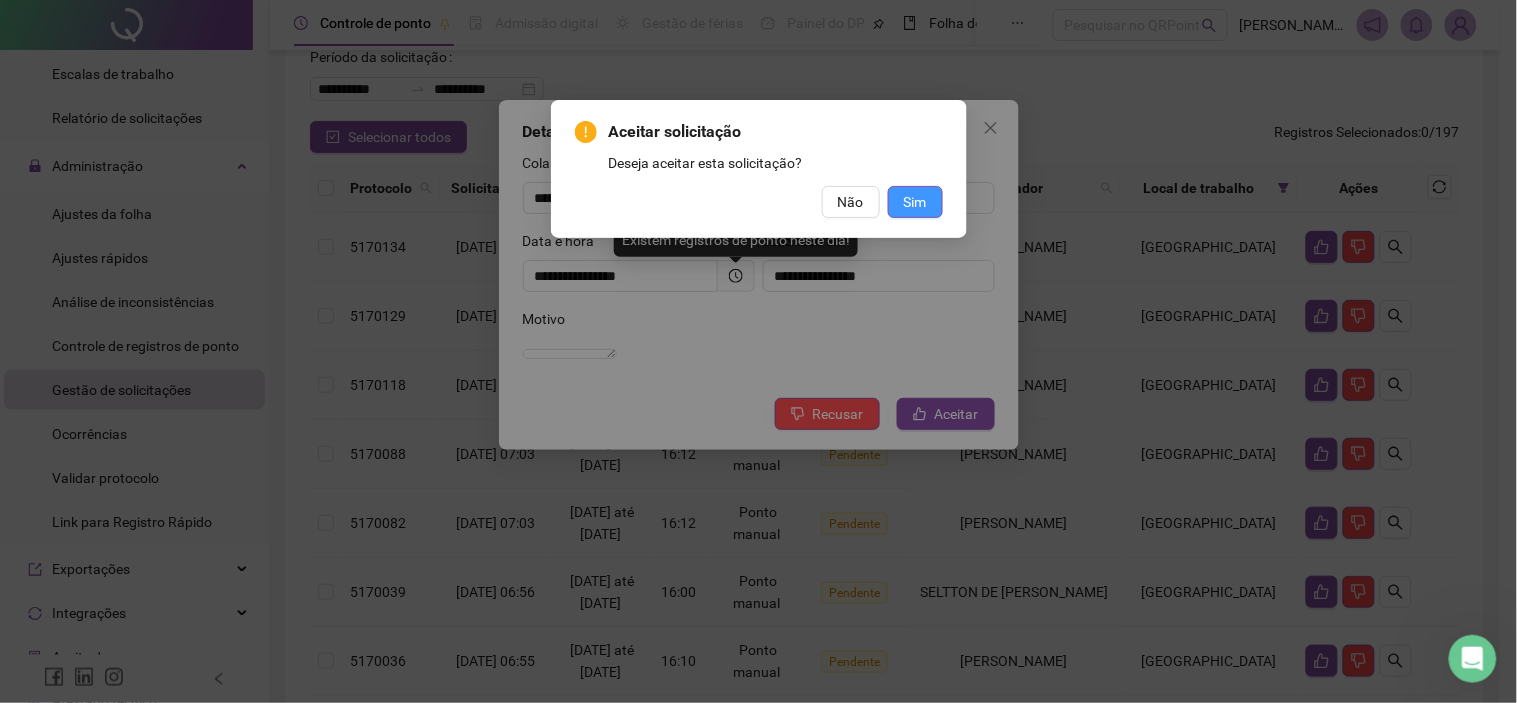 click on "Sim" at bounding box center [915, 202] 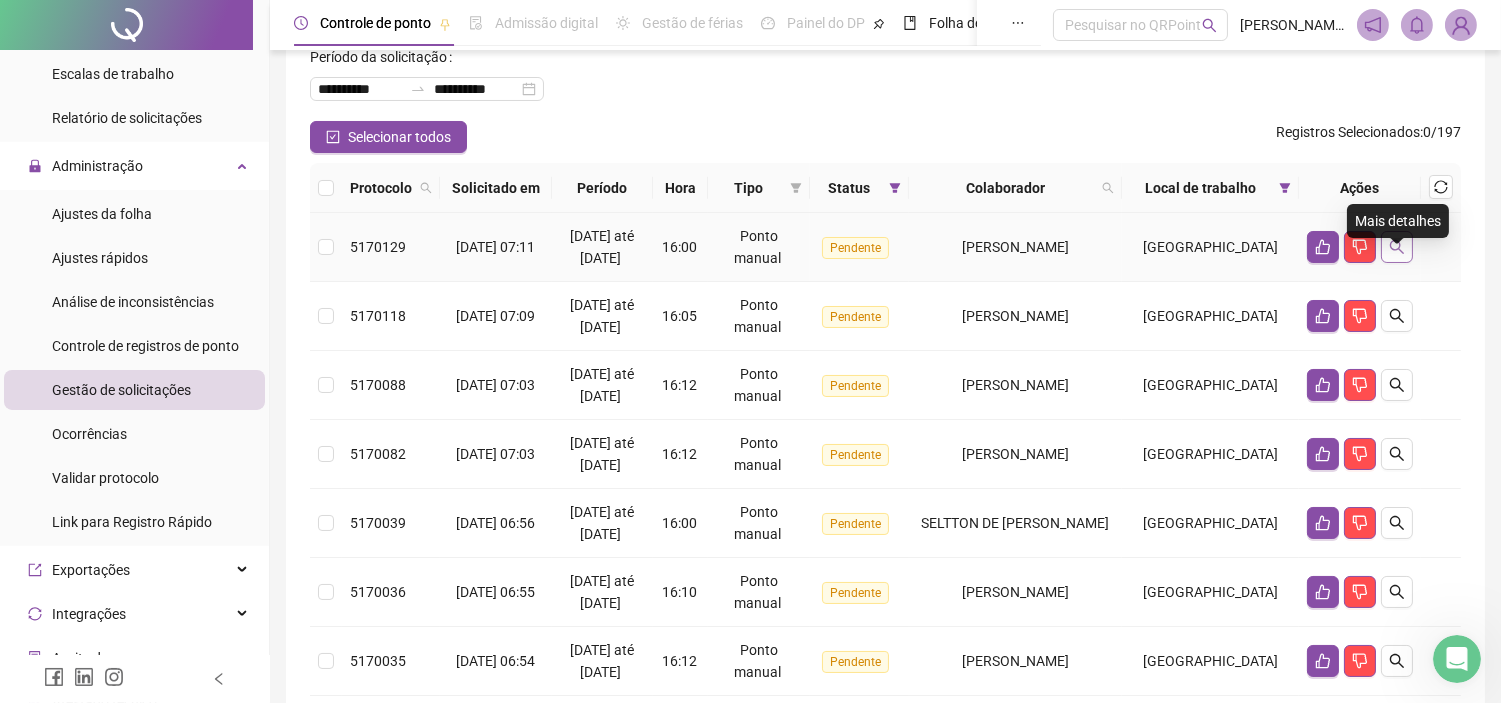 click 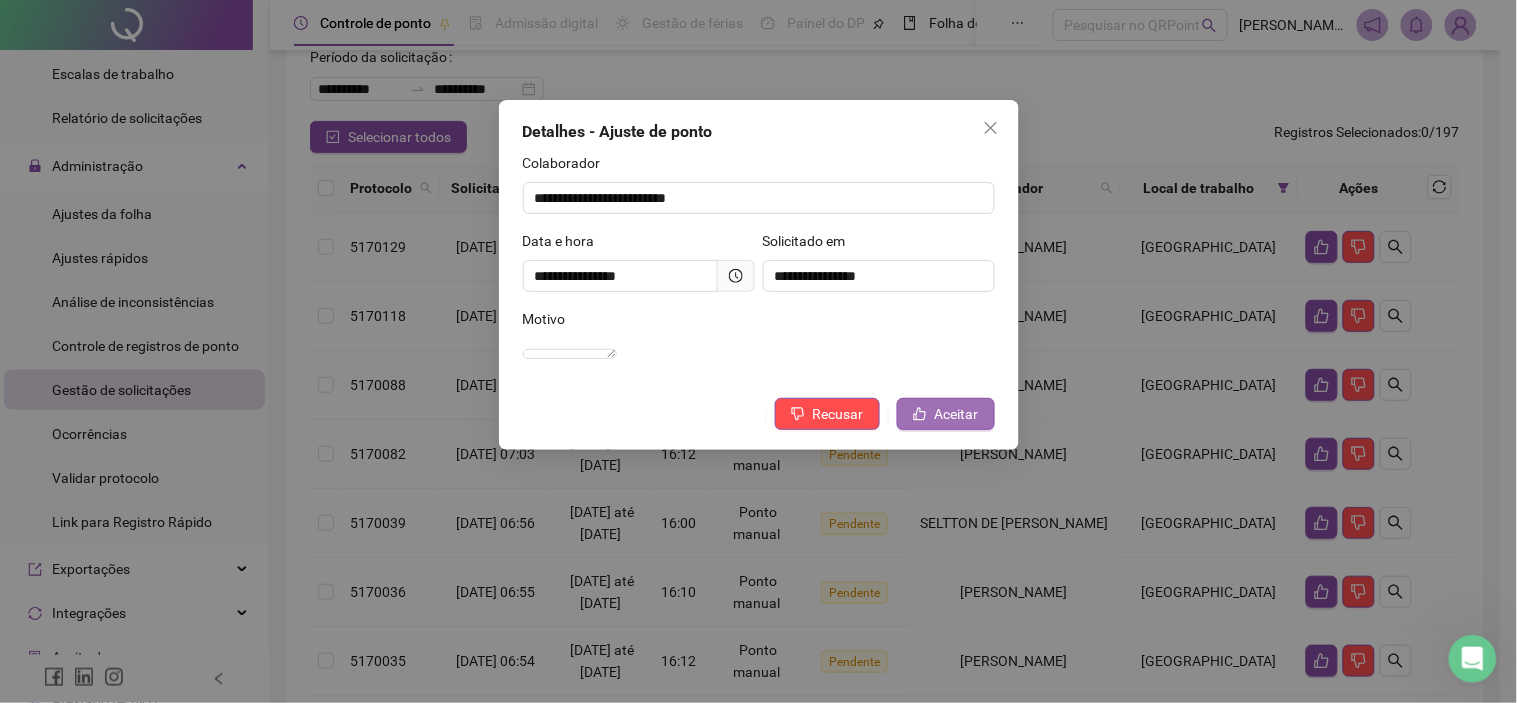 click on "Aceitar" at bounding box center (957, 414) 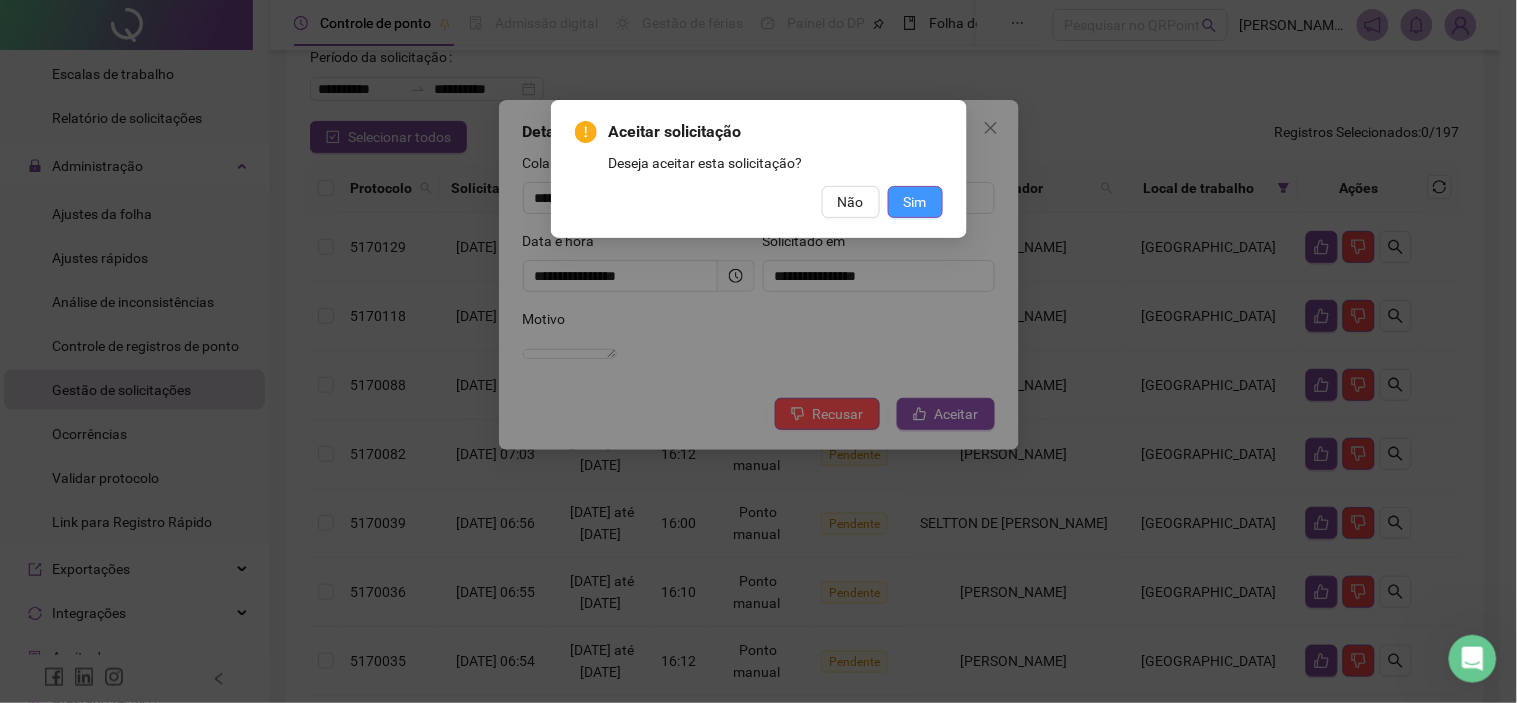 click on "Sim" at bounding box center [915, 202] 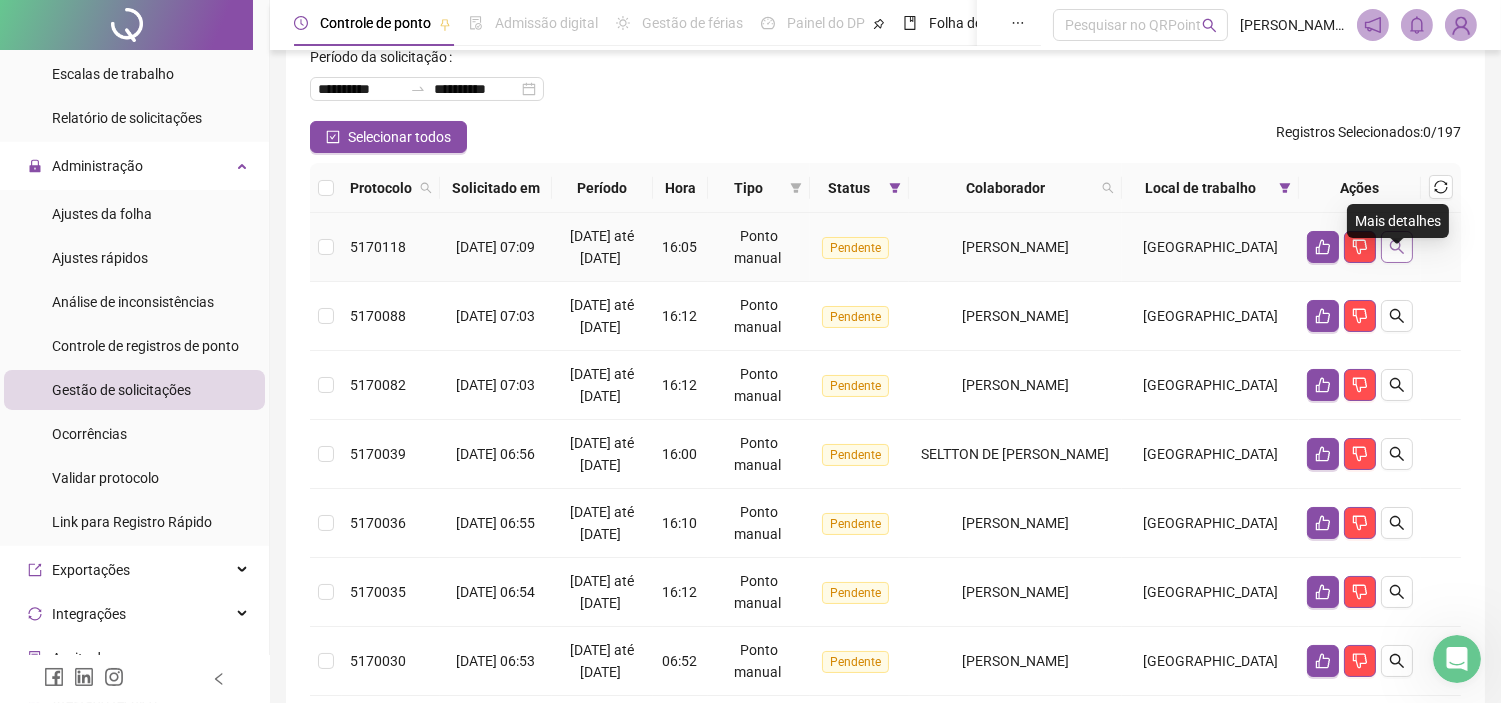 click 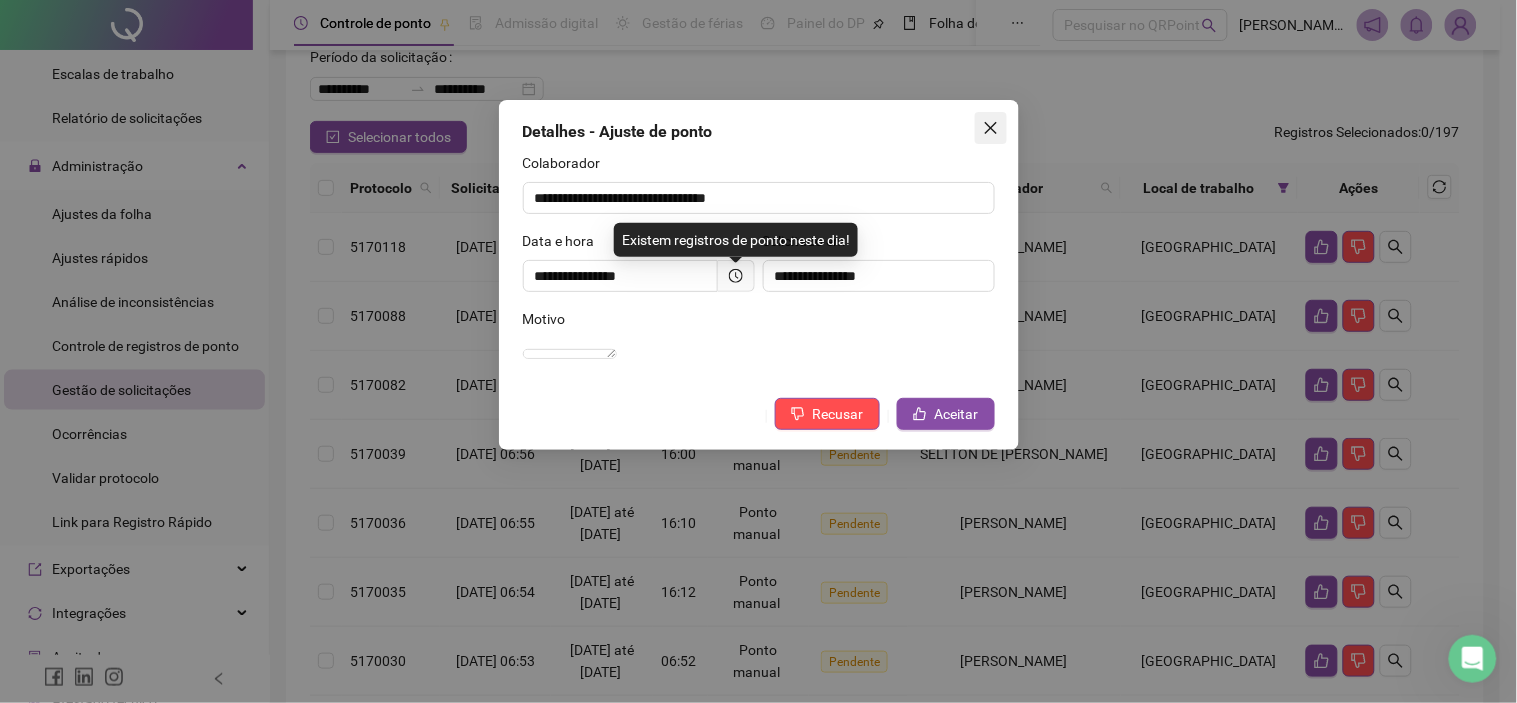 click at bounding box center (991, 128) 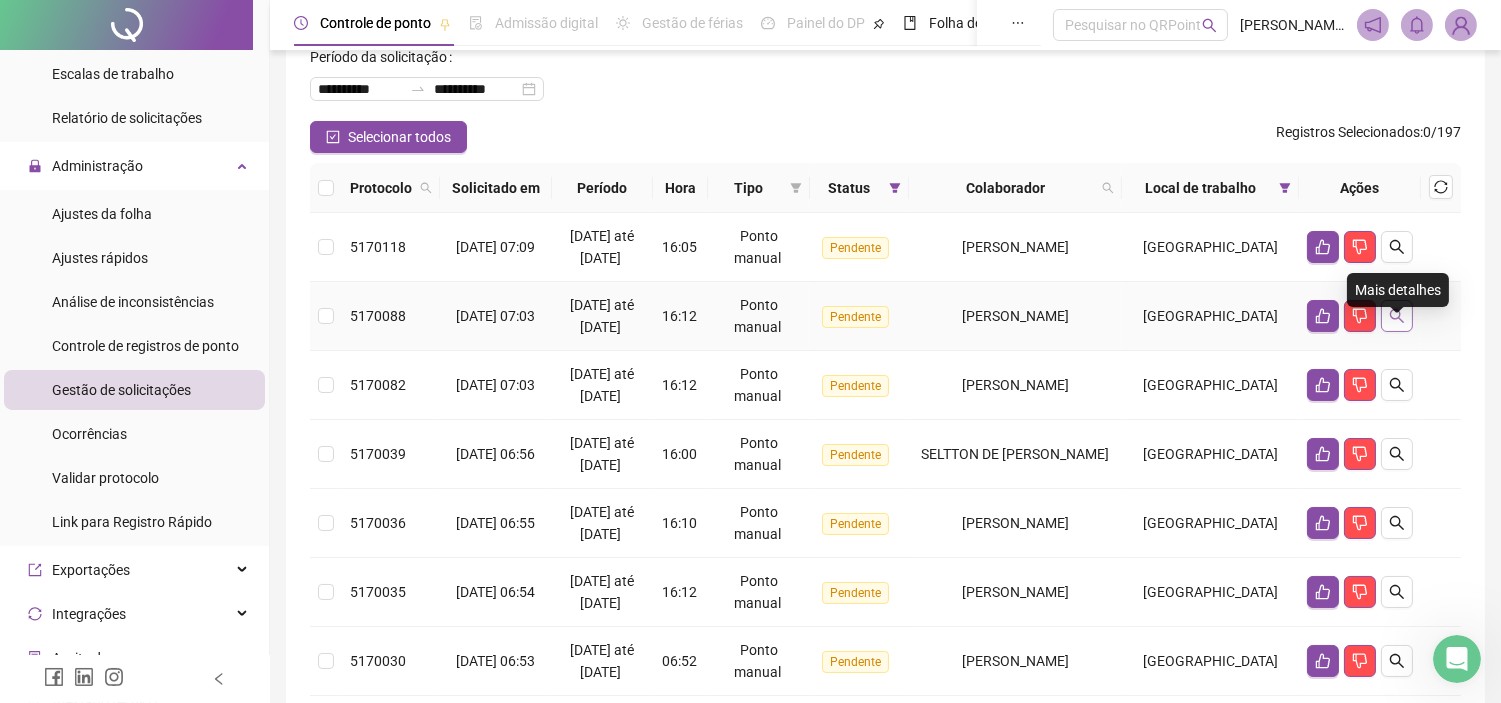 click at bounding box center (1397, 316) 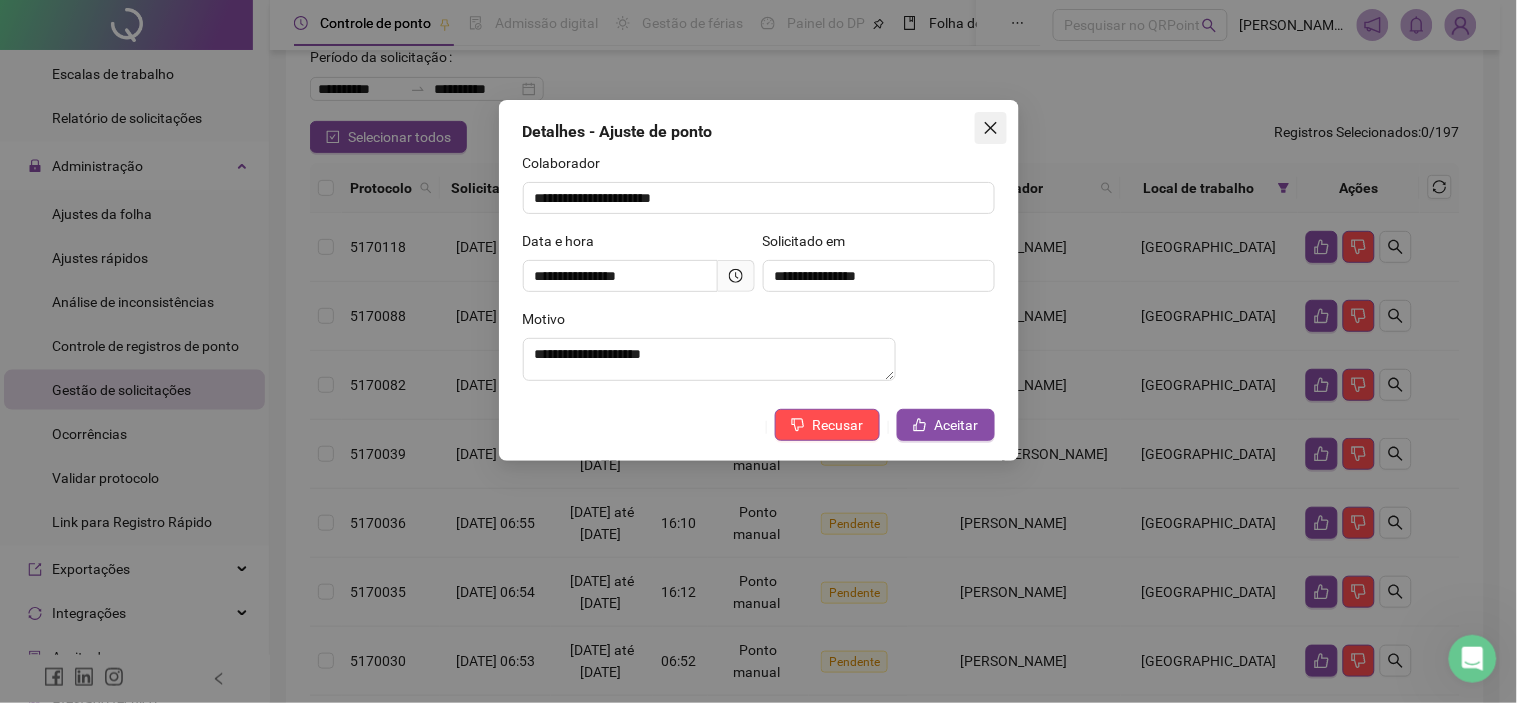 click 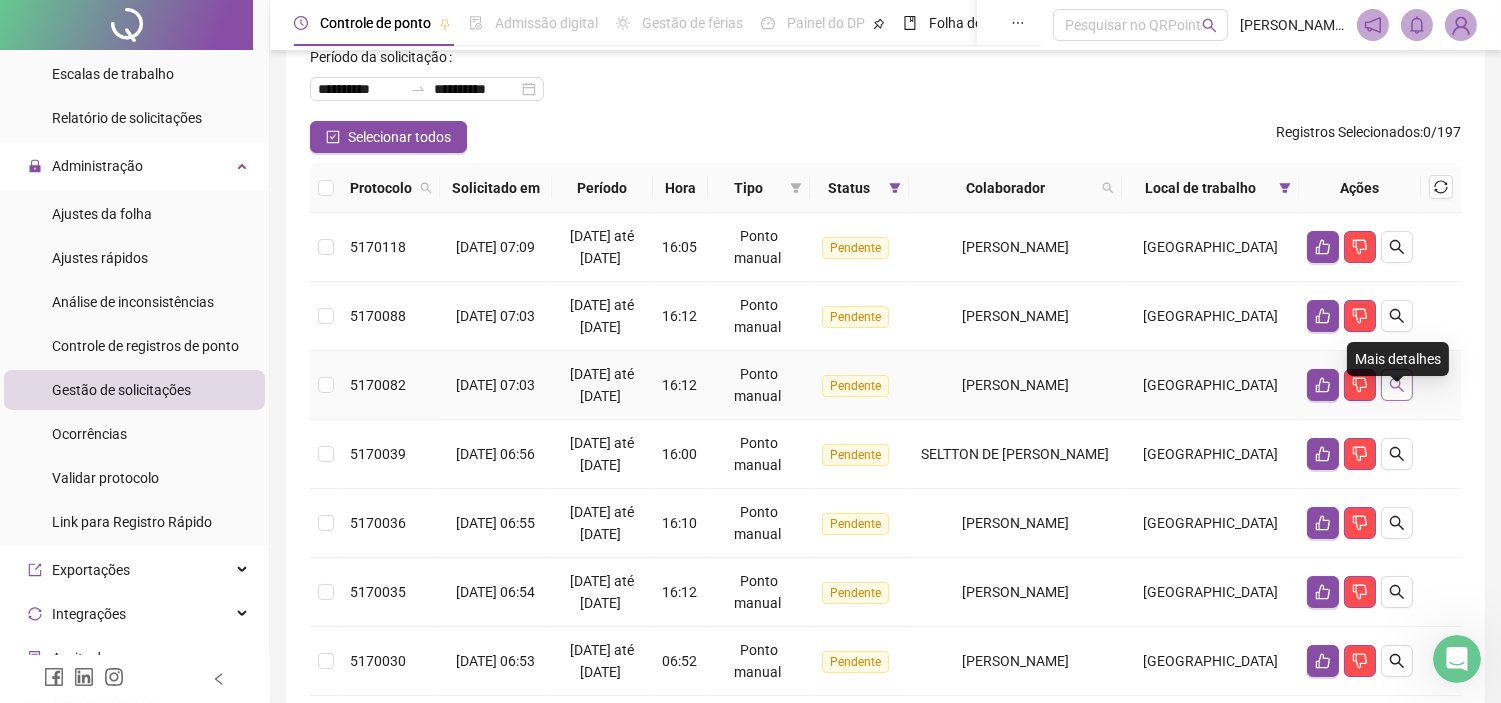 click 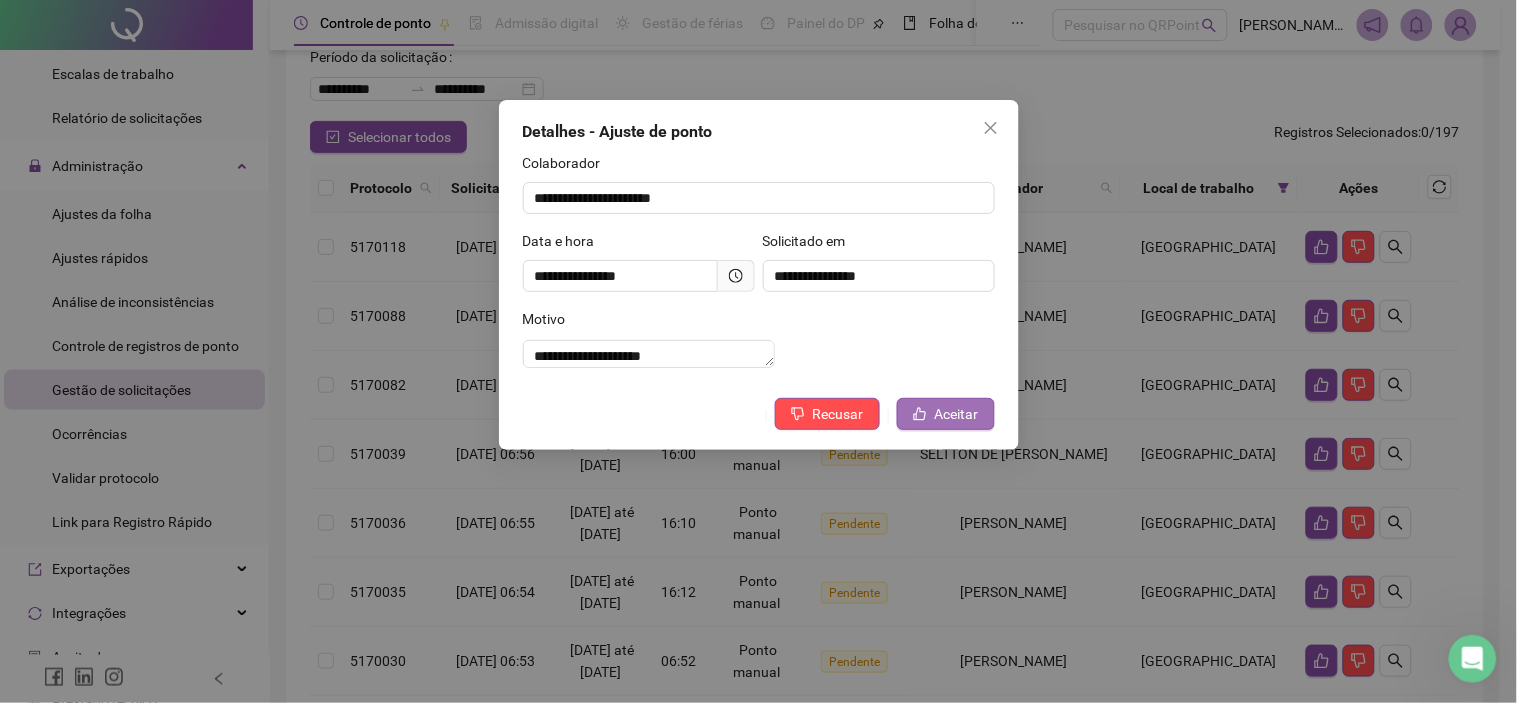 click on "Aceitar" at bounding box center [957, 414] 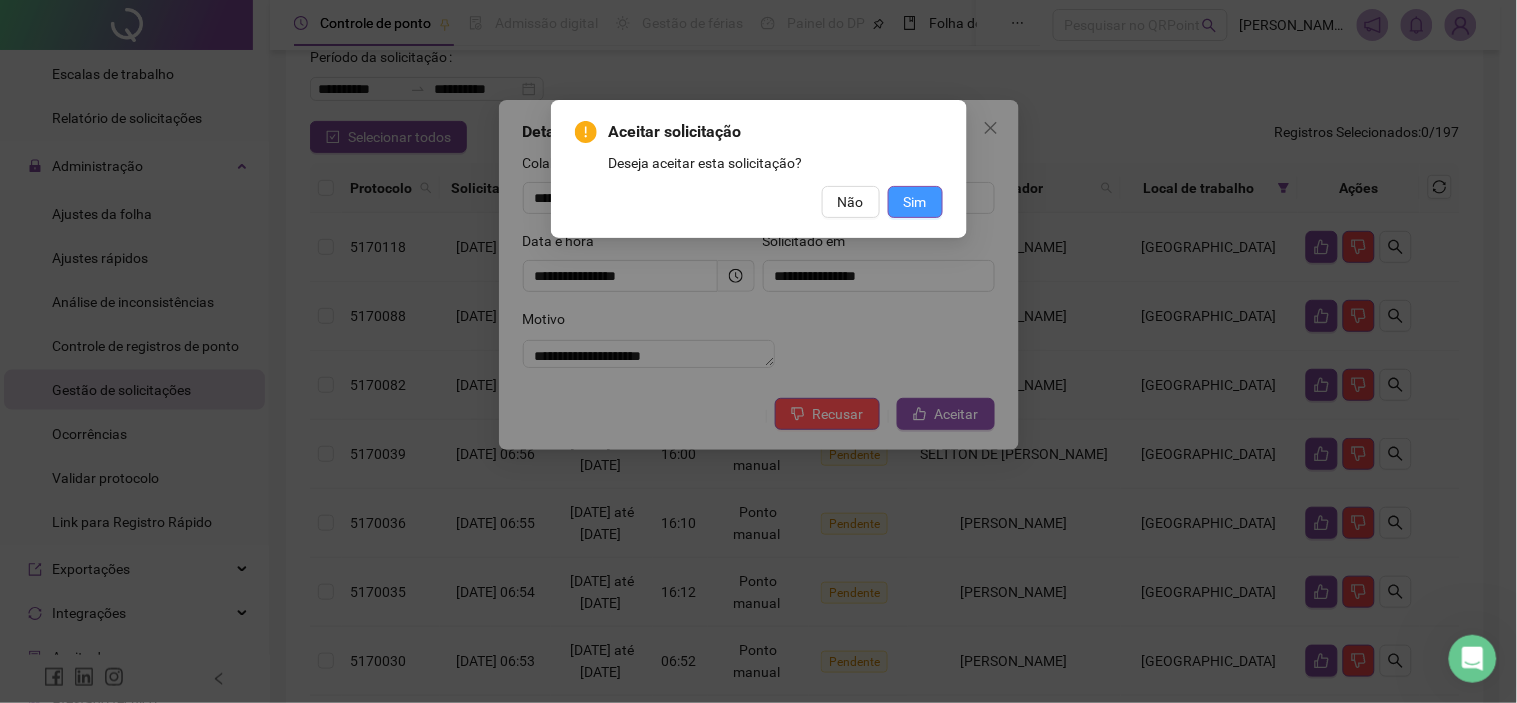 click on "Sim" at bounding box center [915, 202] 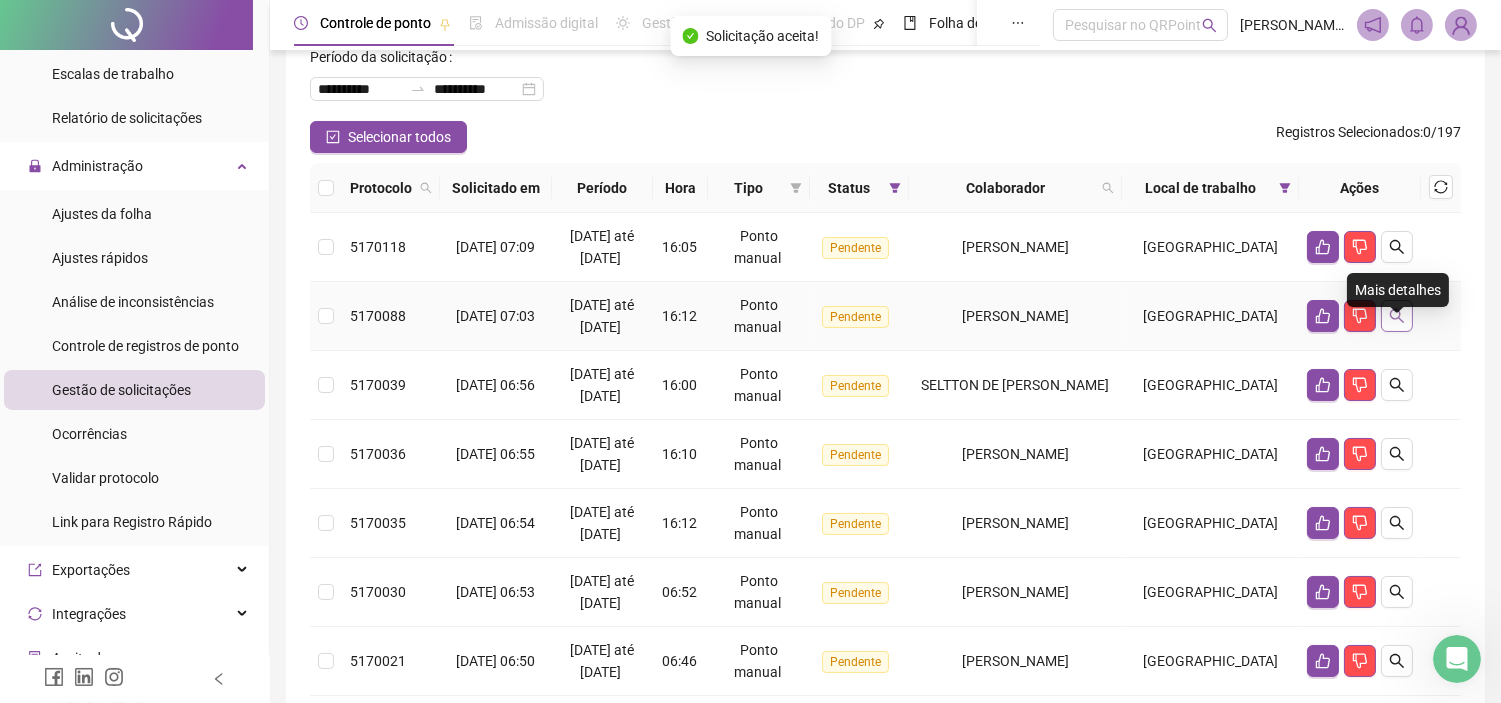click 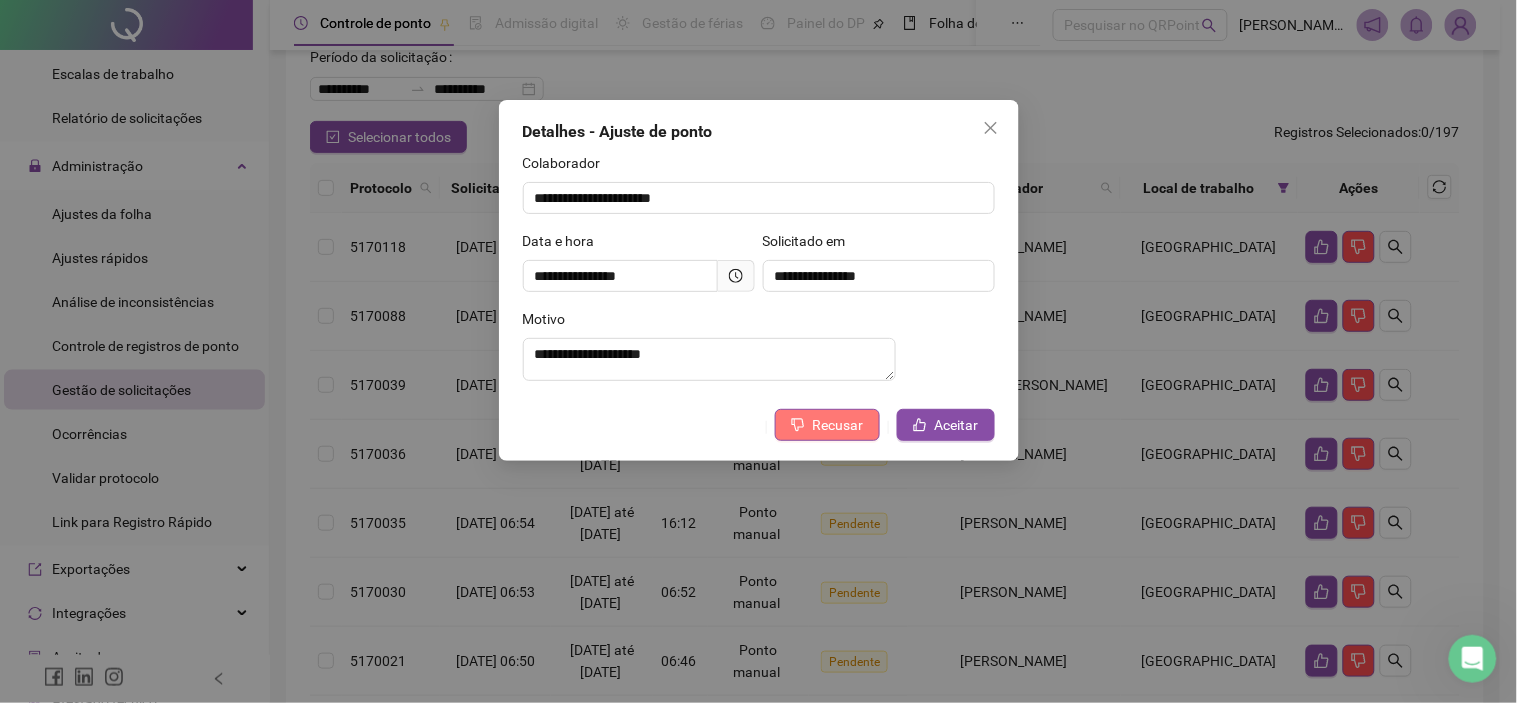 click on "Recusar" at bounding box center (838, 425) 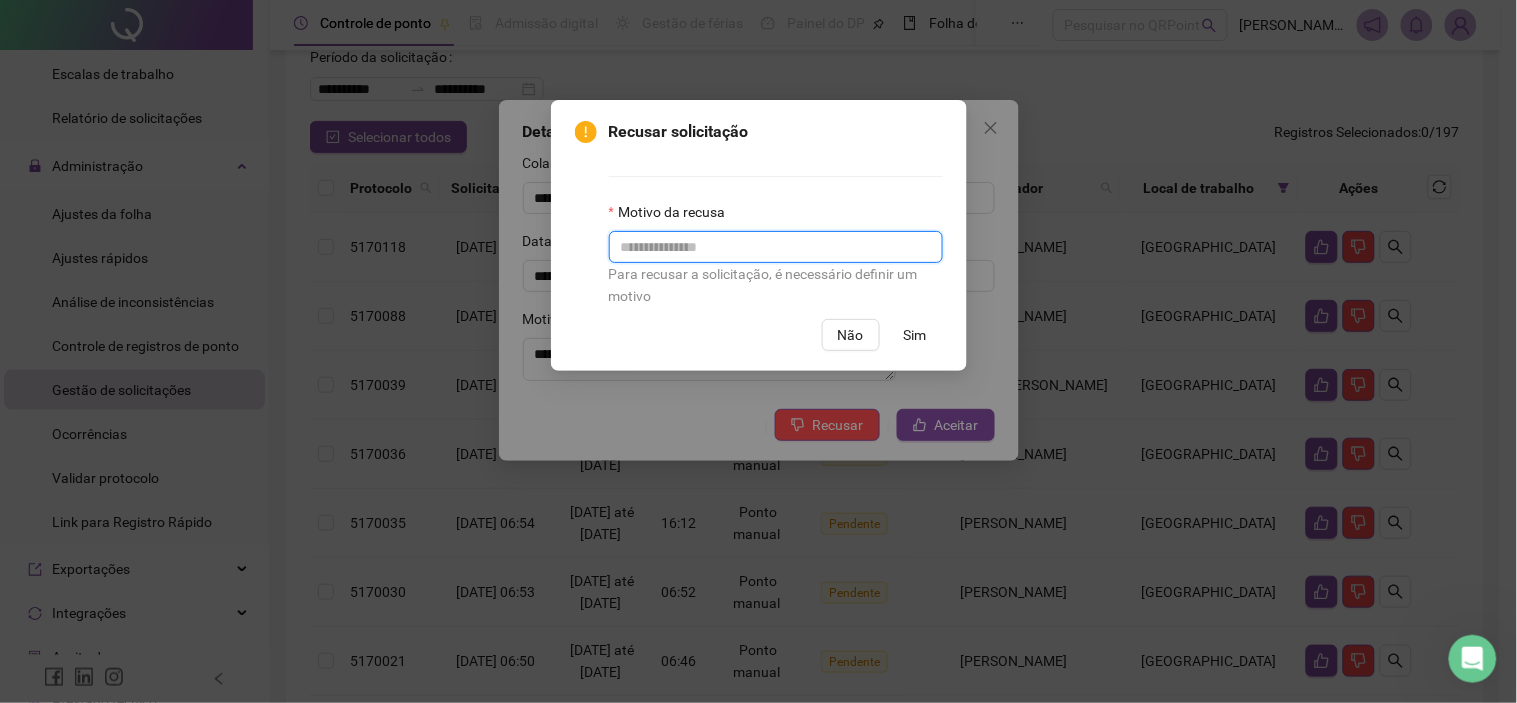 click at bounding box center [776, 247] 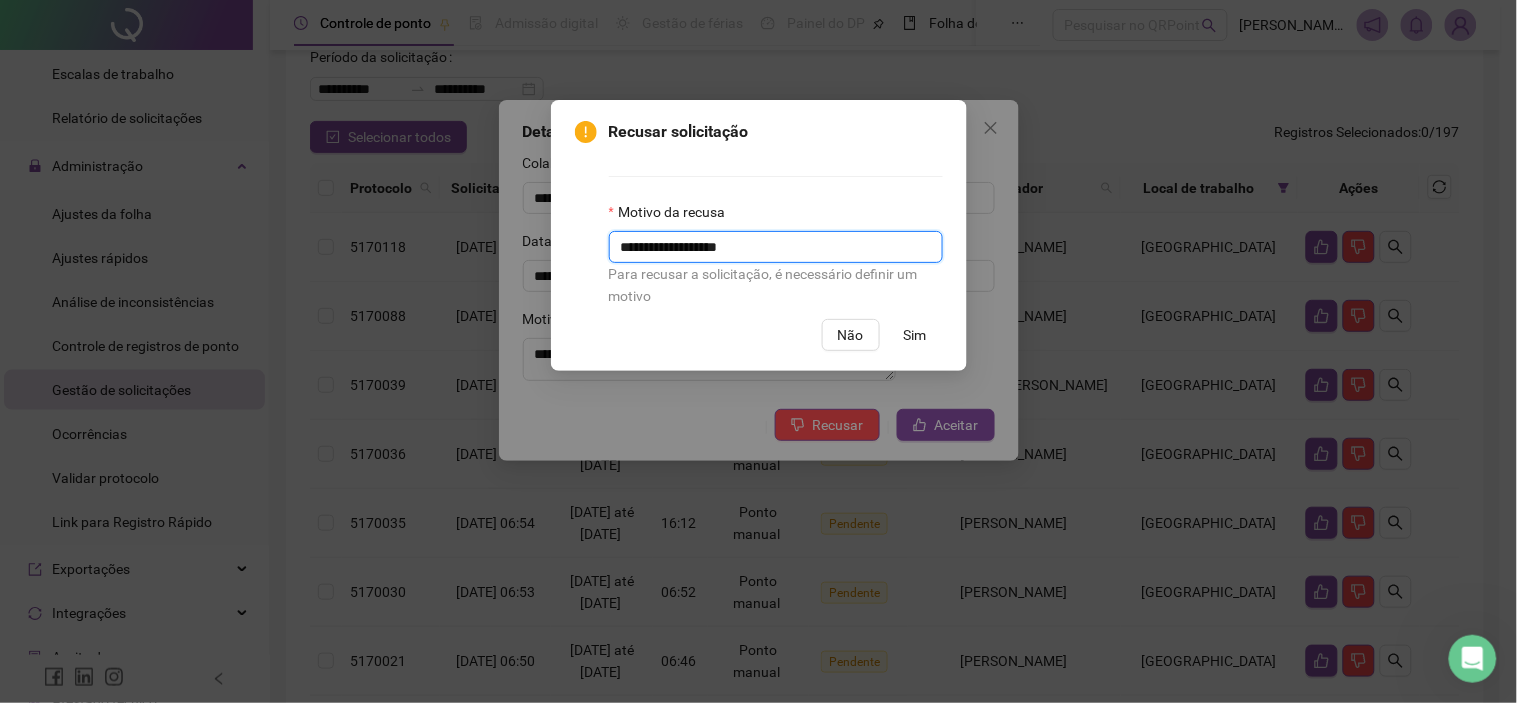 type on "**********" 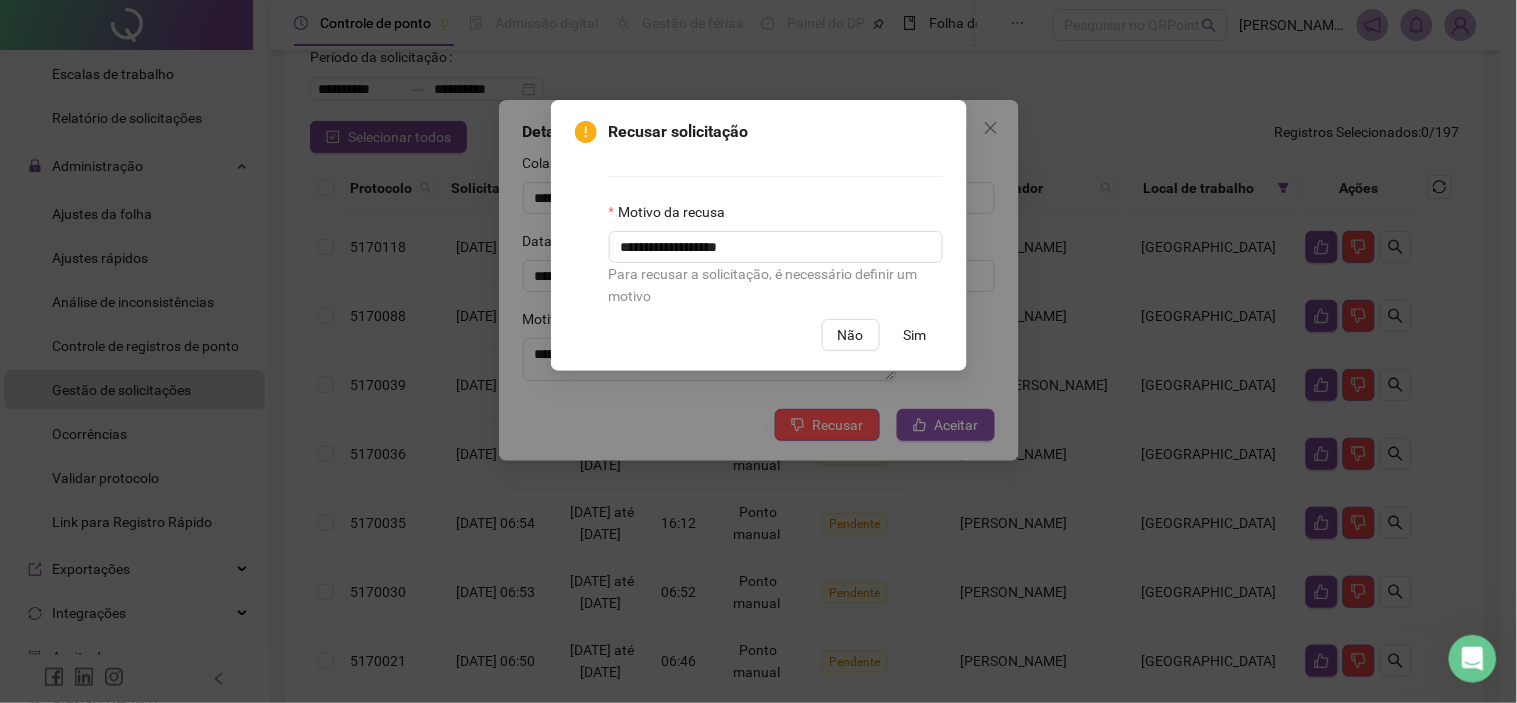 click on "Sim" at bounding box center (915, 335) 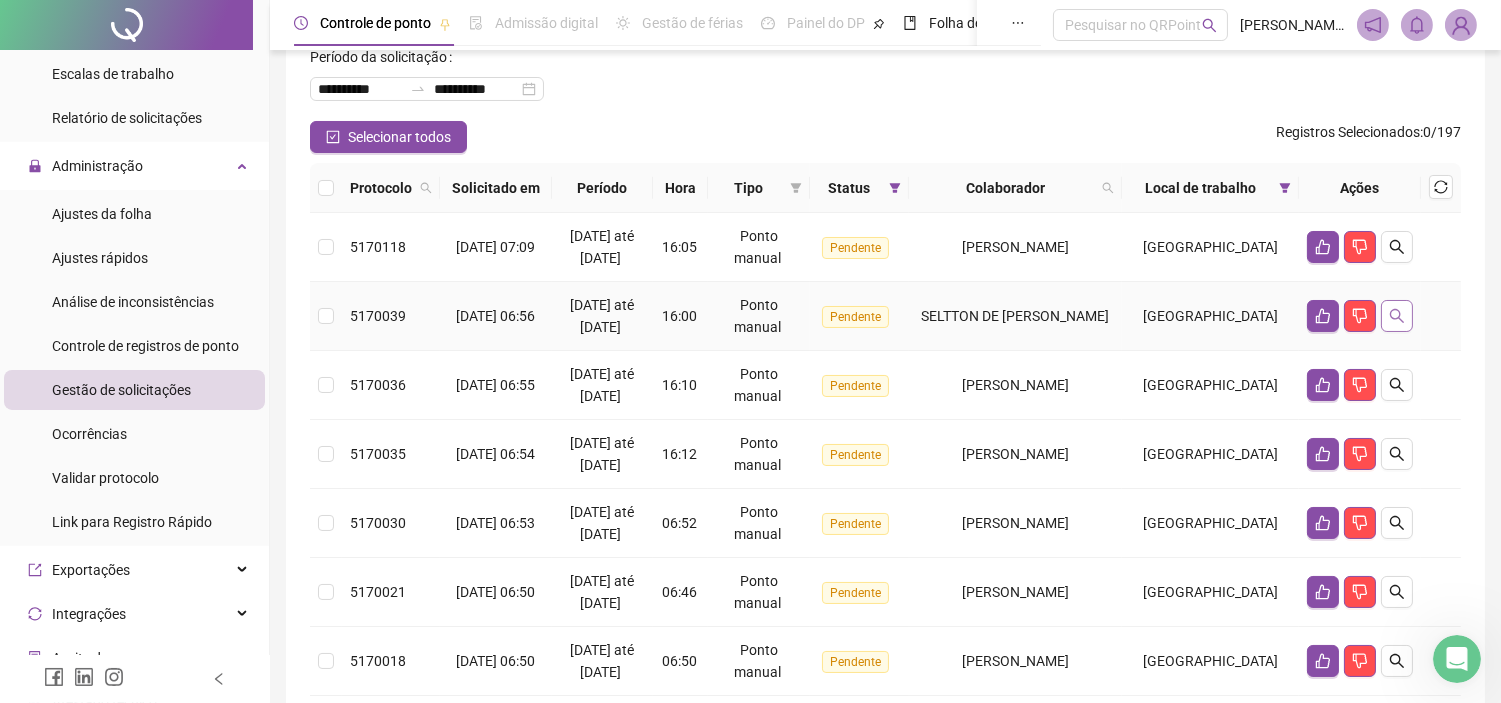 click 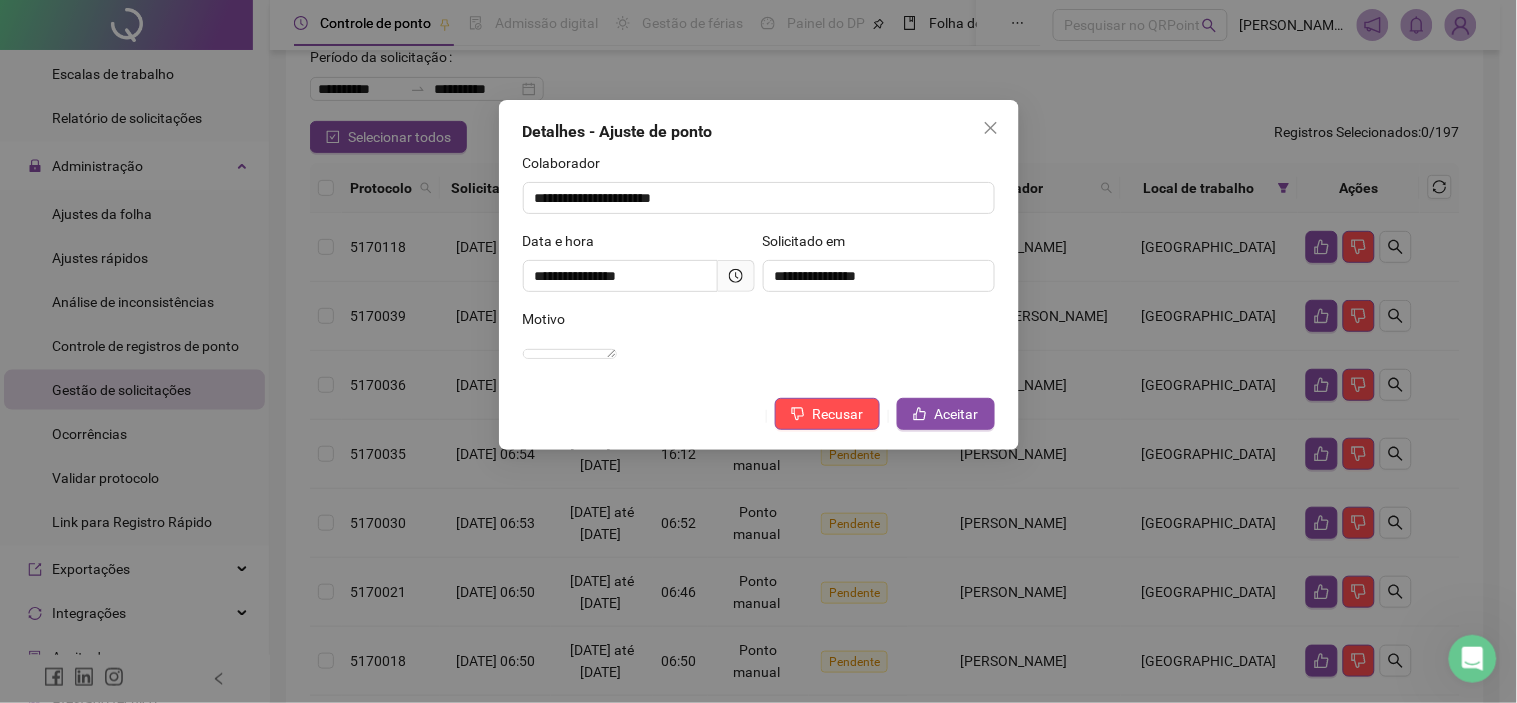 click at bounding box center (736, 276) 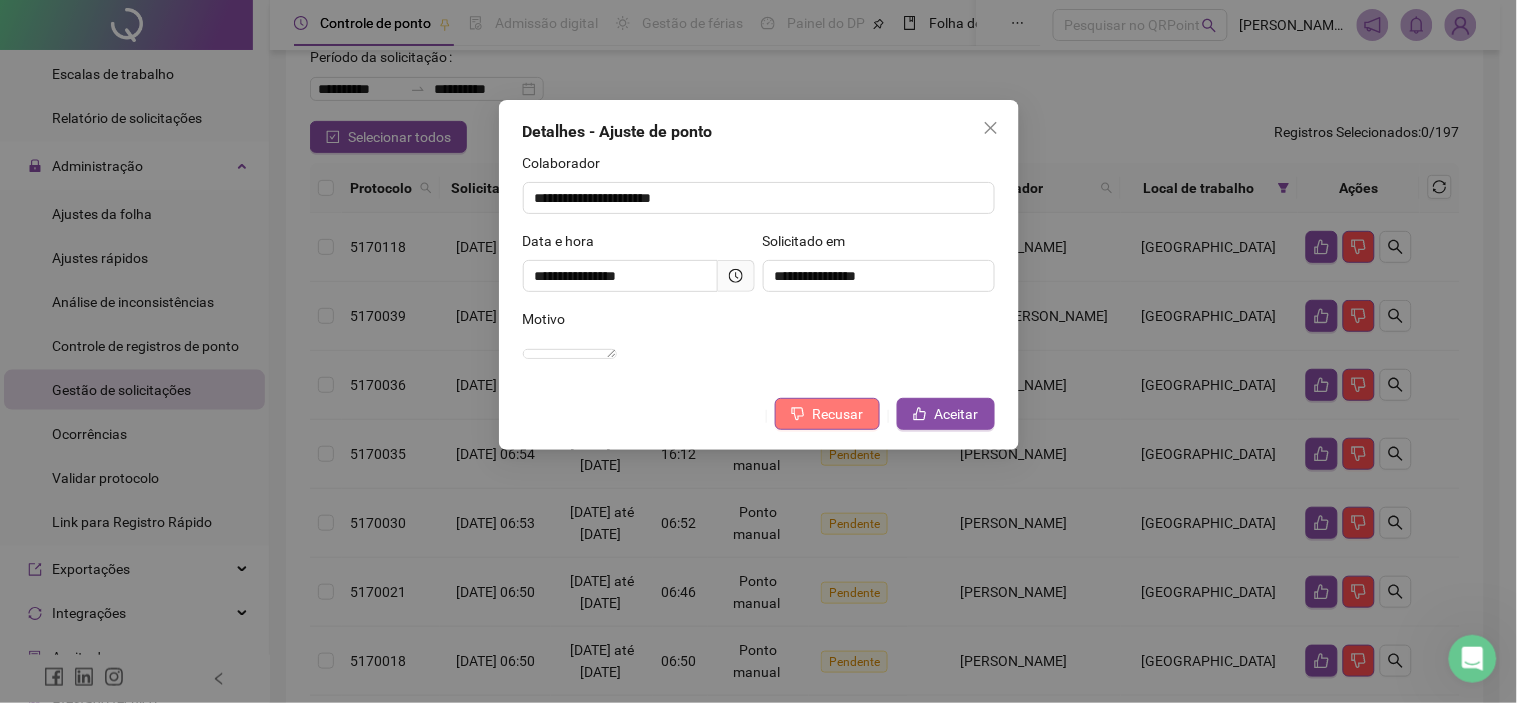 click on "Recusar" at bounding box center [838, 414] 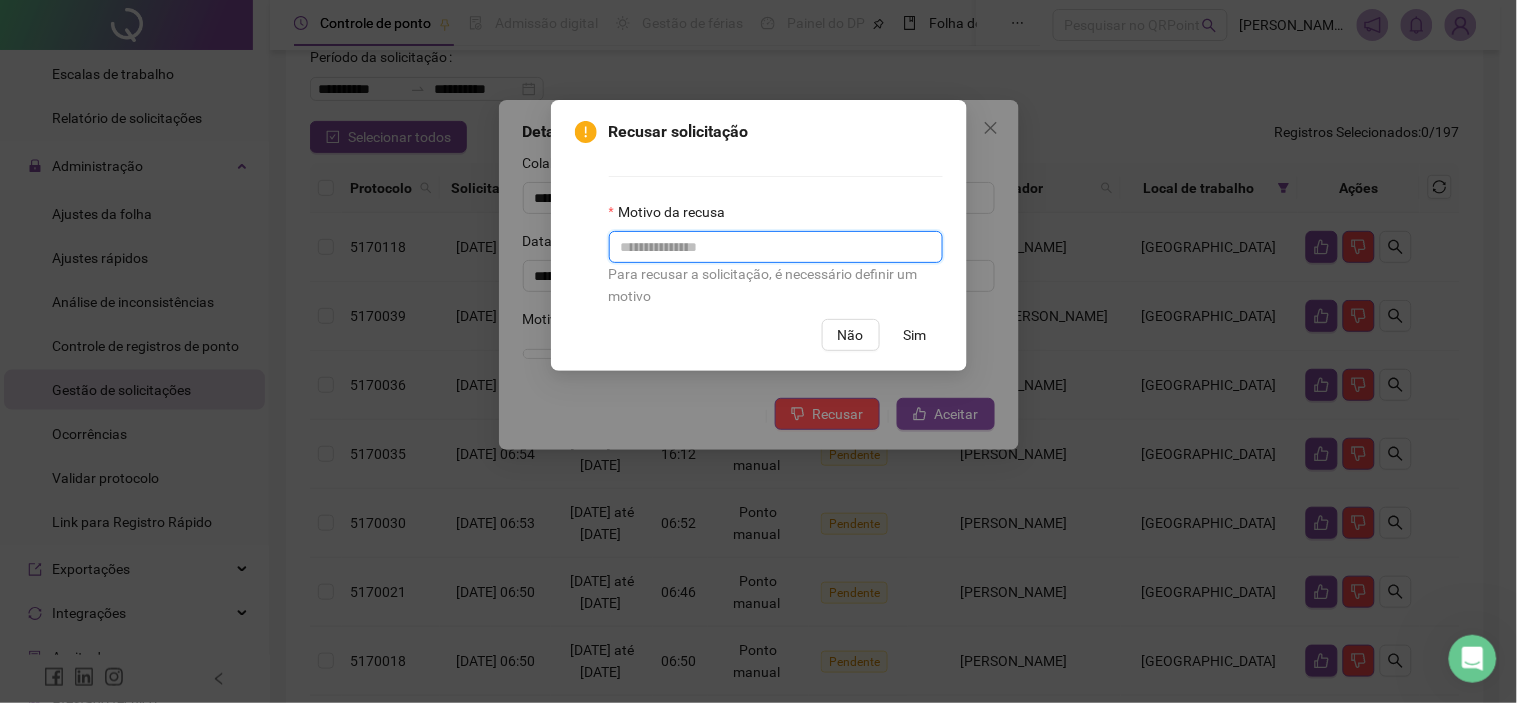 click at bounding box center [776, 247] 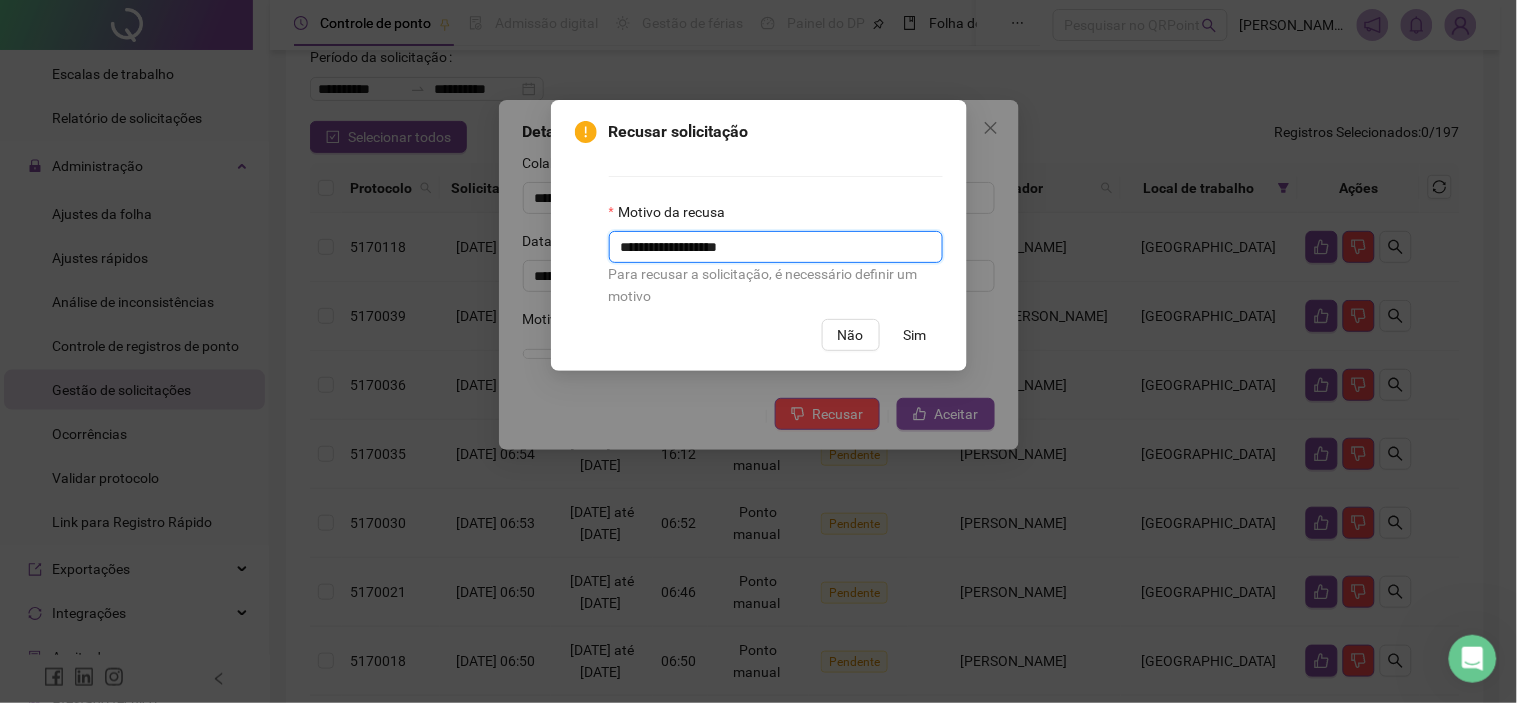 type on "**********" 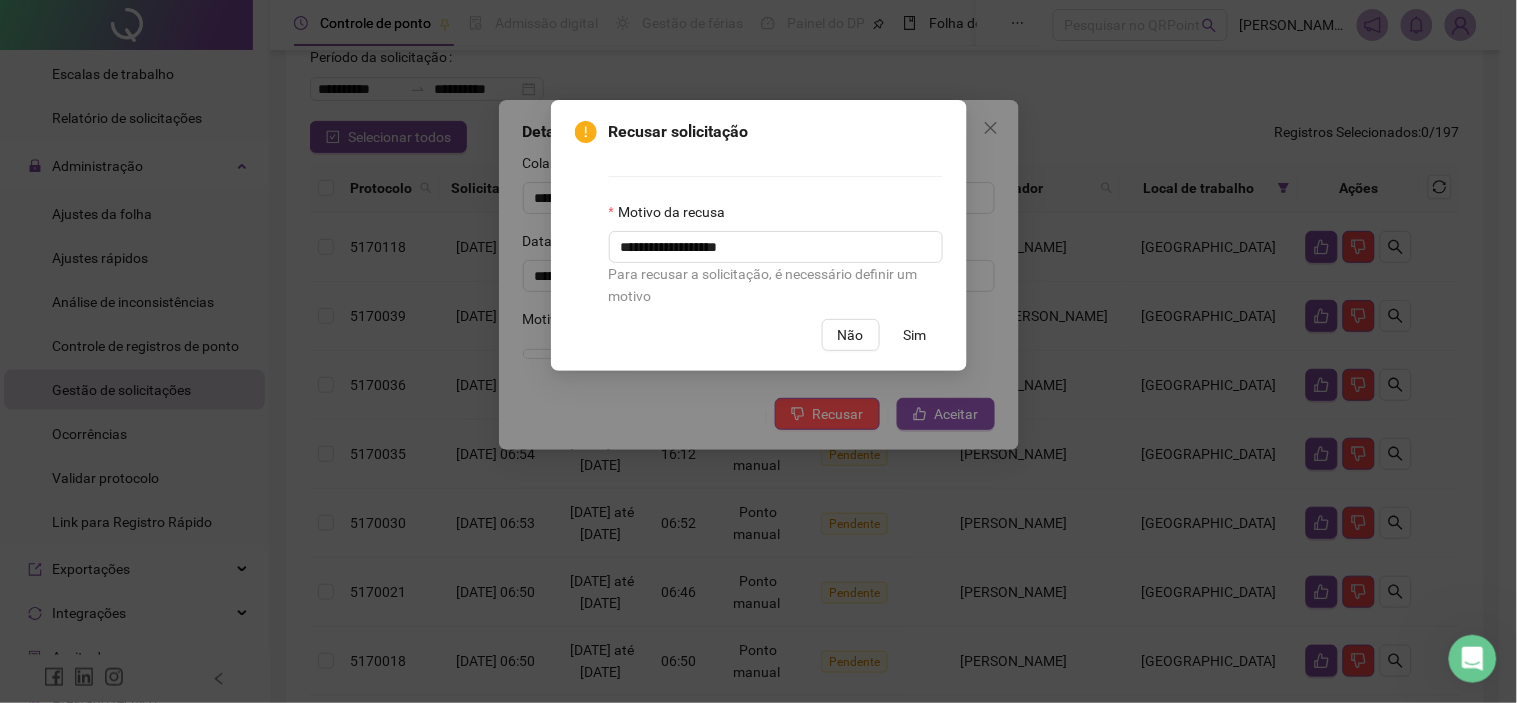 click on "Sim" at bounding box center (915, 335) 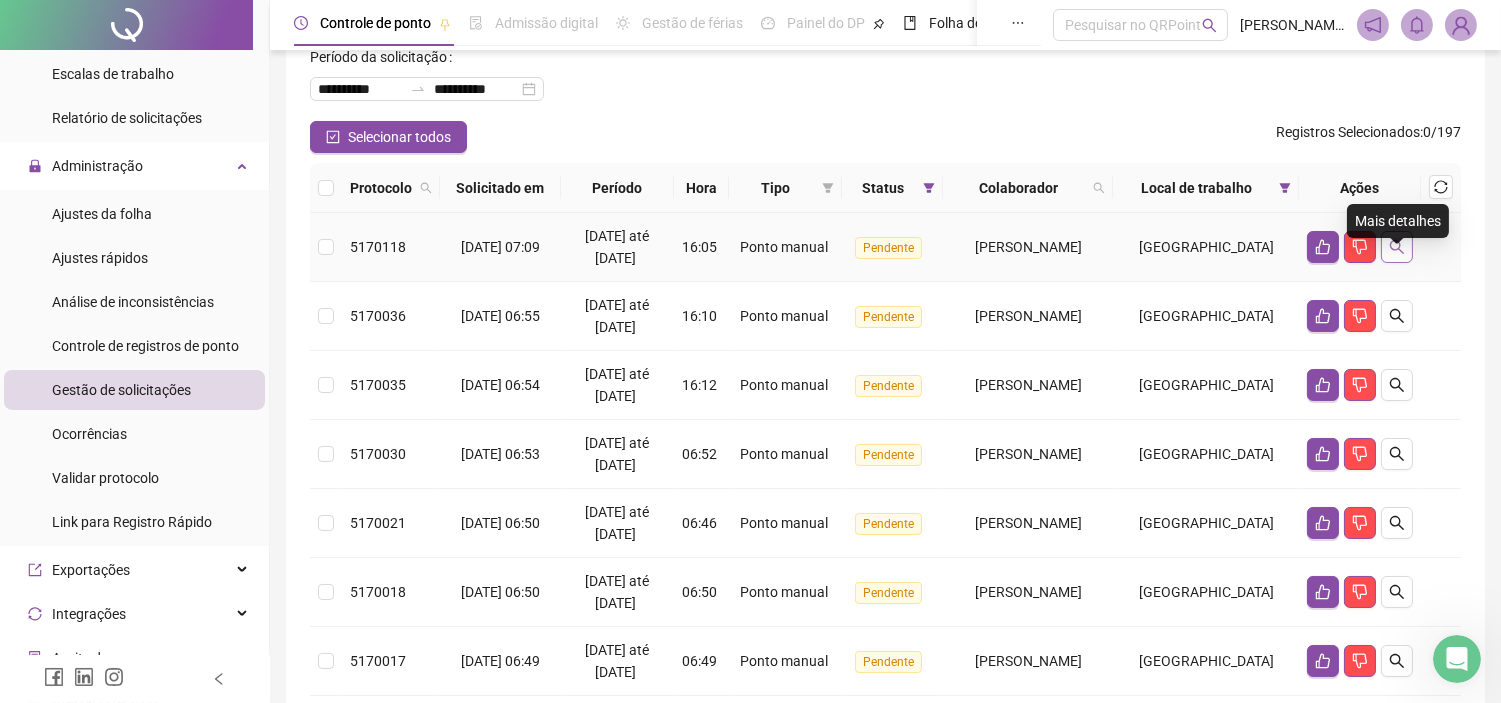 click 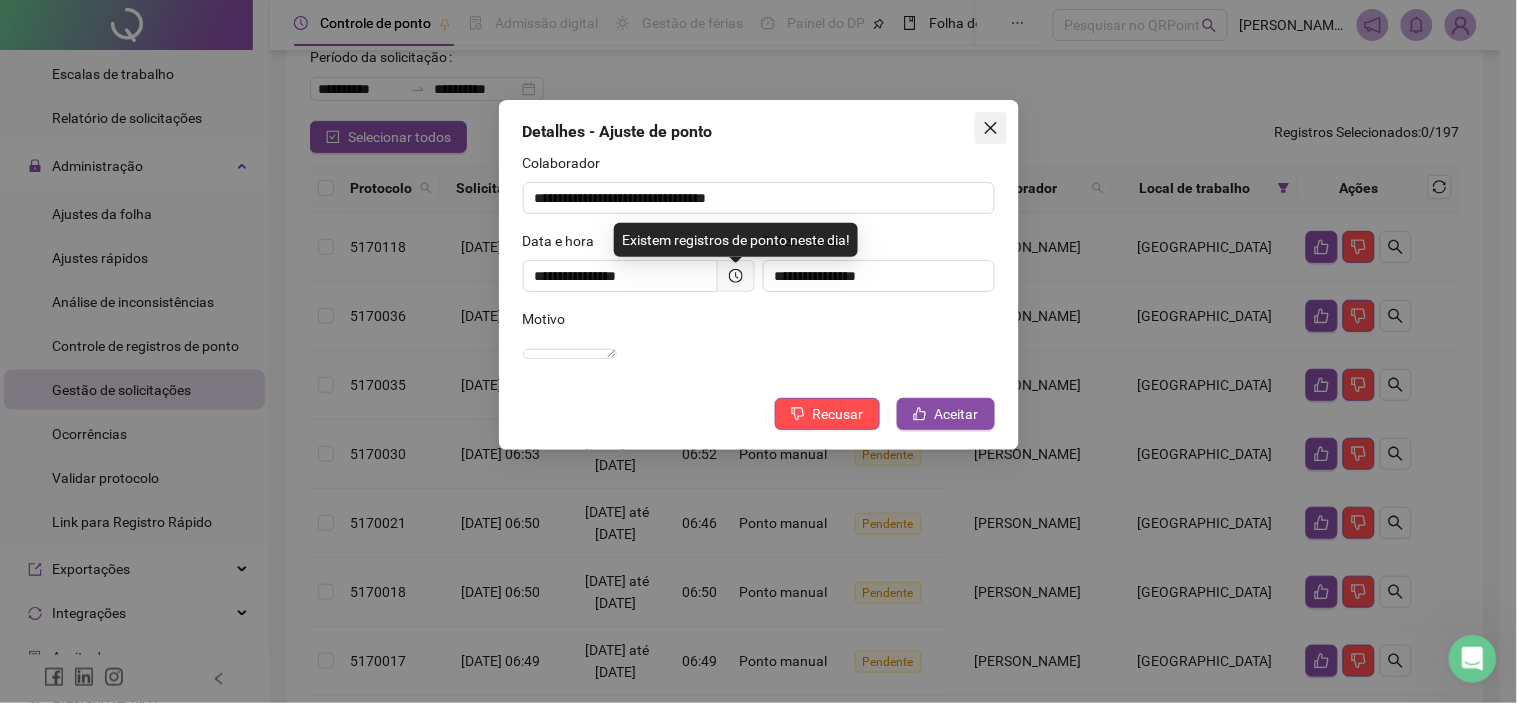 click 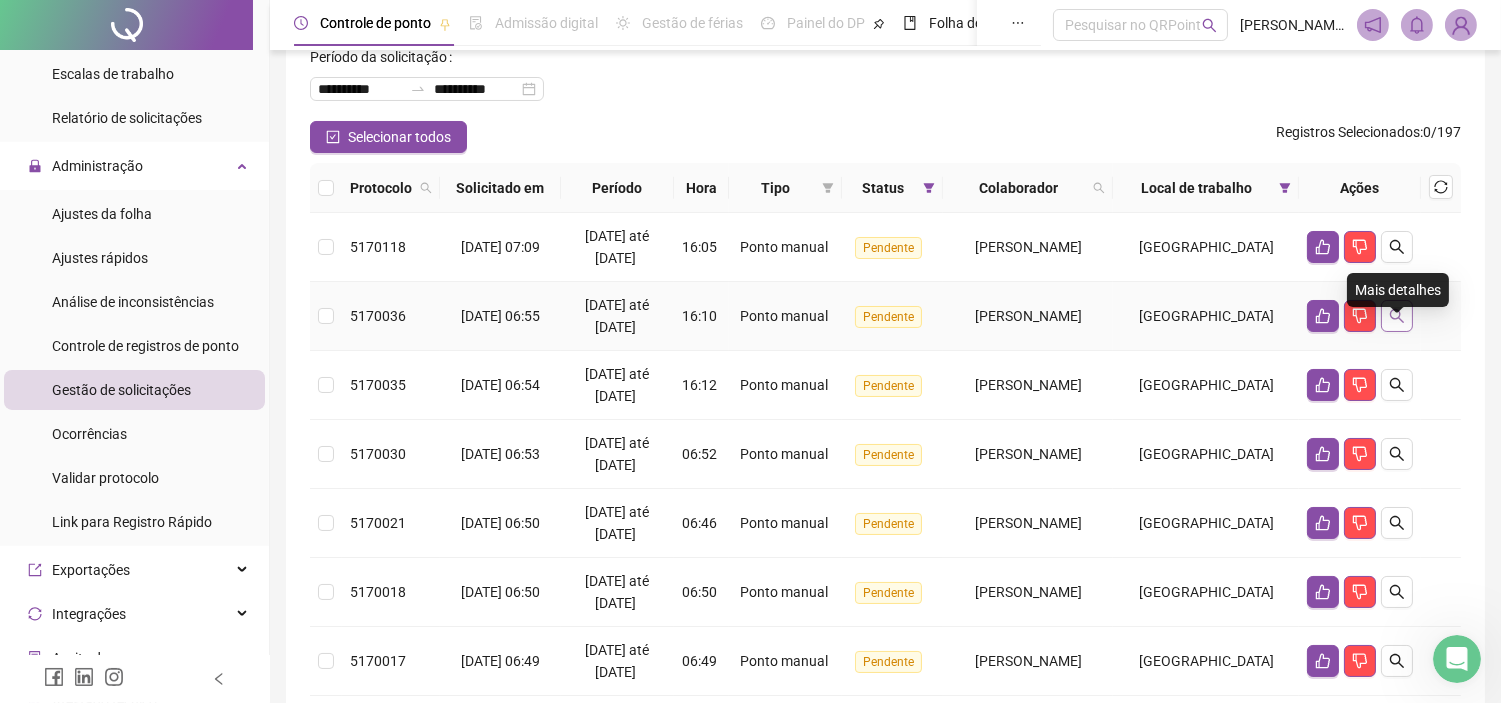 click 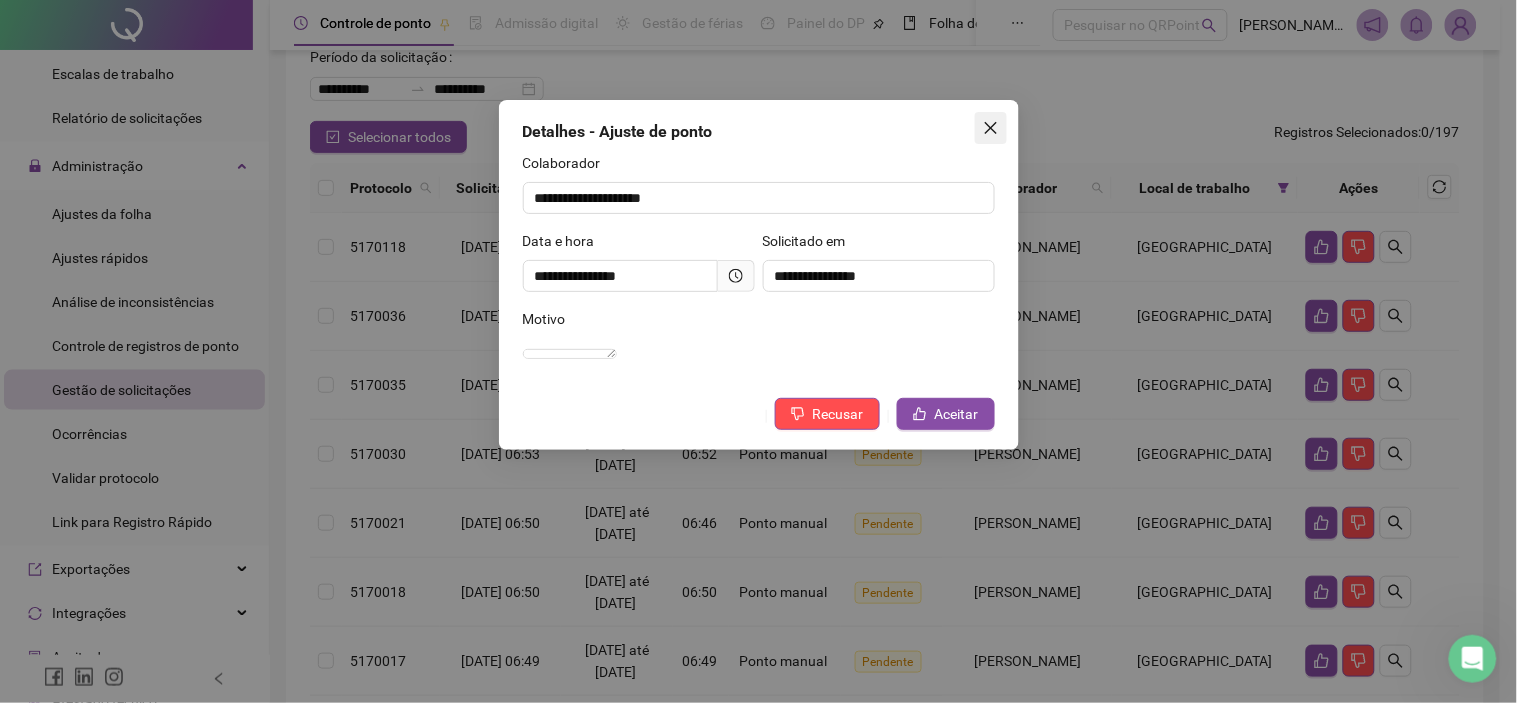 click 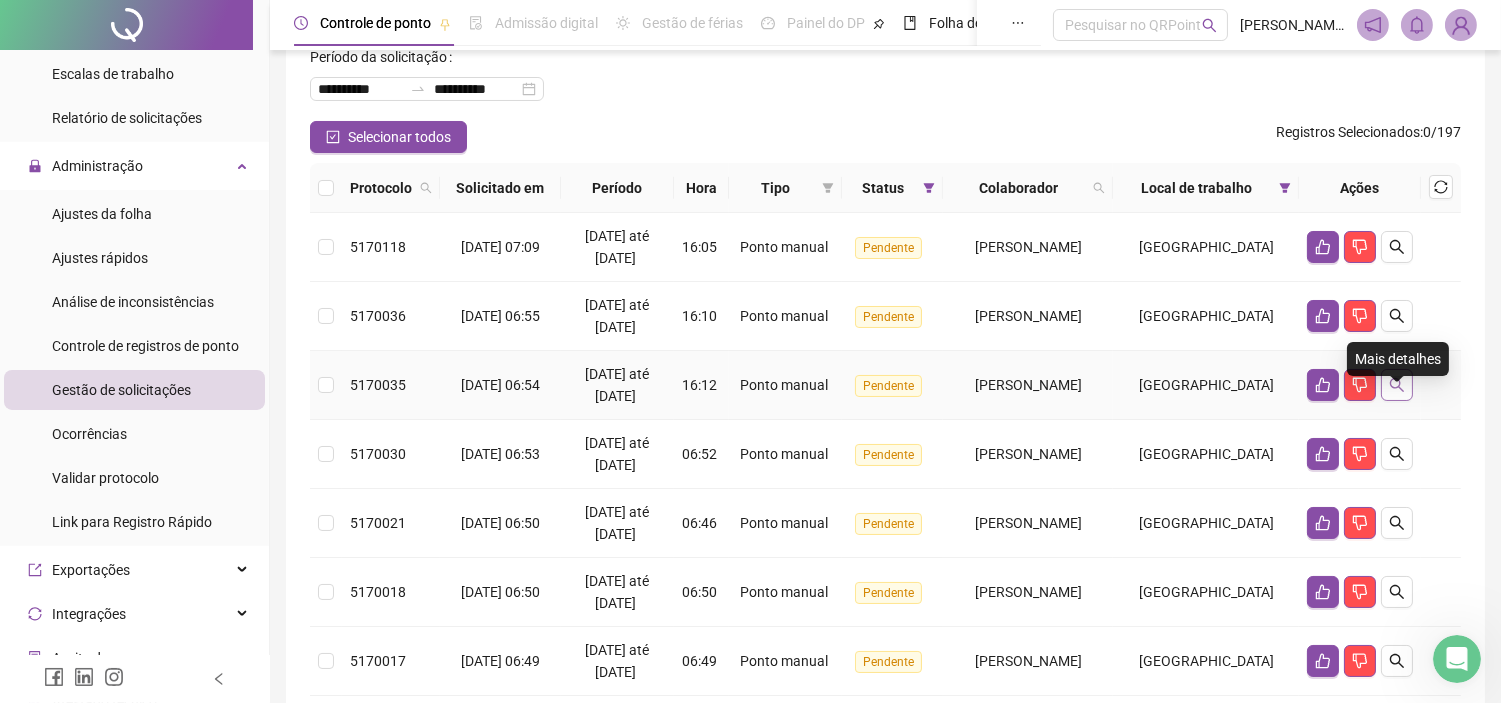 click at bounding box center (1397, 385) 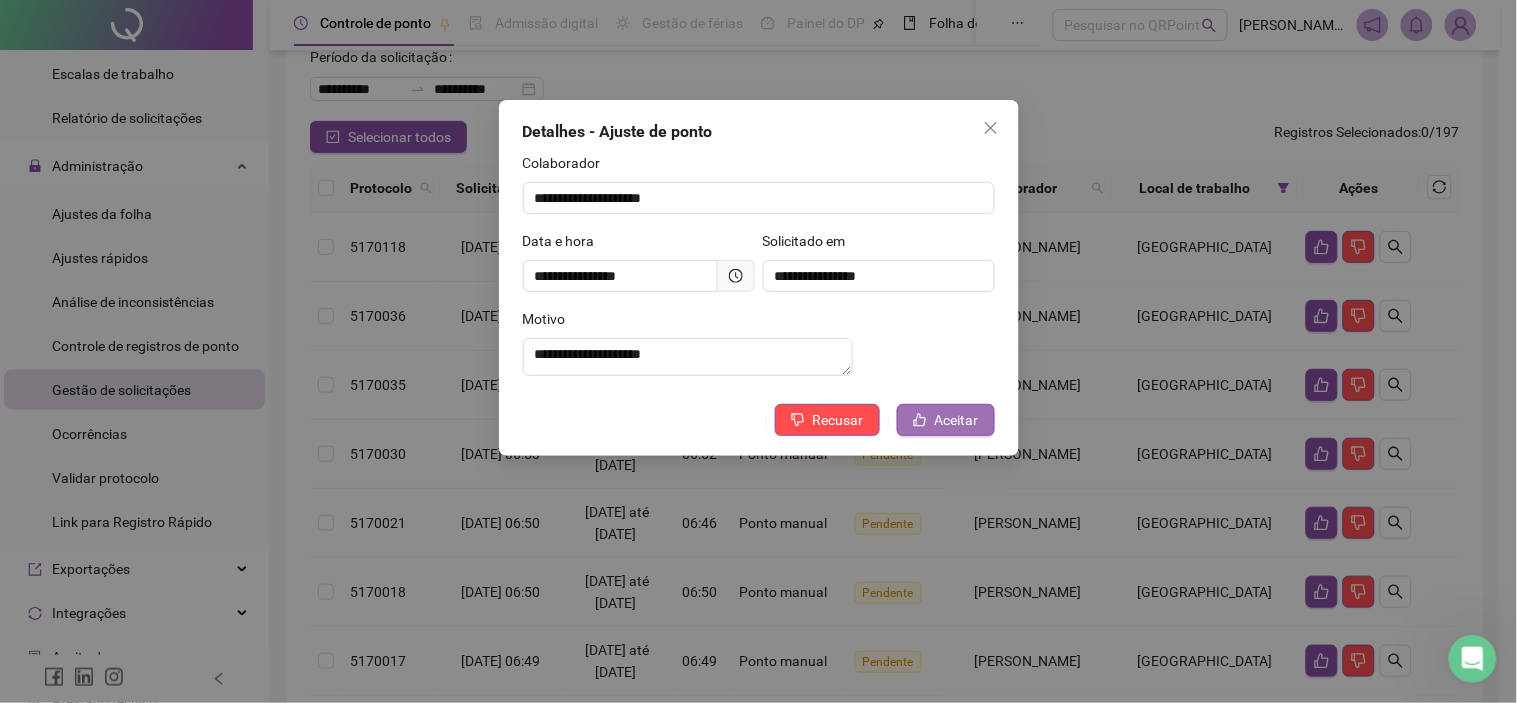 click on "Aceitar" at bounding box center [957, 420] 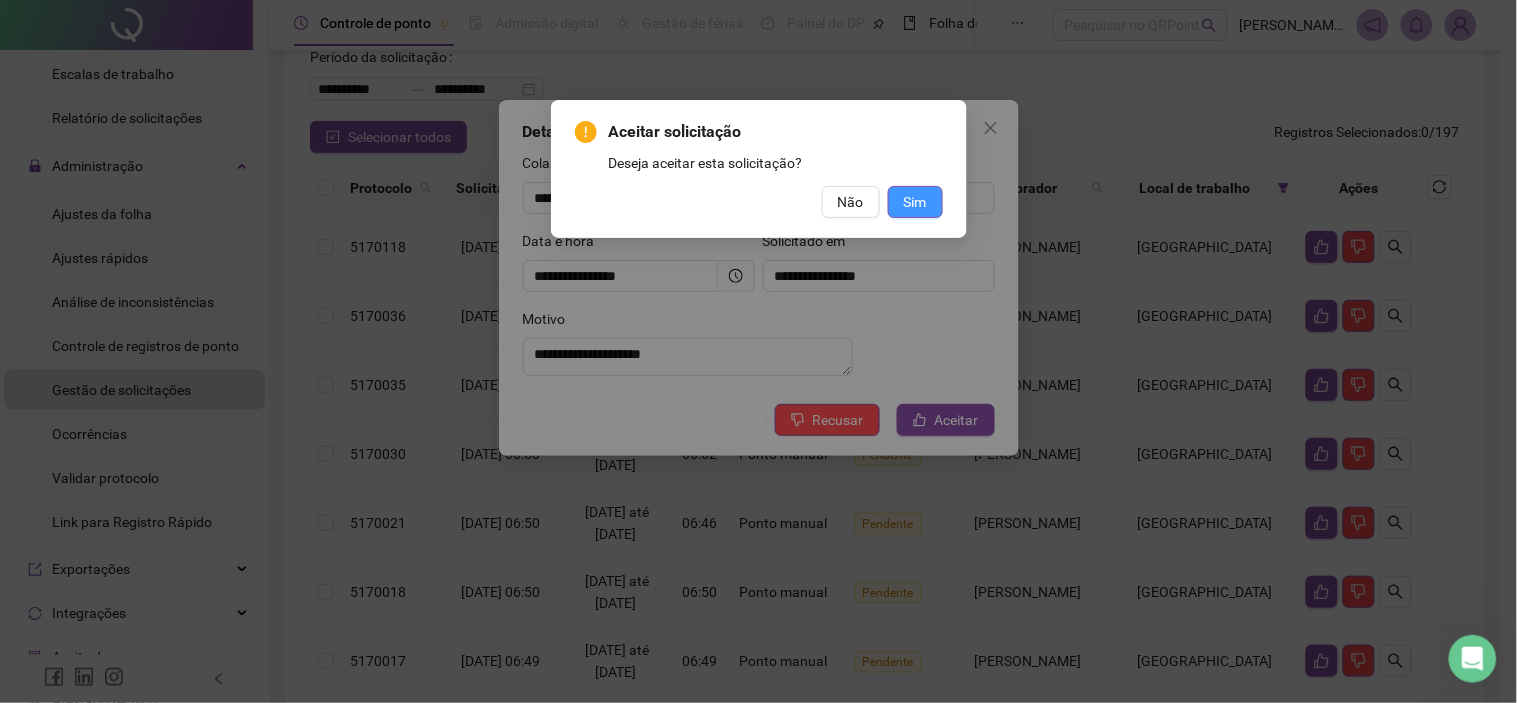 click on "Sim" at bounding box center (915, 202) 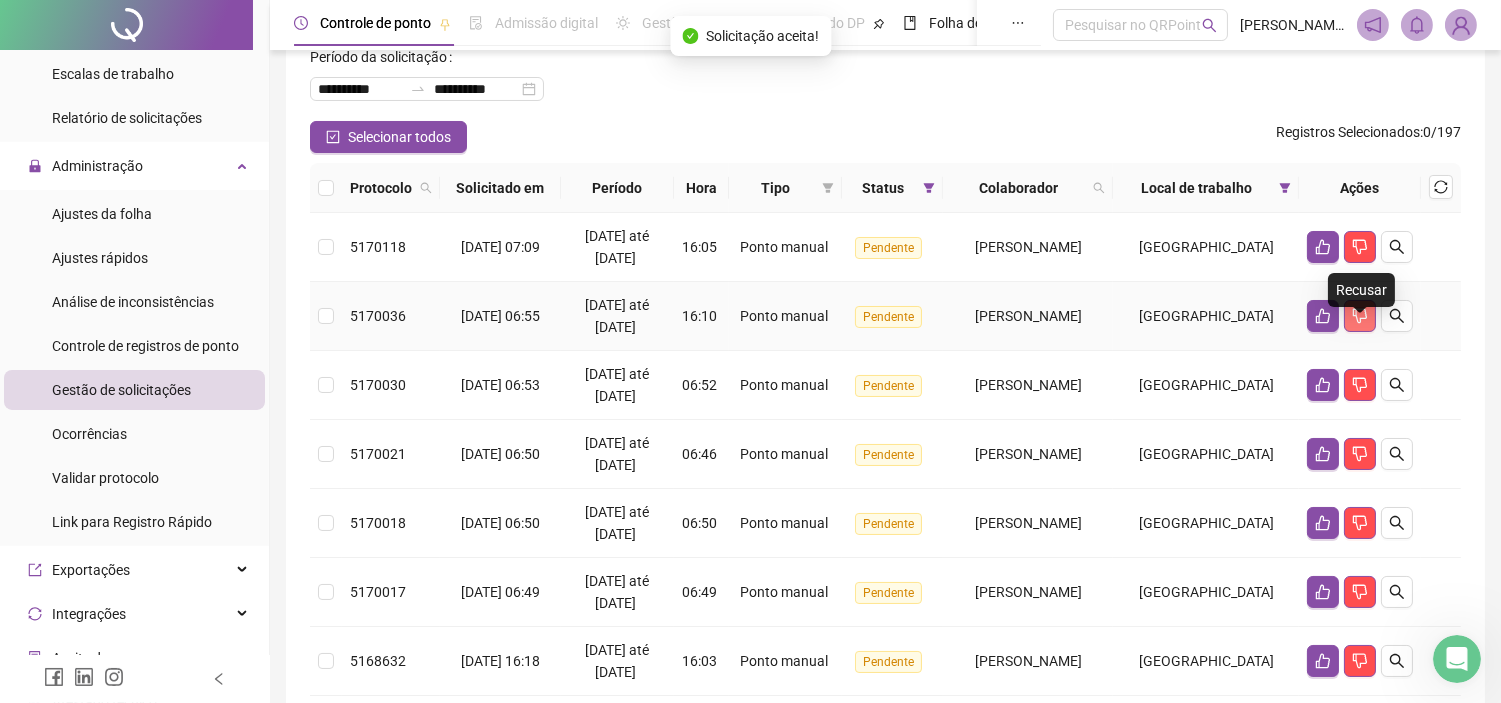 click 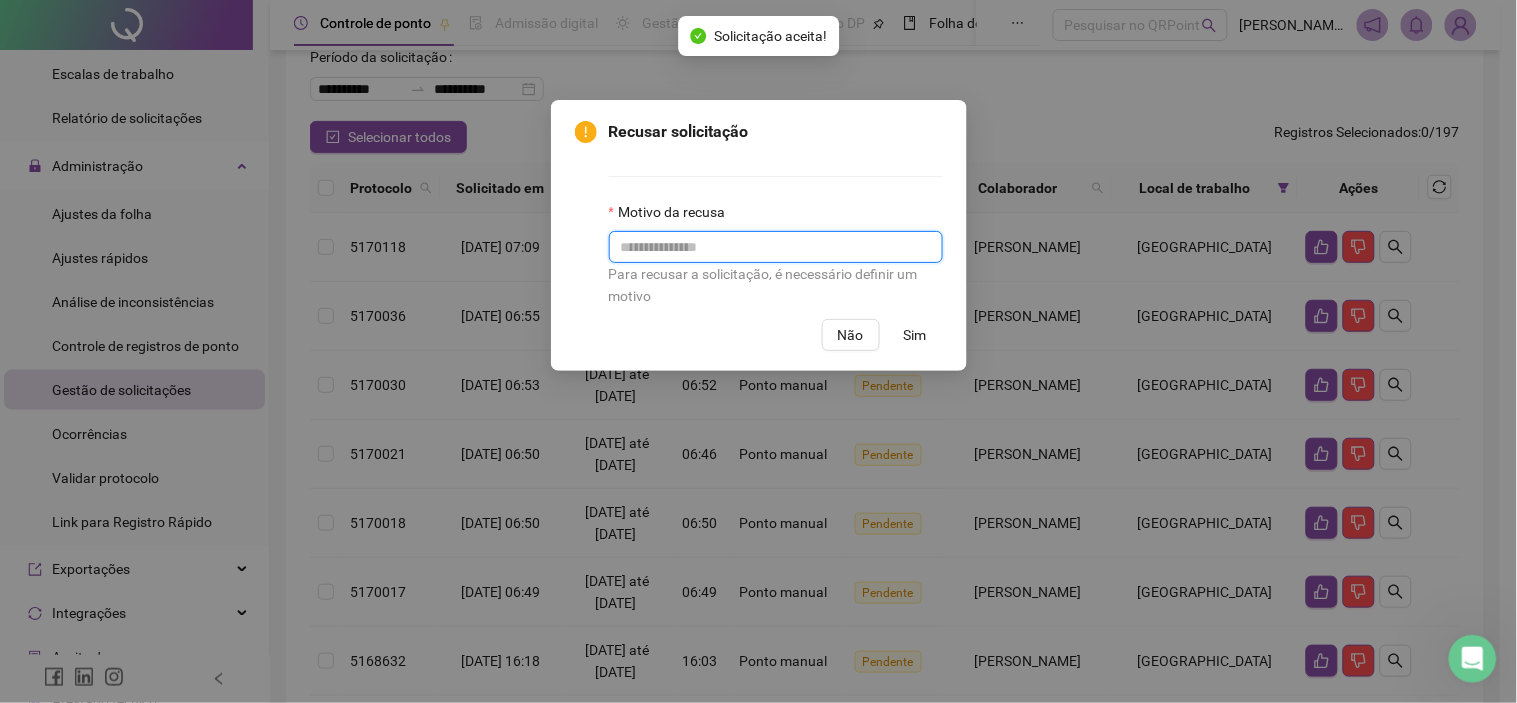 click at bounding box center [776, 247] 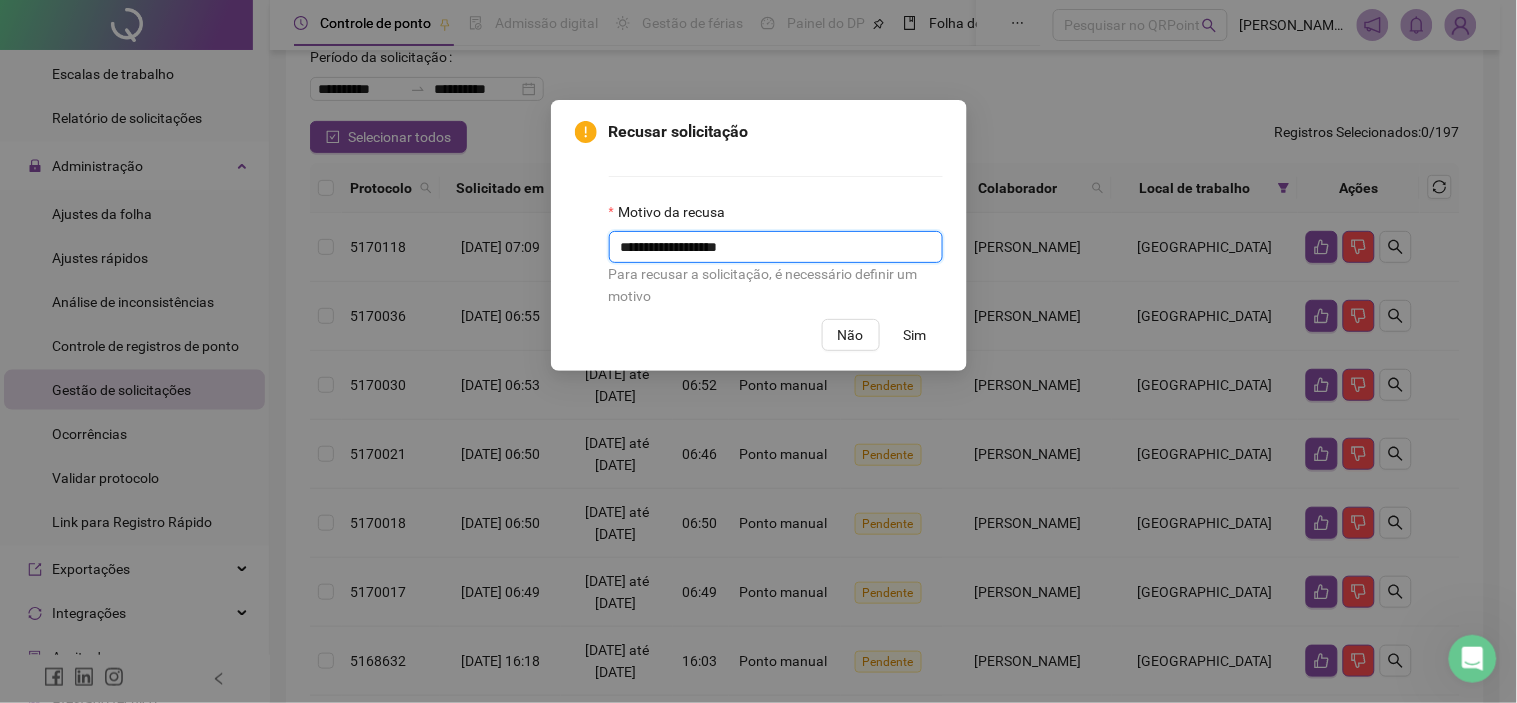 type on "**********" 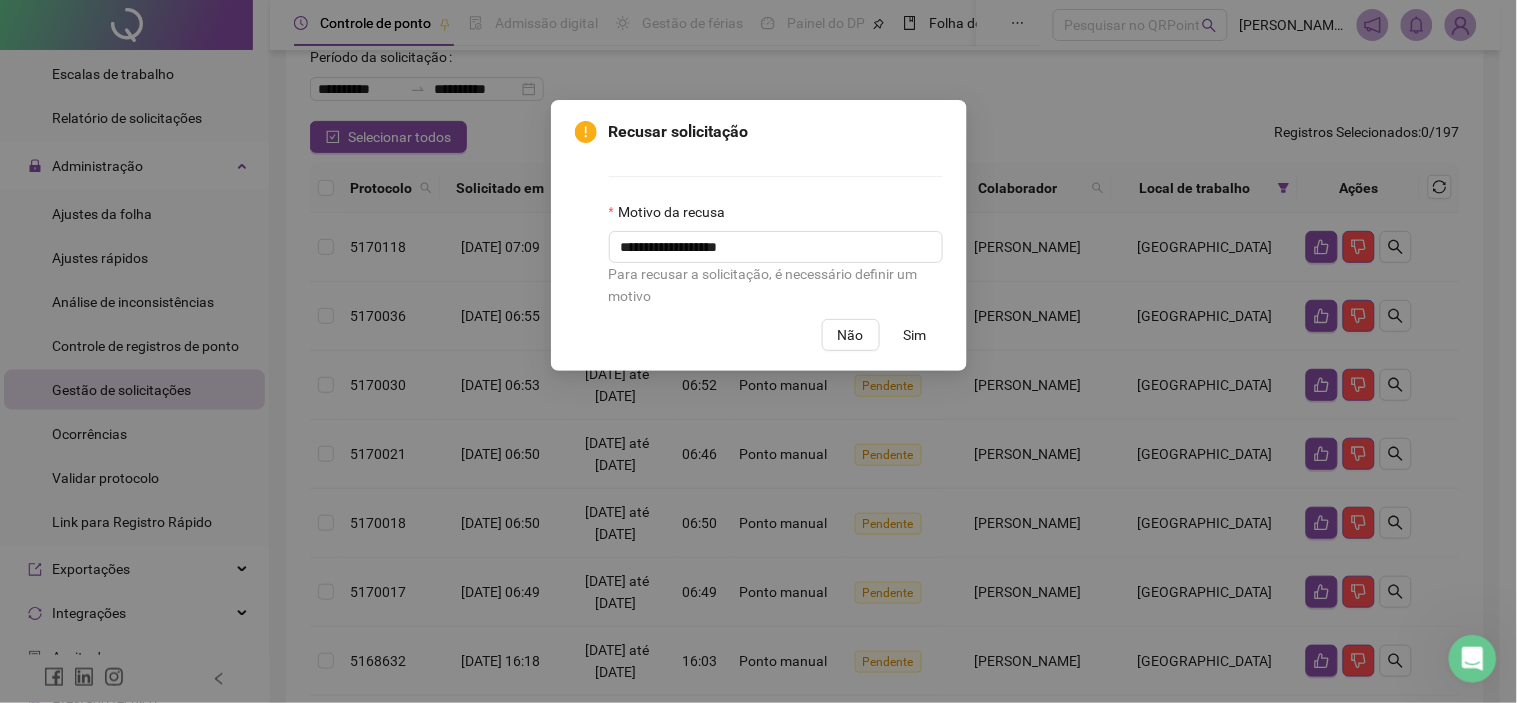 click on "Sim" at bounding box center [915, 335] 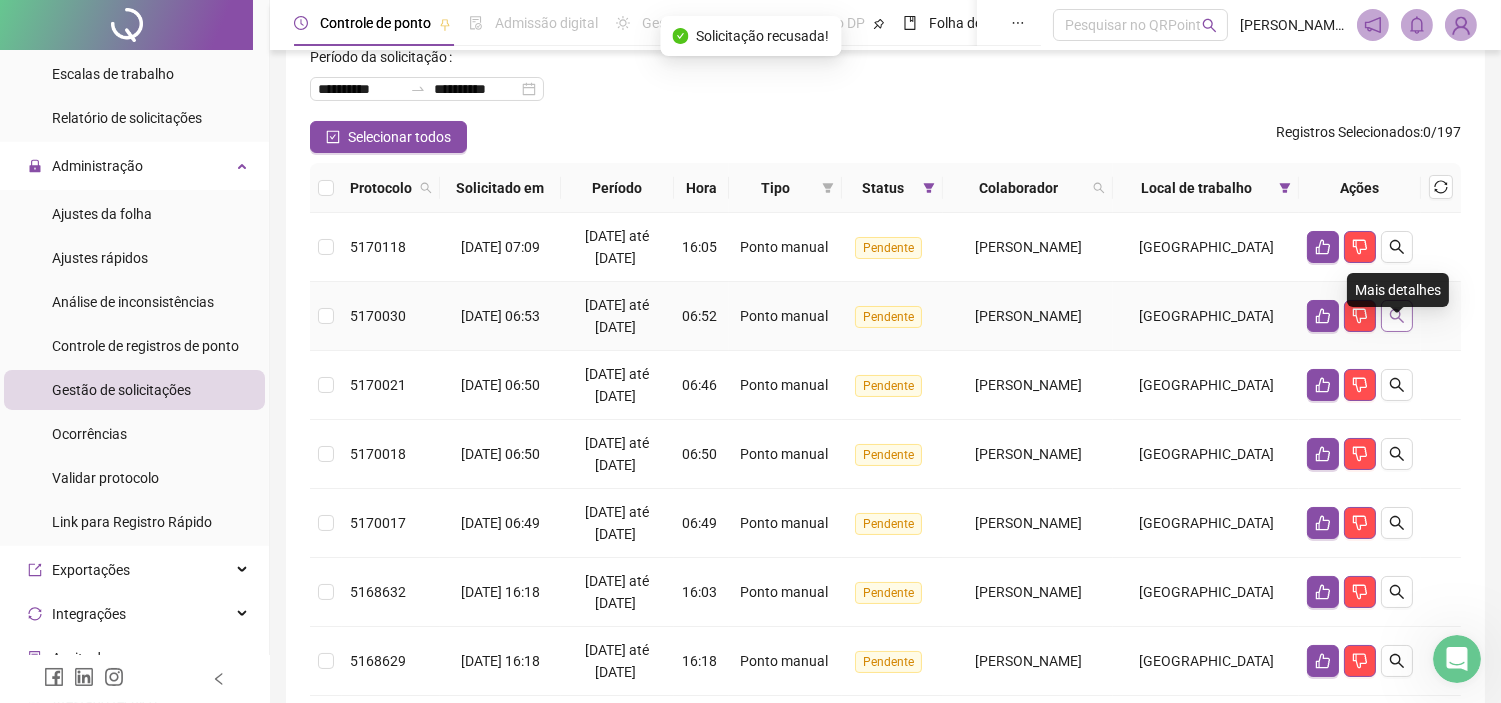 click 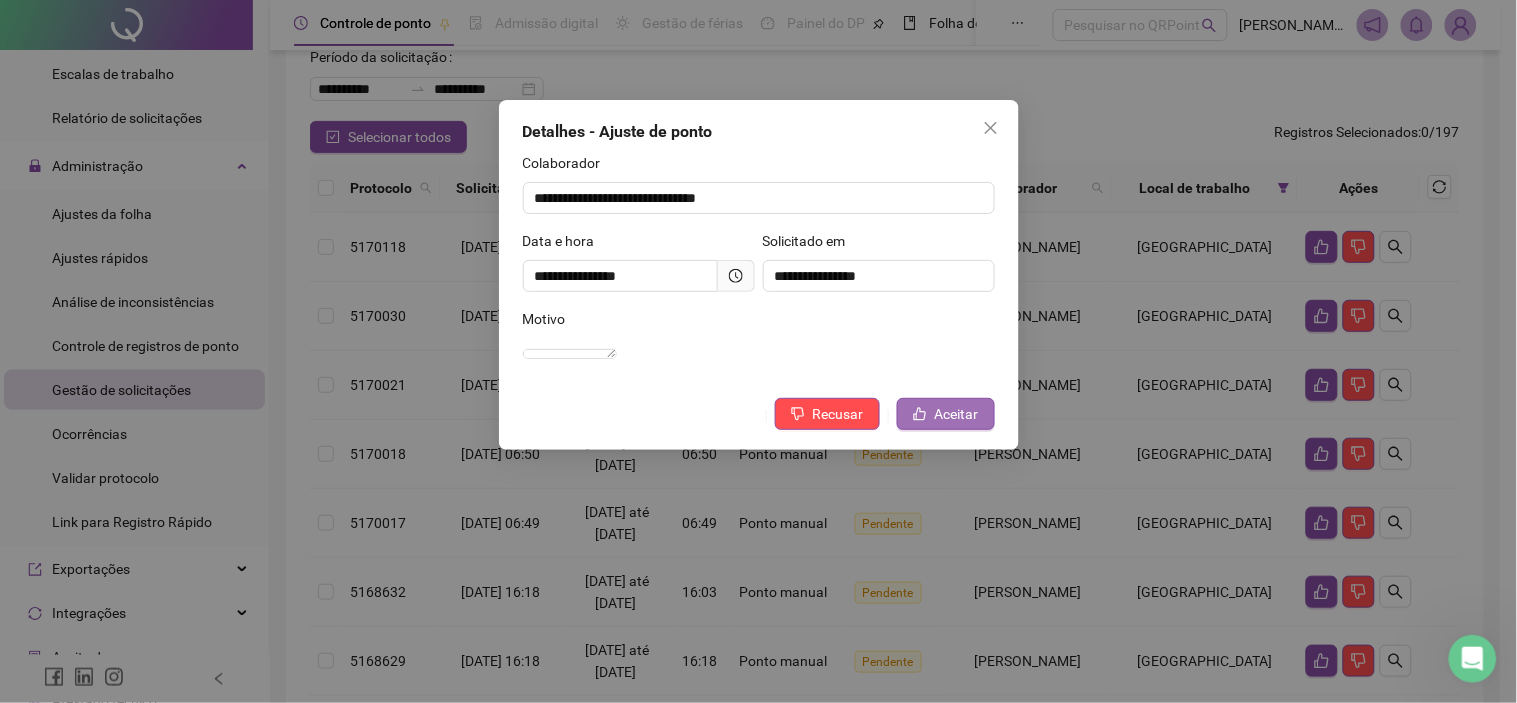 click on "Aceitar" at bounding box center (957, 414) 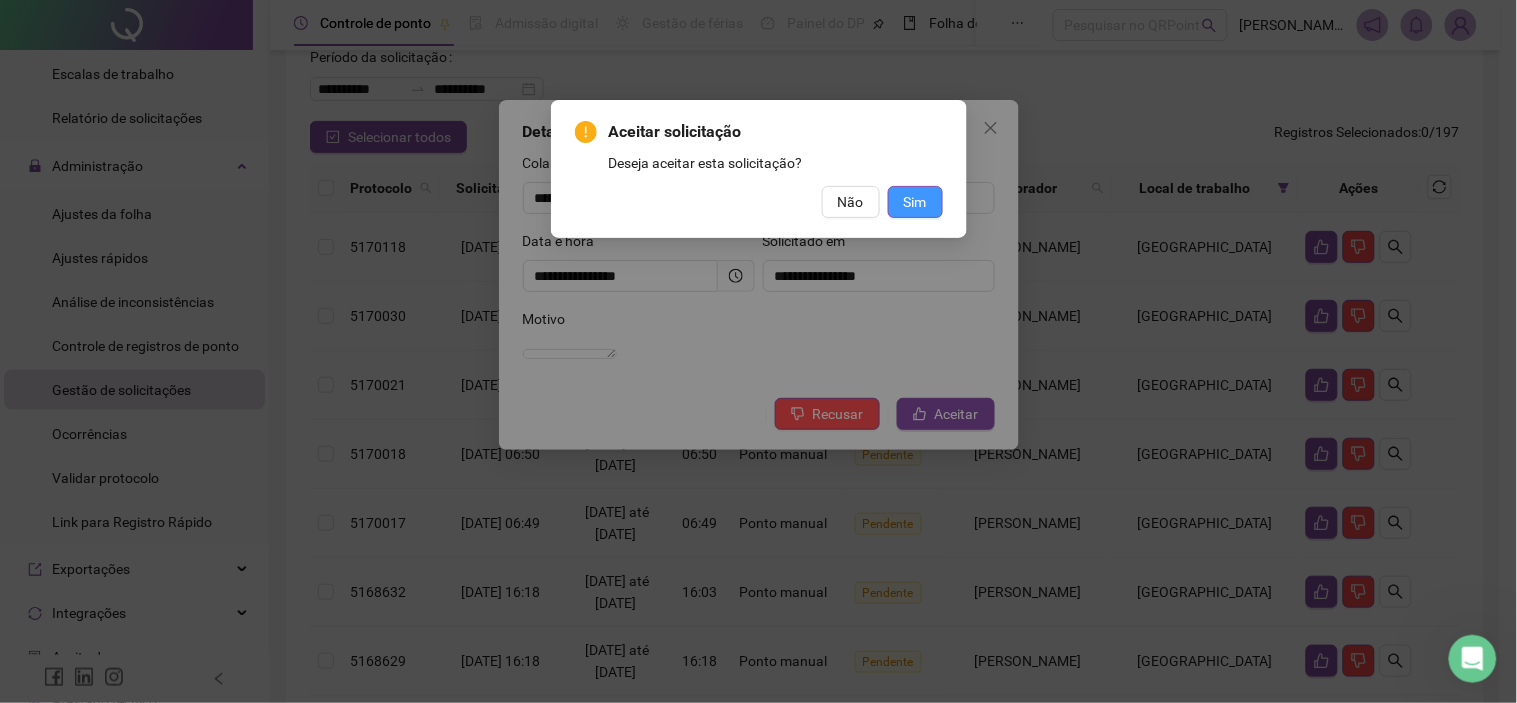 click on "Sim" at bounding box center (915, 202) 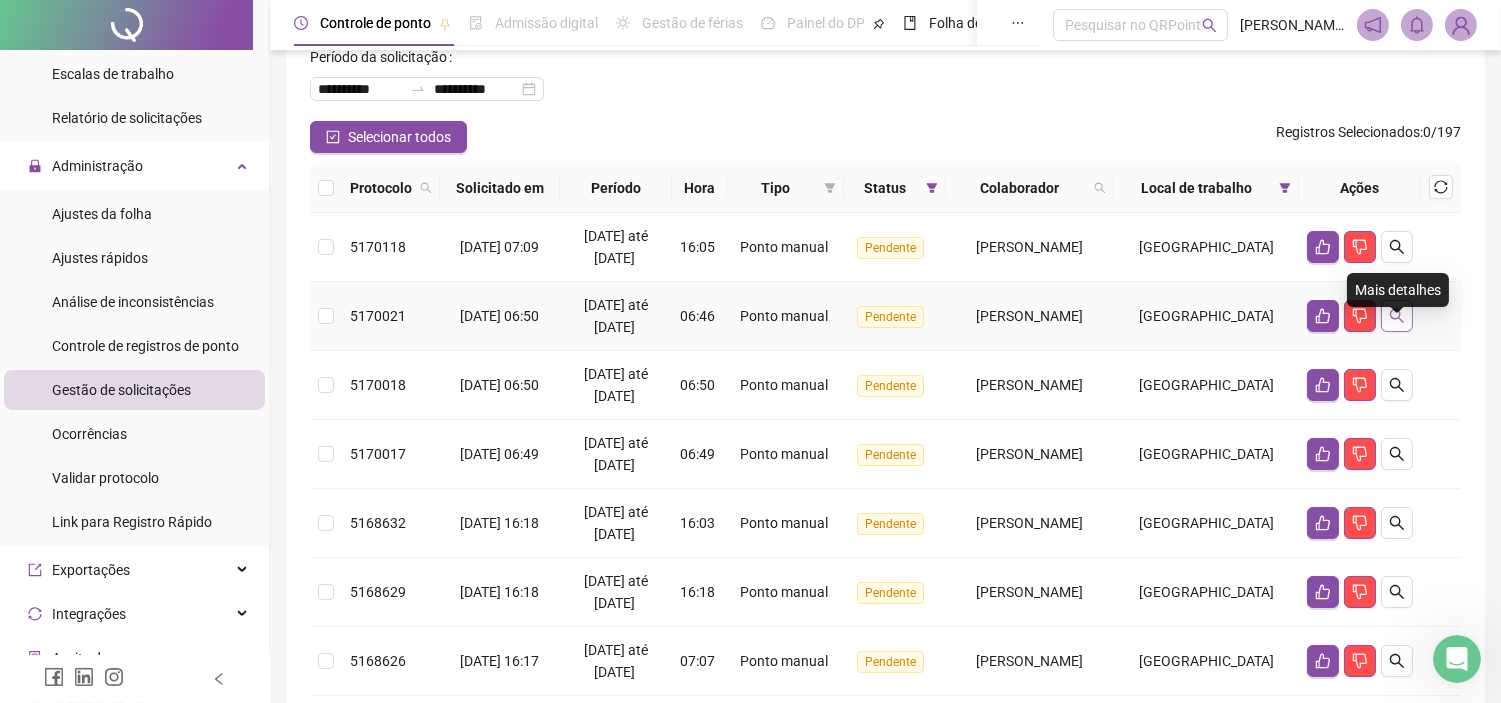 click 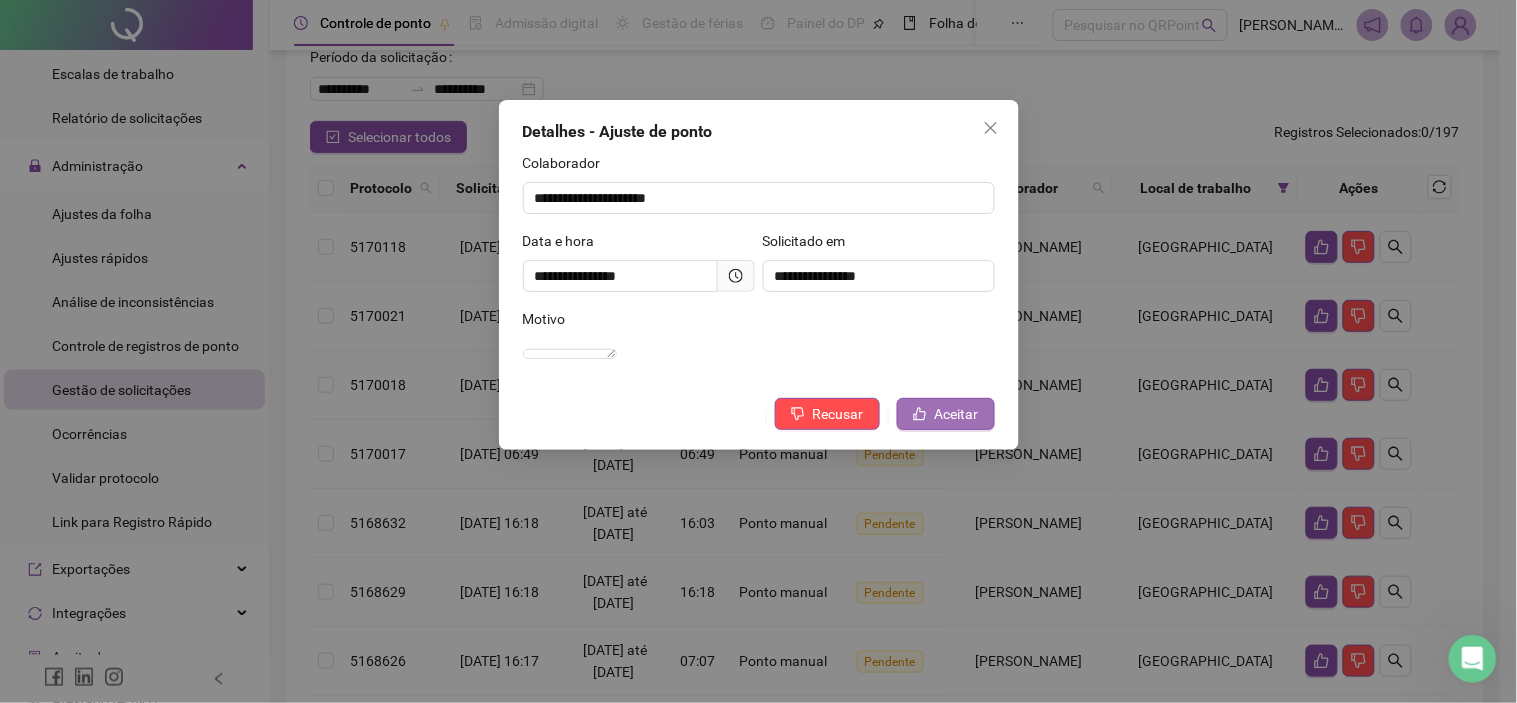 click on "Aceitar" at bounding box center (957, 414) 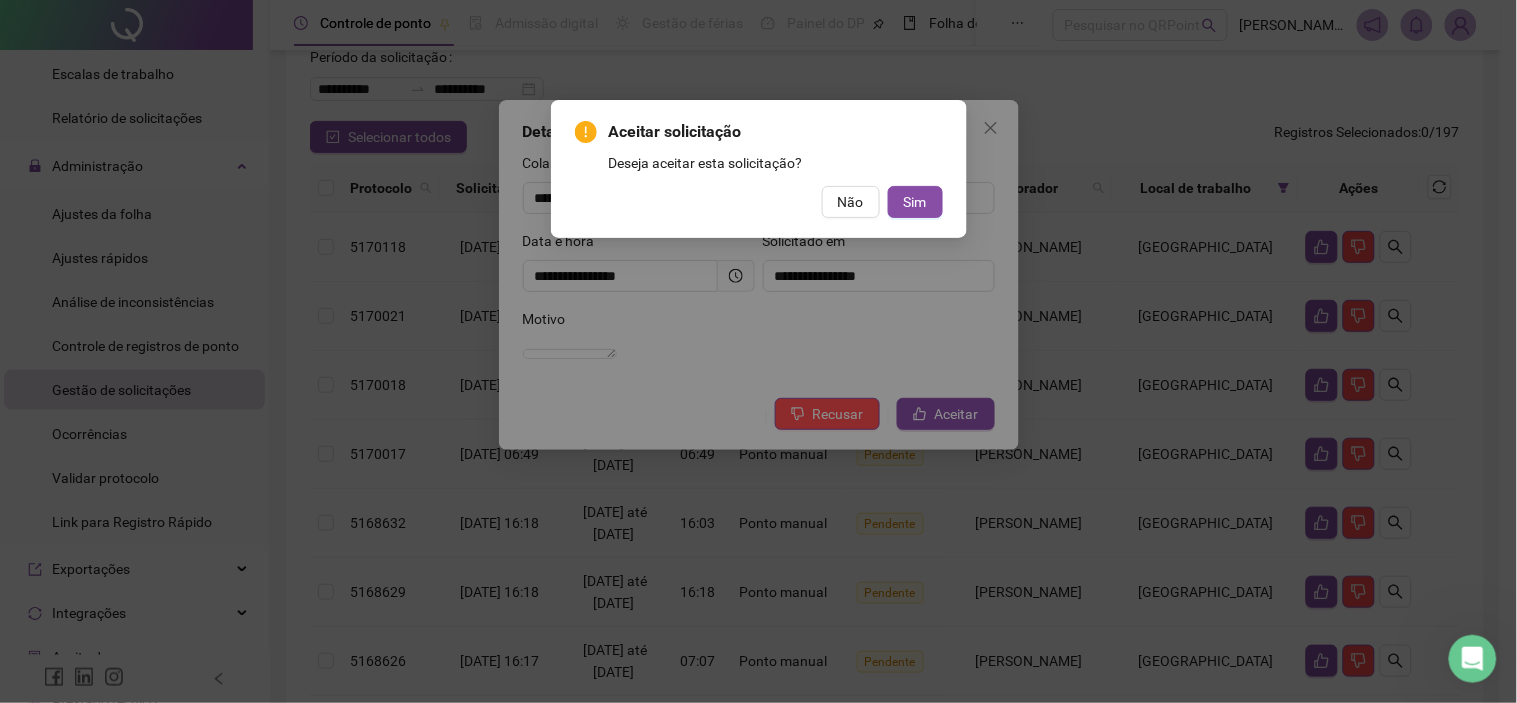 click on "Aceitar solicitação Deseja aceitar esta solicitação? Não Sim" at bounding box center [759, 169] 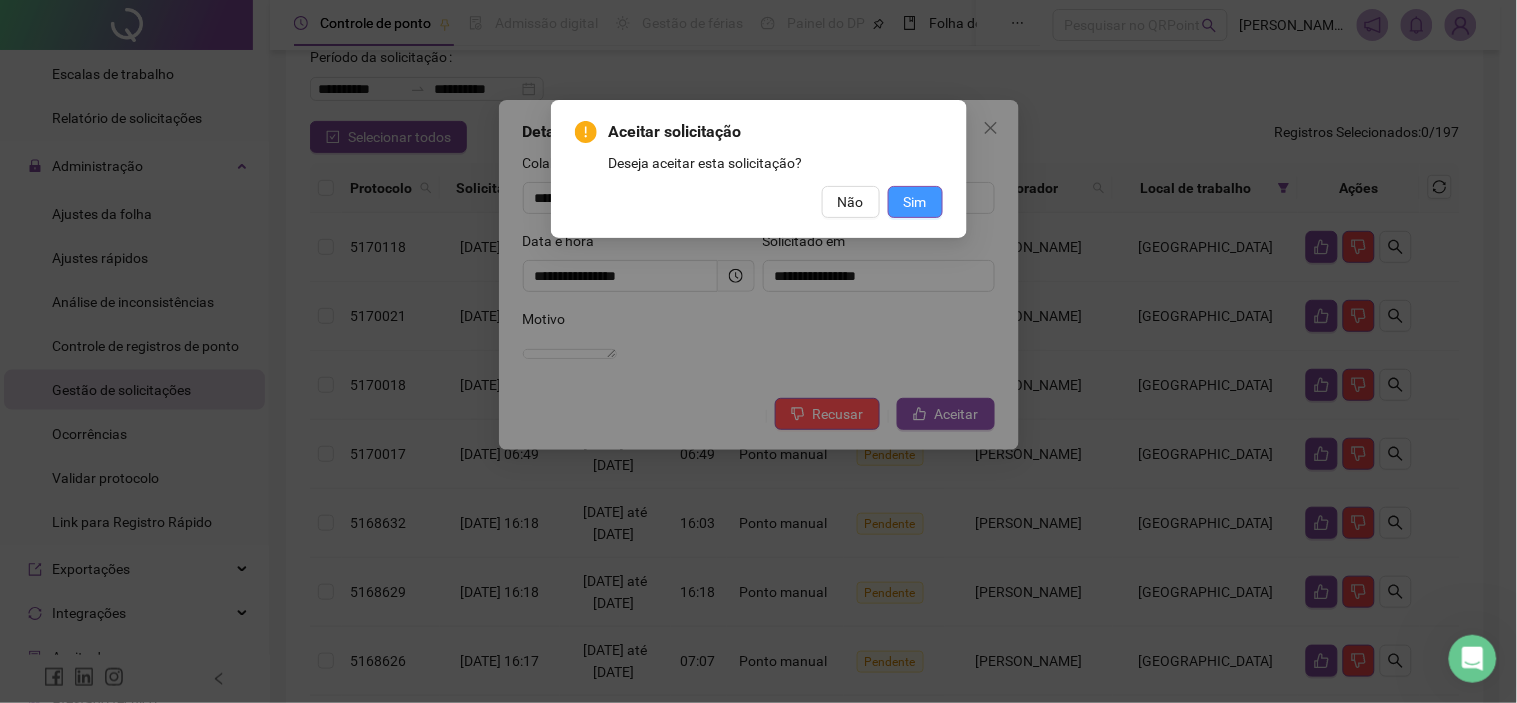 click on "Sim" at bounding box center [915, 202] 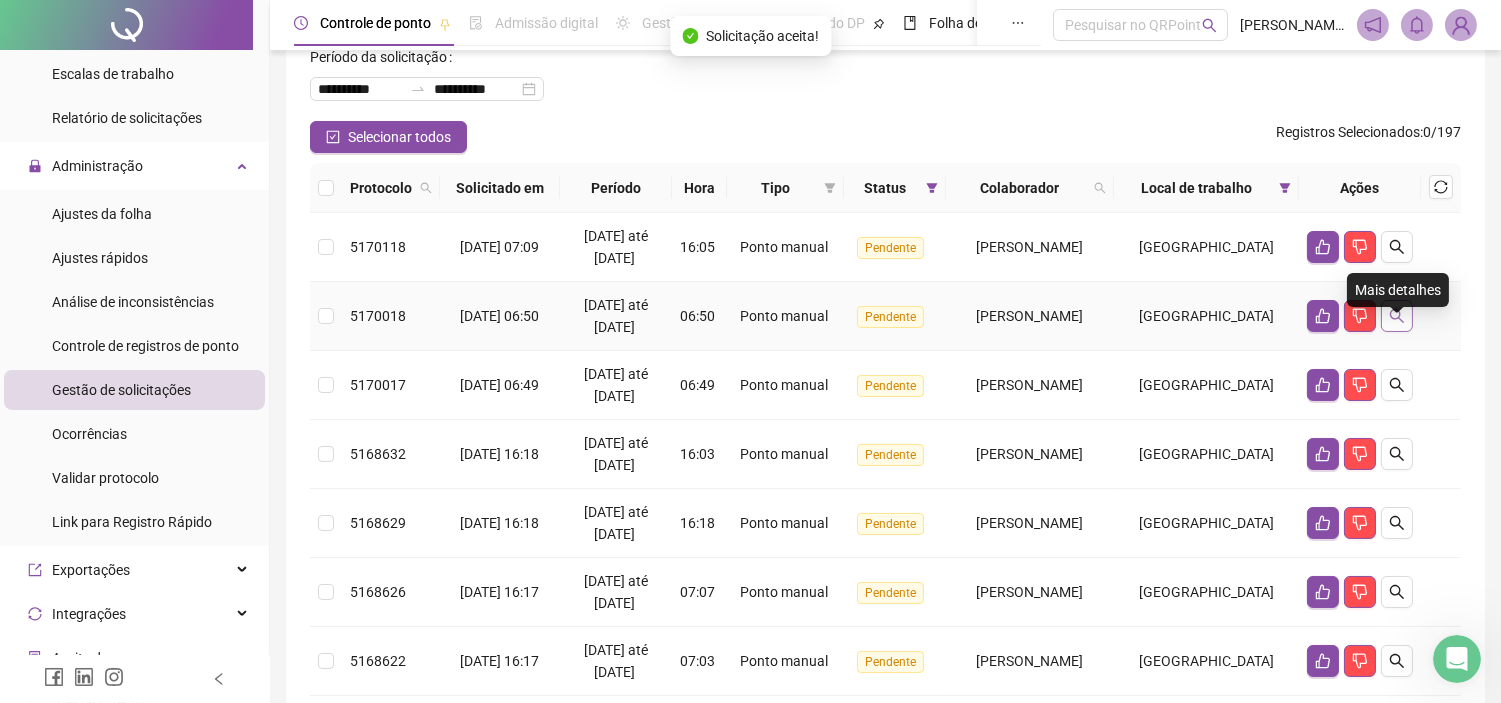 click 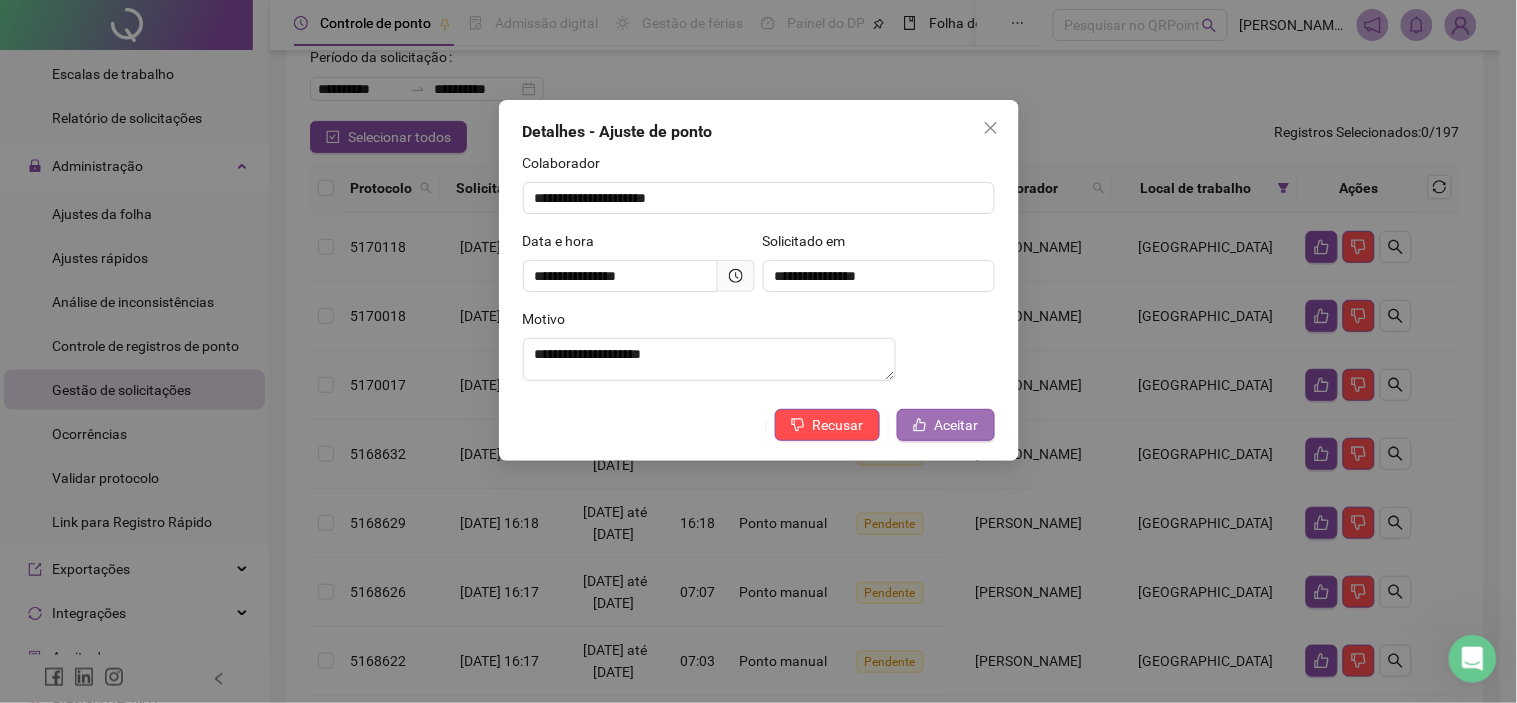 click on "Aceitar" at bounding box center (946, 425) 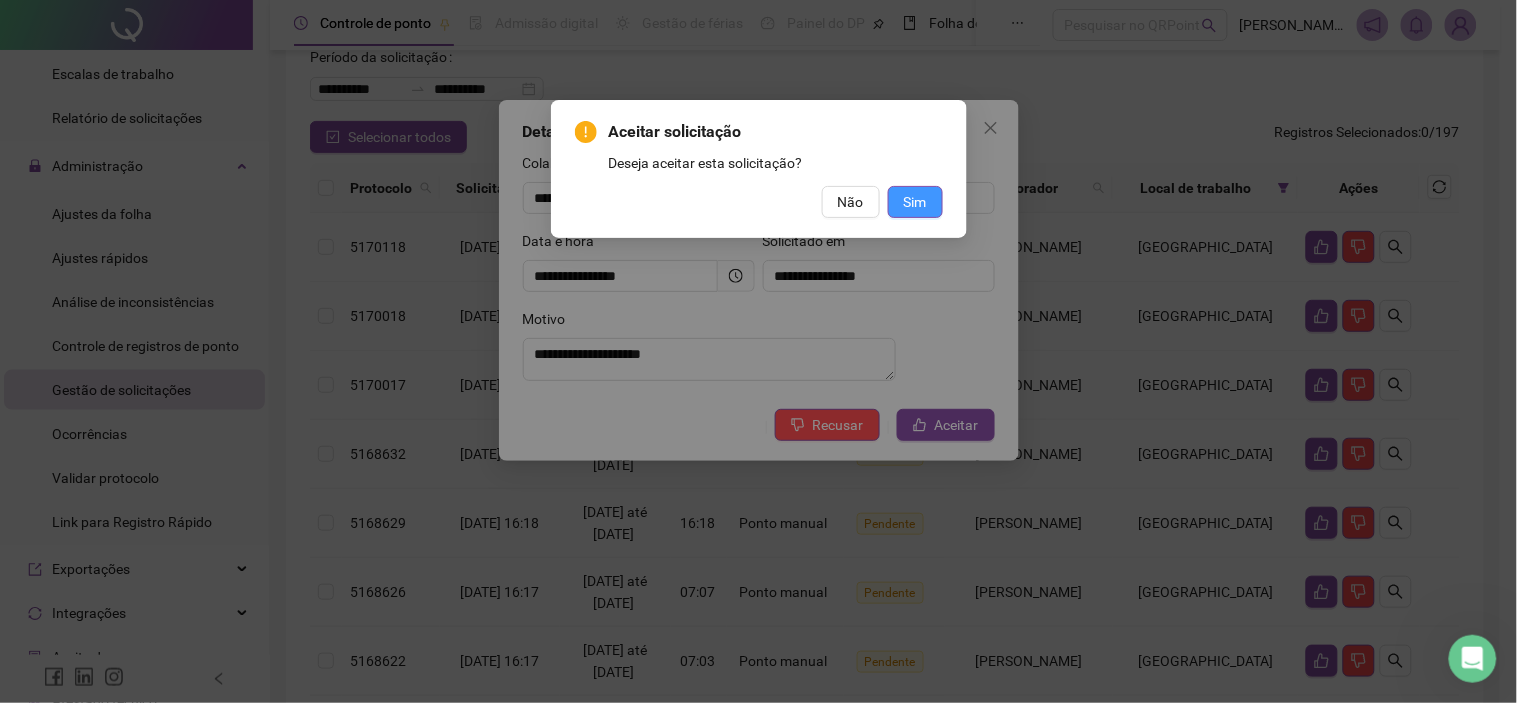 click on "Sim" at bounding box center [915, 202] 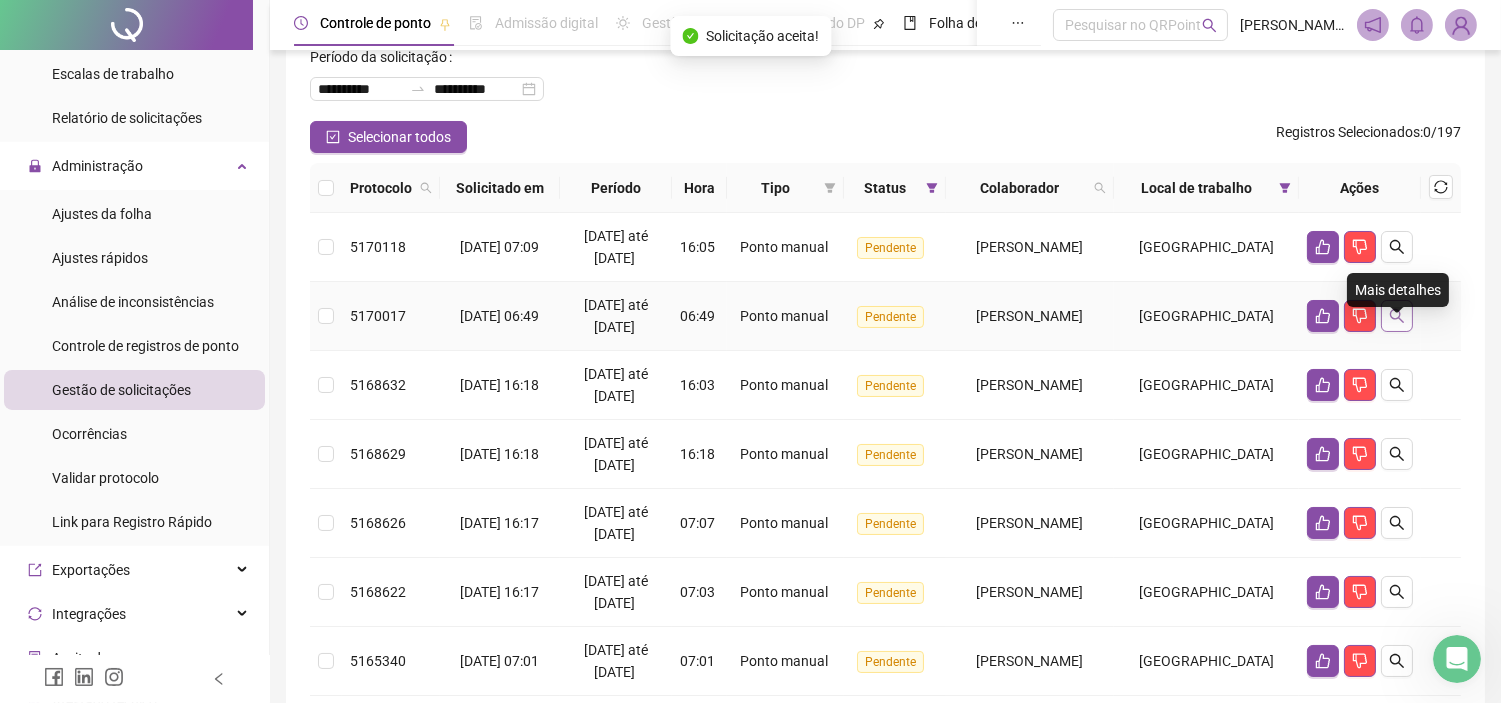 click 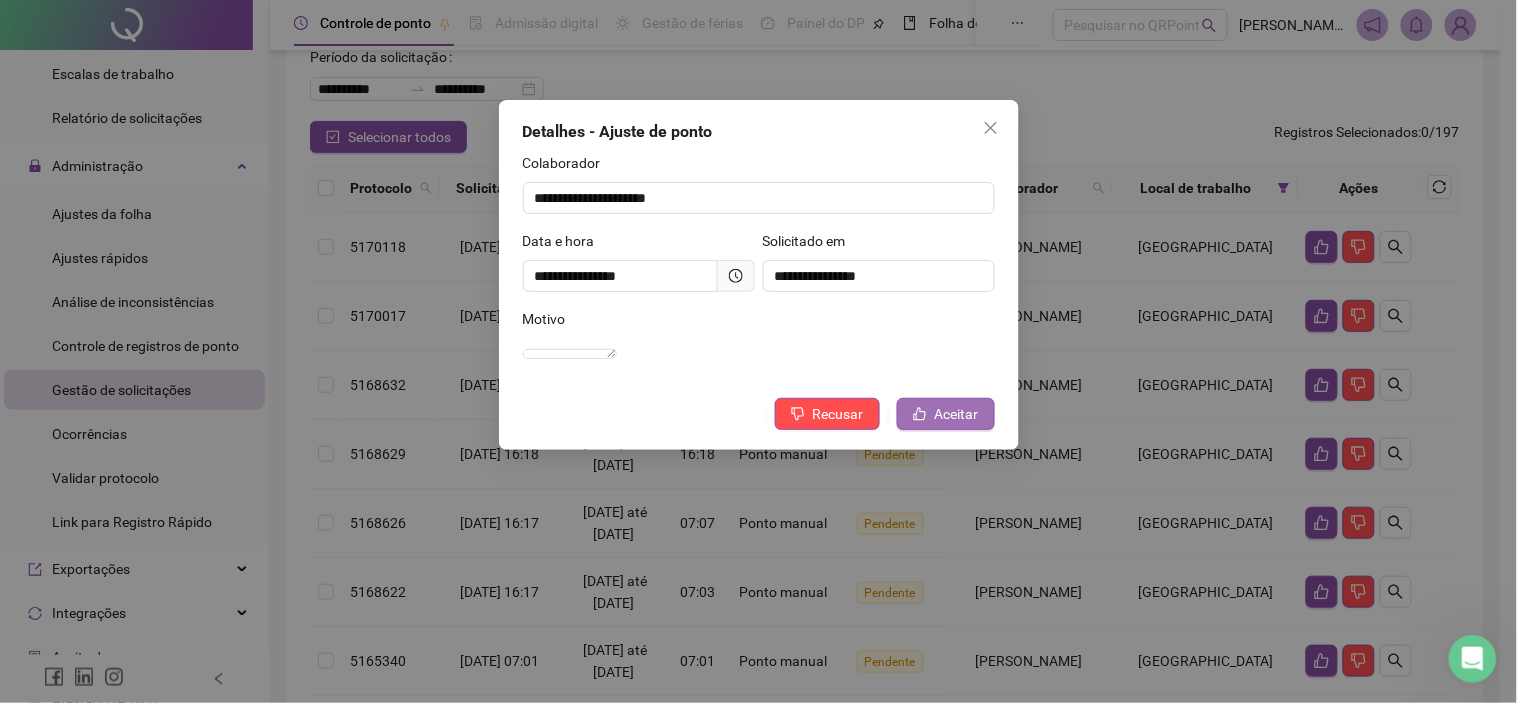 click on "Aceitar" at bounding box center (957, 414) 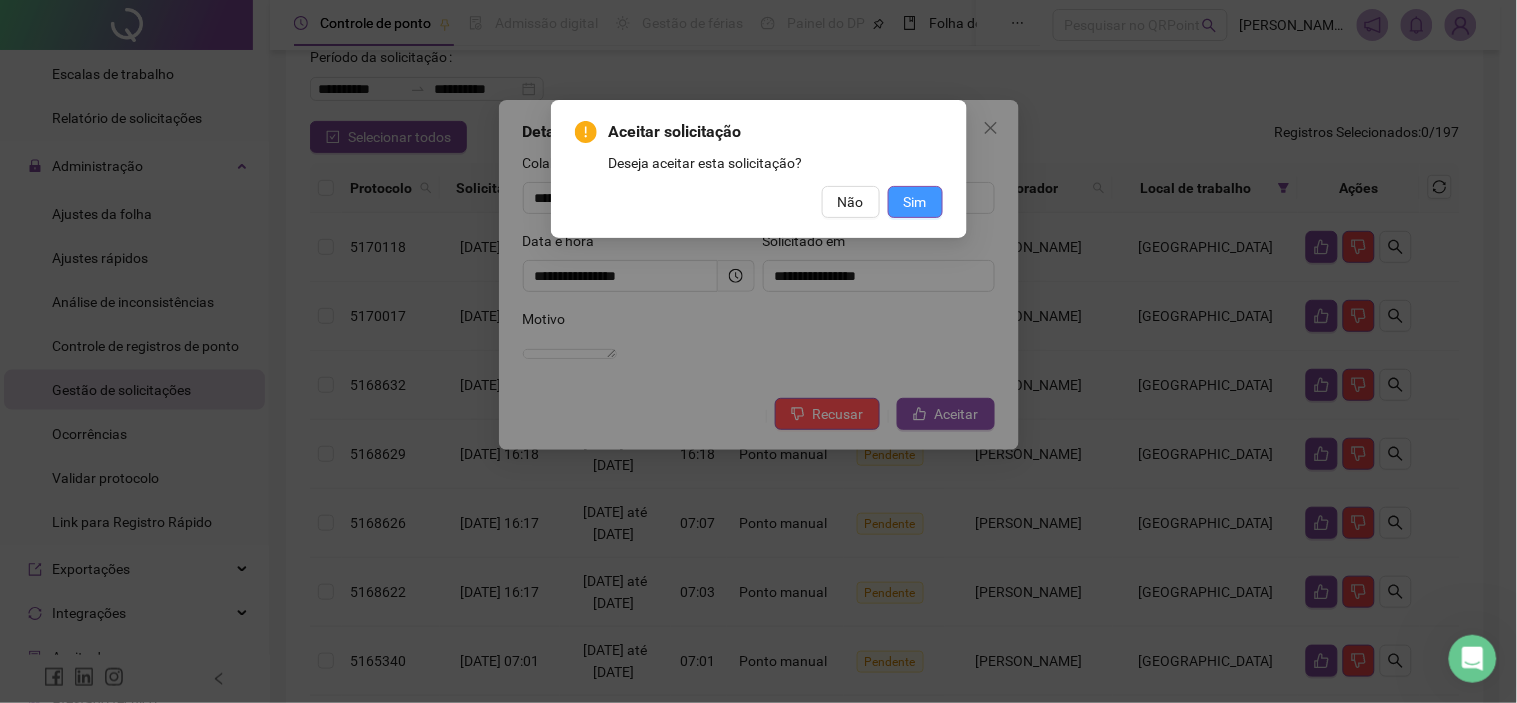 click on "Sim" at bounding box center [915, 202] 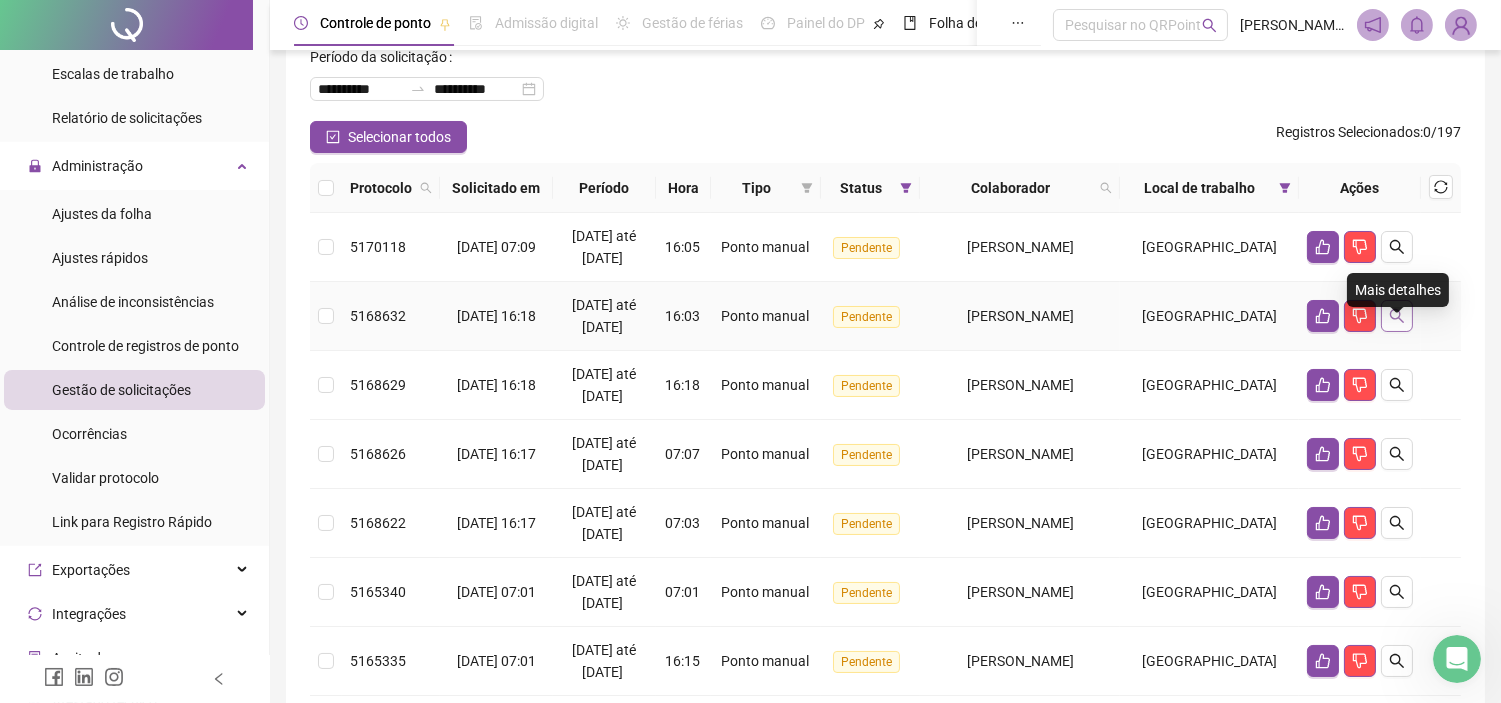 click 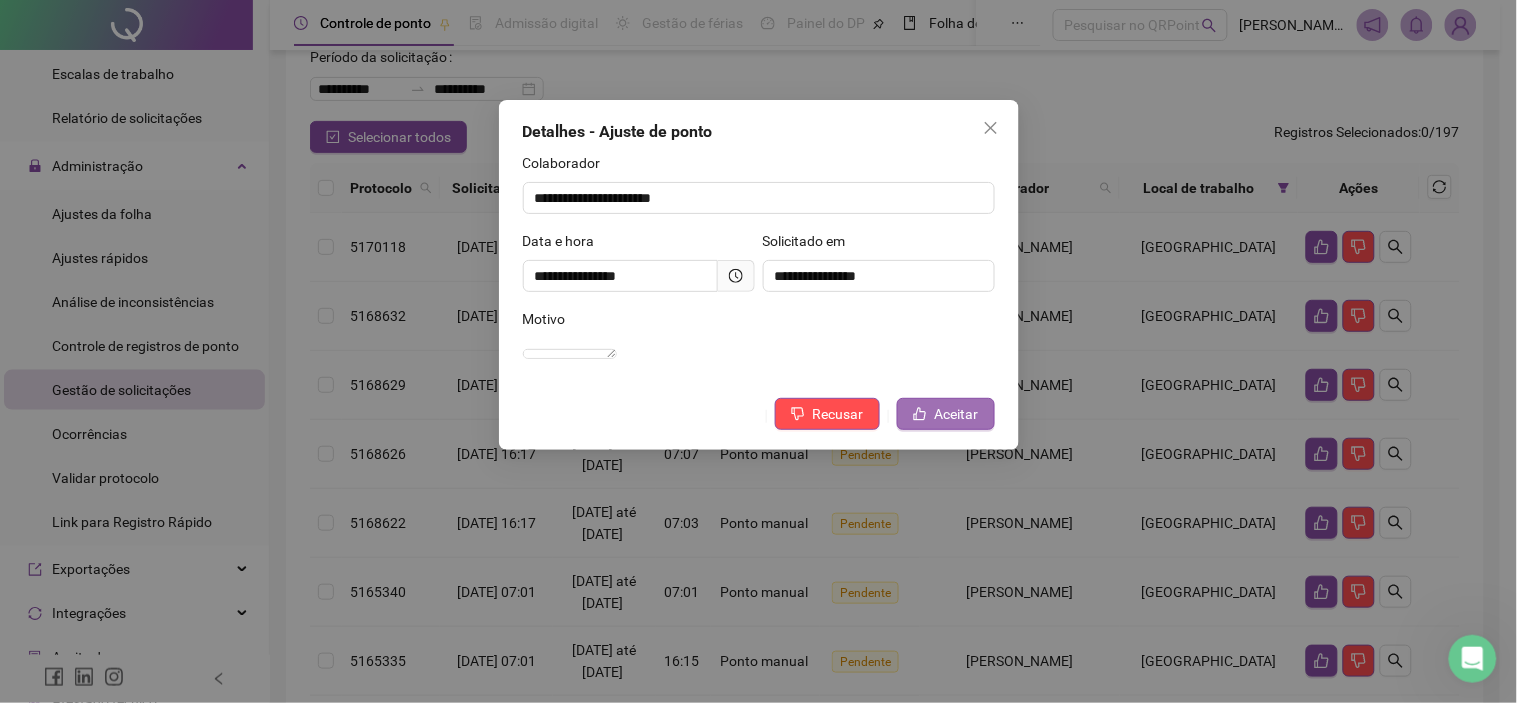 click on "Aceitar" at bounding box center [957, 414] 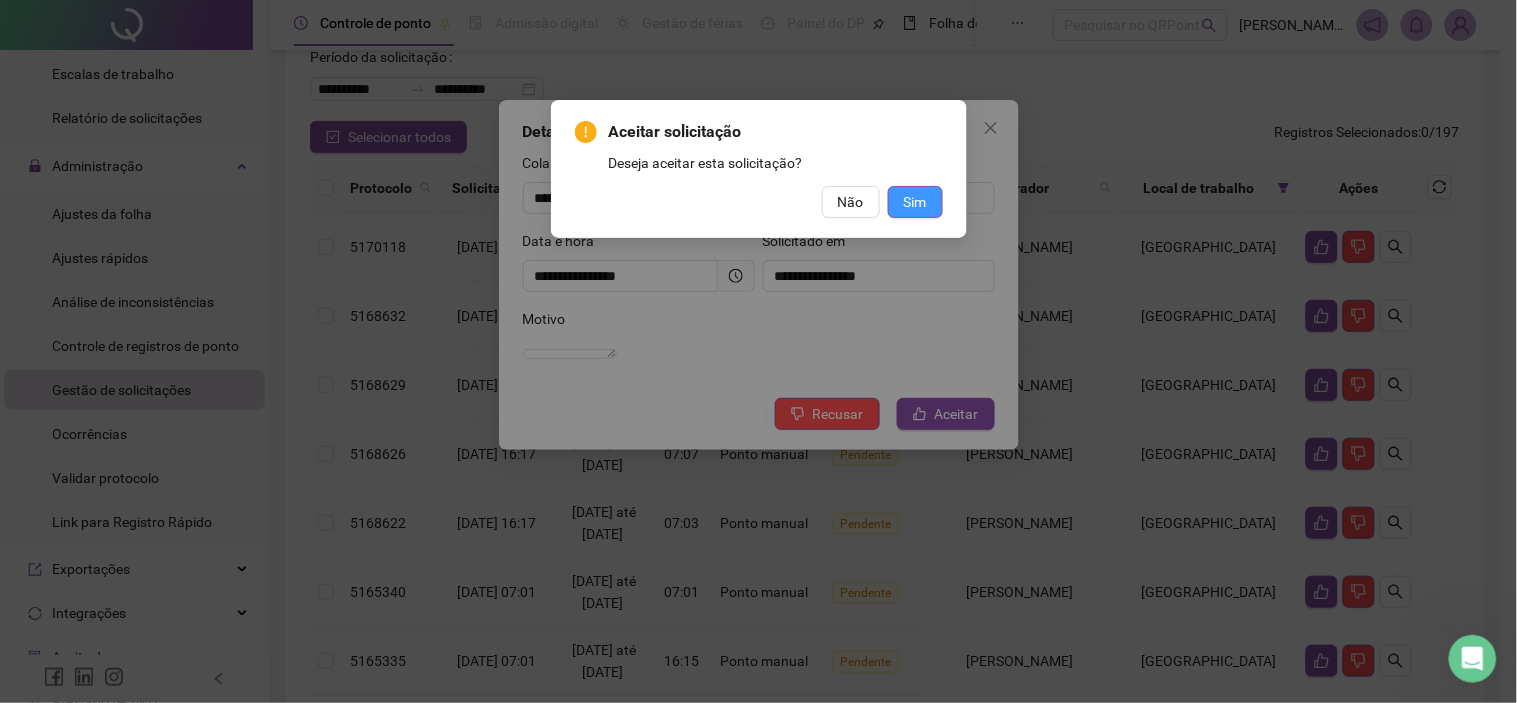 click on "Sim" at bounding box center [915, 202] 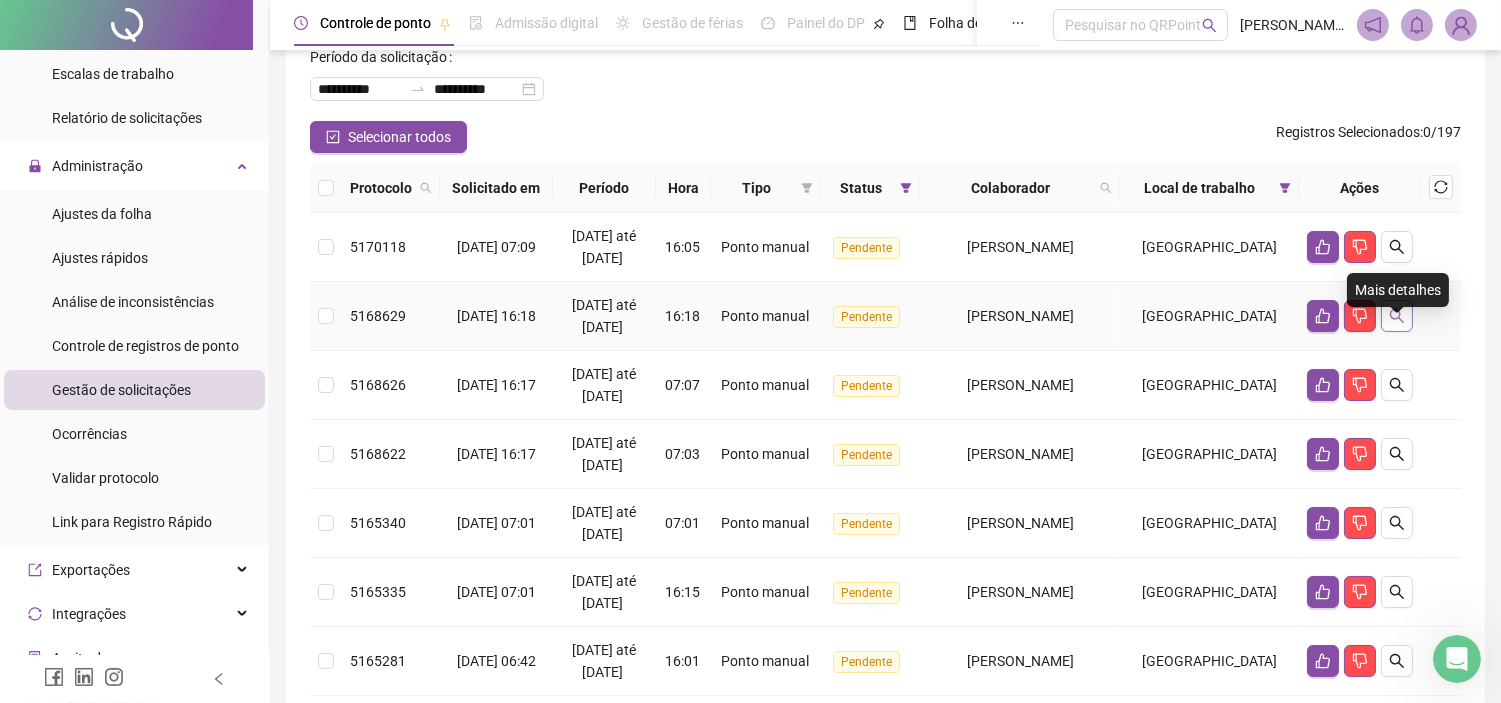 click 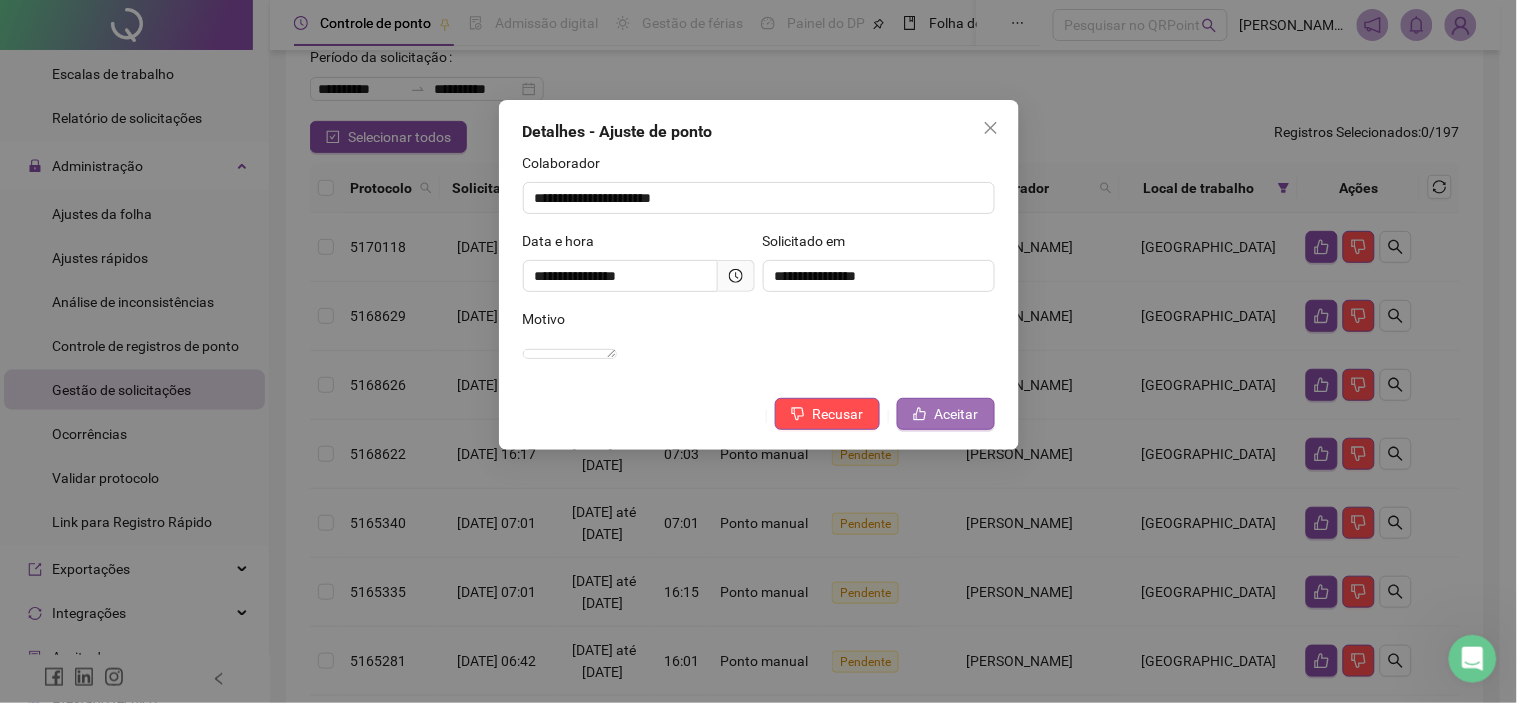 click on "Aceitar" at bounding box center [957, 414] 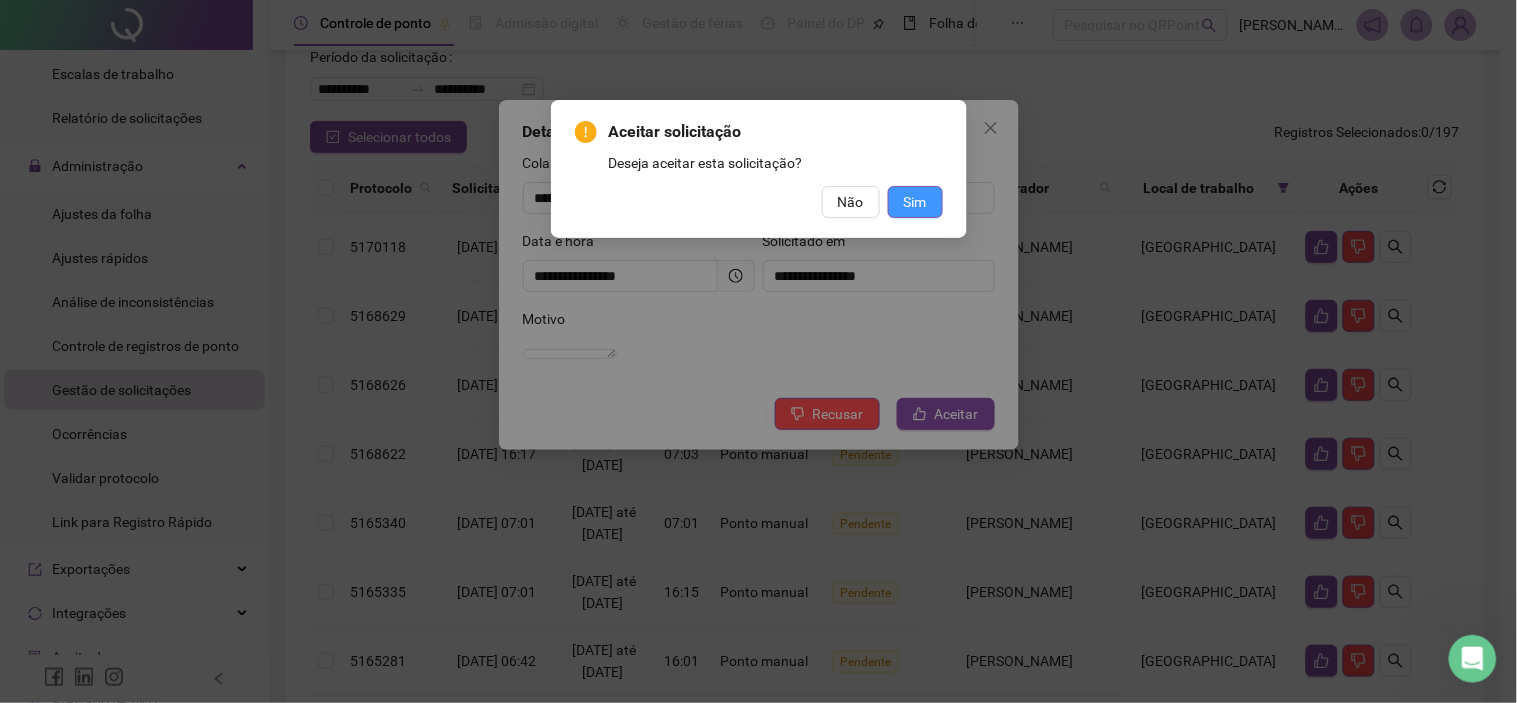 click on "Sim" at bounding box center [915, 202] 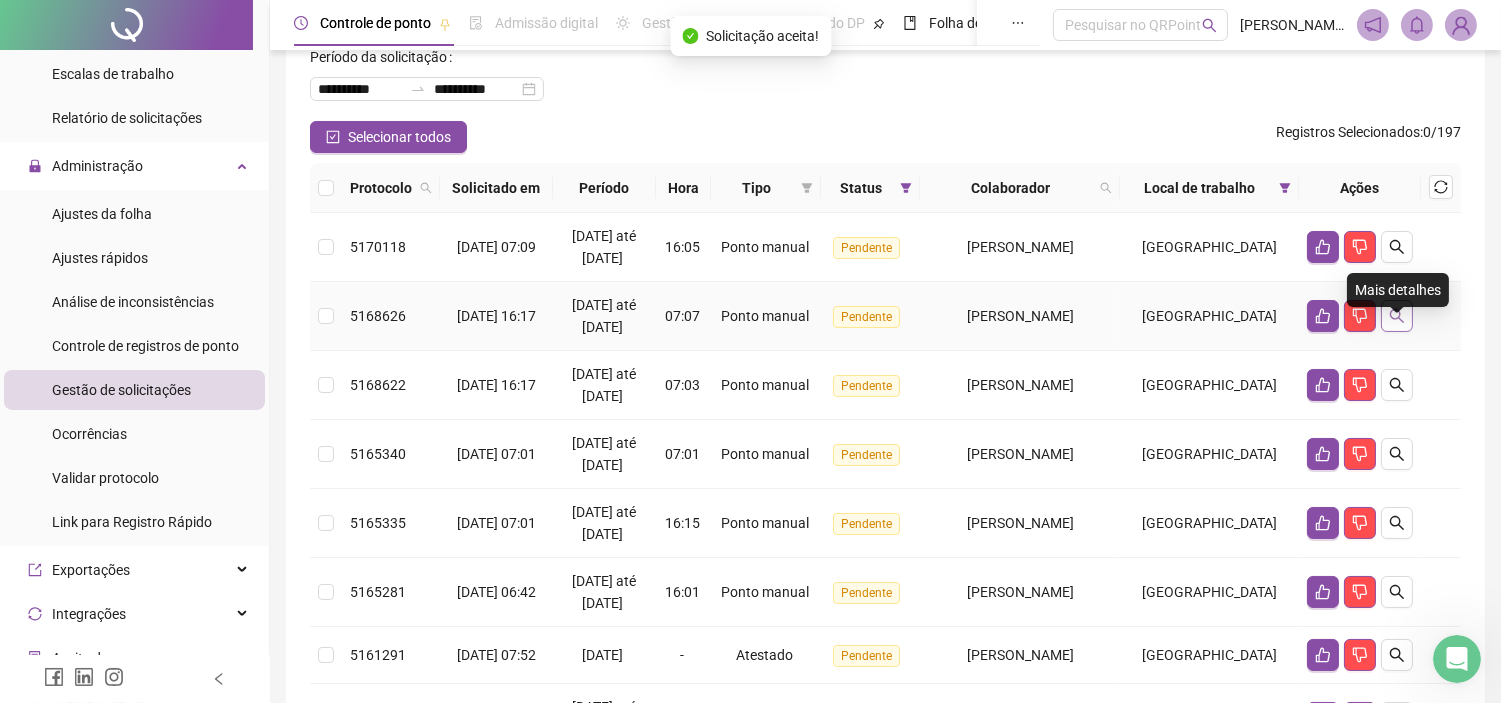 click 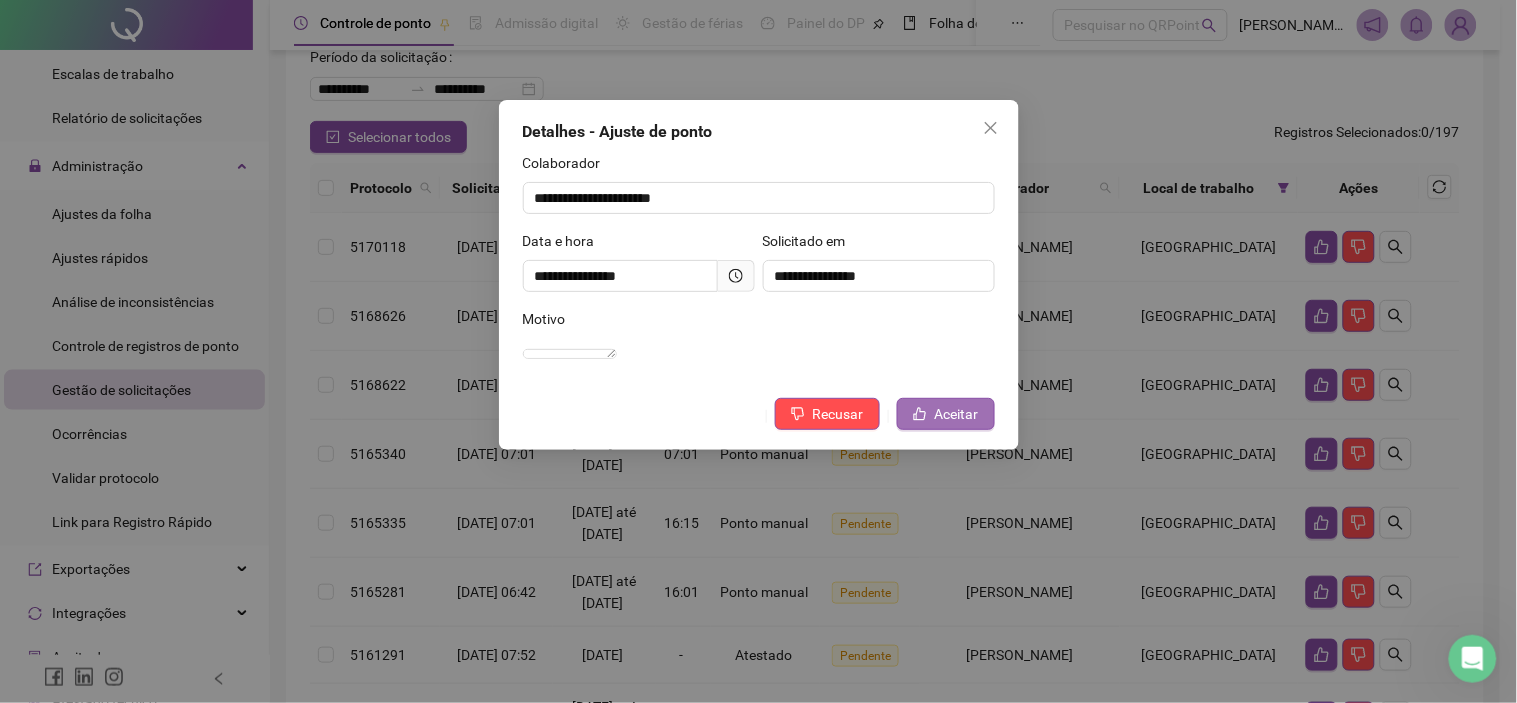 click on "Aceitar" at bounding box center [957, 414] 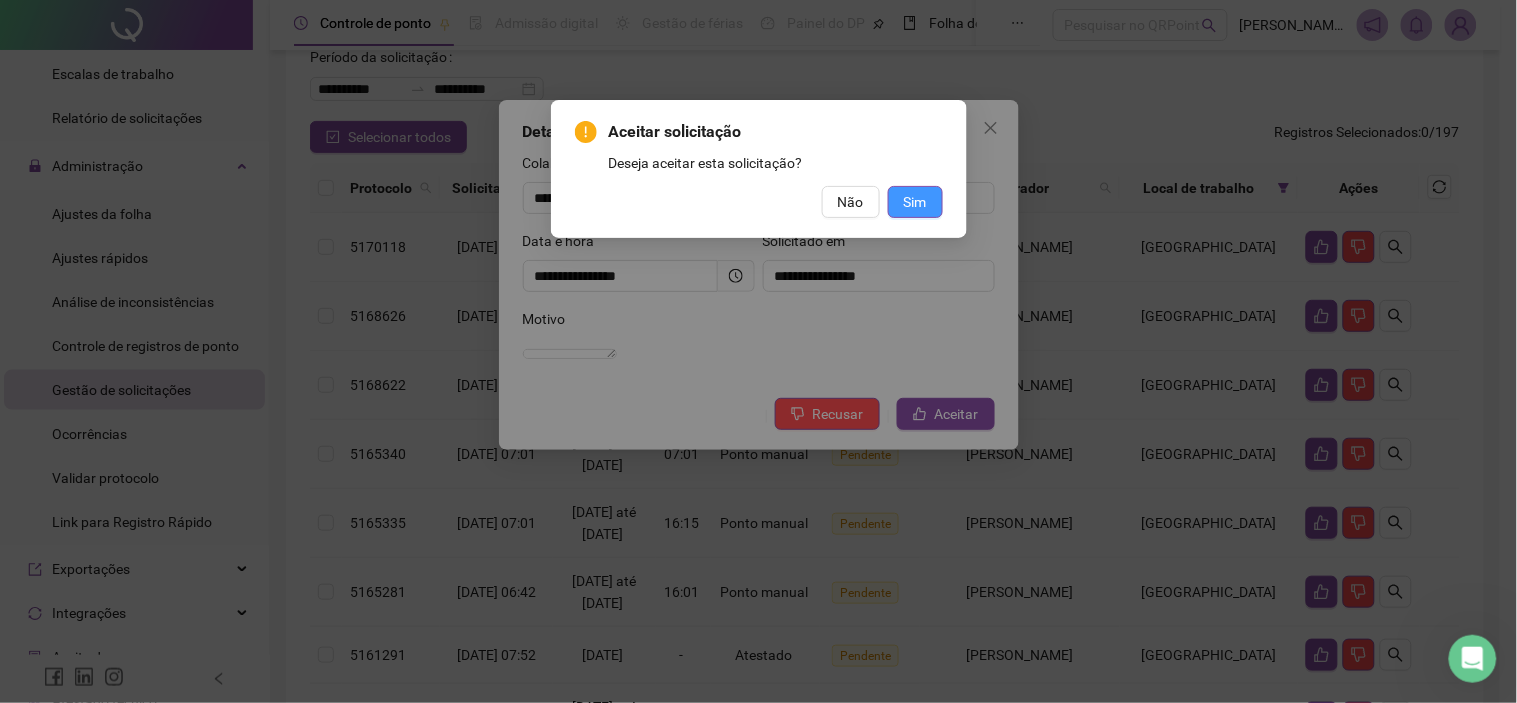 click on "Sim" at bounding box center (915, 202) 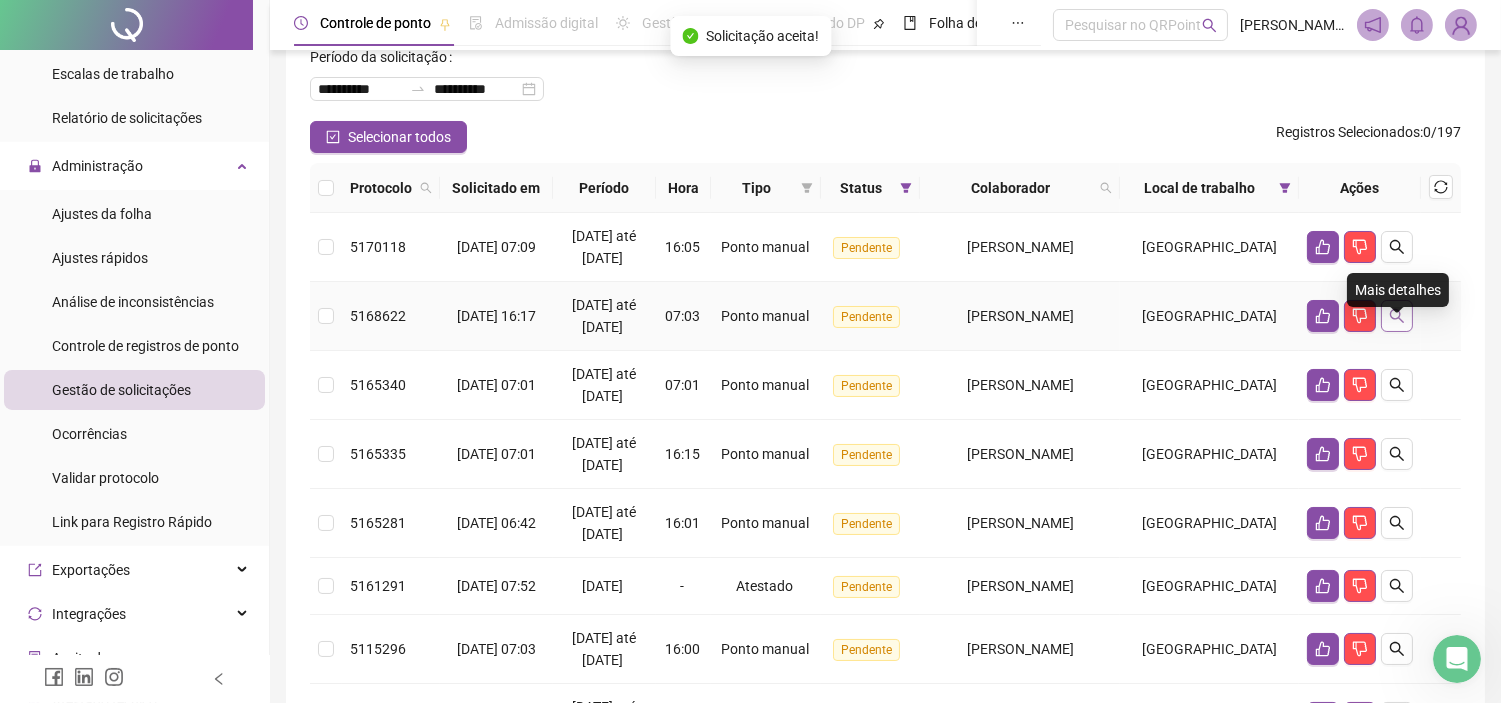 click 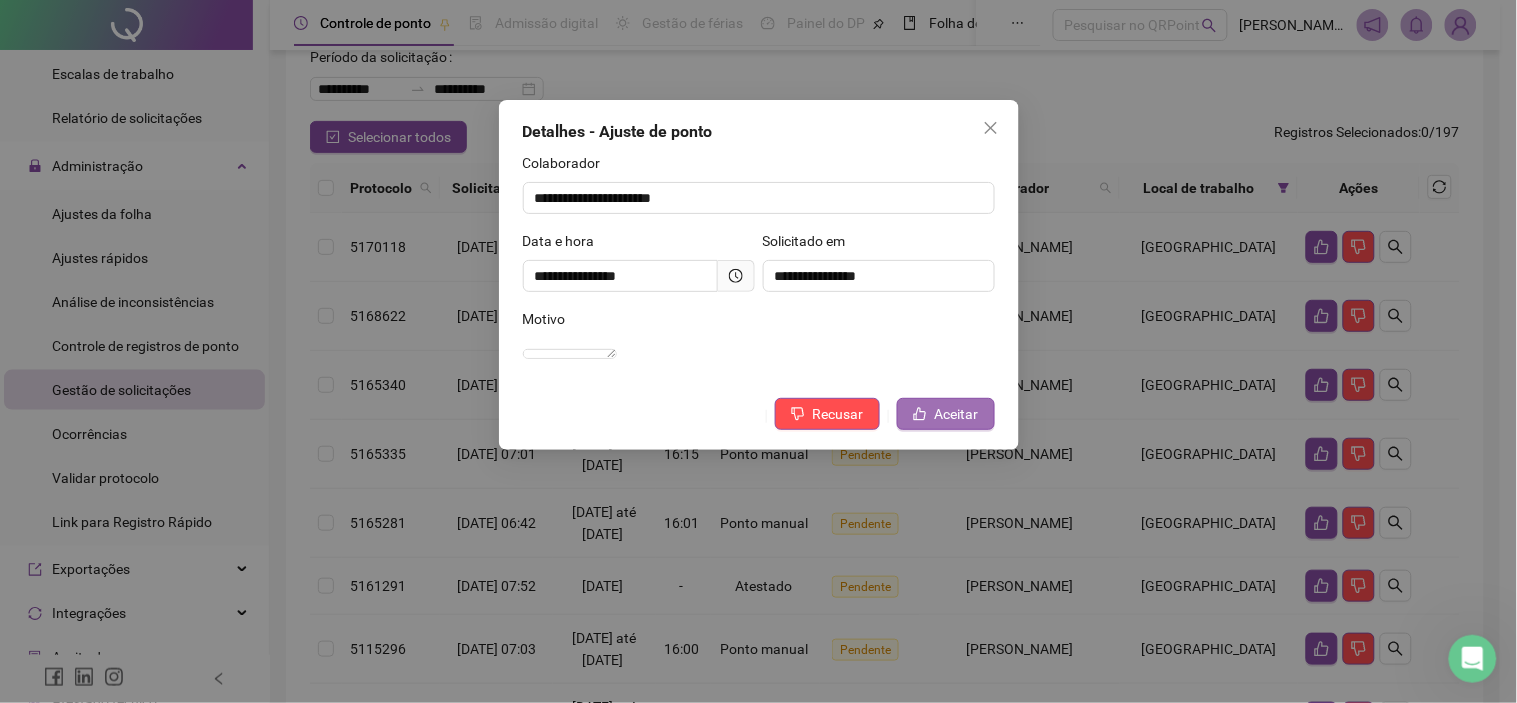 click on "Aceitar" at bounding box center (957, 414) 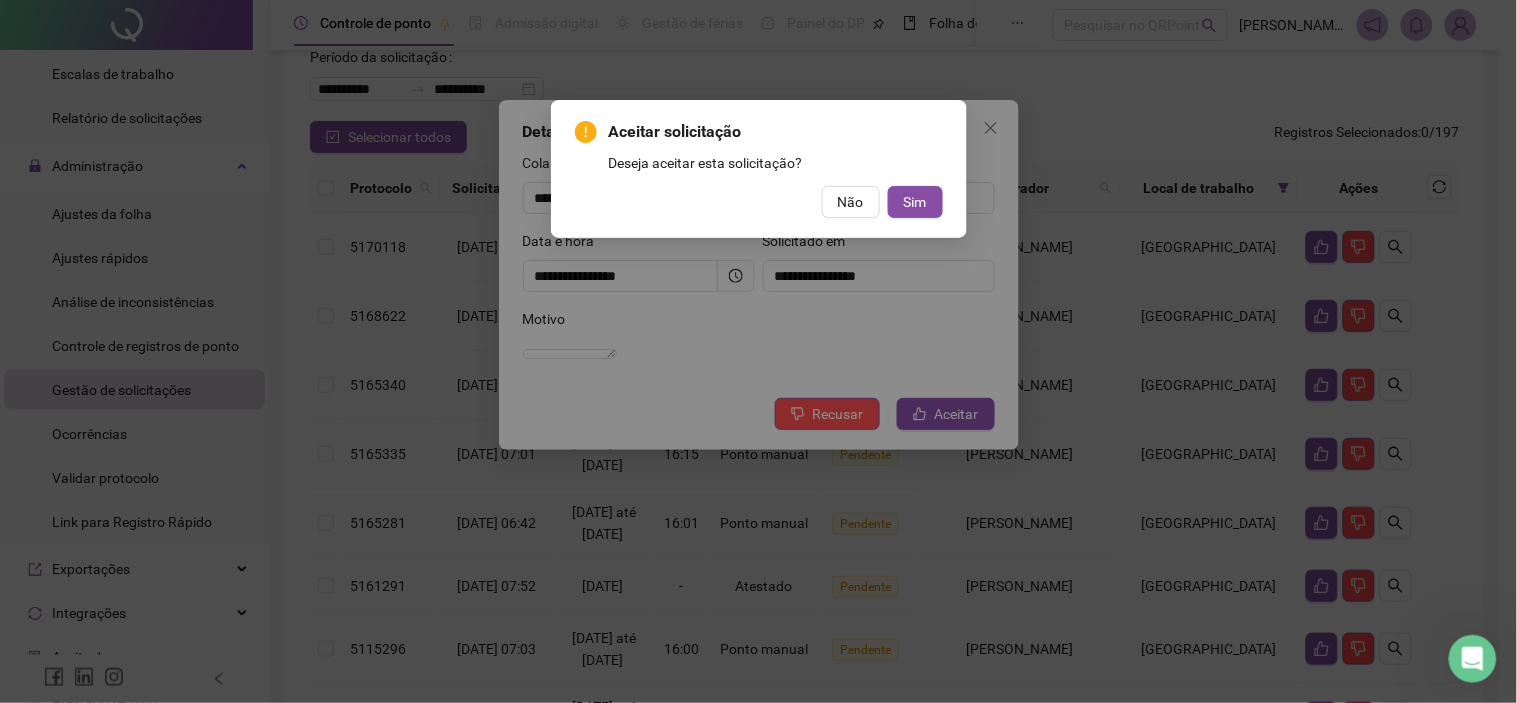 click on "Aceitar solicitação Deseja aceitar esta solicitação? Não Sim" at bounding box center (759, 169) 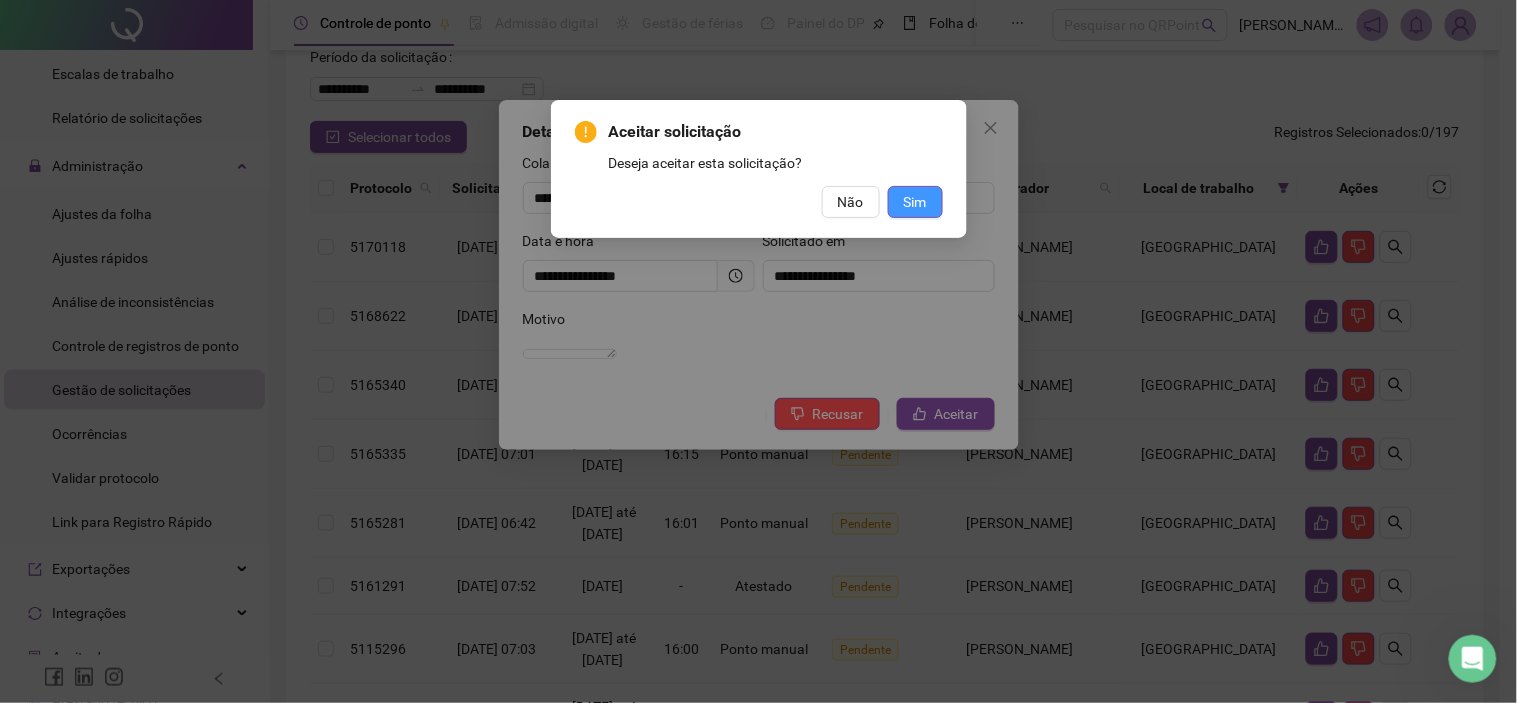 click on "Sim" at bounding box center (915, 202) 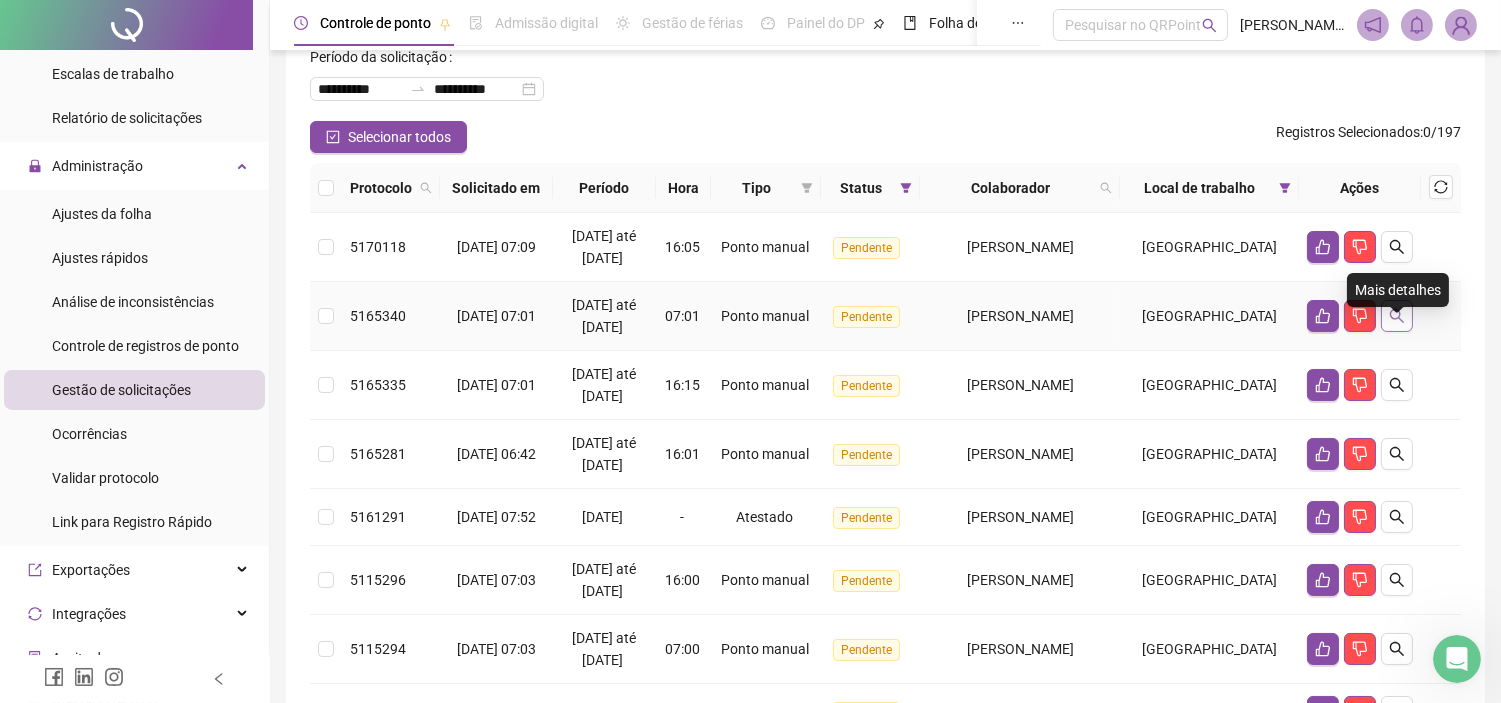 click 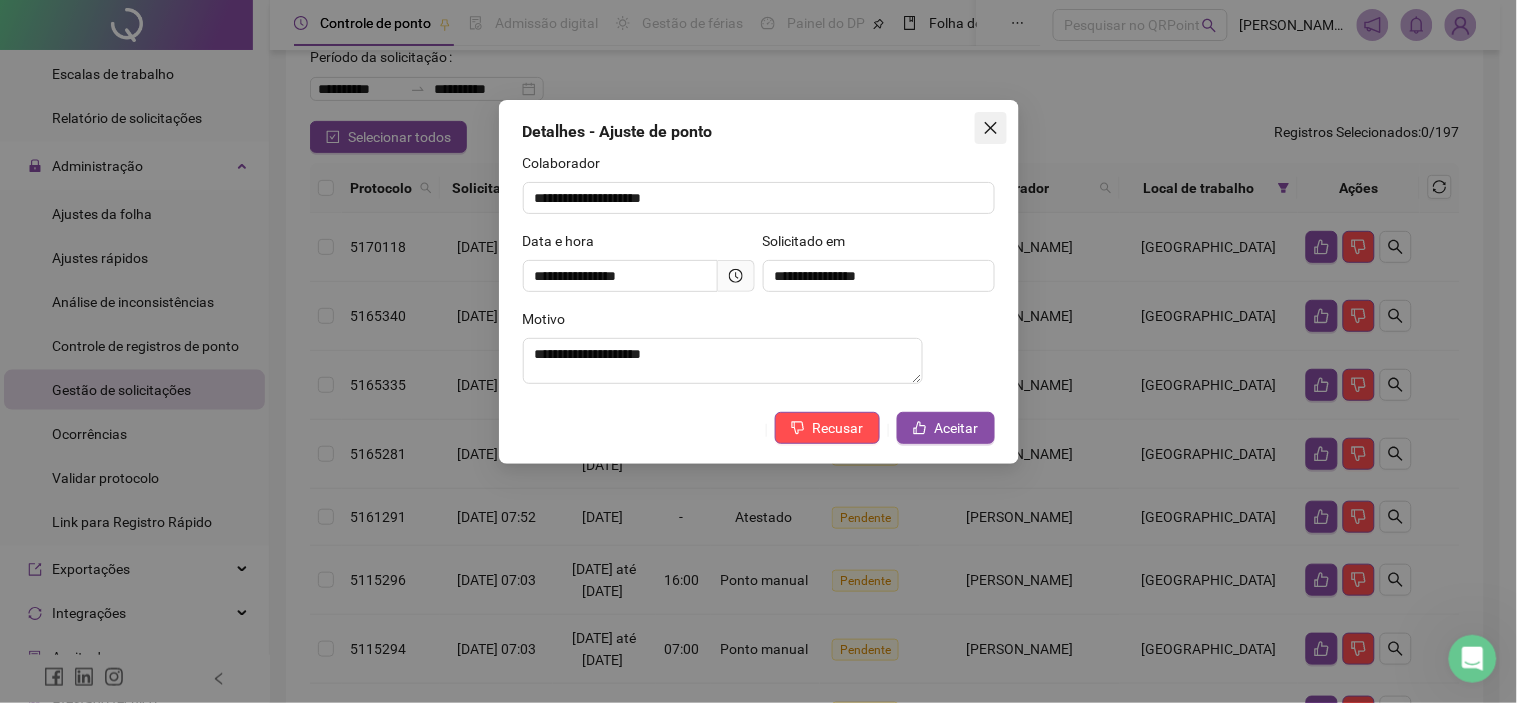 click 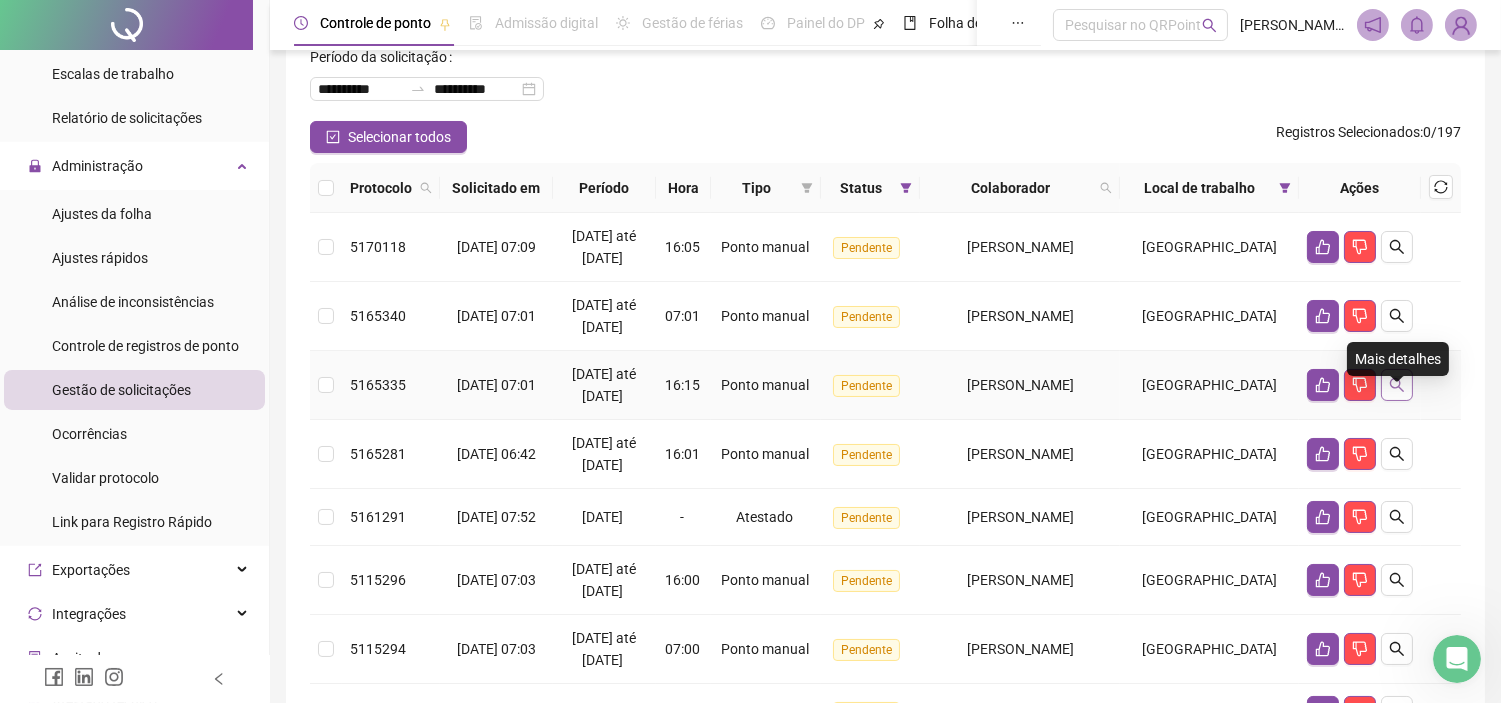 click 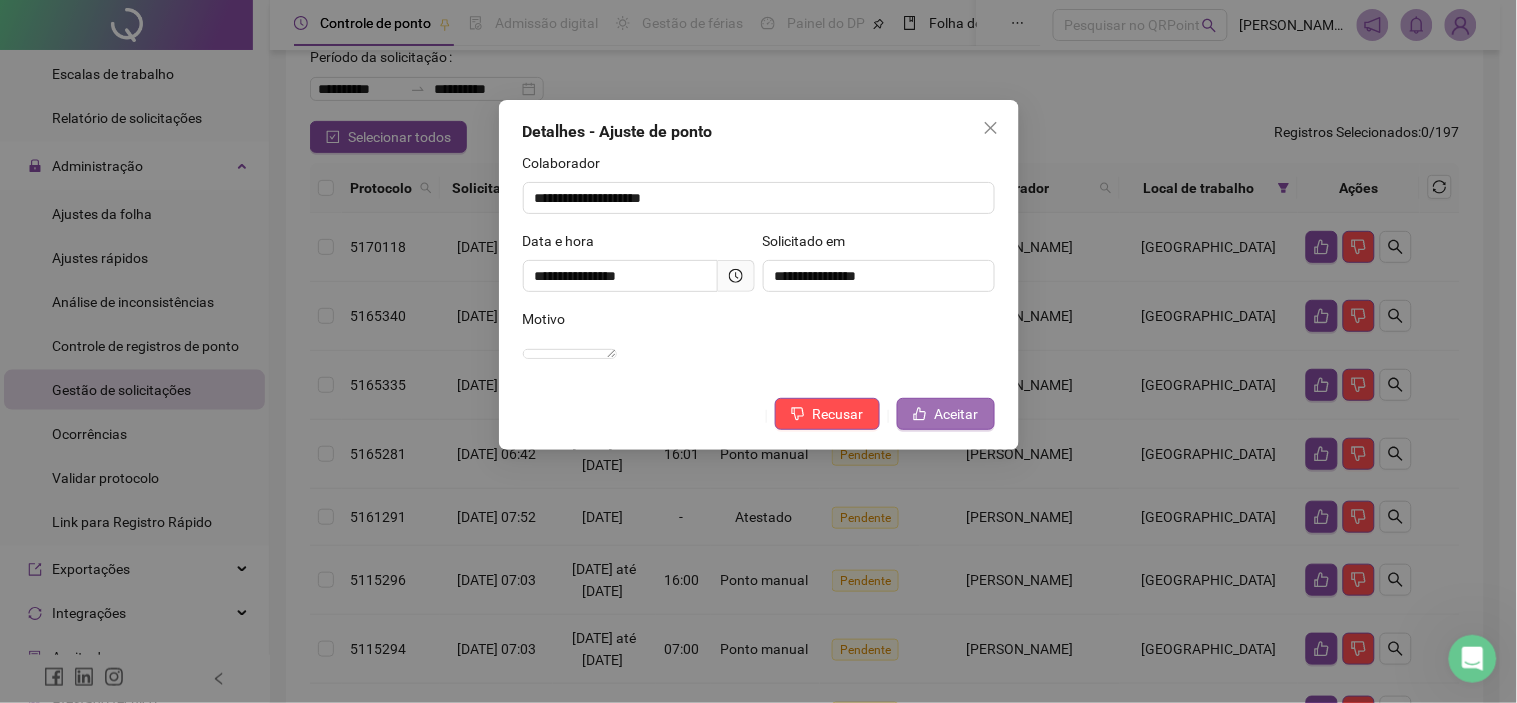 click on "Aceitar" at bounding box center (957, 414) 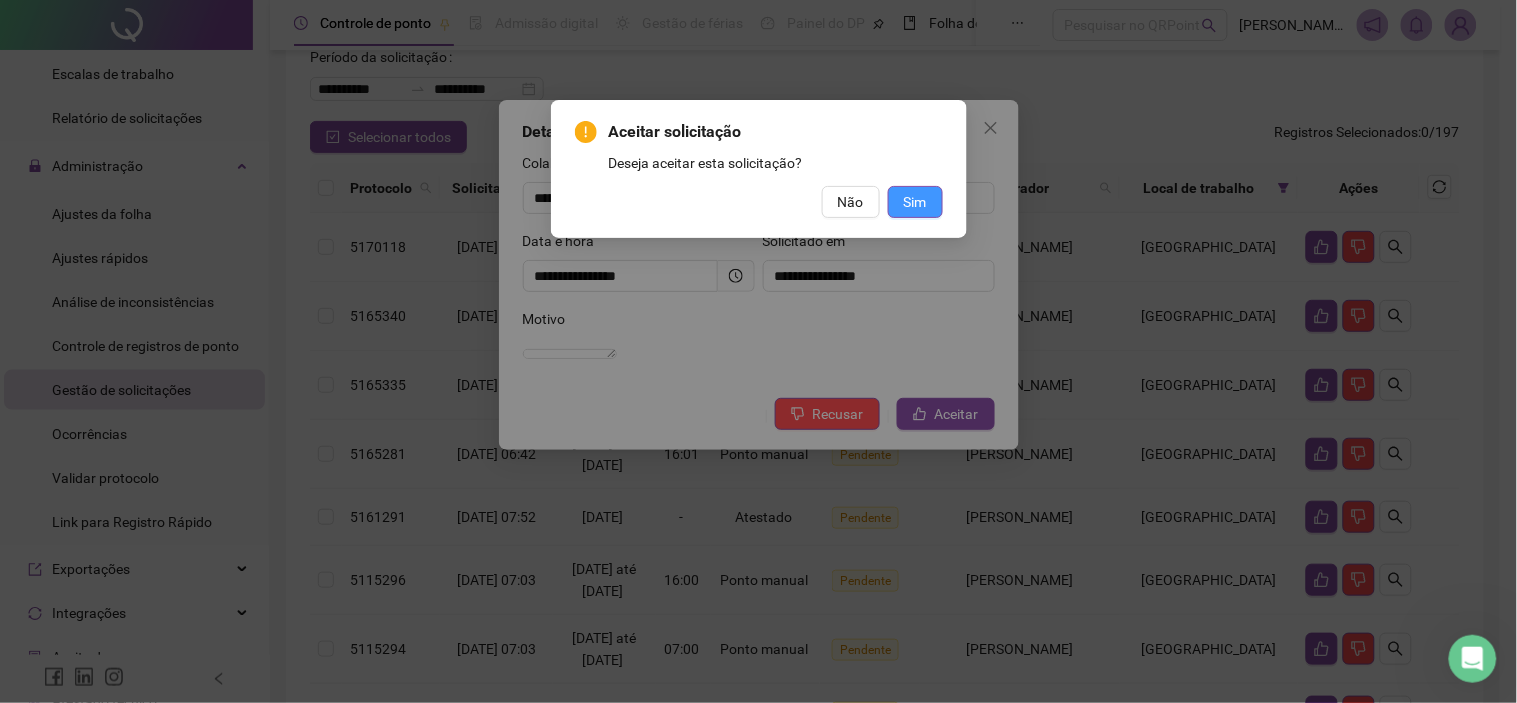 click on "Sim" at bounding box center [915, 202] 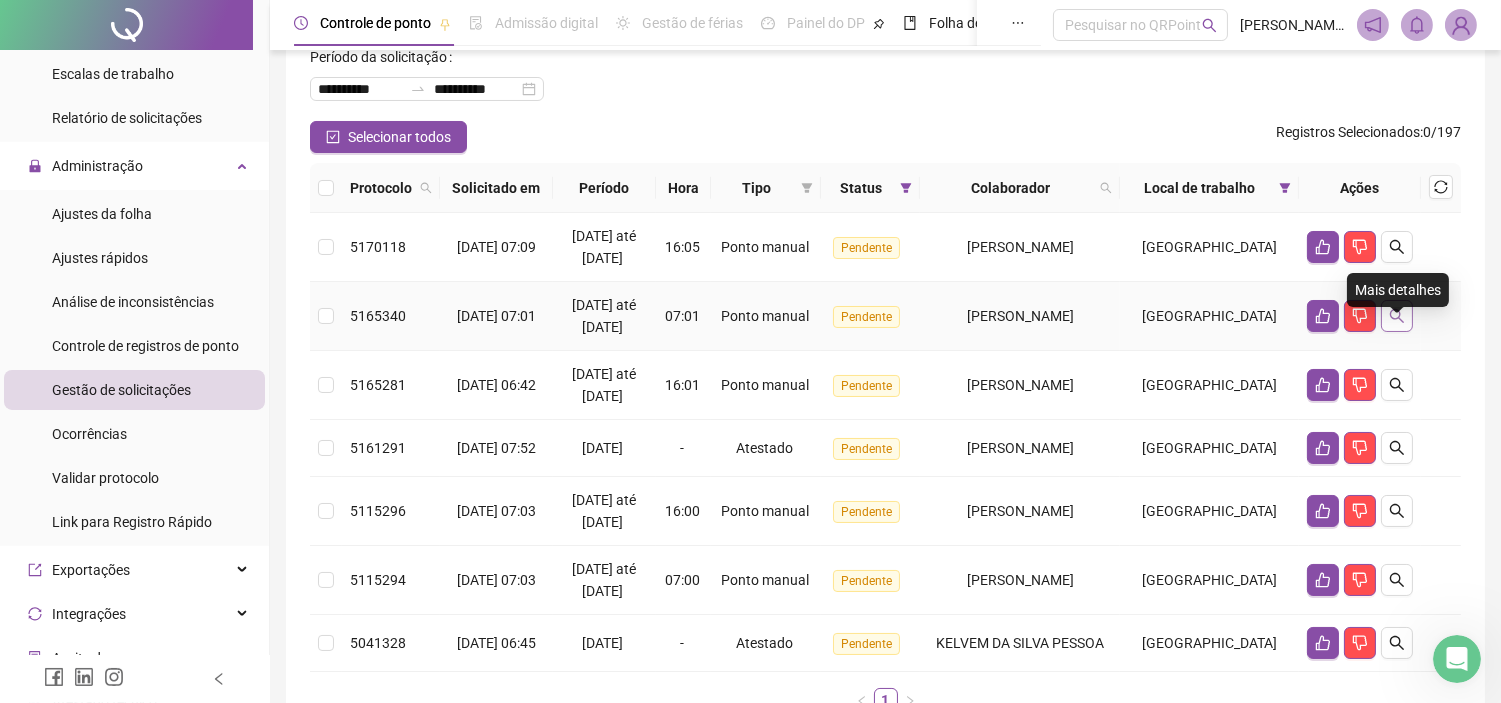 click 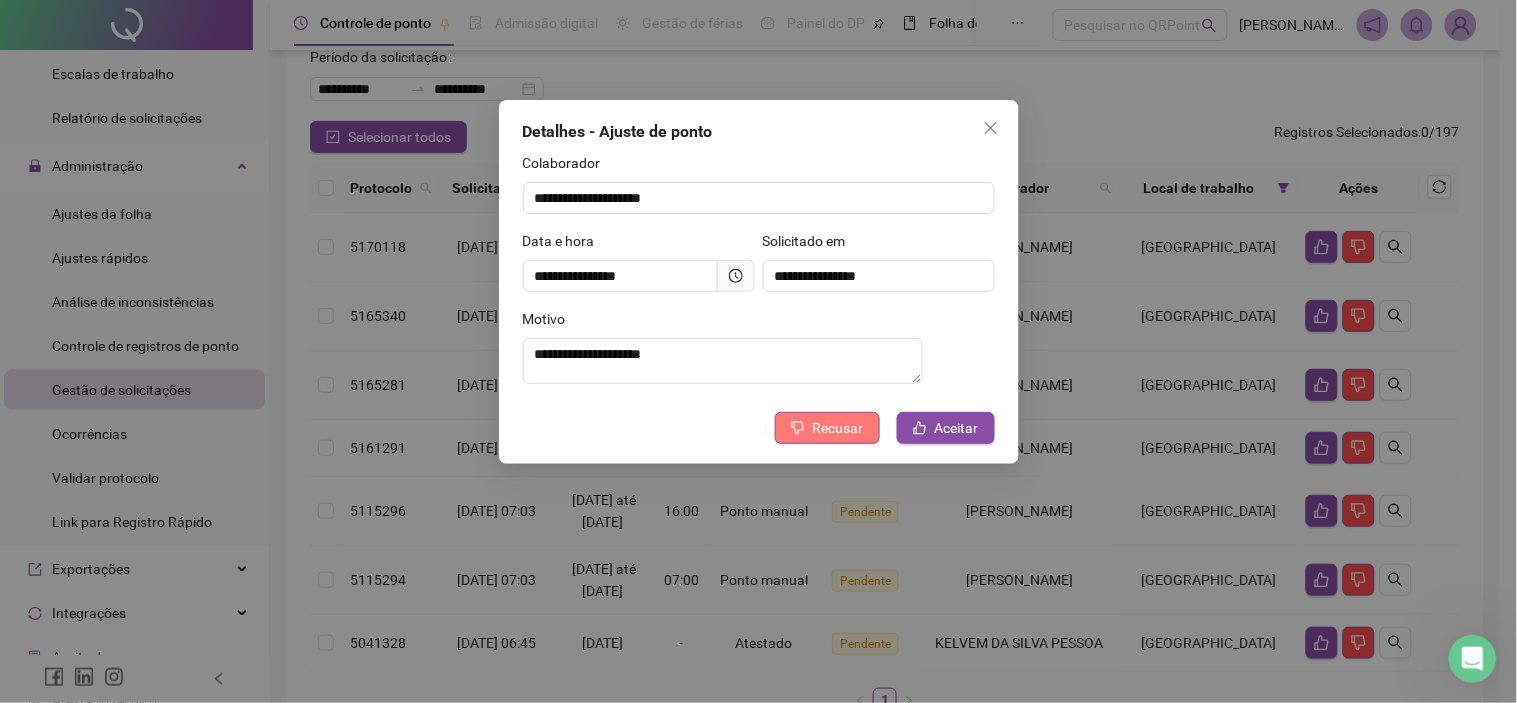 click on "Recusar" at bounding box center [827, 428] 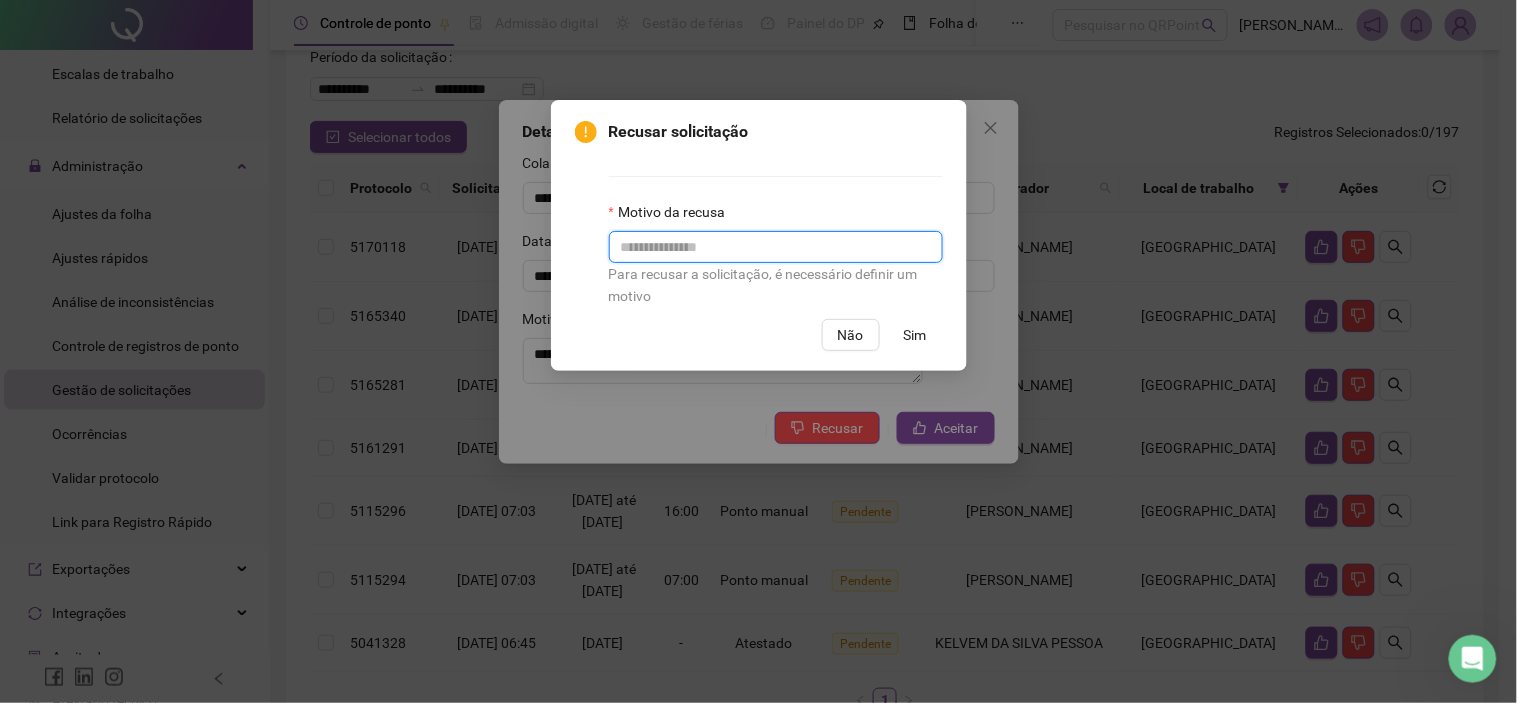 click at bounding box center [776, 247] 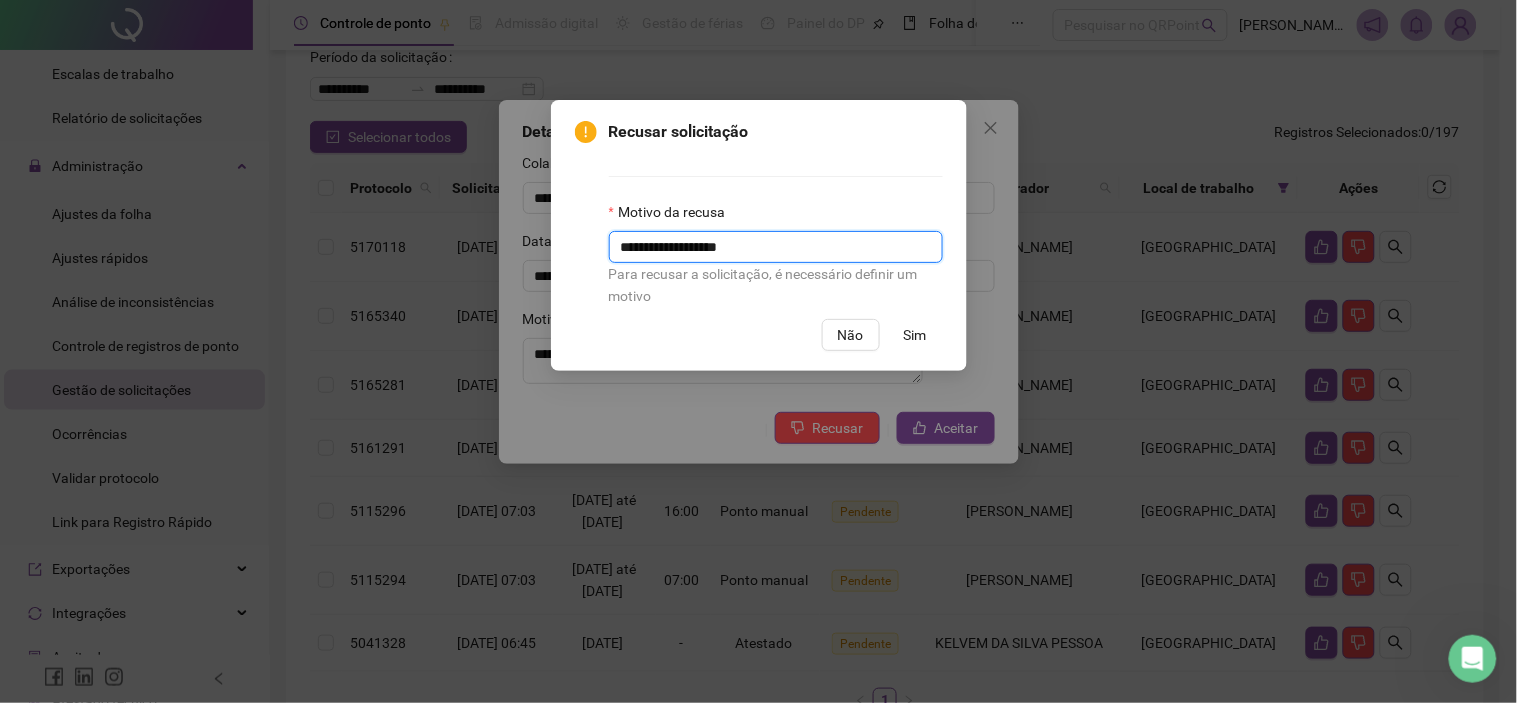 type on "**********" 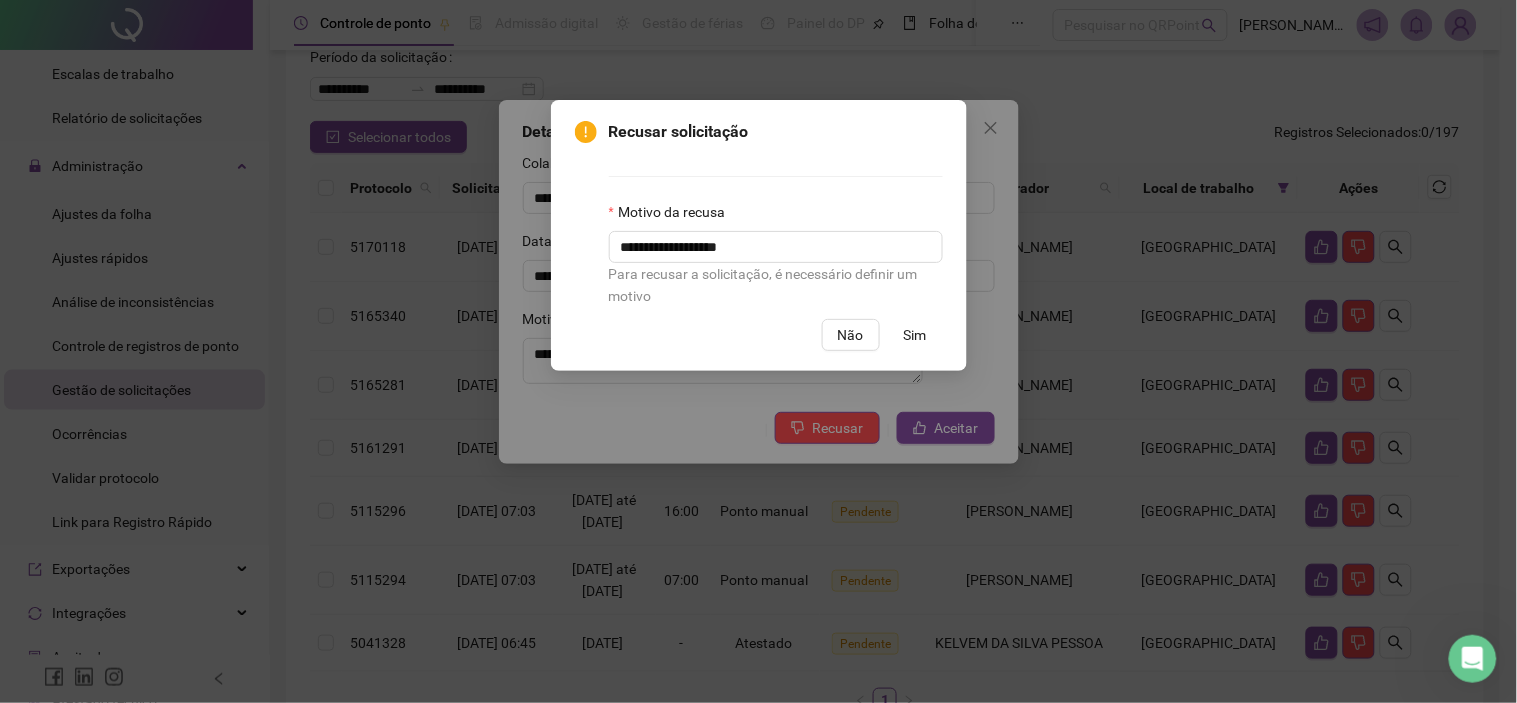 click on "Sim" at bounding box center (915, 335) 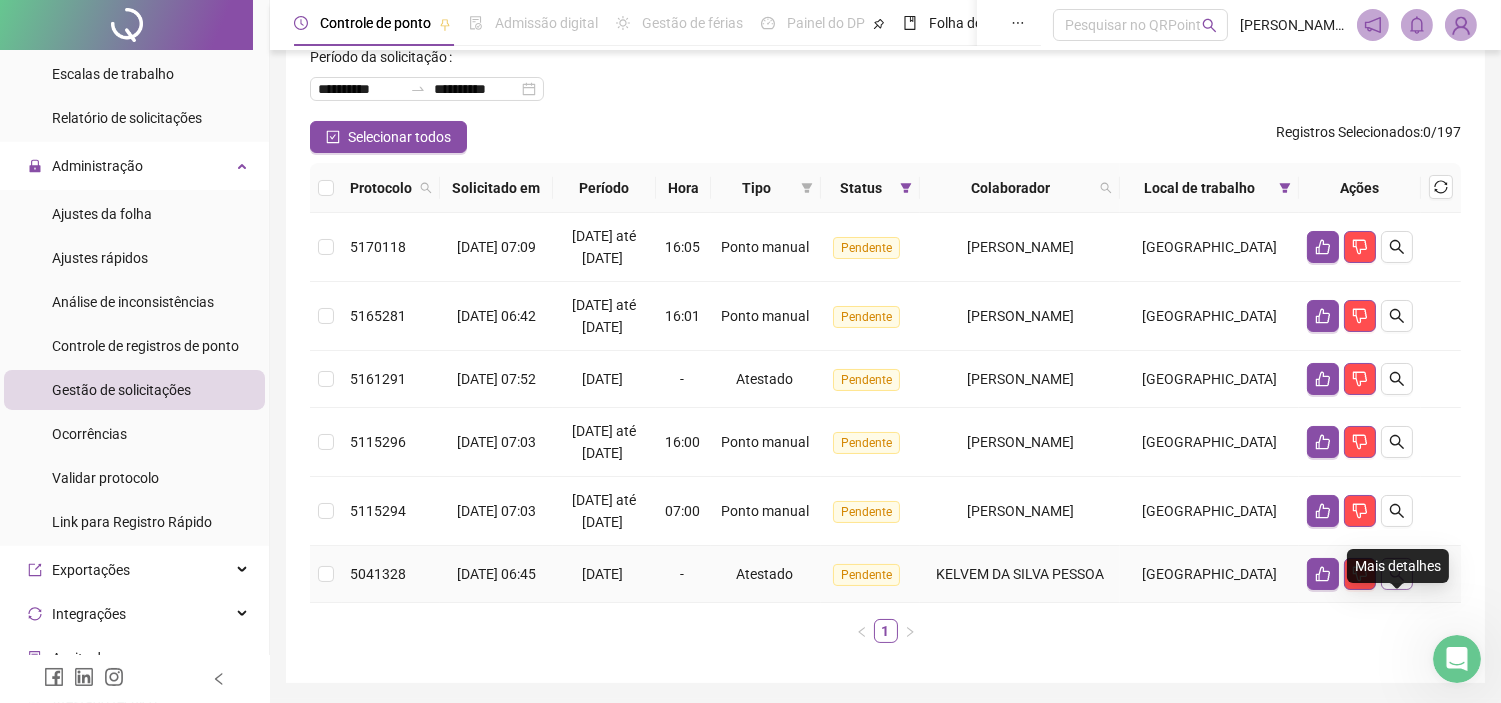 click 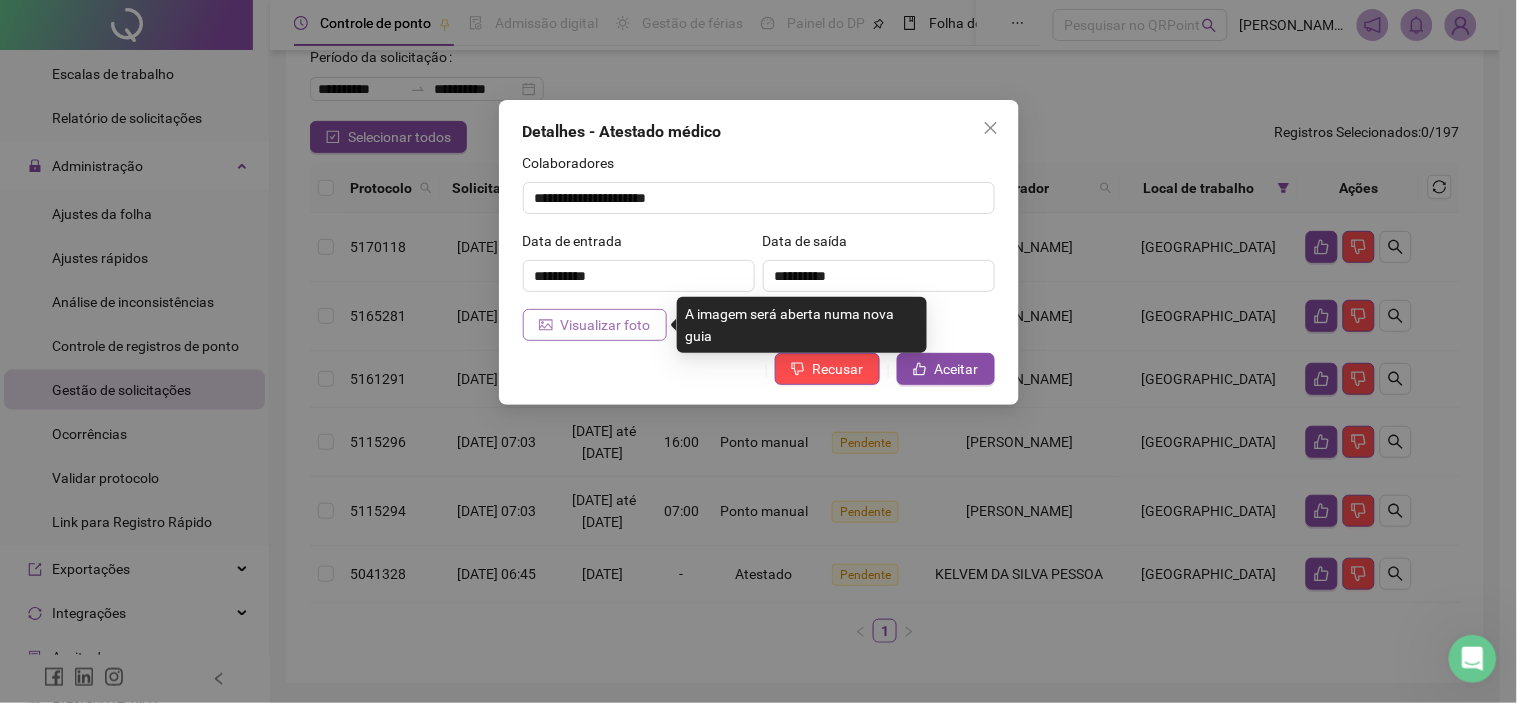 click on "Visualizar foto" at bounding box center (606, 325) 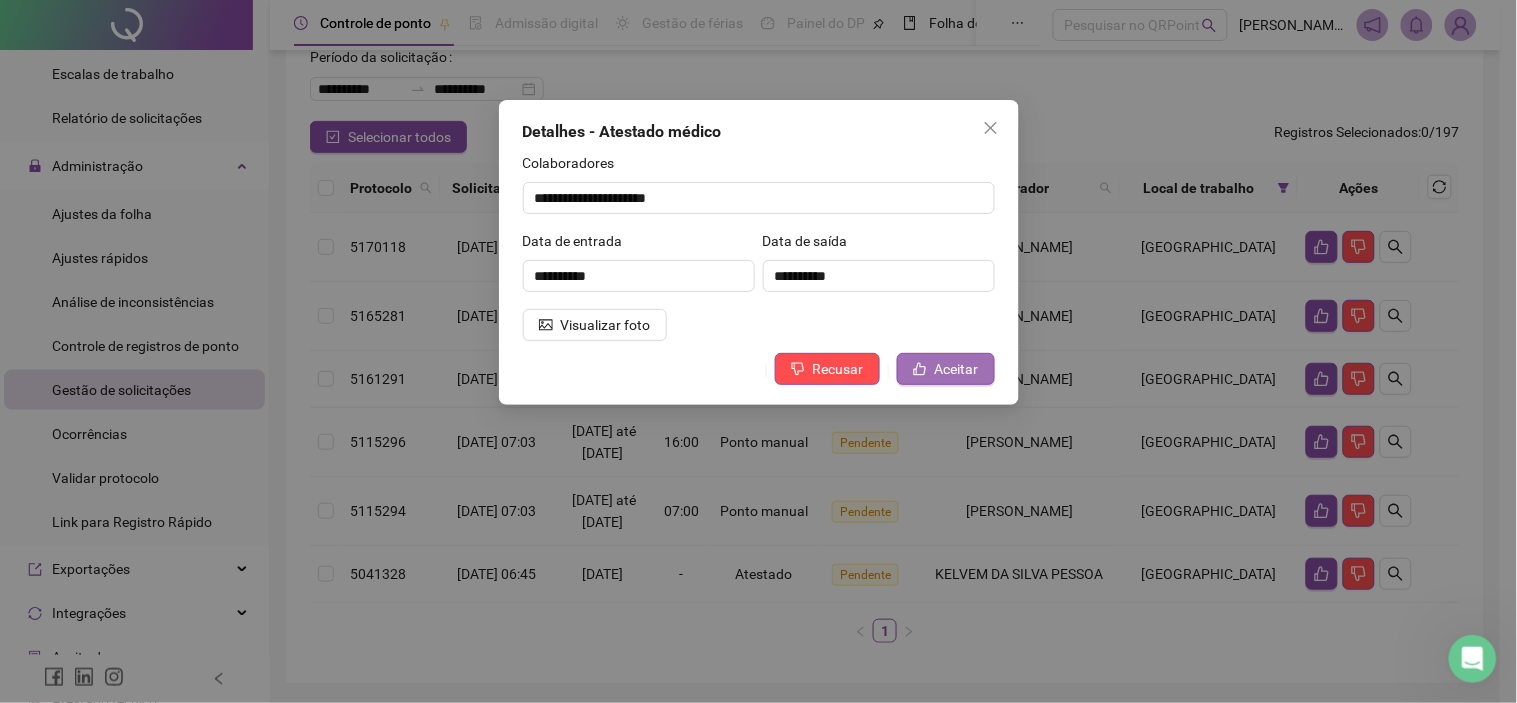 click on "Aceitar" at bounding box center [957, 369] 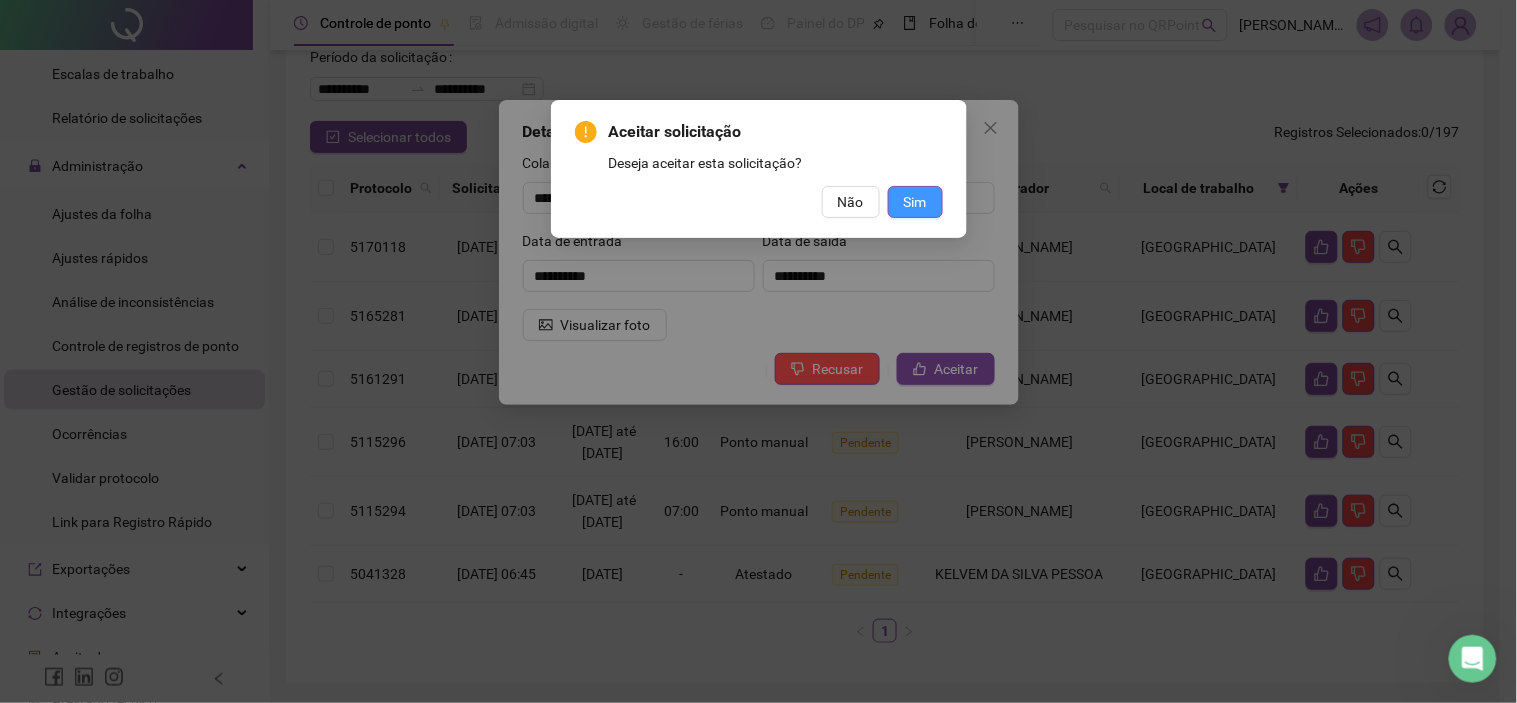 click on "Sim" at bounding box center [915, 202] 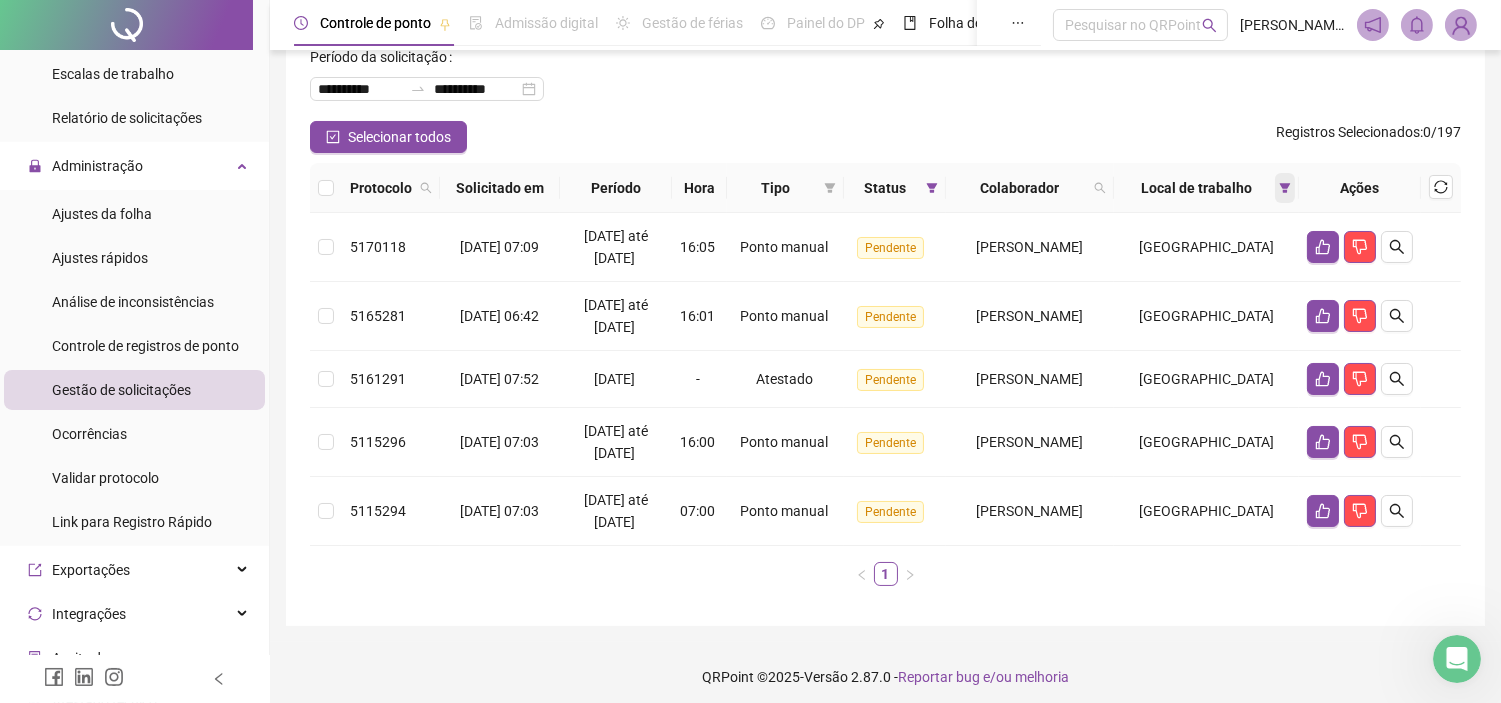 click 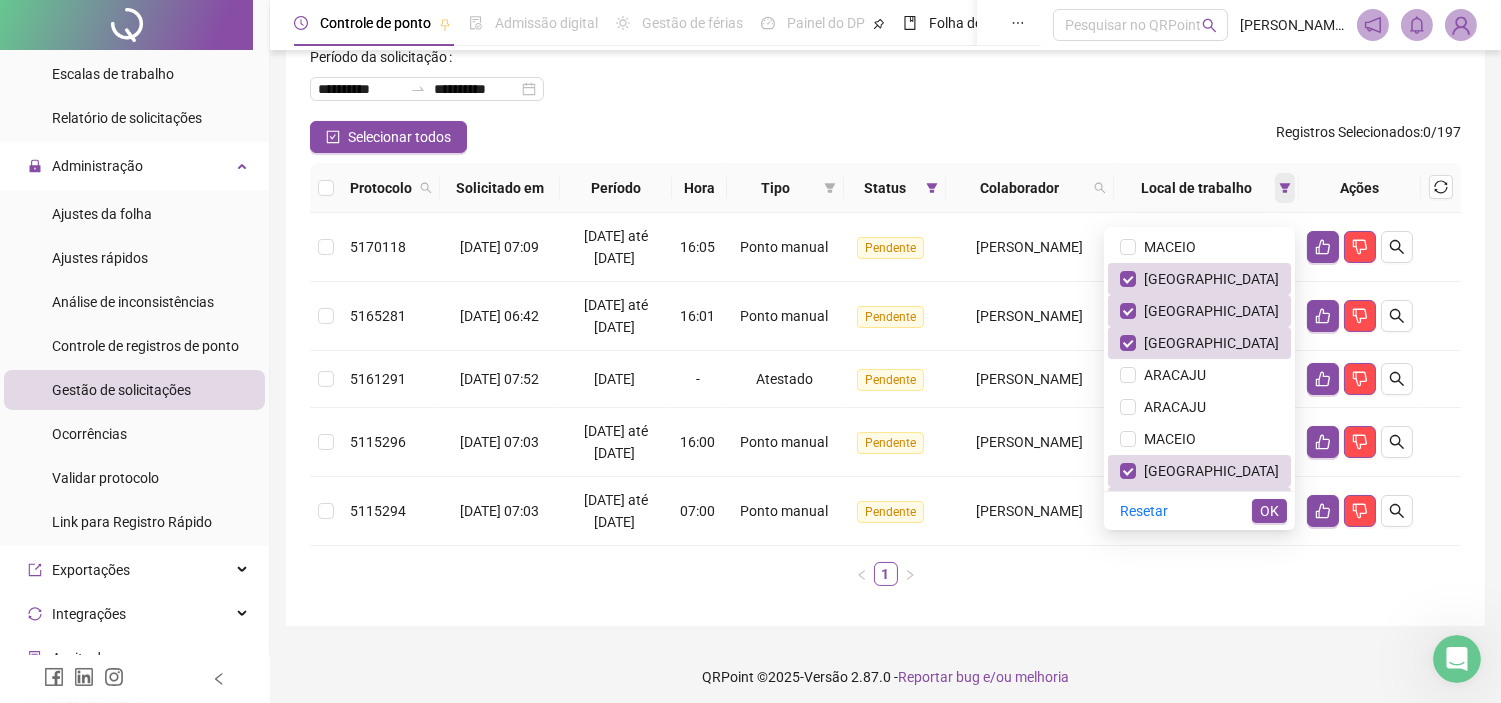click 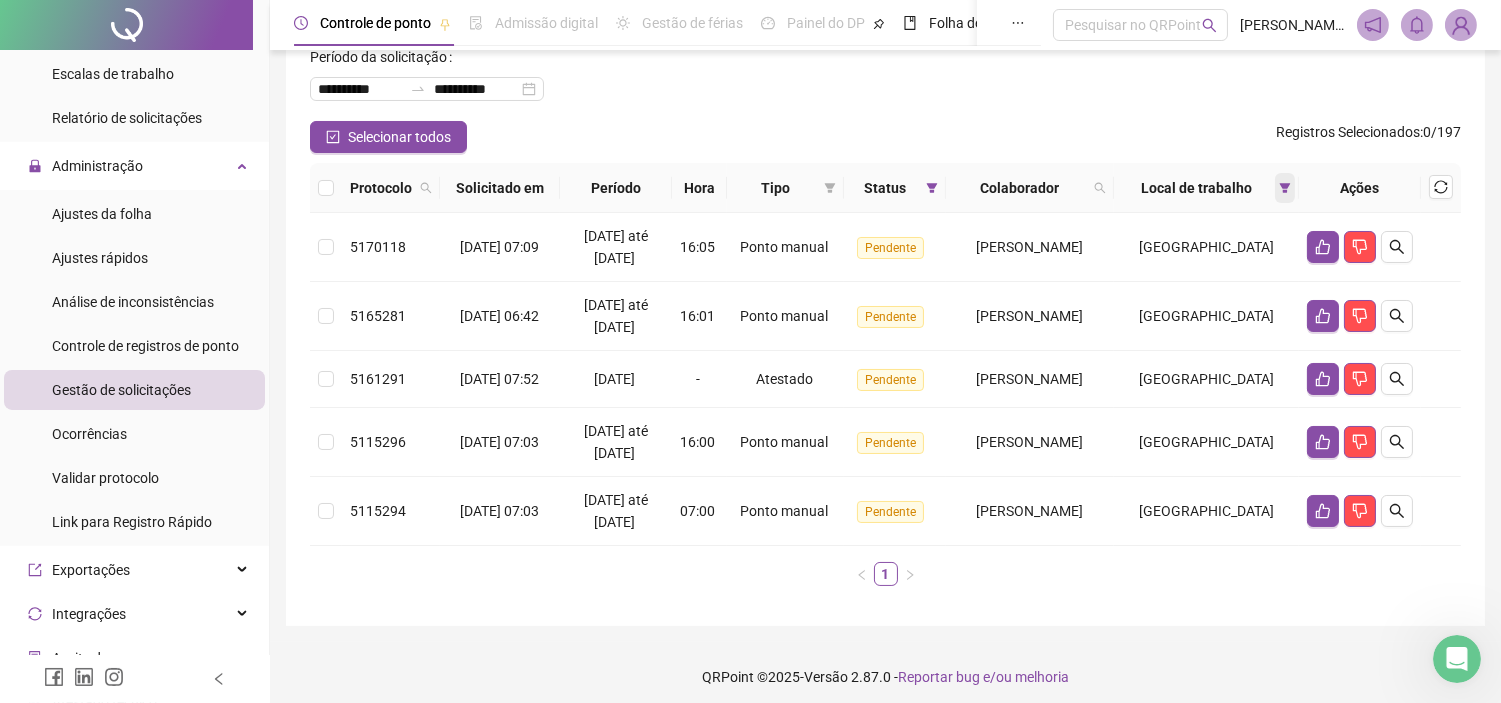 click 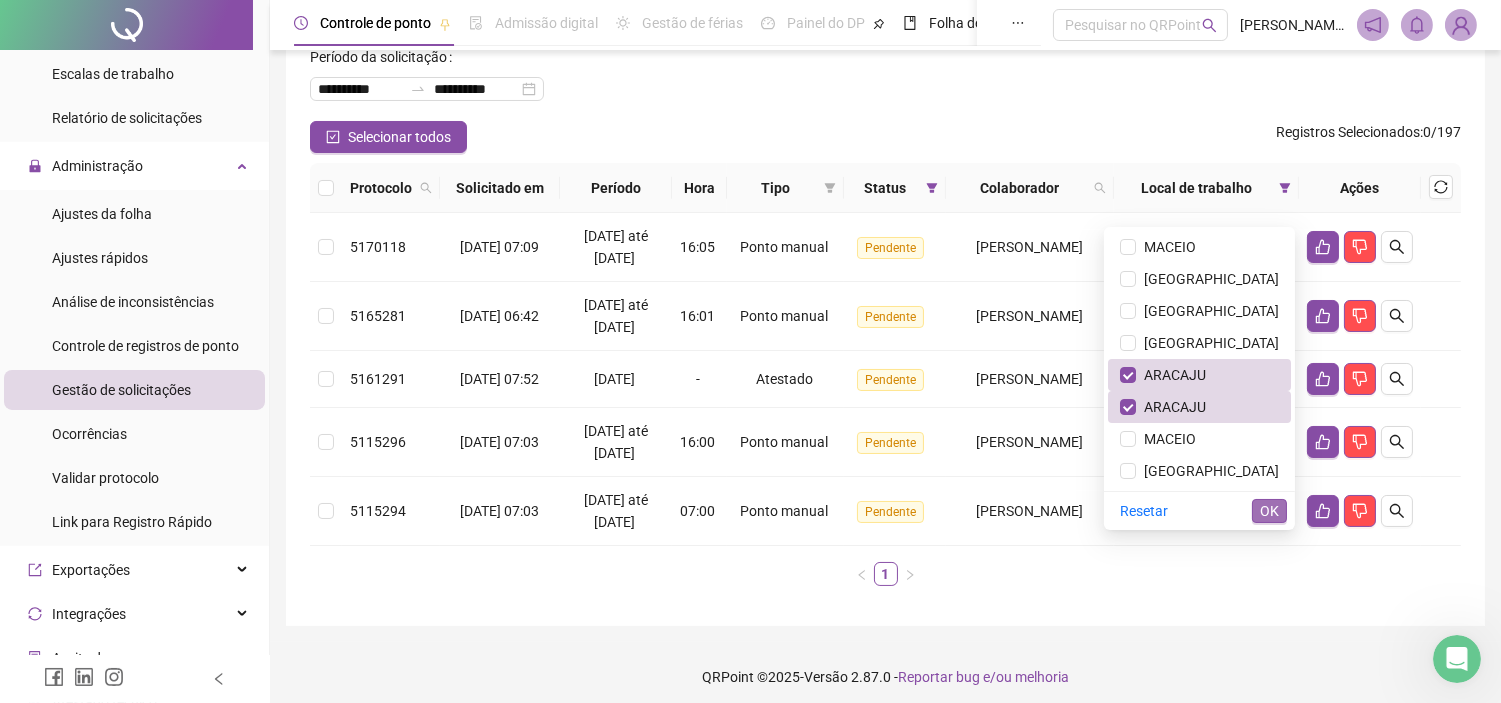 click on "OK" at bounding box center [1269, 511] 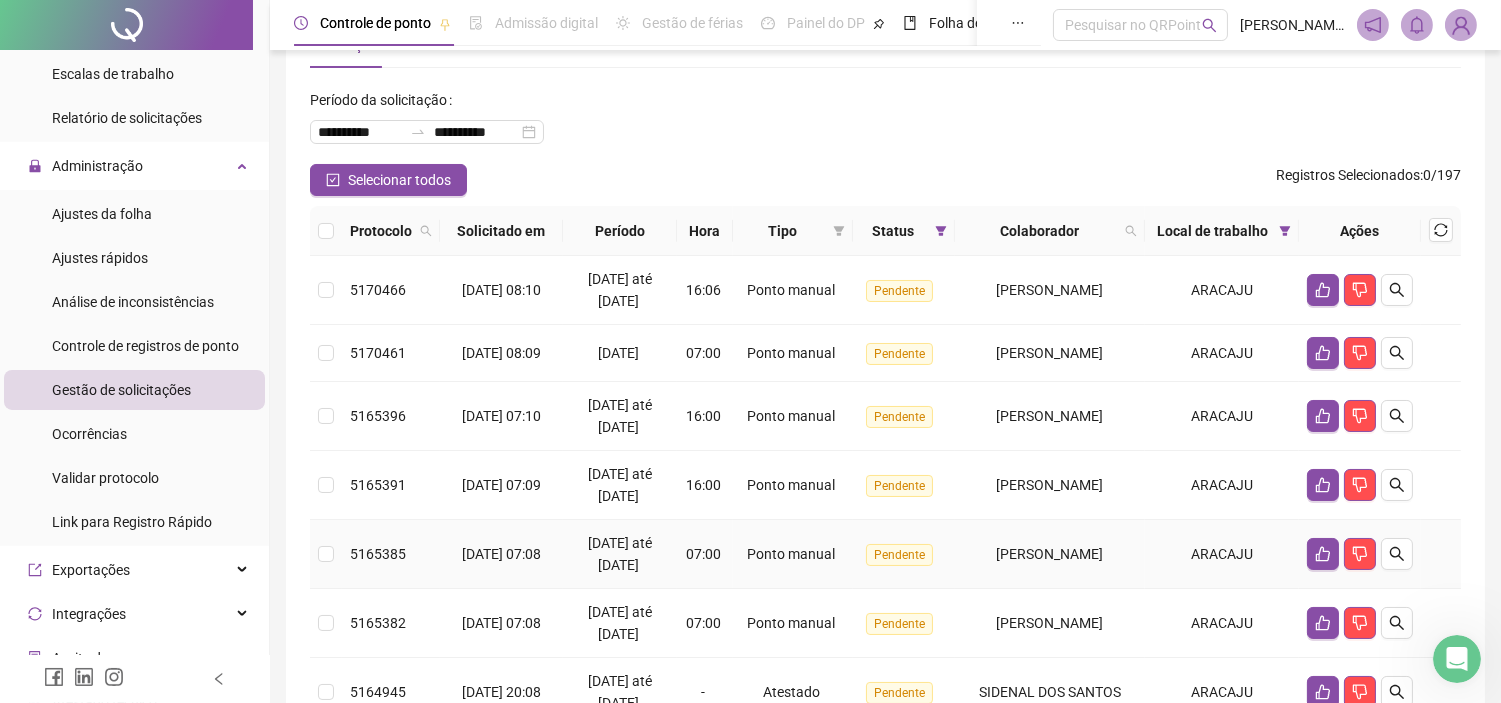 scroll, scrollTop: 66, scrollLeft: 0, axis: vertical 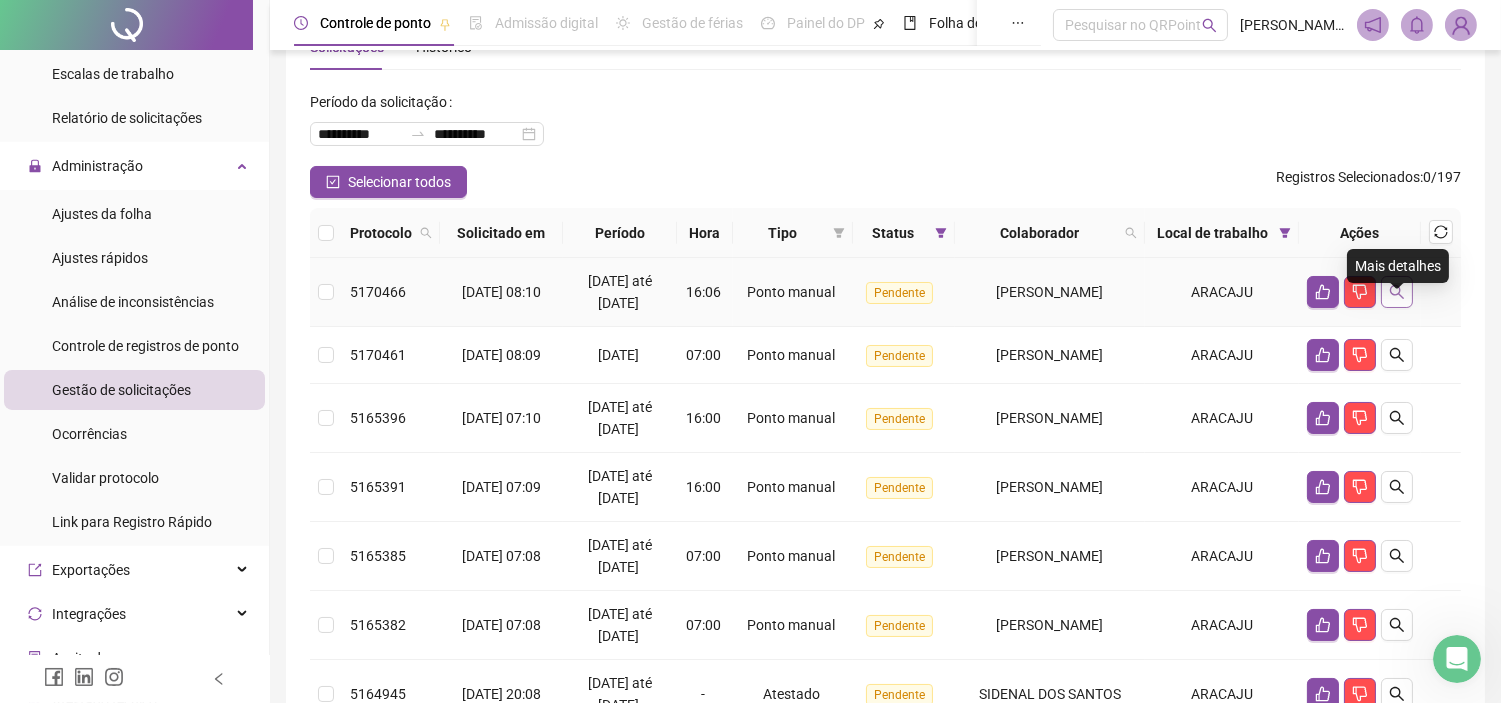 click 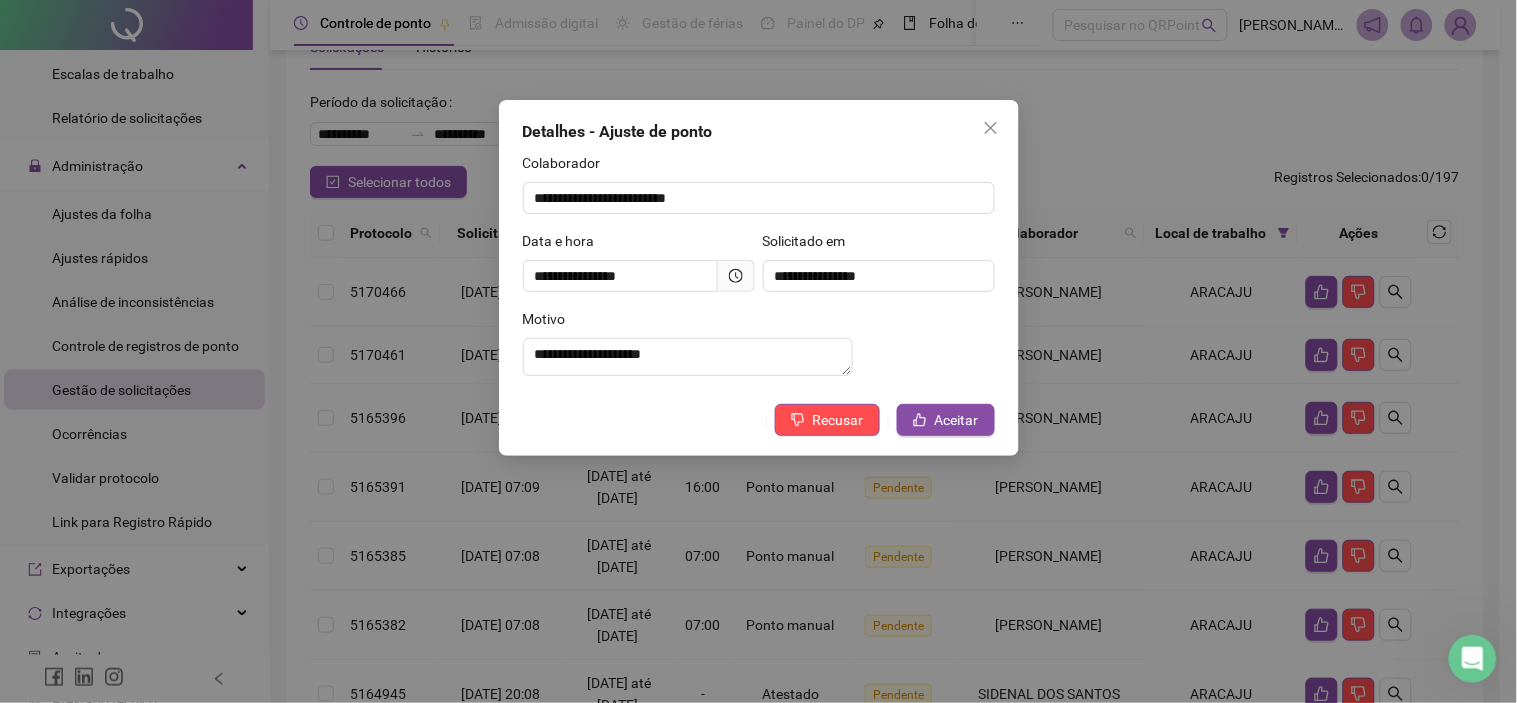 click 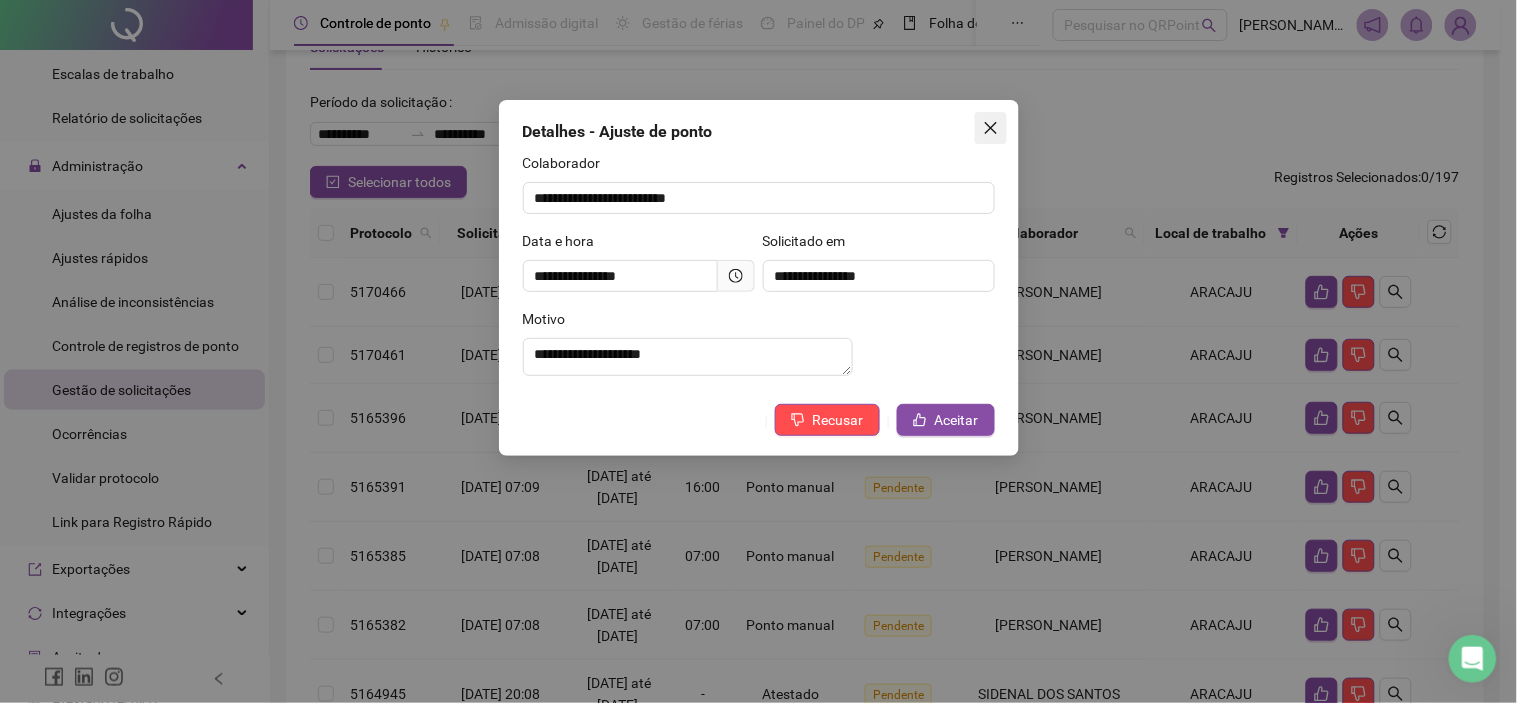 click 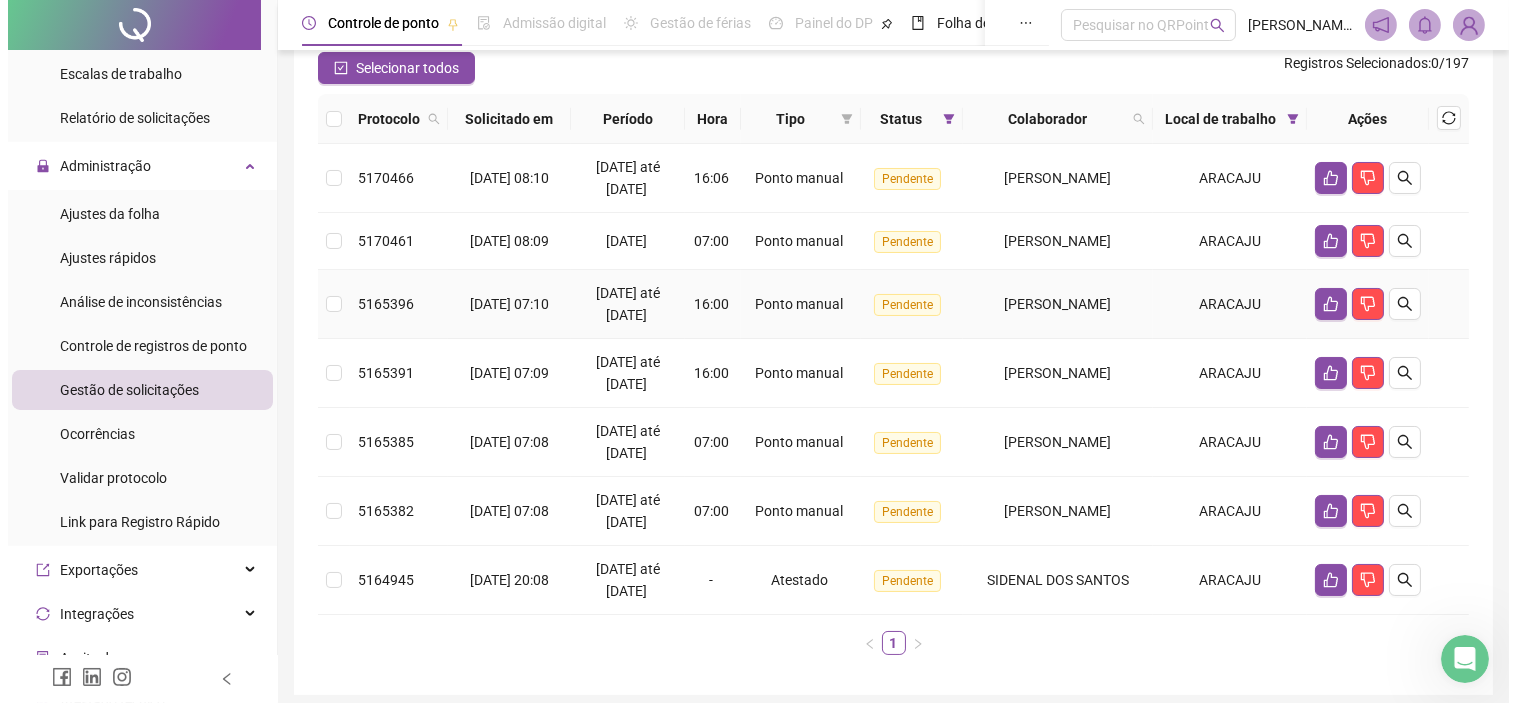 scroll, scrollTop: 288, scrollLeft: 0, axis: vertical 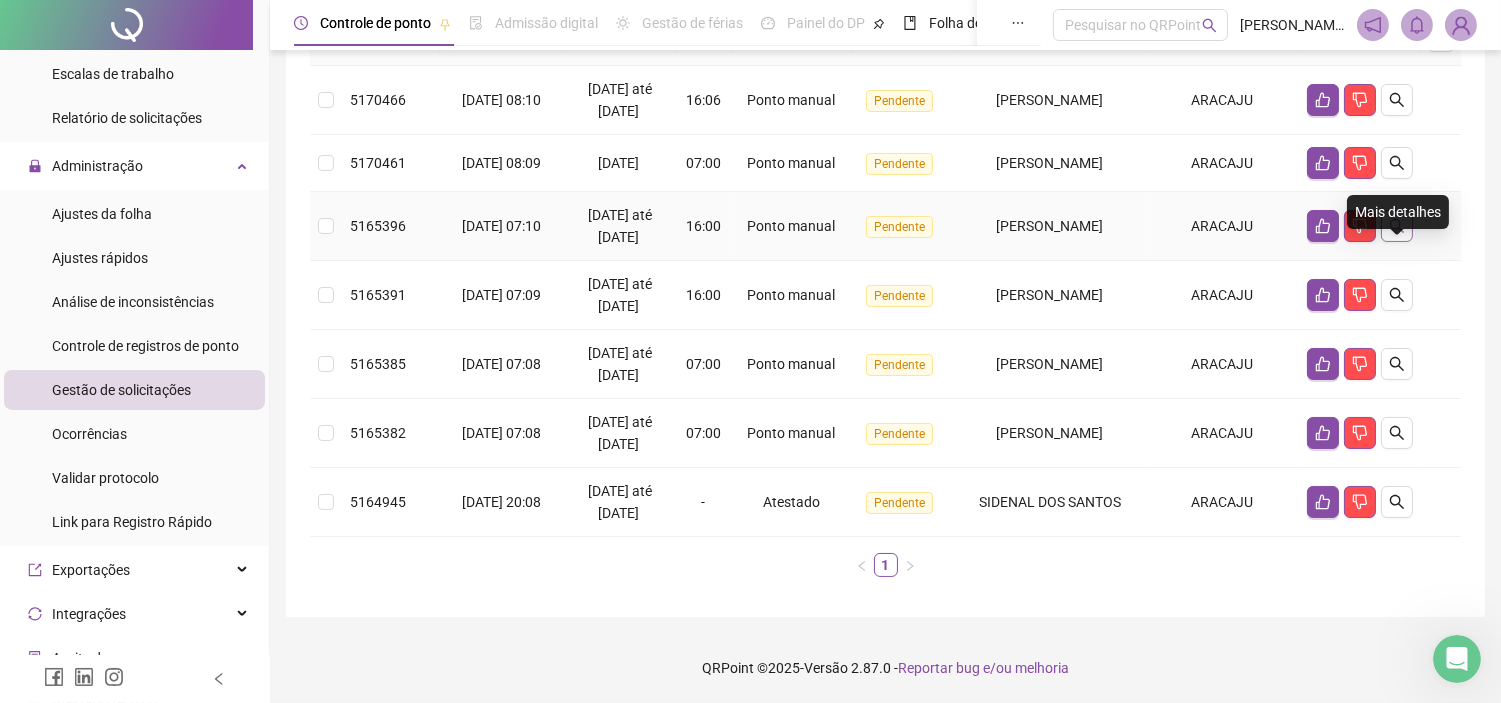 click at bounding box center [1397, 226] 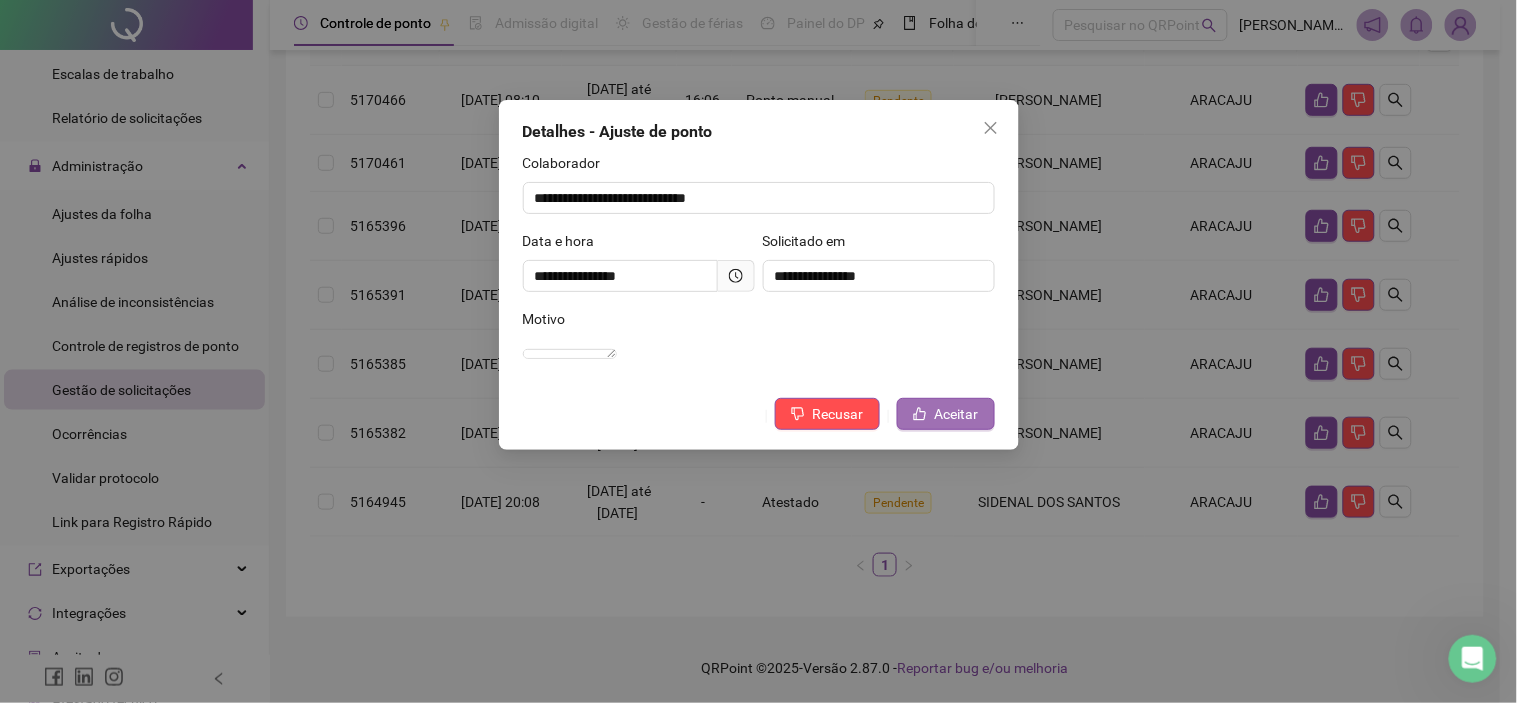 click on "Aceitar" at bounding box center (957, 414) 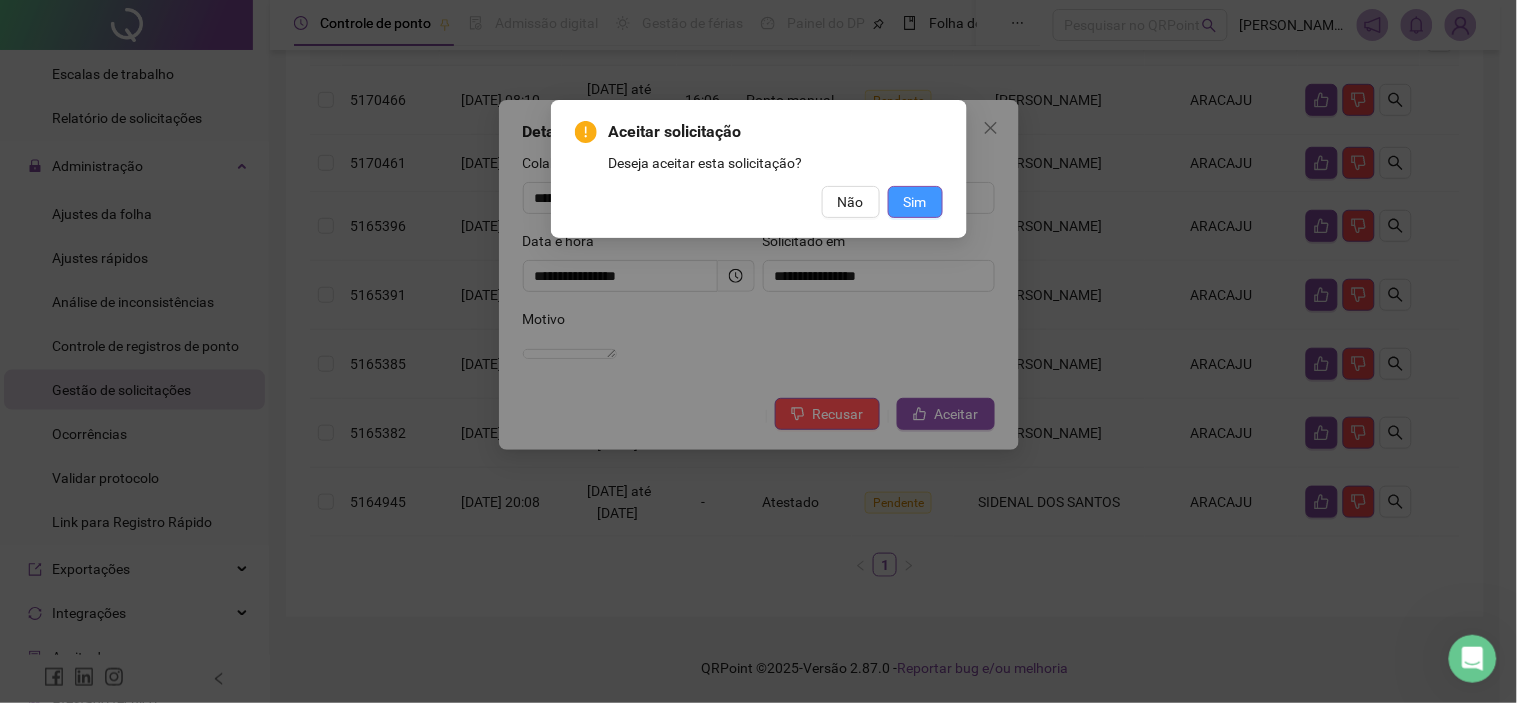 click on "Sim" at bounding box center [915, 202] 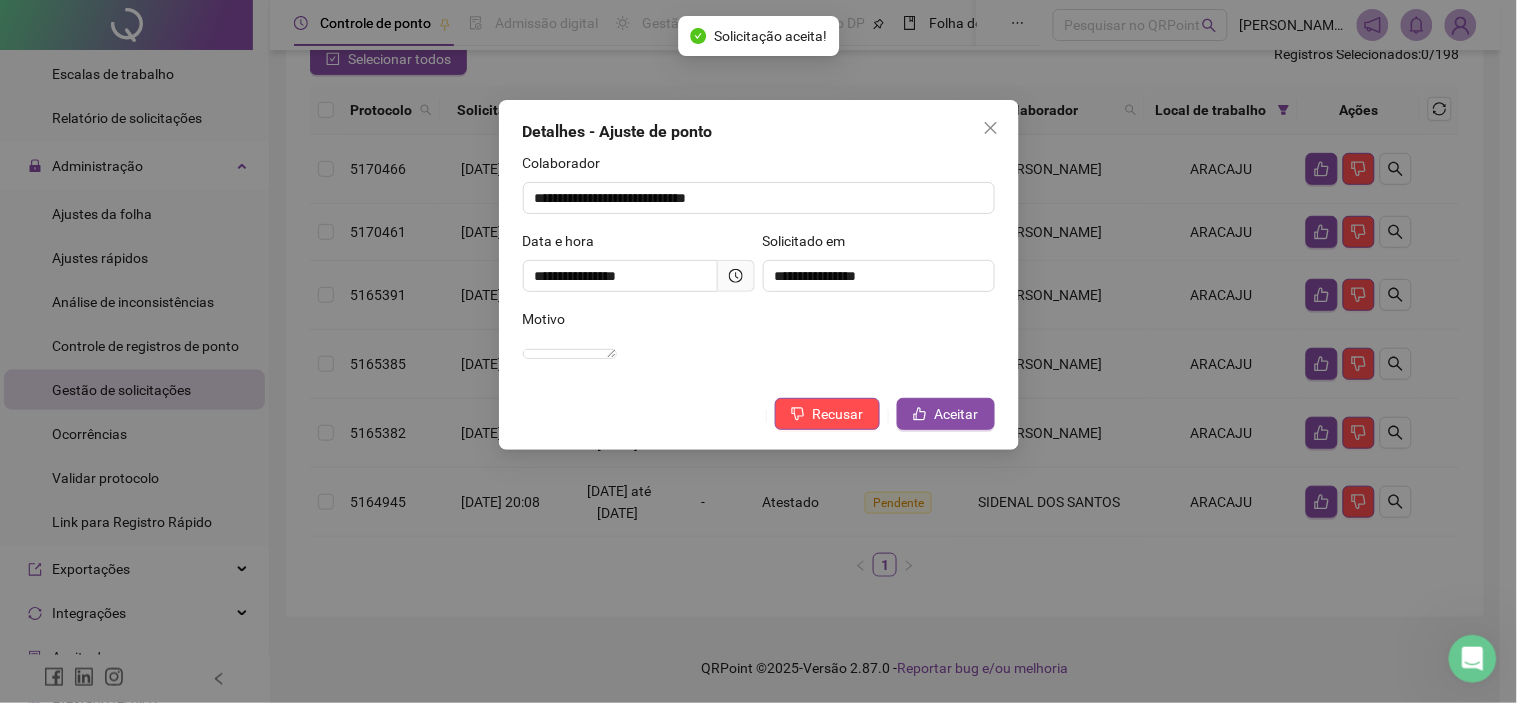 scroll, scrollTop: 220, scrollLeft: 0, axis: vertical 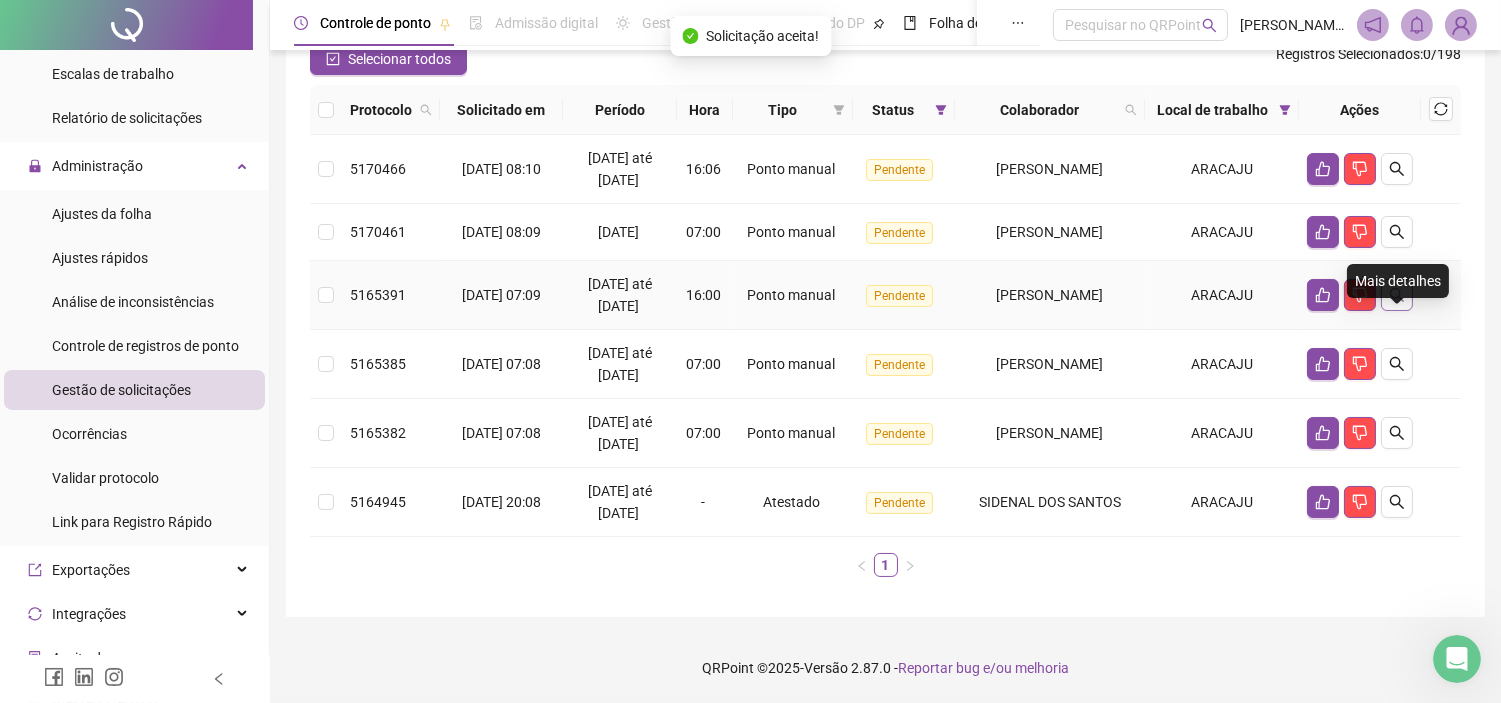 click 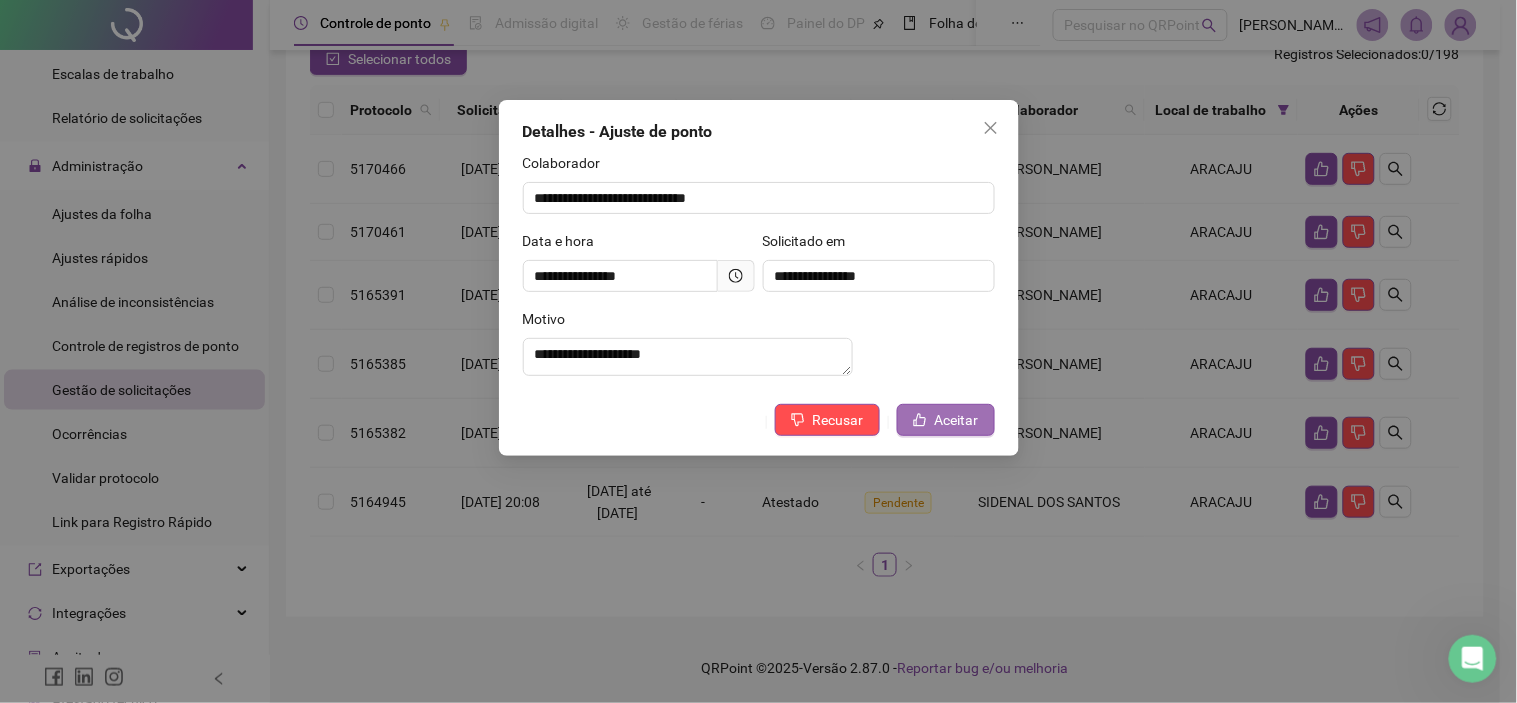click on "Aceitar" at bounding box center (957, 420) 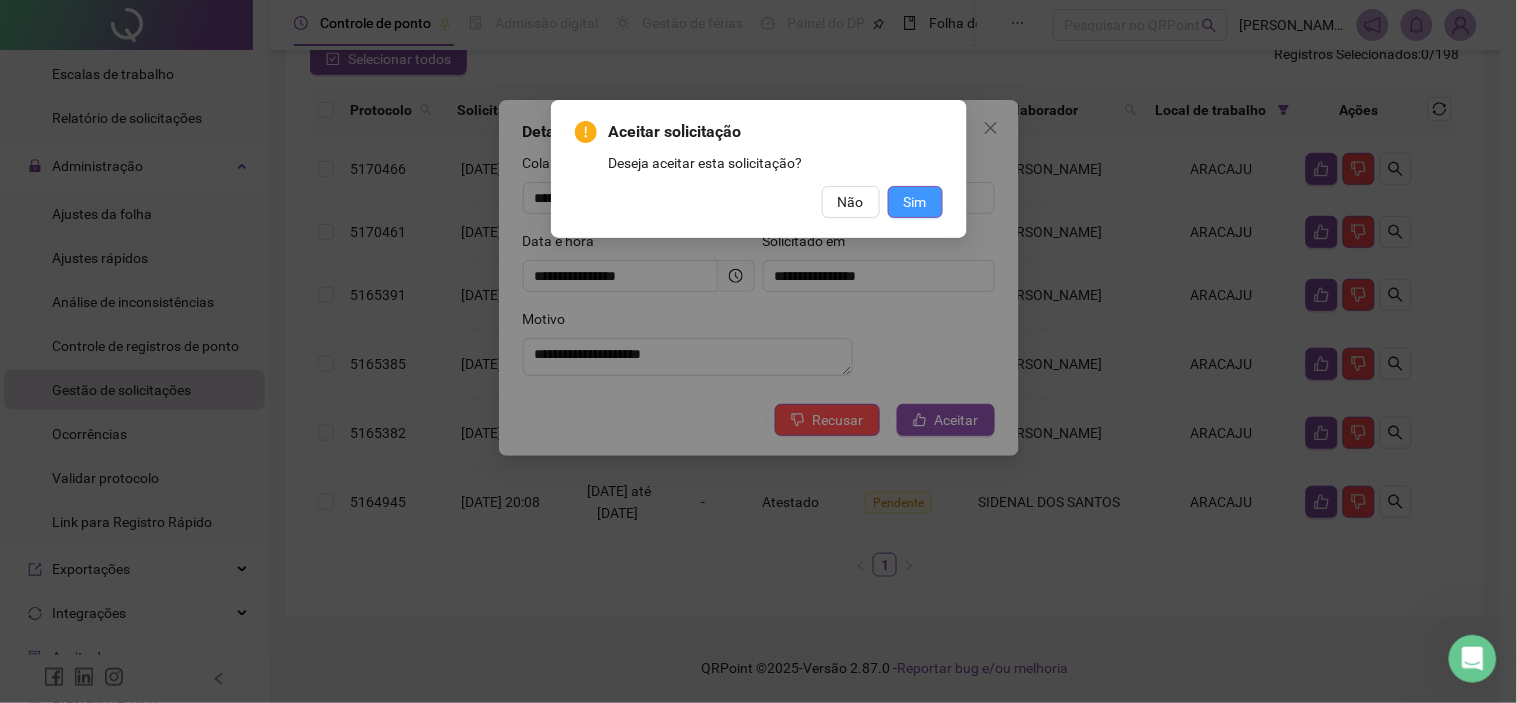click on "Sim" at bounding box center [915, 202] 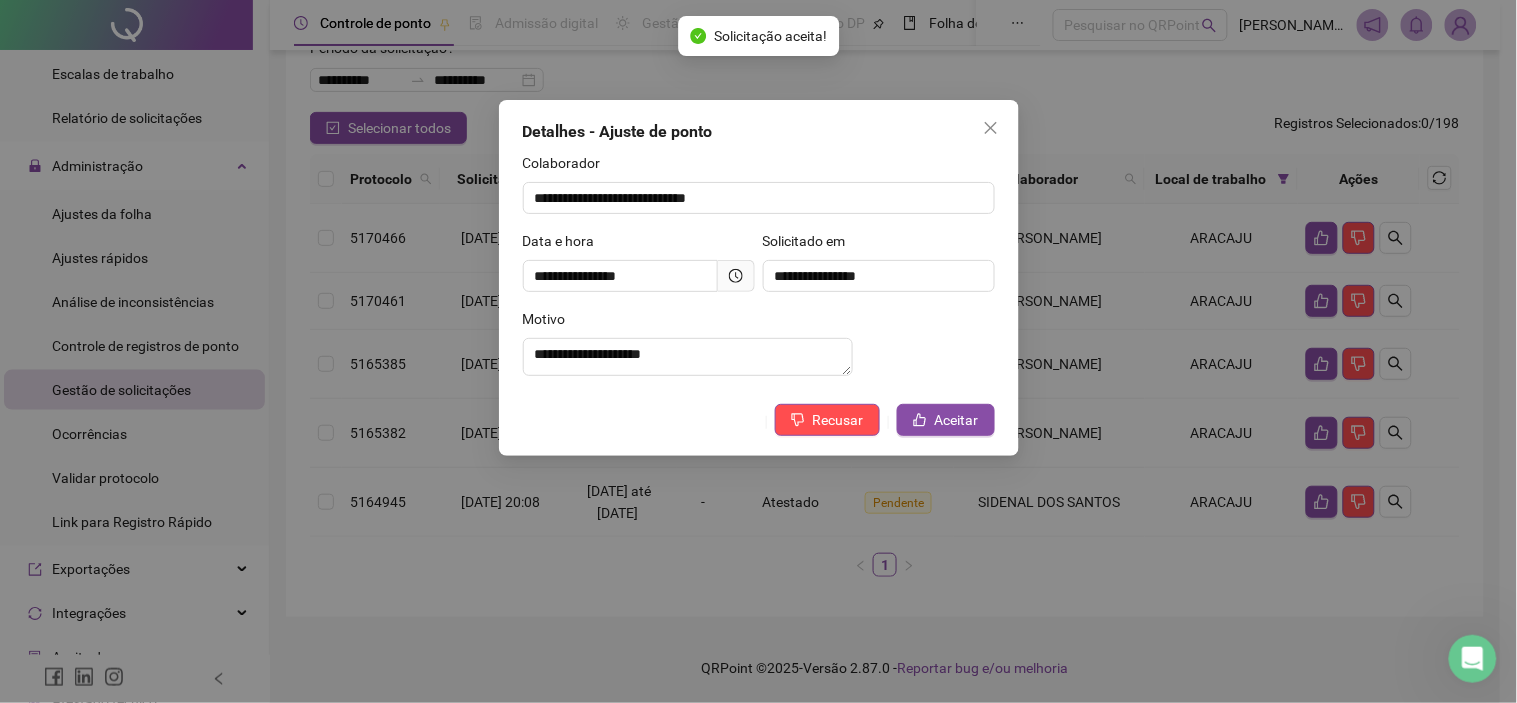 scroll, scrollTop: 151, scrollLeft: 0, axis: vertical 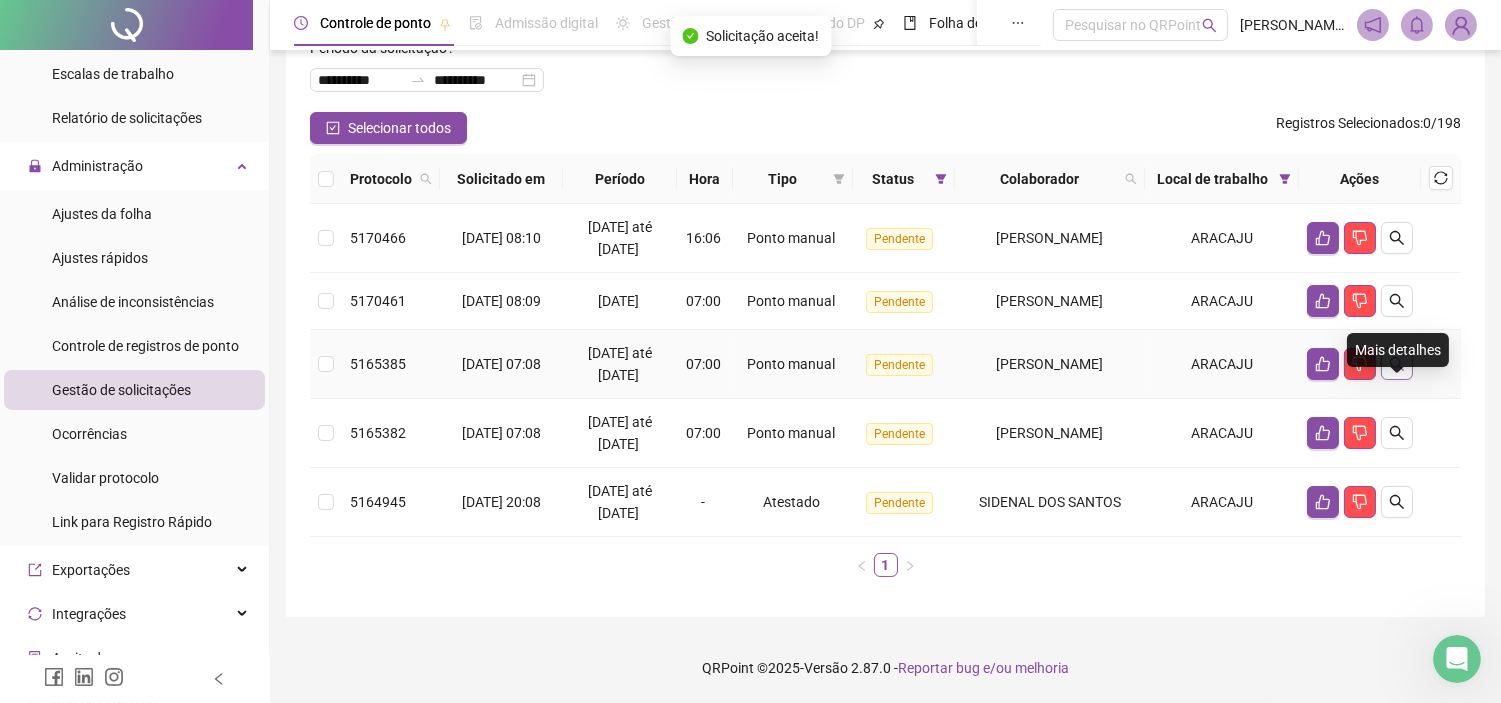 click 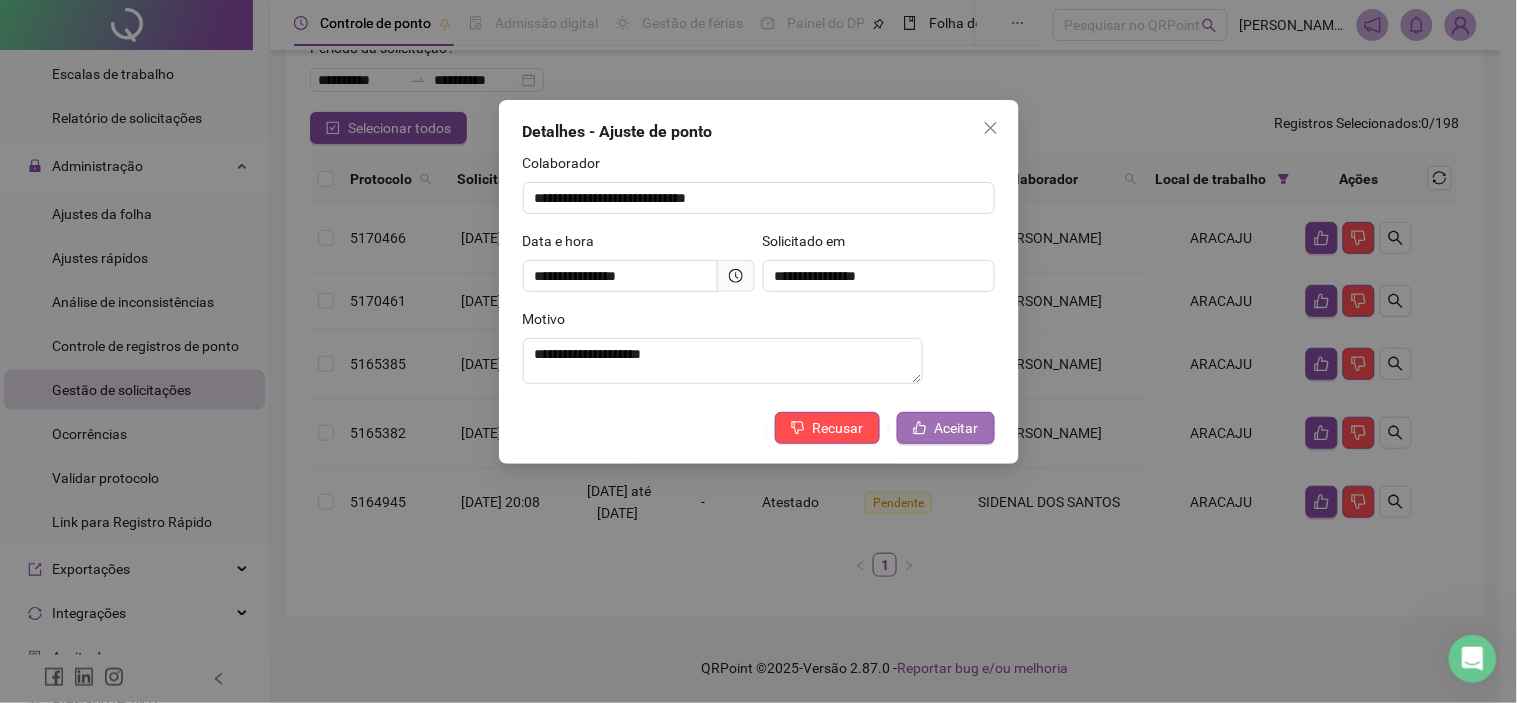 click 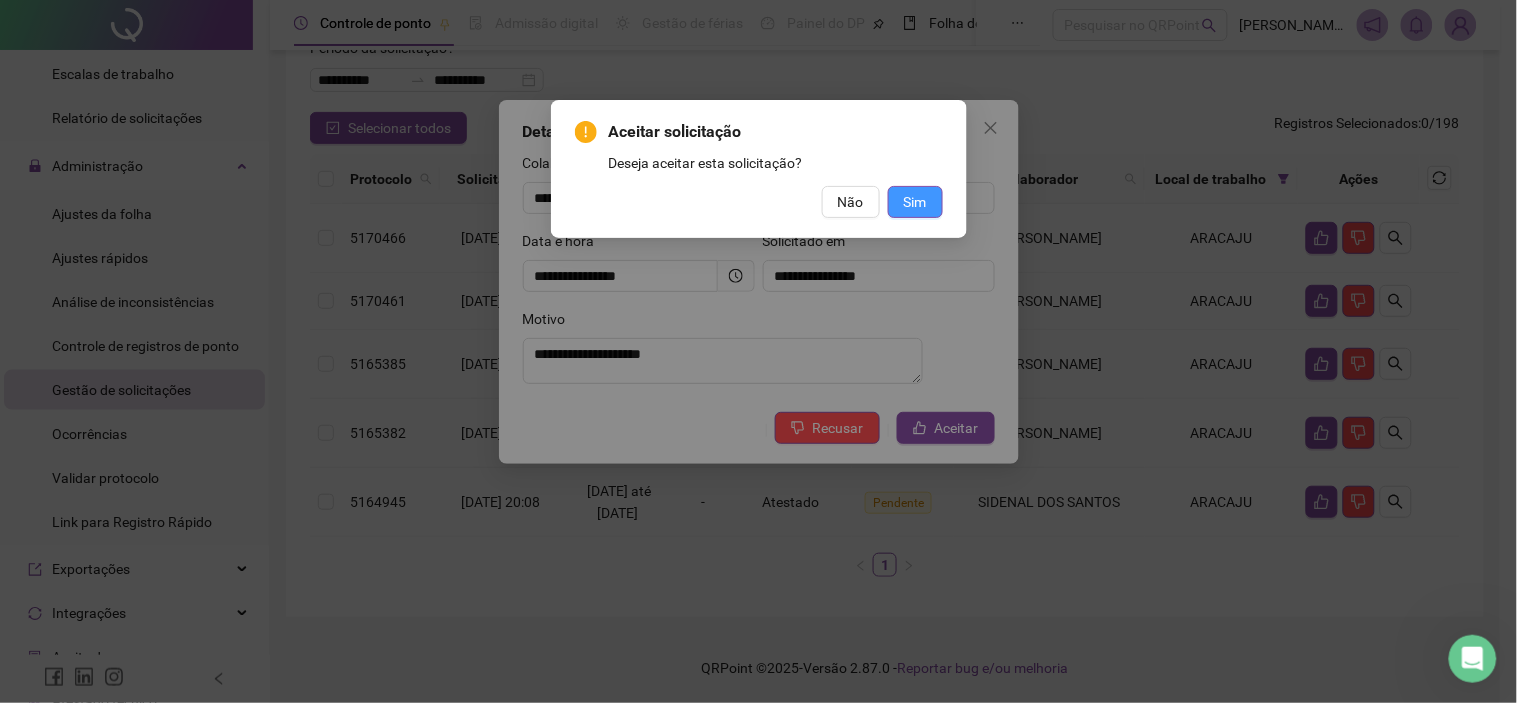 click on "Sim" at bounding box center (915, 202) 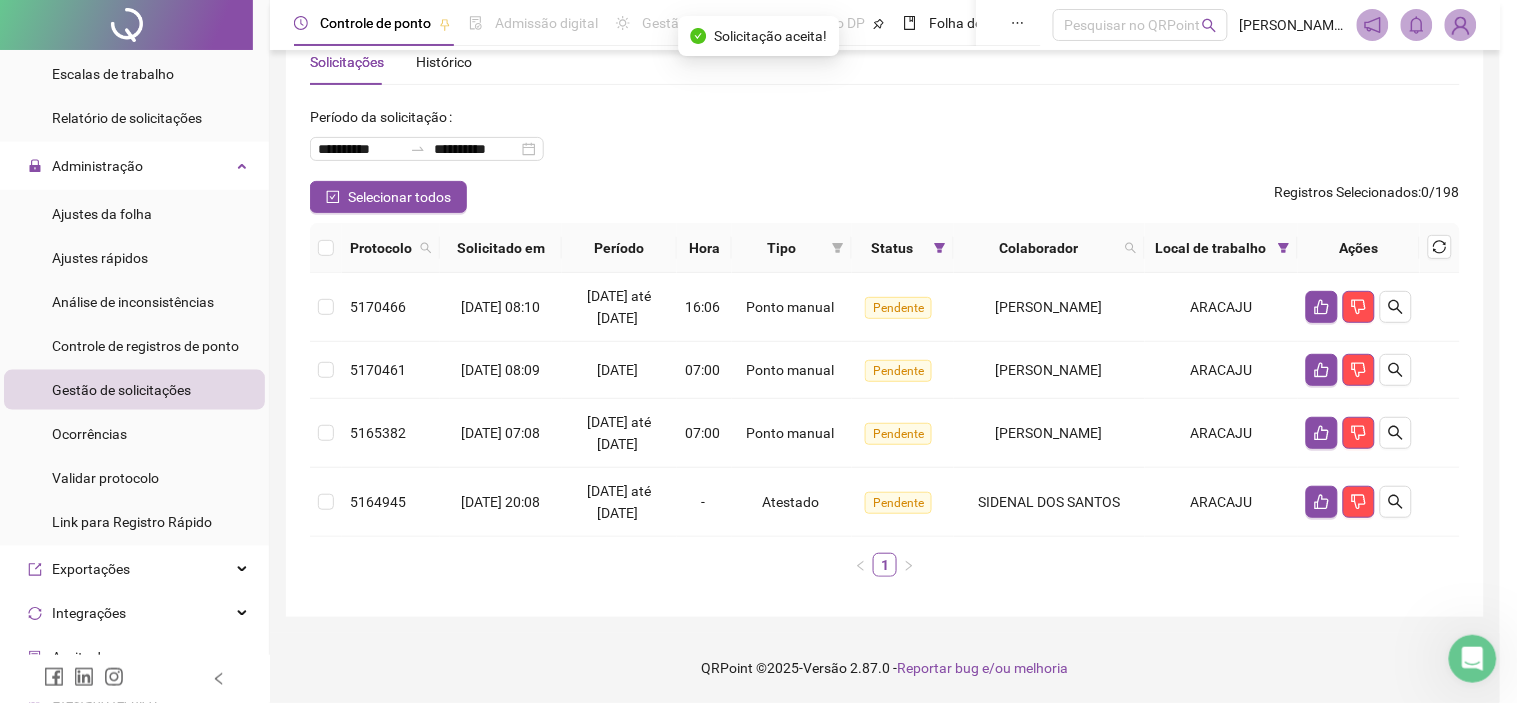 scroll, scrollTop: 82, scrollLeft: 0, axis: vertical 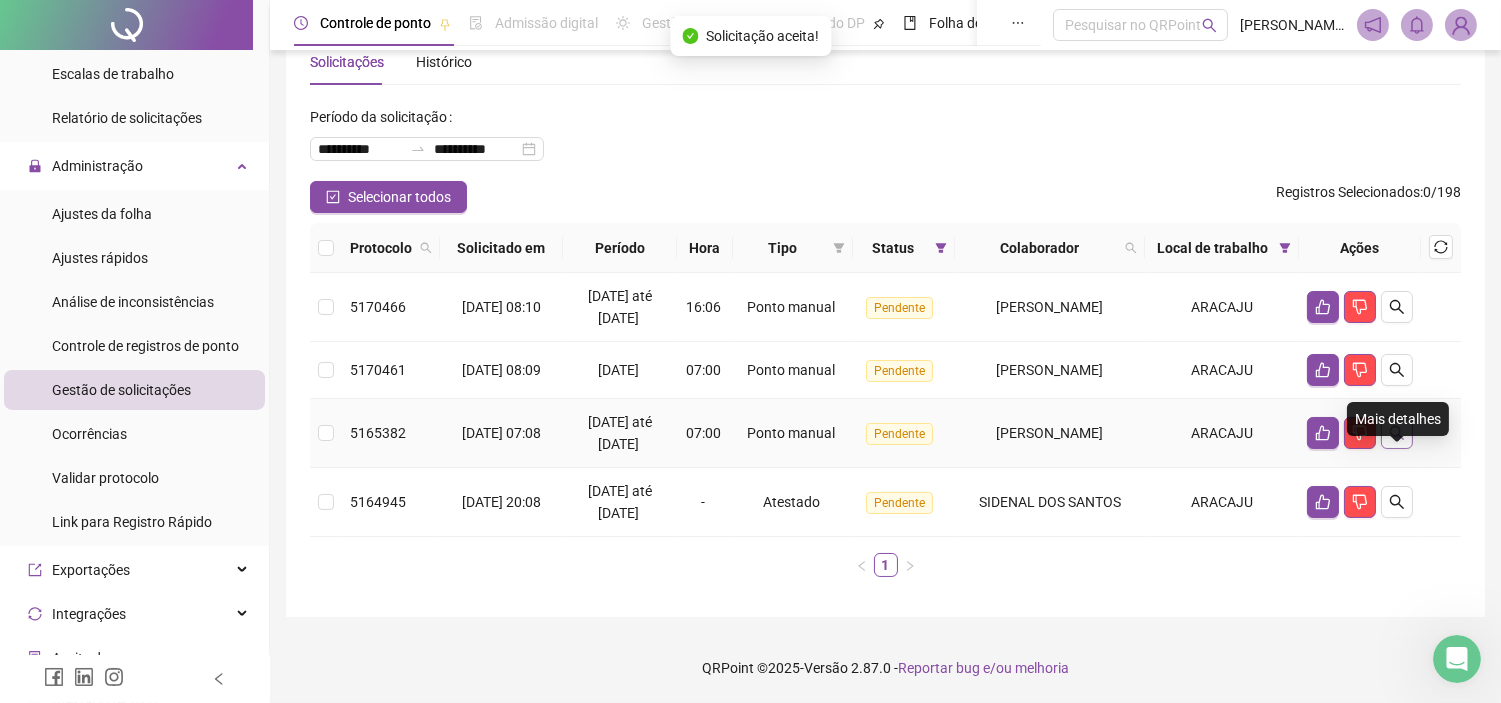 click 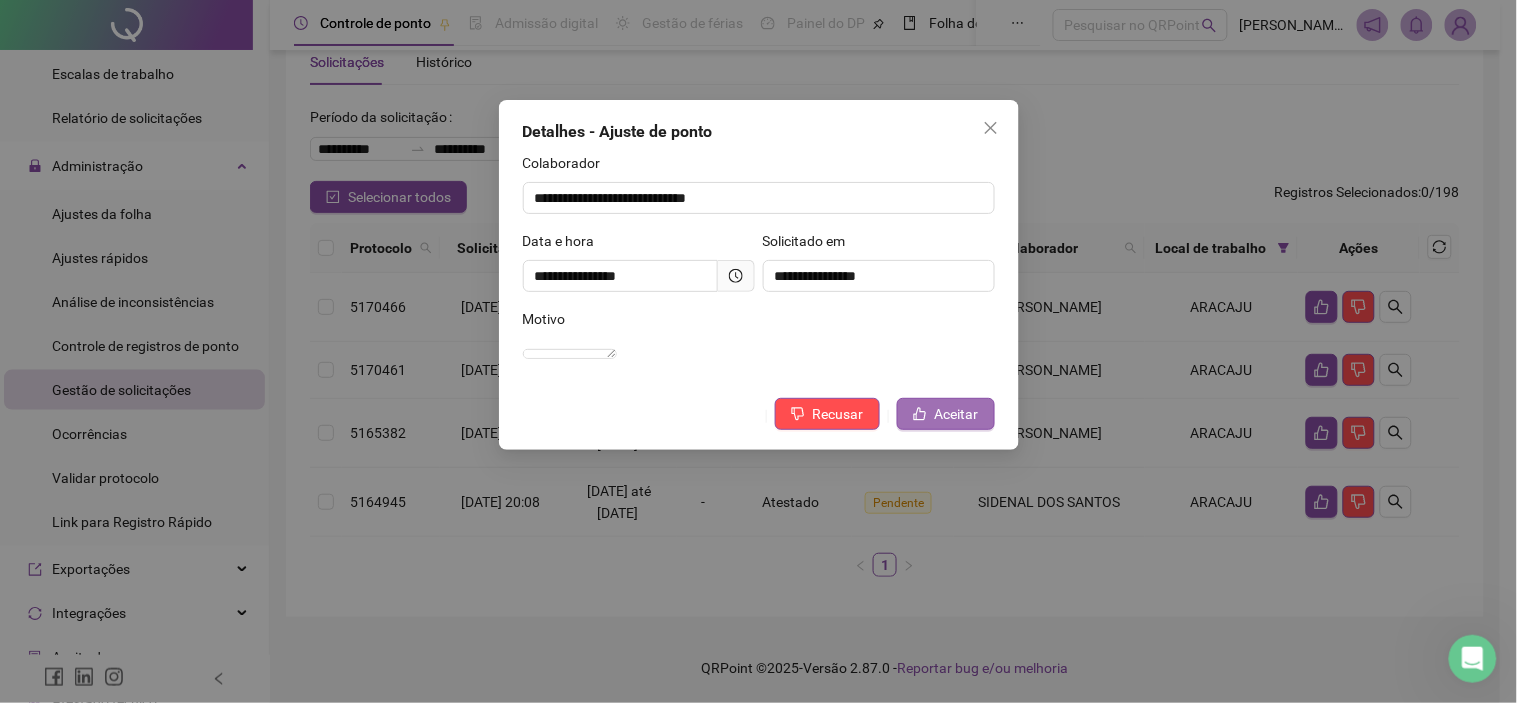 click on "Aceitar" at bounding box center [957, 414] 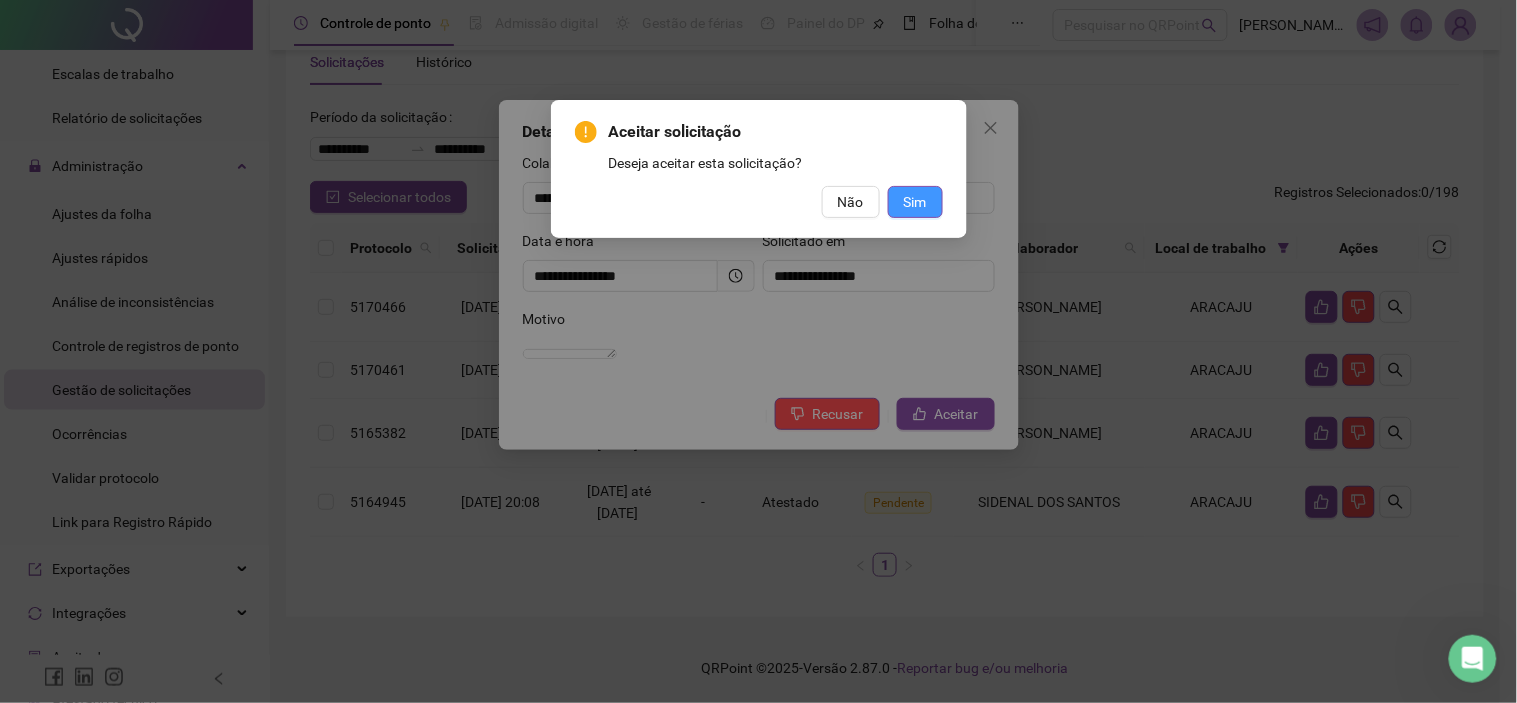 click on "Sim" at bounding box center (915, 202) 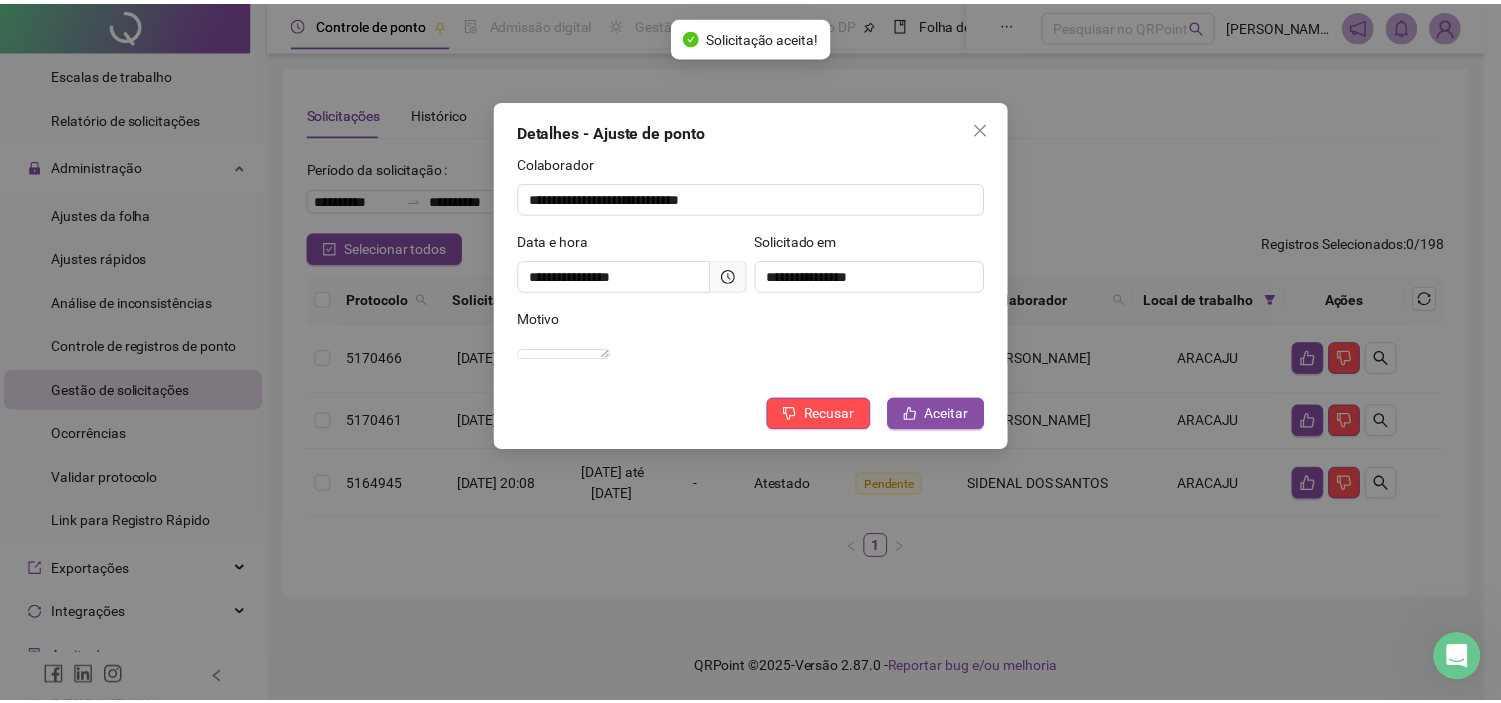 scroll, scrollTop: 12, scrollLeft: 0, axis: vertical 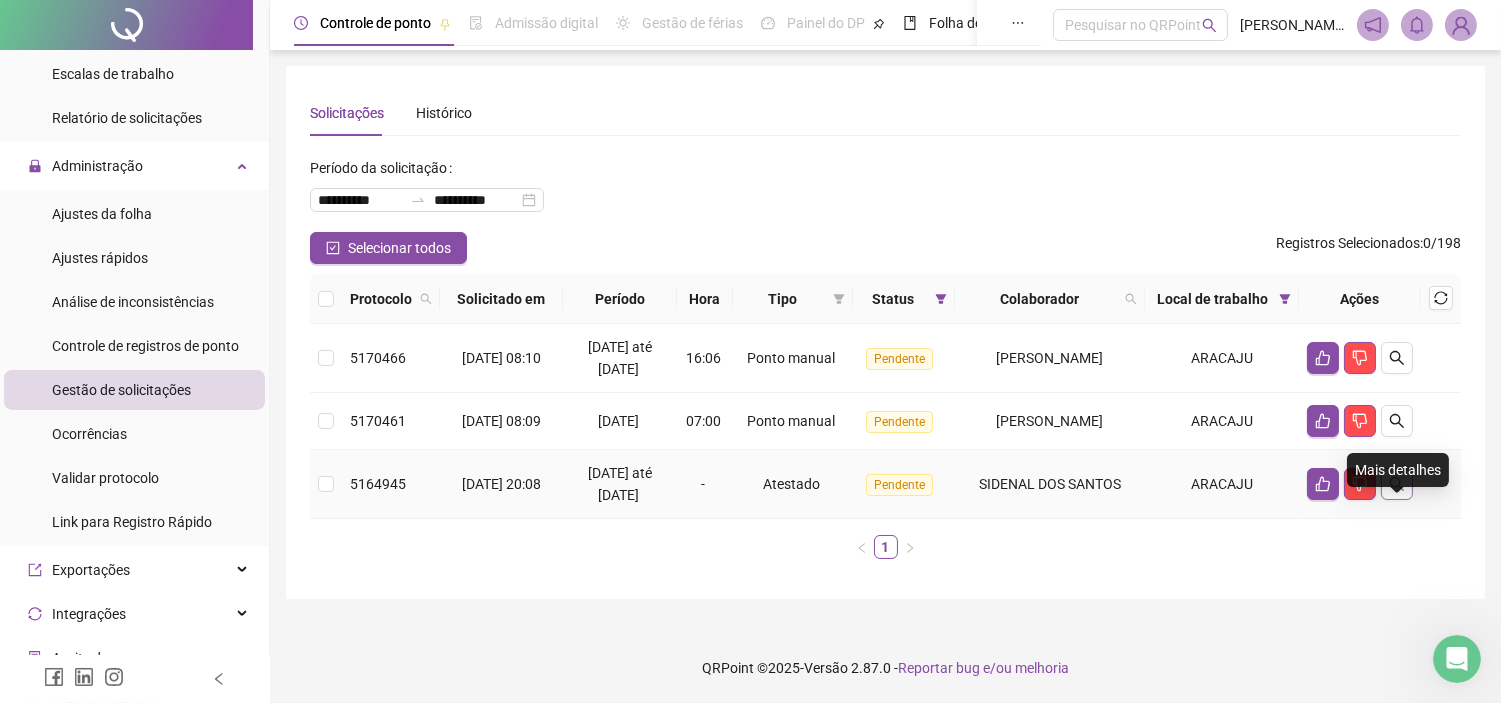 click 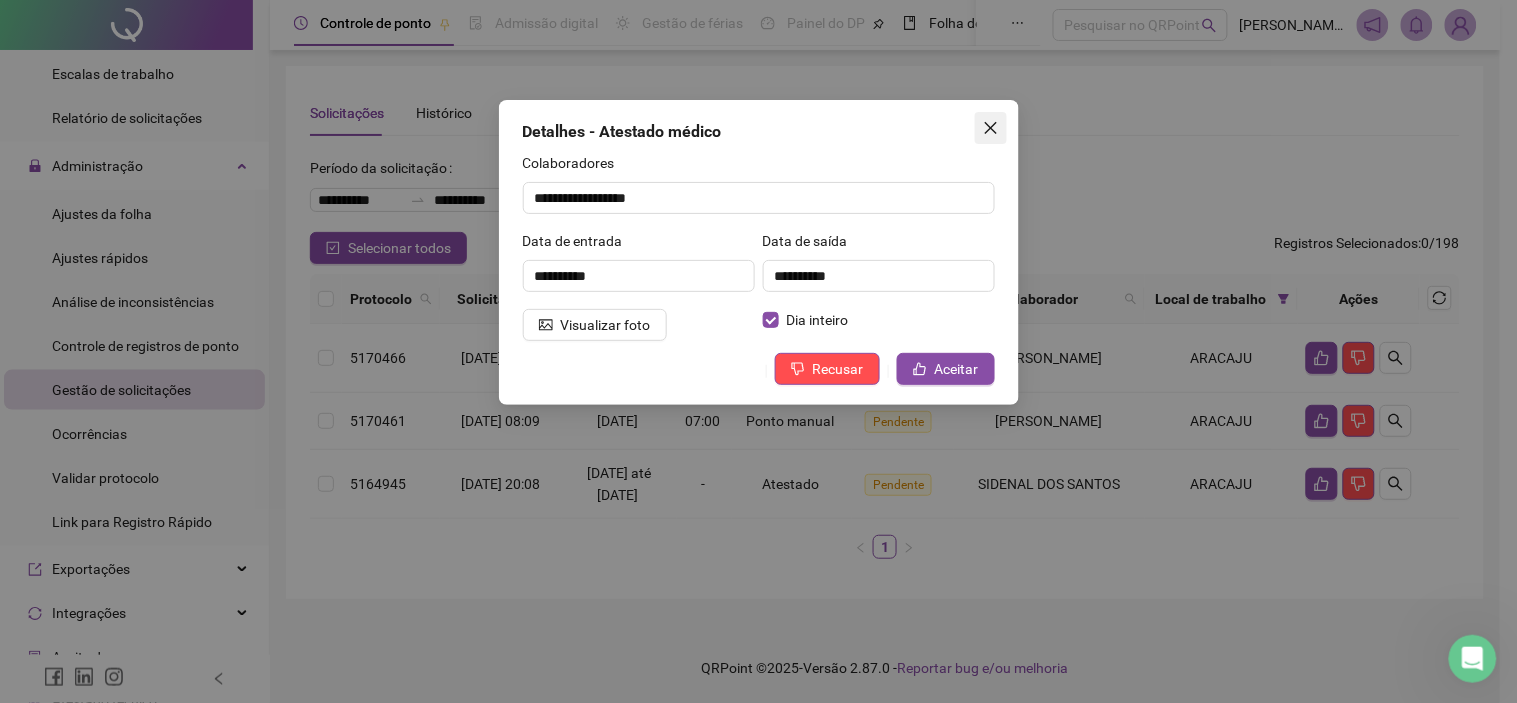 click 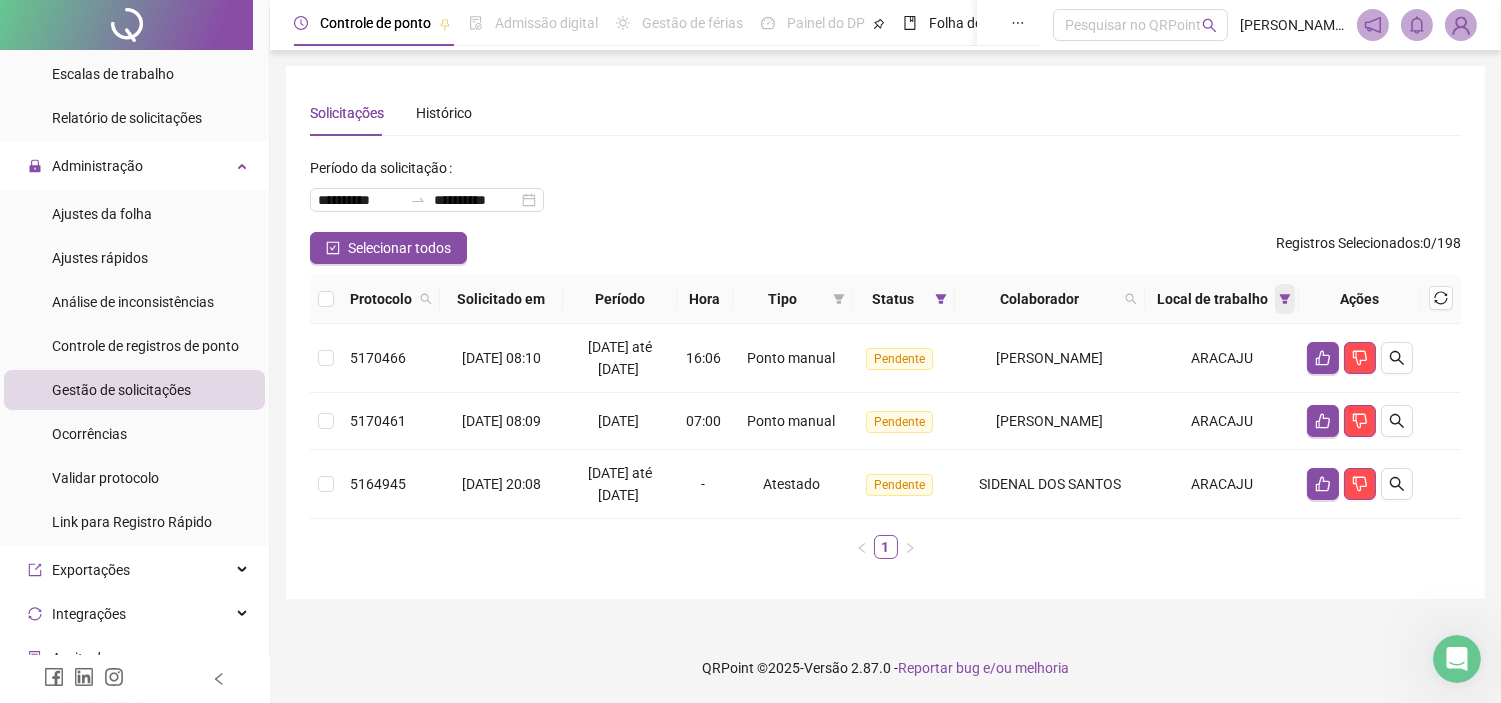 click 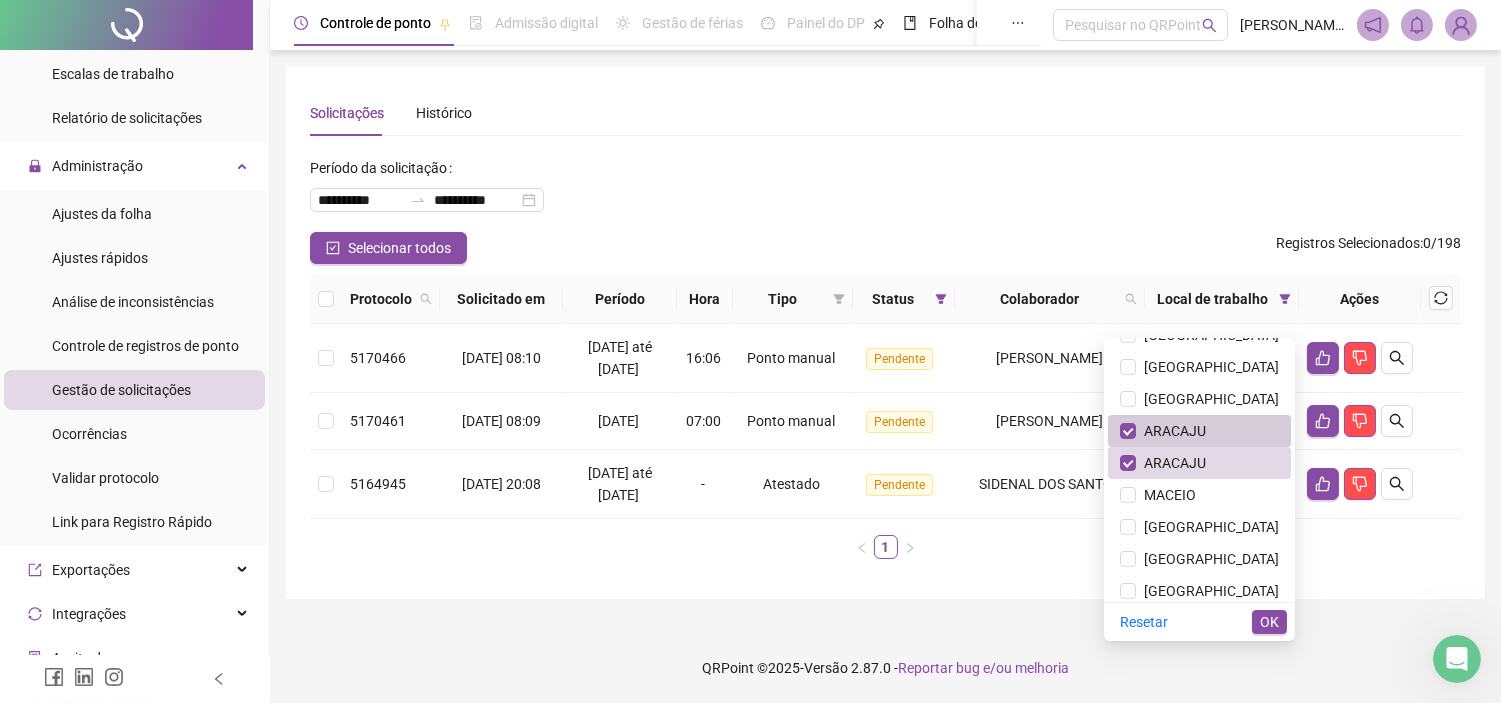scroll, scrollTop: 111, scrollLeft: 0, axis: vertical 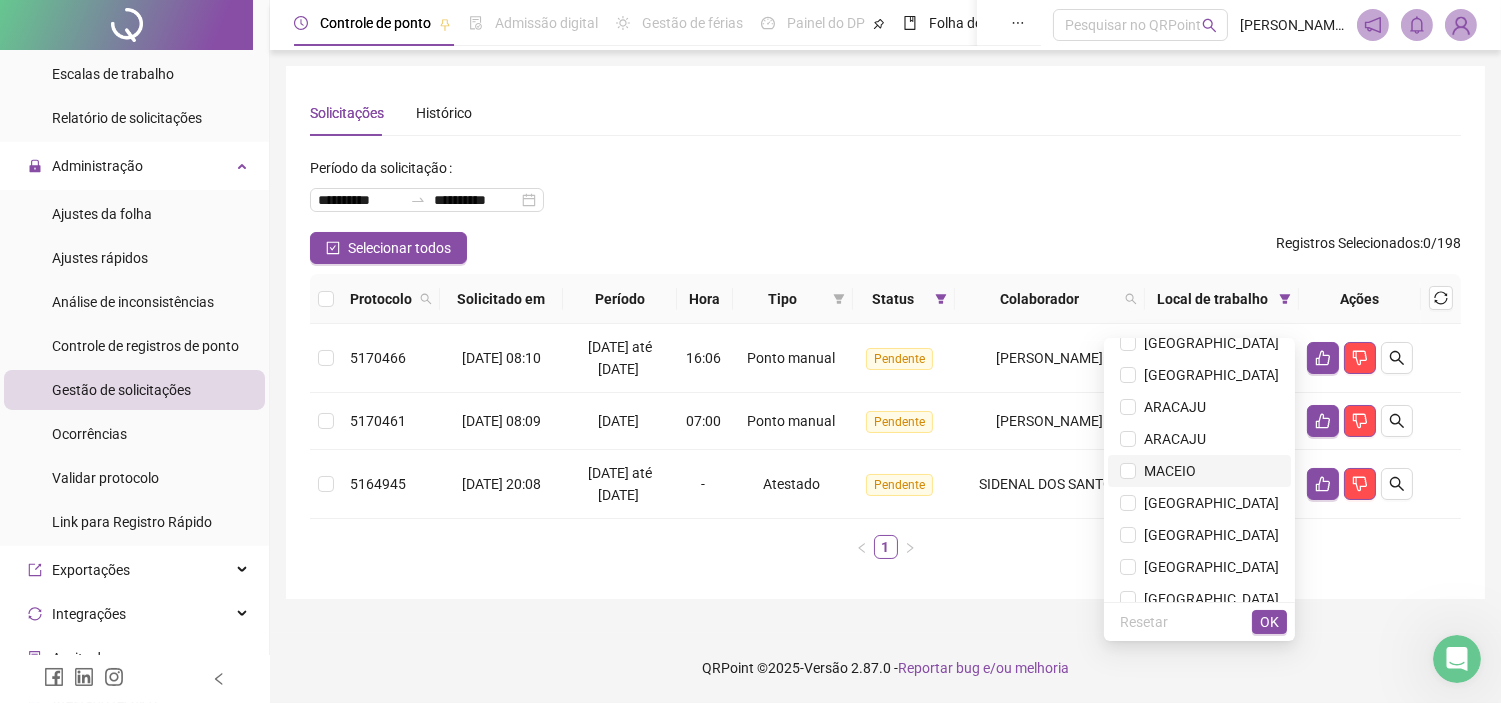 click on "MACEIO" at bounding box center [1166, 471] 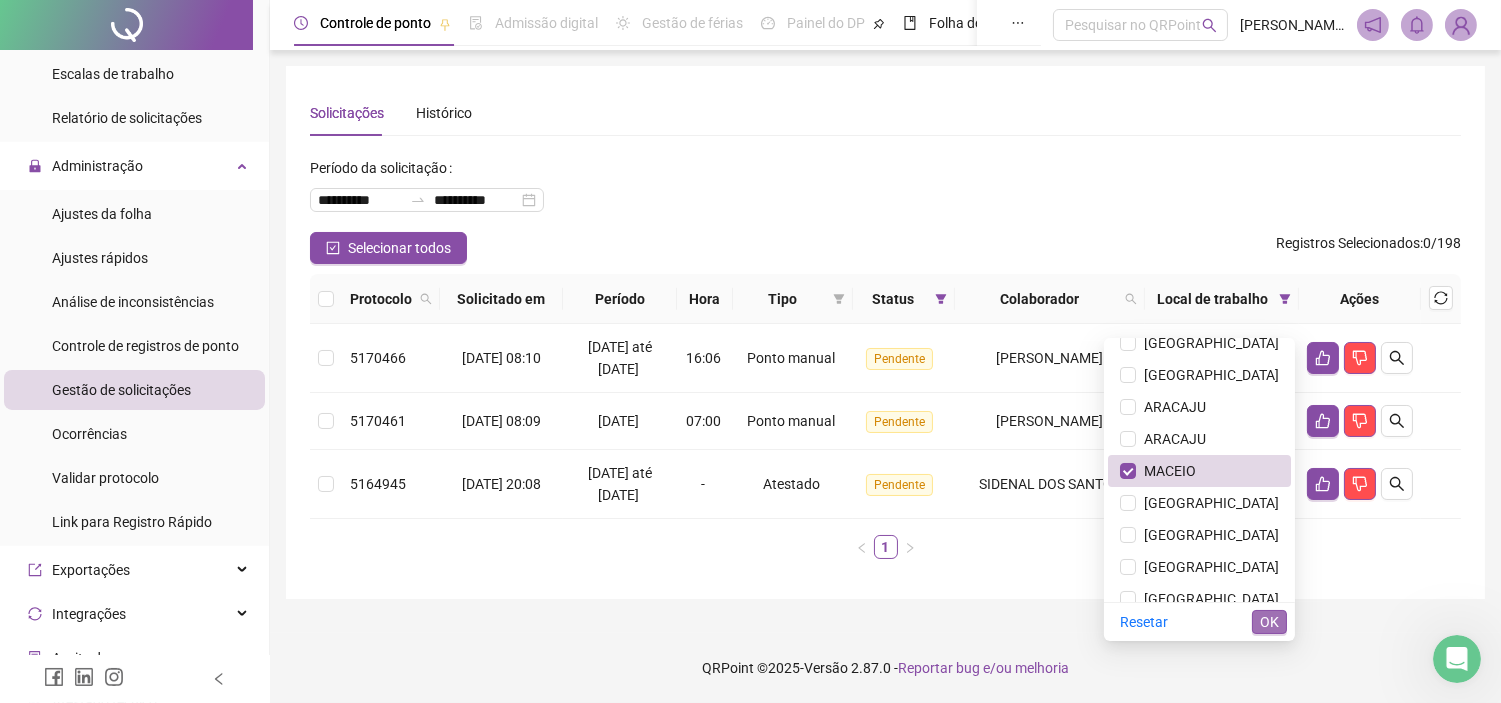 click on "OK" at bounding box center (1269, 622) 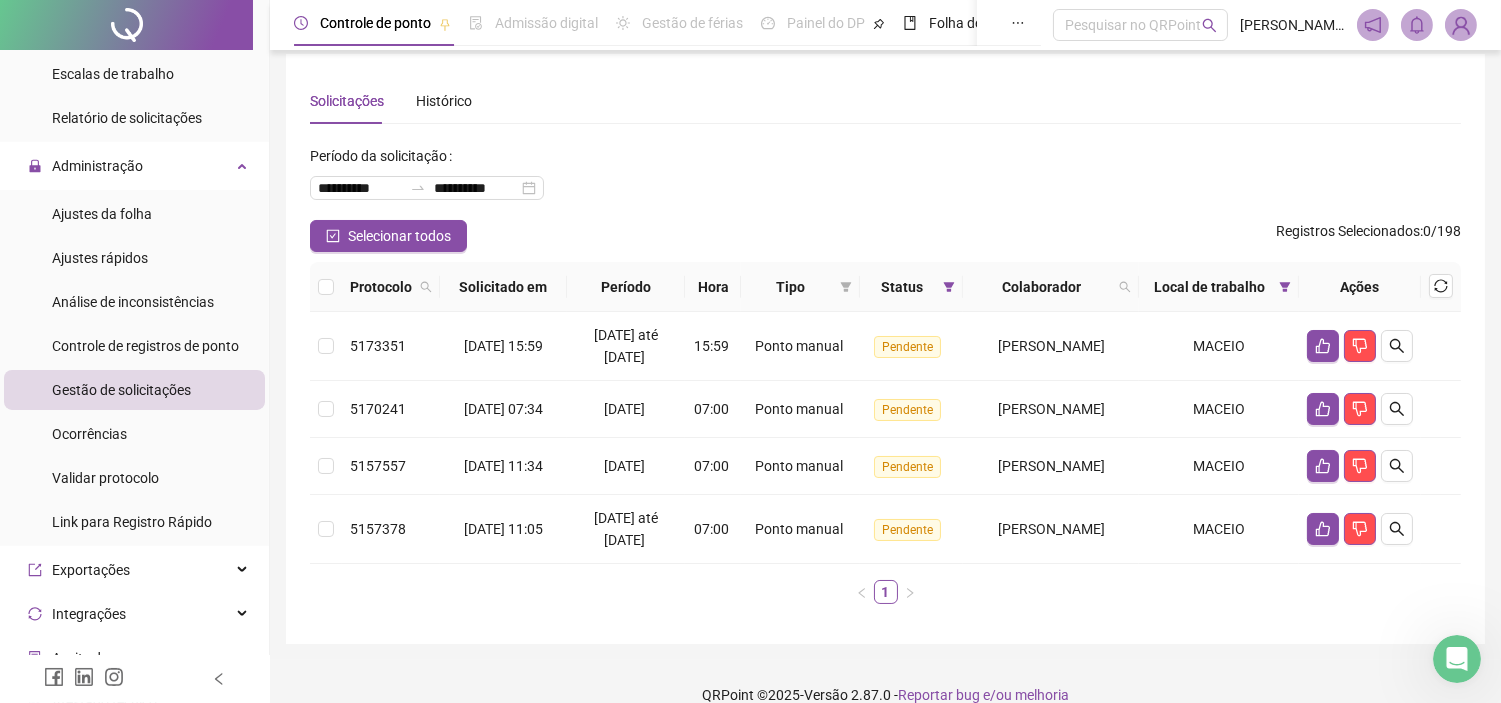 drag, startPoint x: 1277, startPoint y: 290, endPoint x: 1267, endPoint y: 300, distance: 14.142136 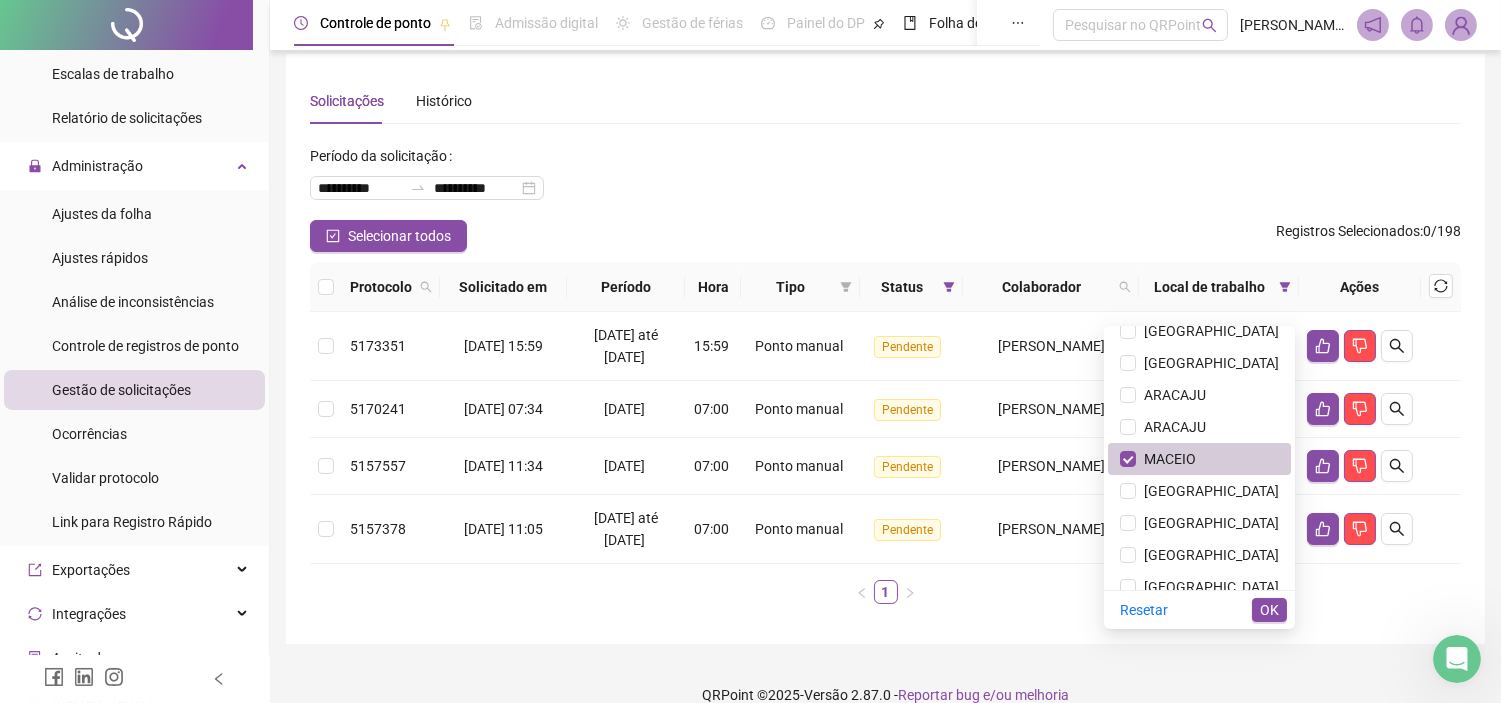 click on "MACEIO" at bounding box center [1166, 459] 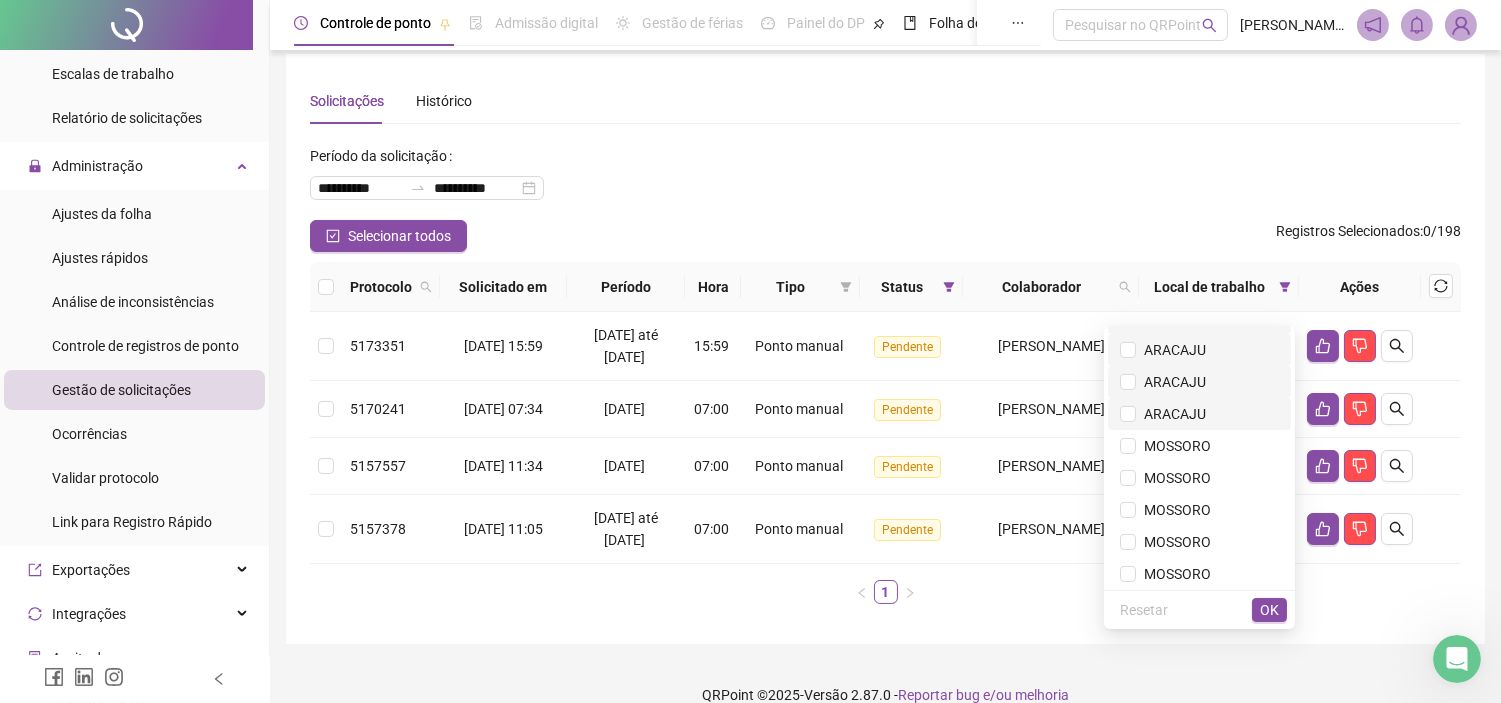 scroll, scrollTop: 1111, scrollLeft: 0, axis: vertical 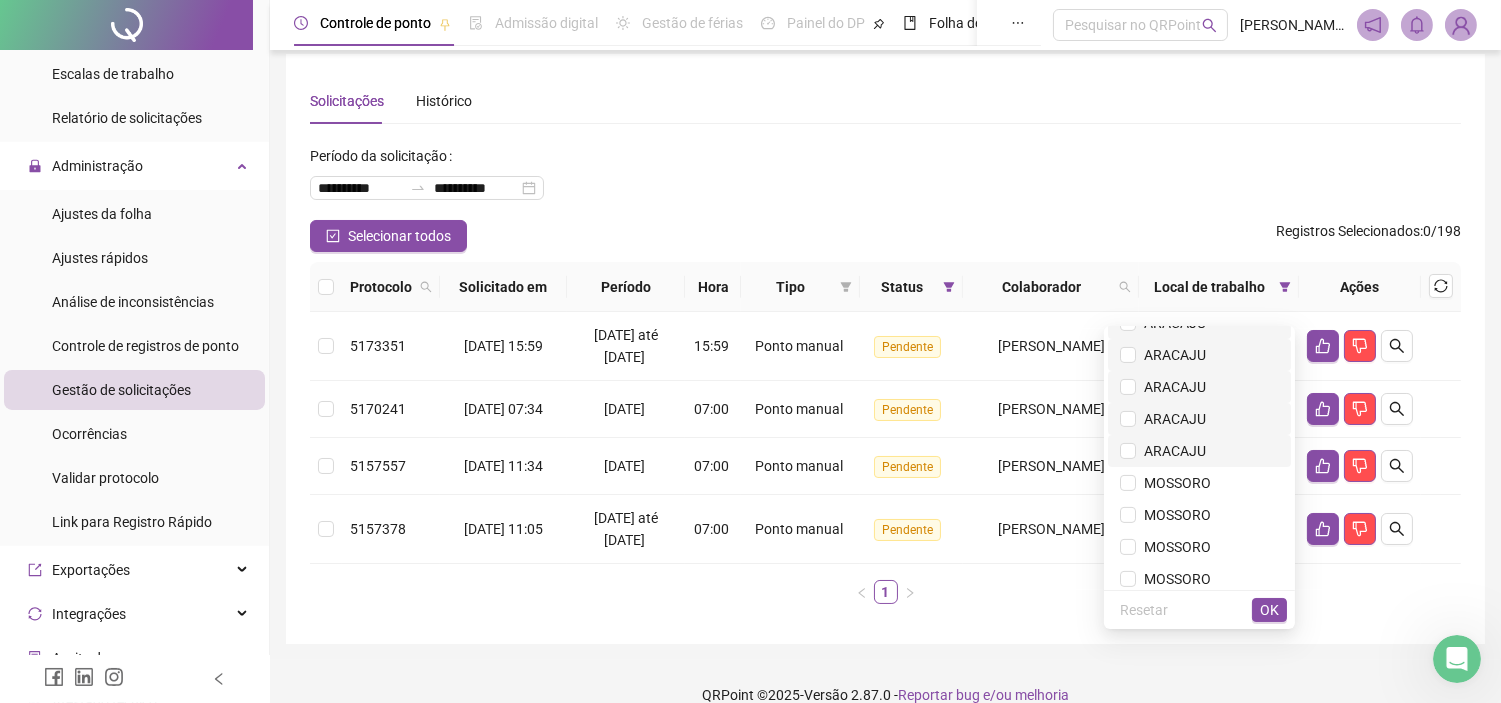 click on "ARACAJU" at bounding box center (1171, 451) 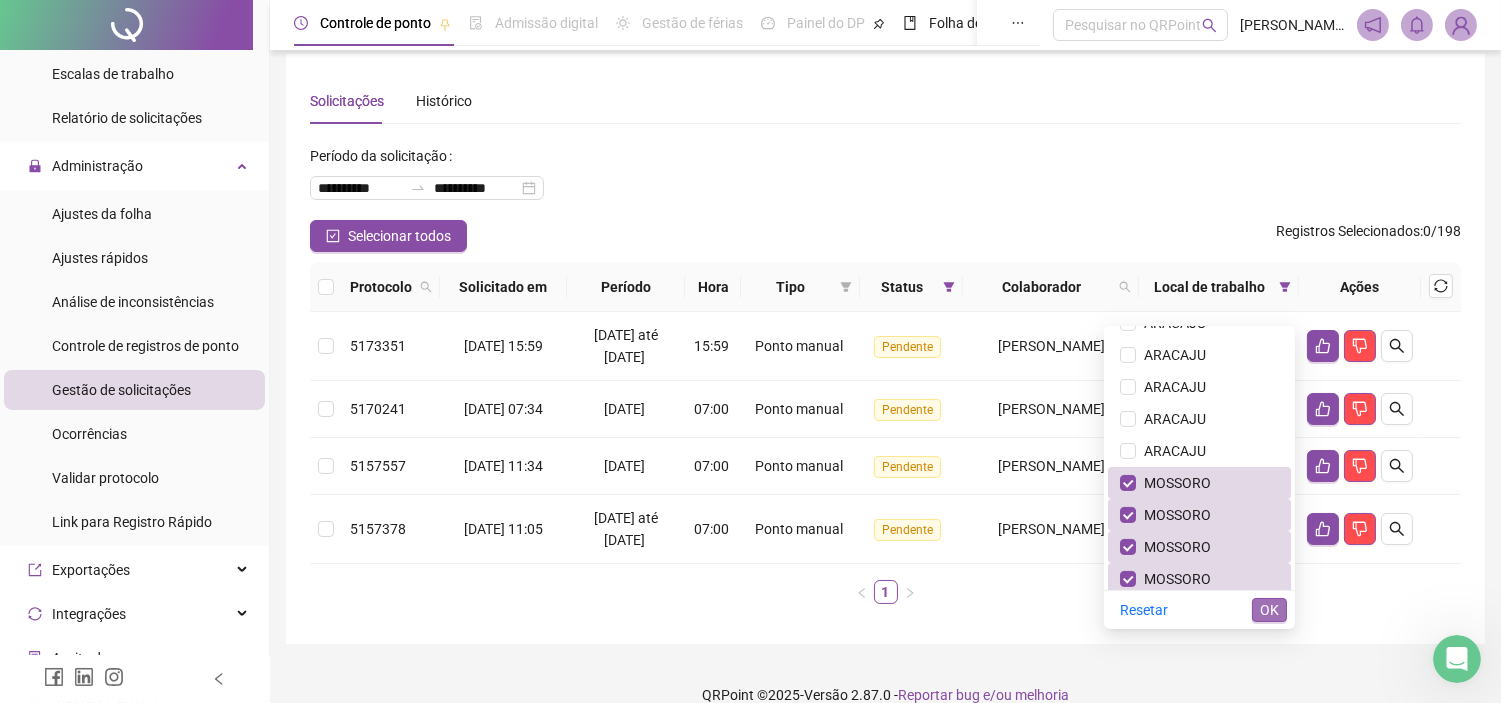 click on "OK" at bounding box center (1269, 610) 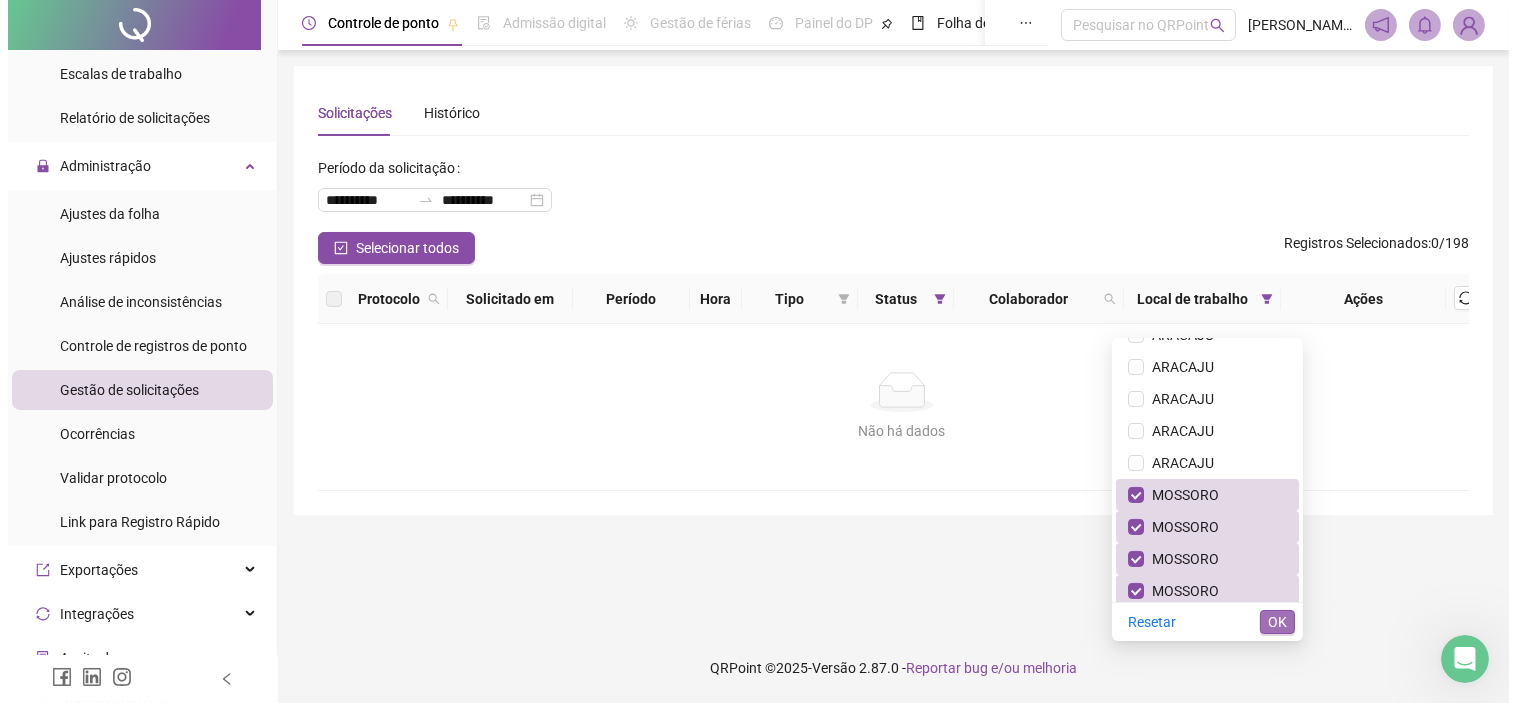 scroll, scrollTop: 0, scrollLeft: 0, axis: both 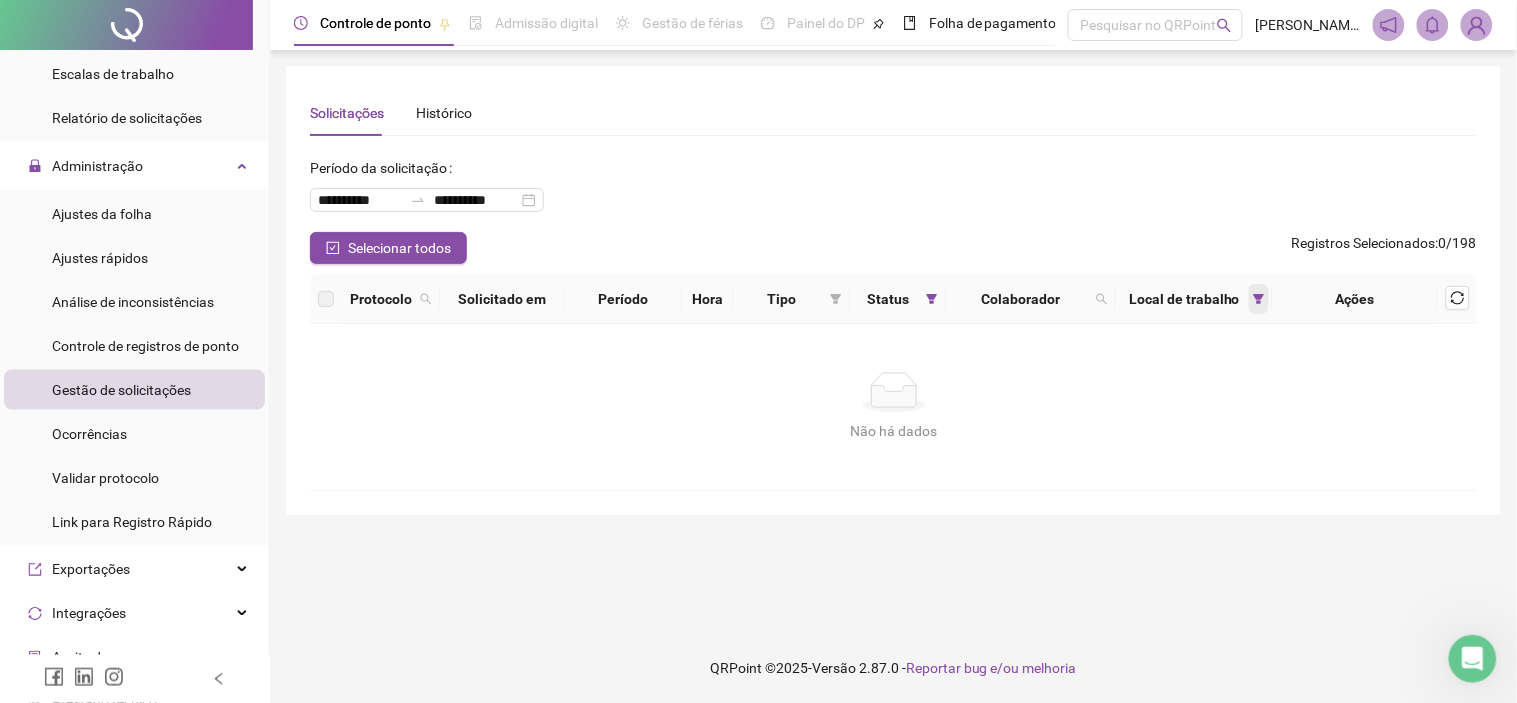 click 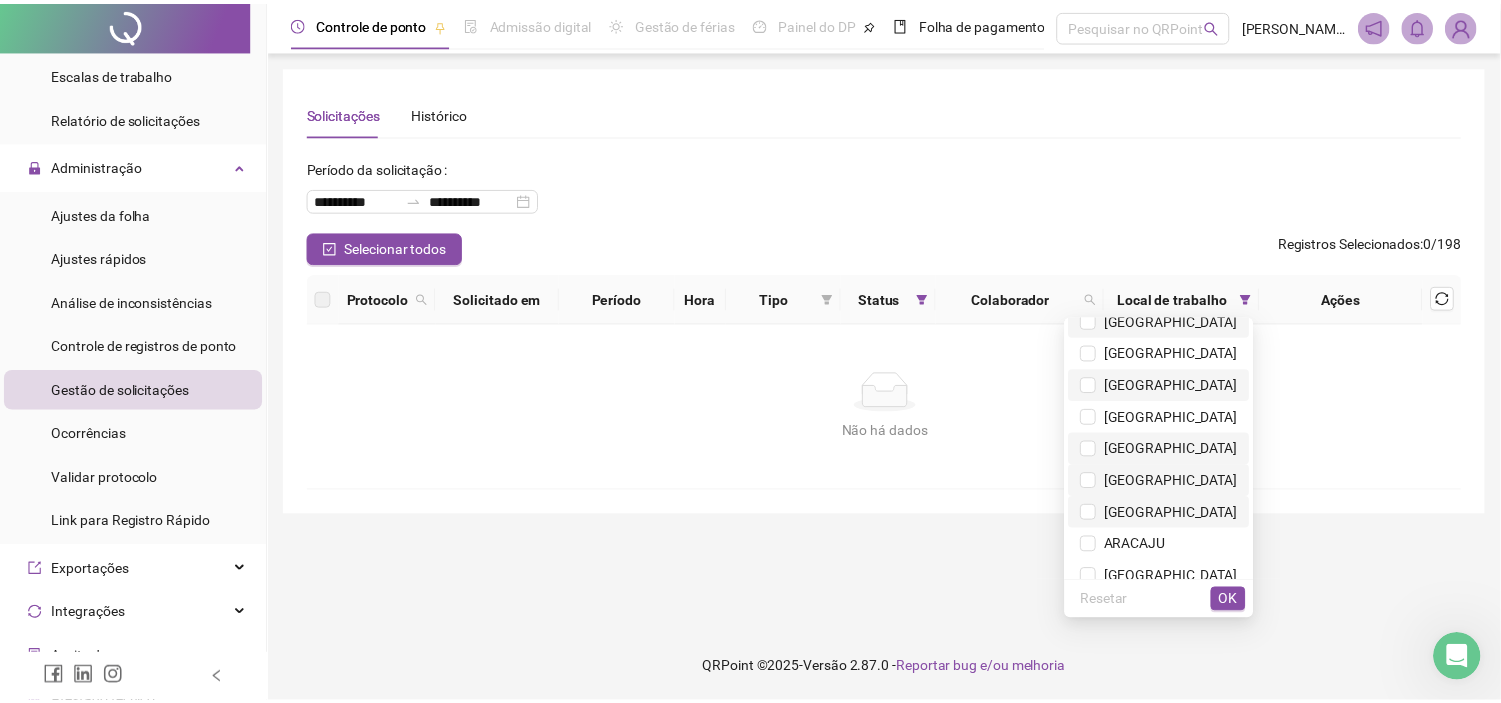 scroll, scrollTop: 2111, scrollLeft: 0, axis: vertical 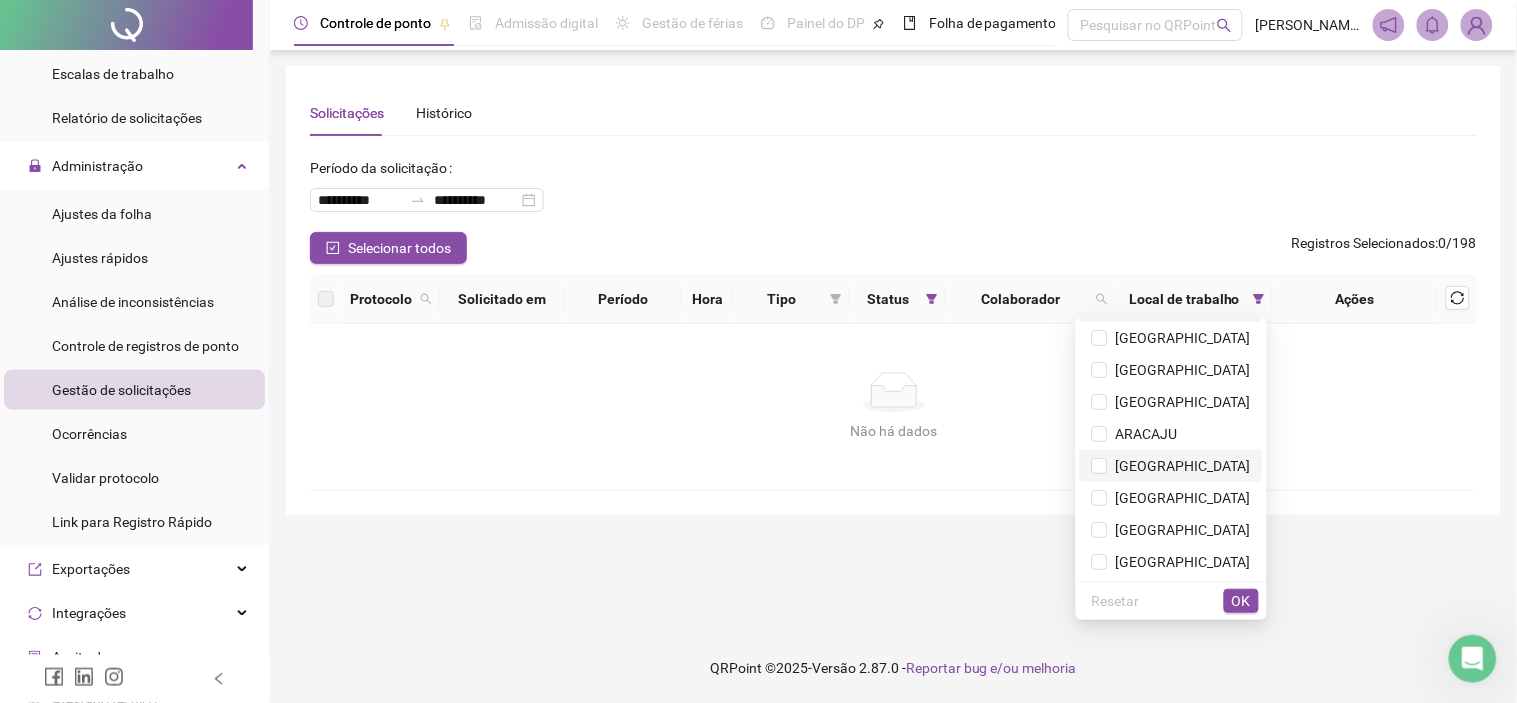 click on "[GEOGRAPHIC_DATA]" at bounding box center (1179, 466) 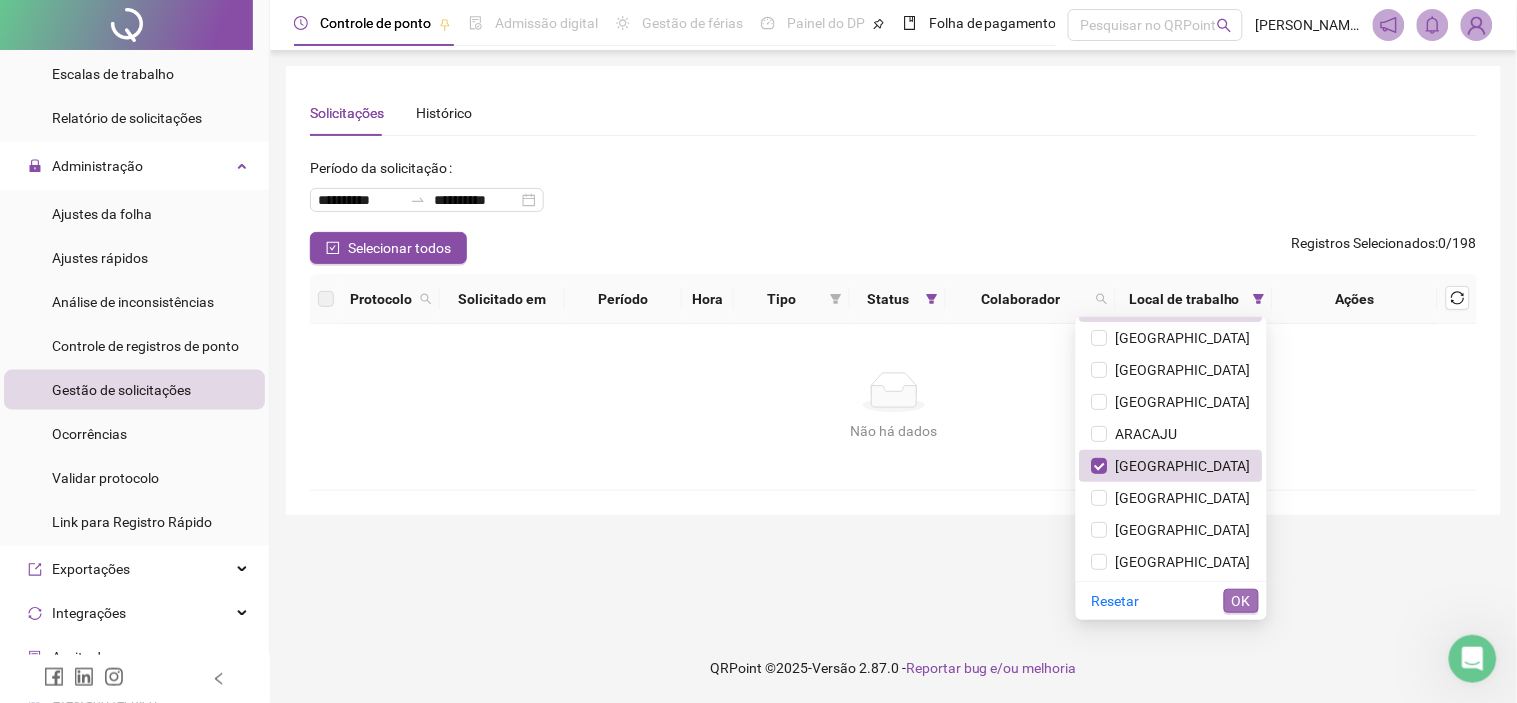 click on "OK" at bounding box center [1241, 601] 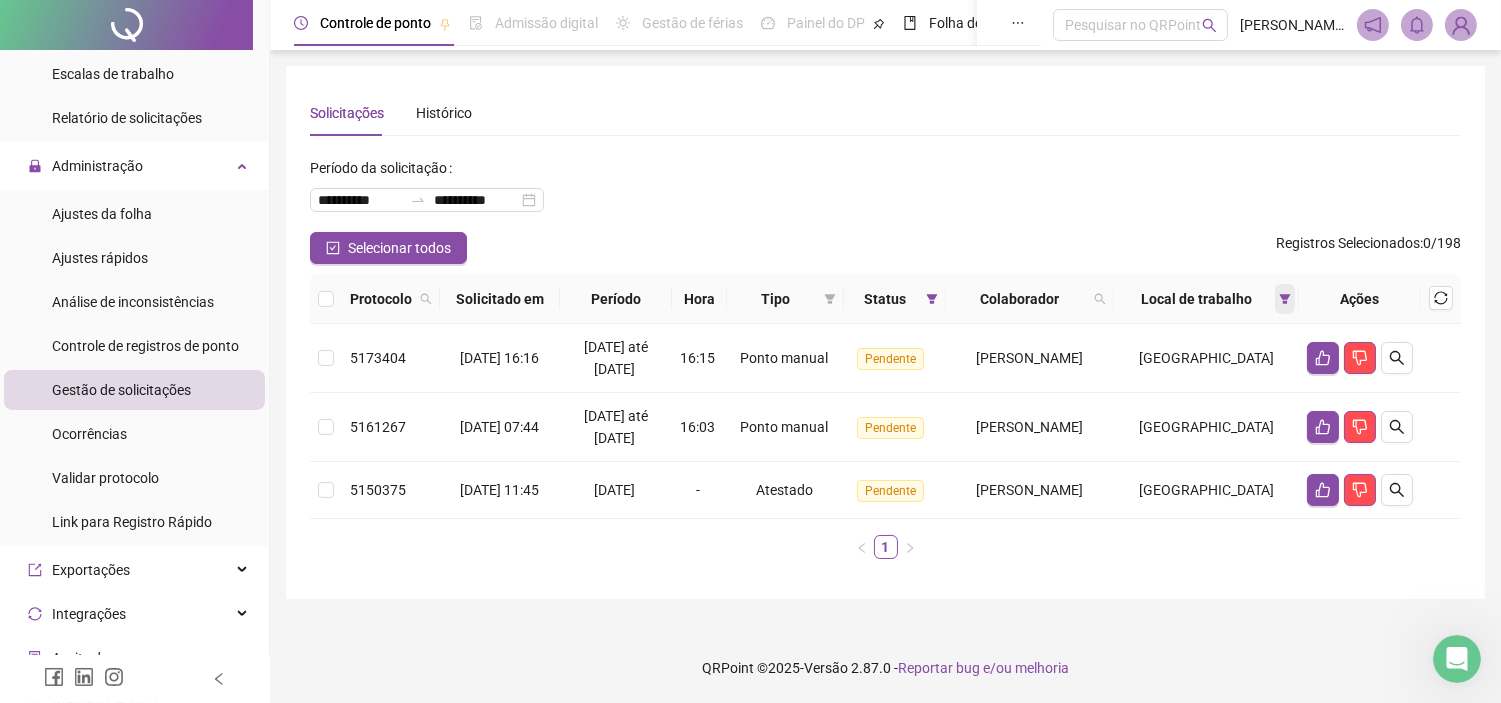 click 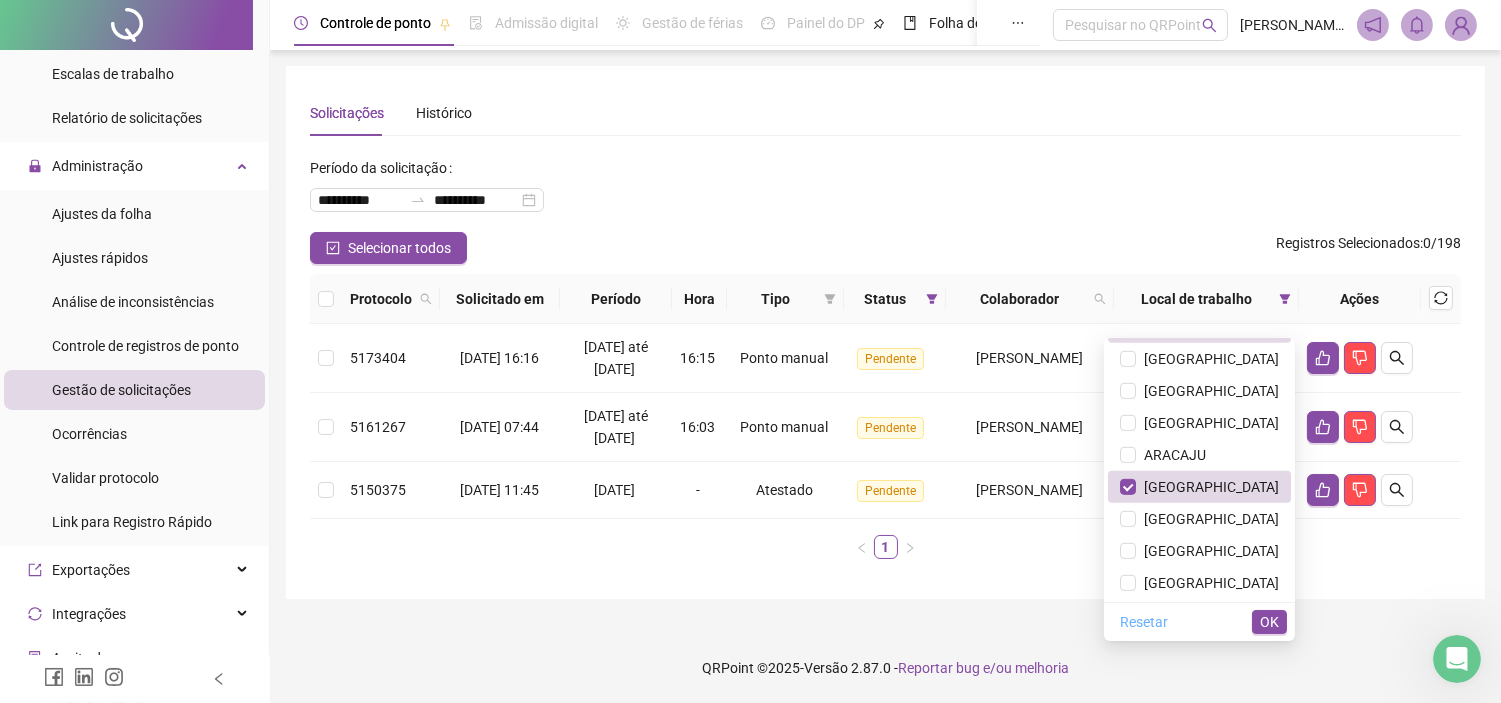 click on "Resetar" at bounding box center (1144, 622) 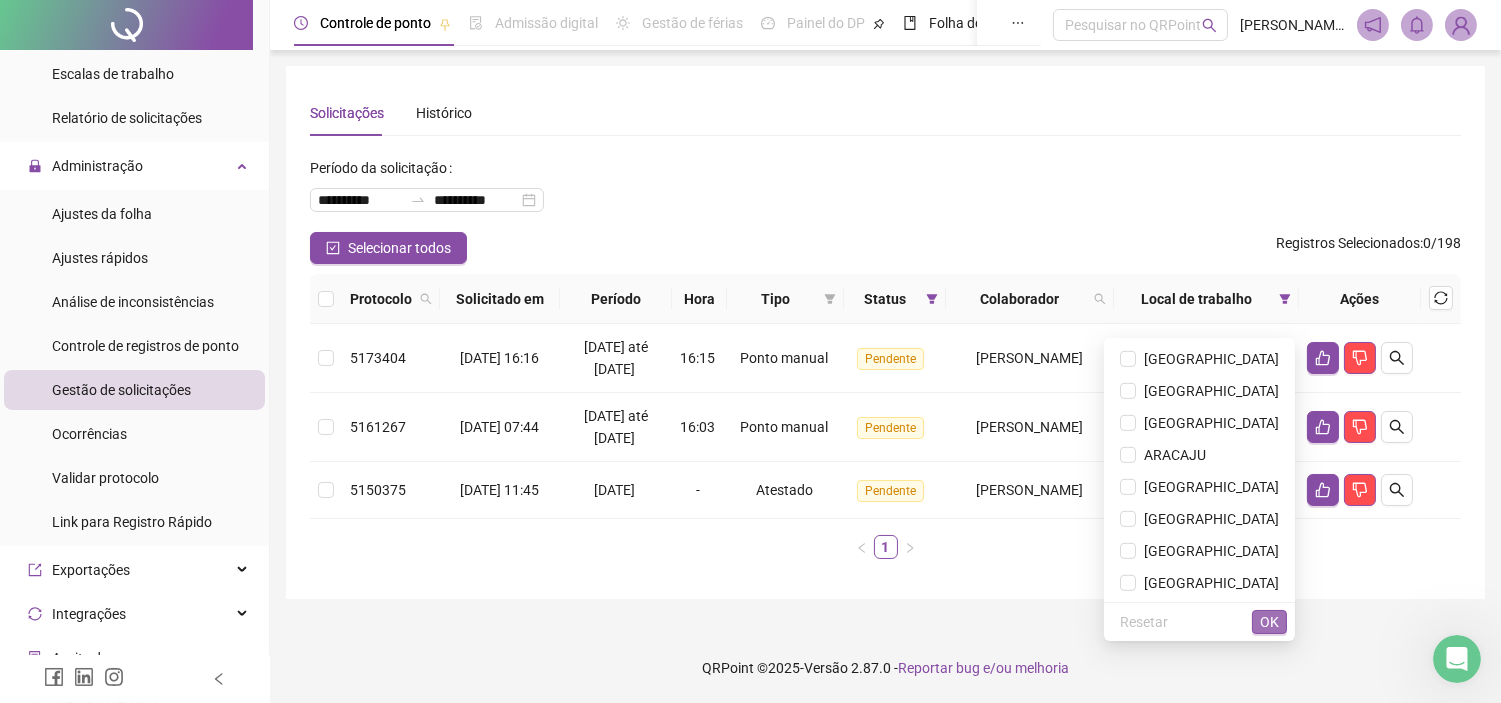 click on "OK" at bounding box center [1269, 622] 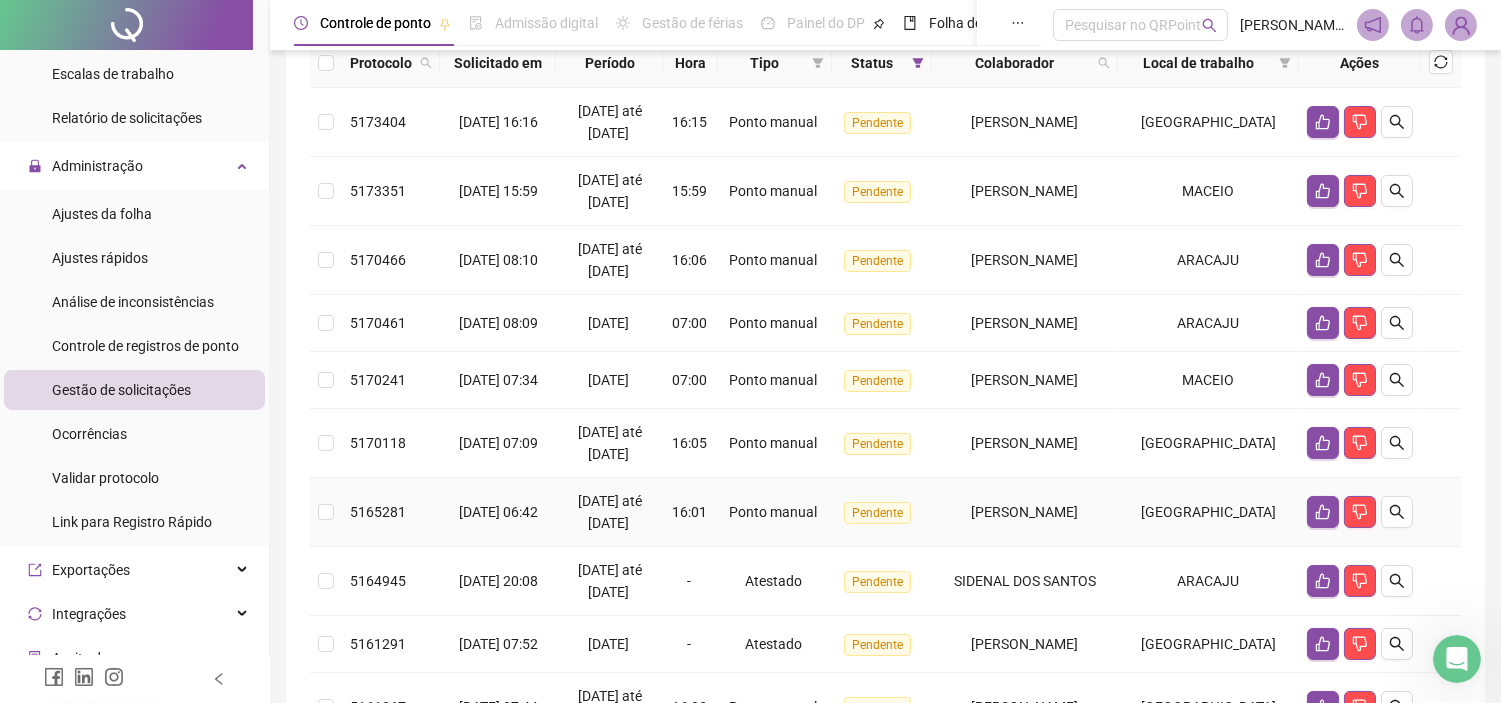 scroll, scrollTop: 634, scrollLeft: 0, axis: vertical 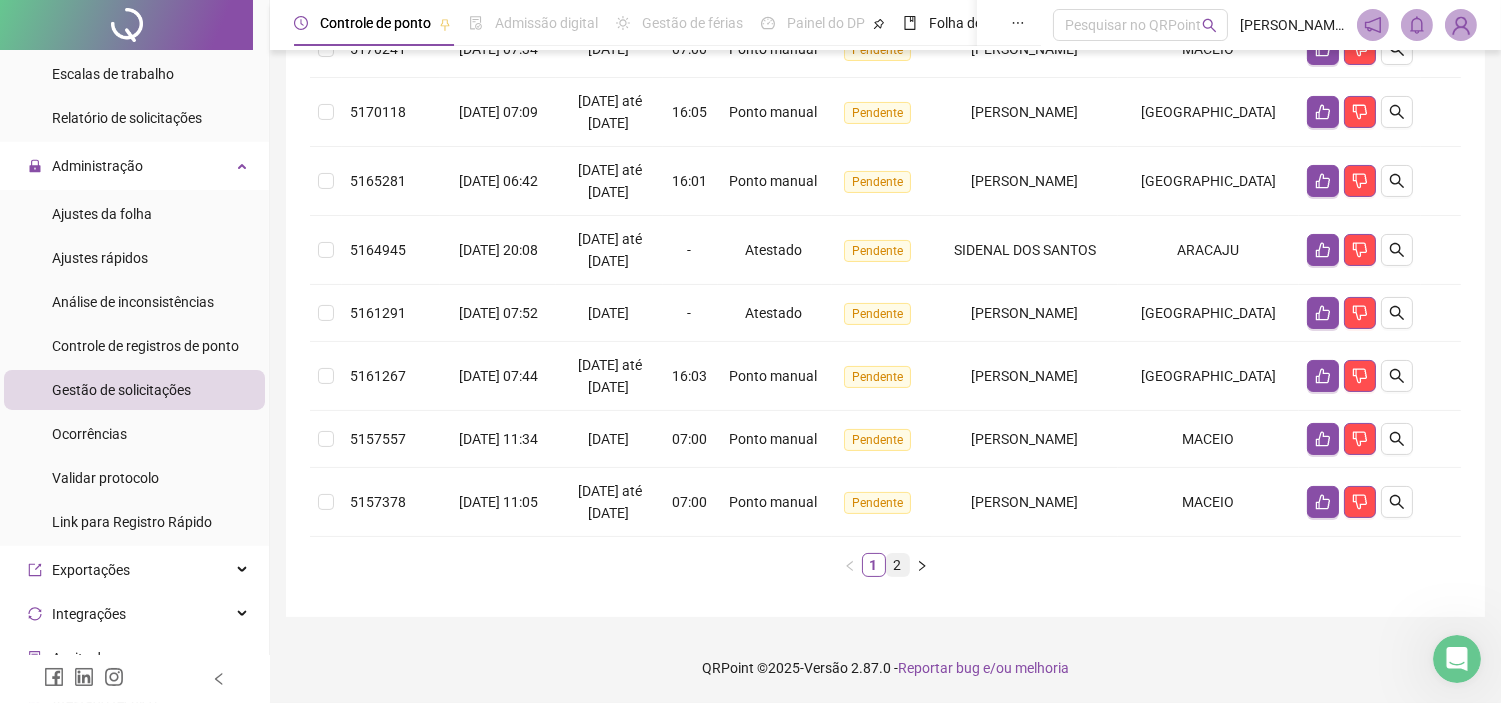 click on "2" at bounding box center [898, 565] 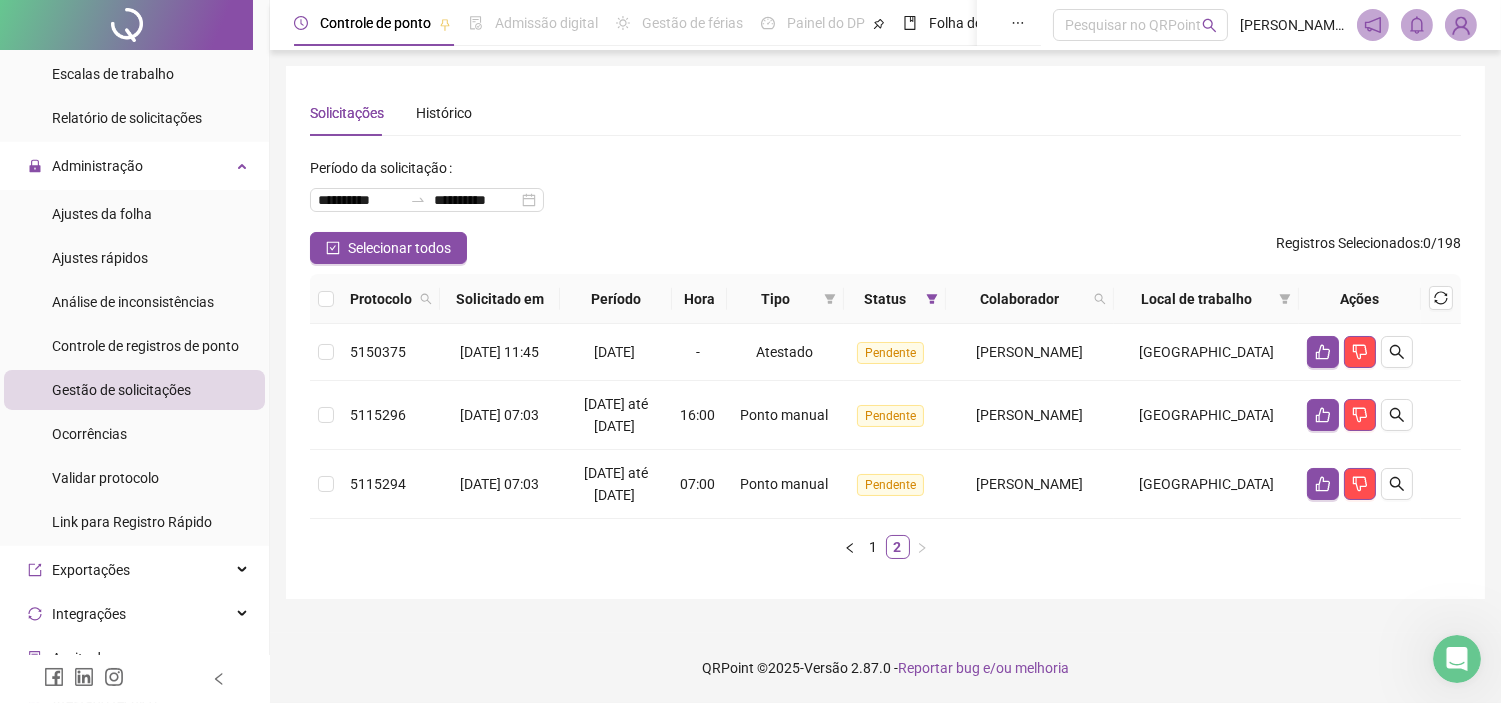 click on "**********" at bounding box center [885, 192] 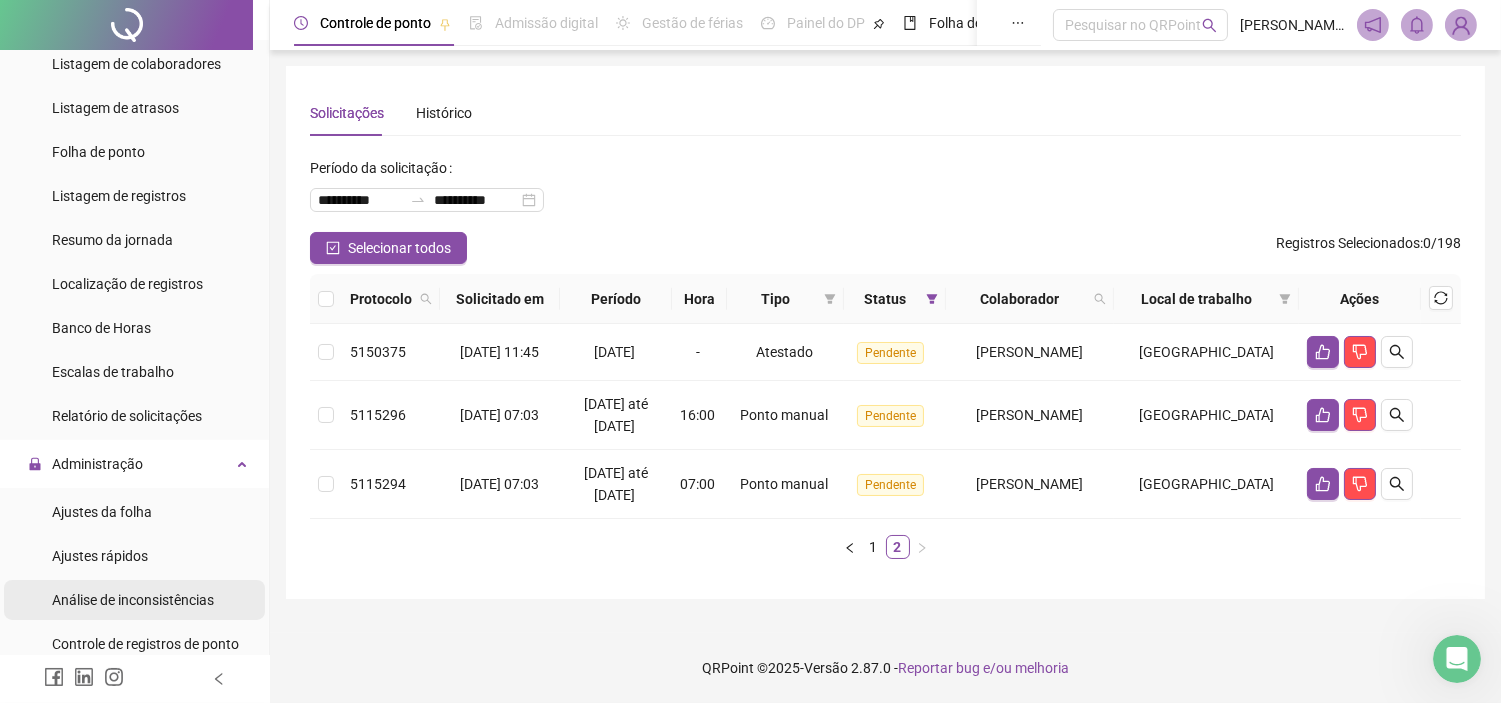 scroll, scrollTop: 111, scrollLeft: 0, axis: vertical 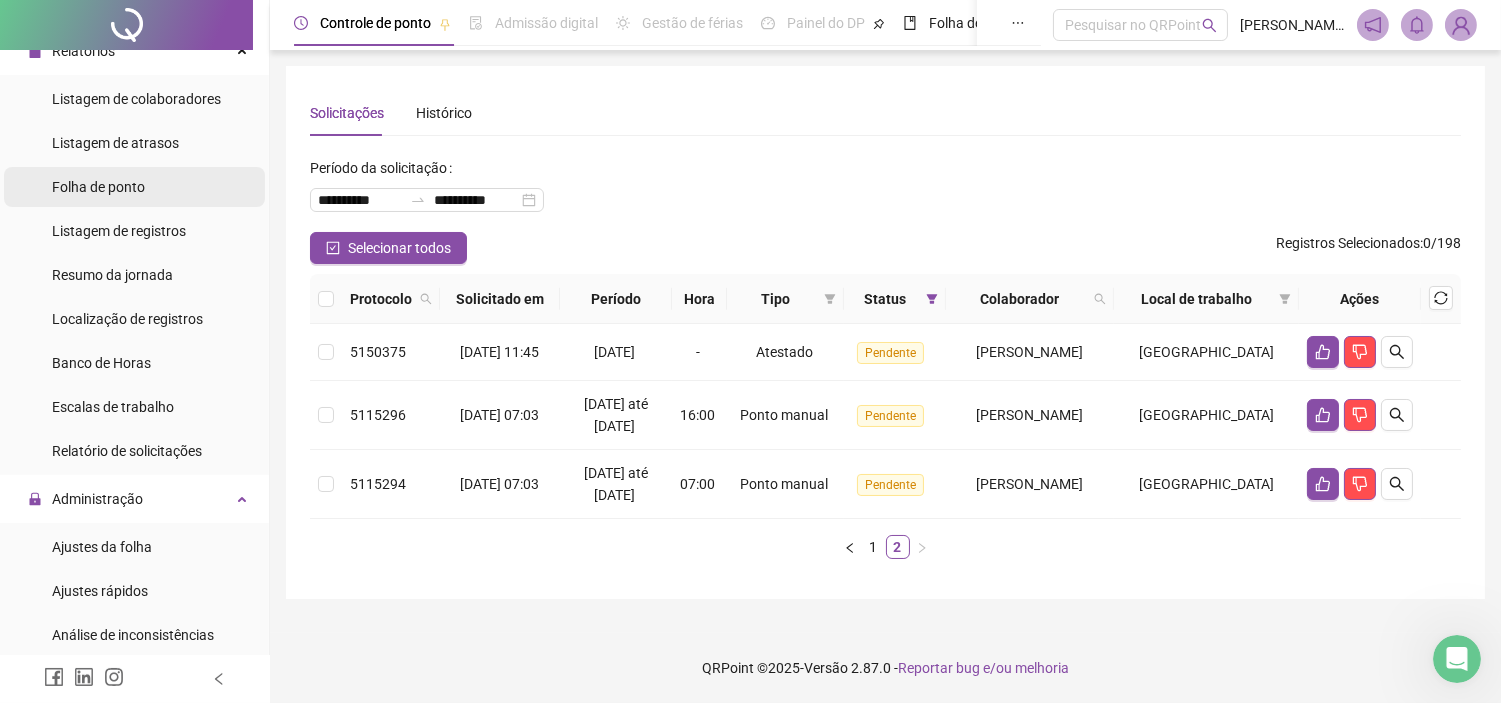 click on "Folha de ponto" at bounding box center (98, 187) 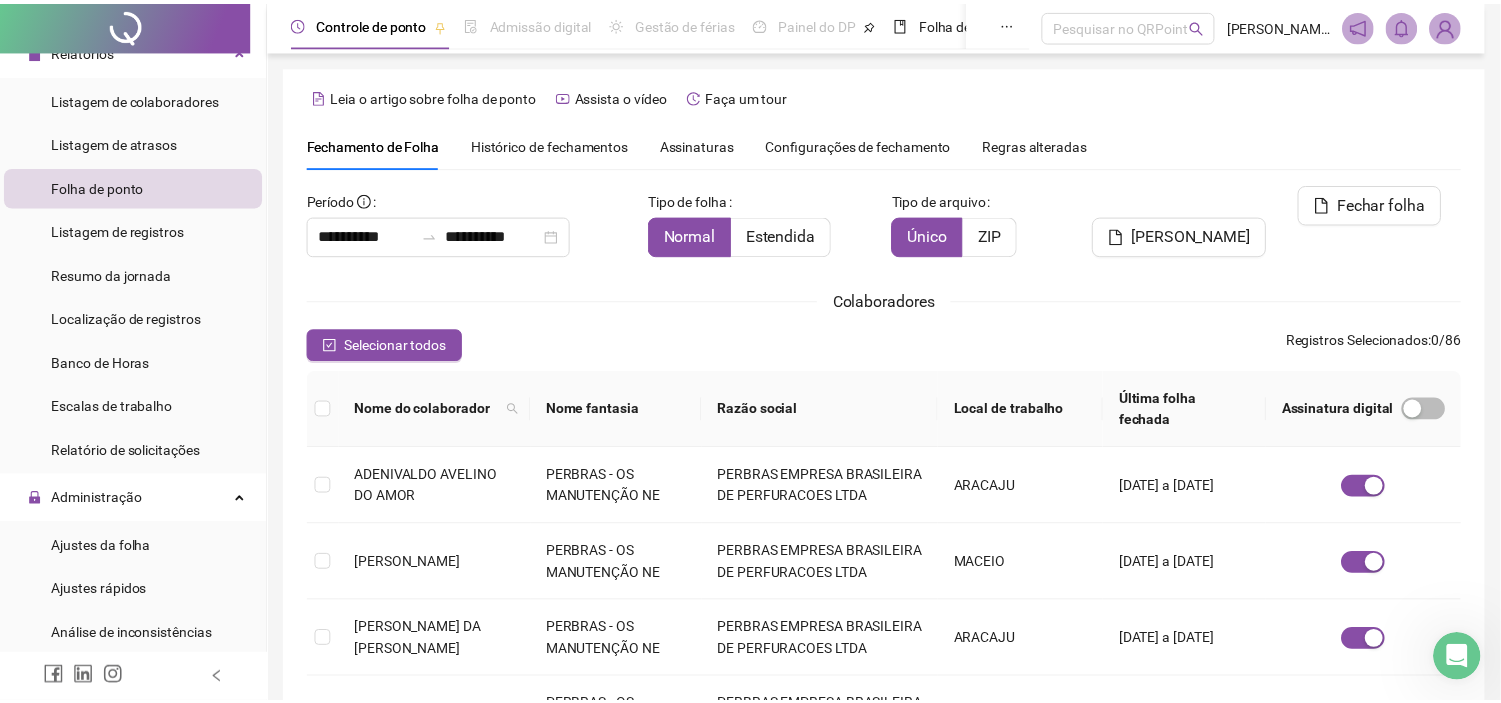 scroll, scrollTop: 57, scrollLeft: 0, axis: vertical 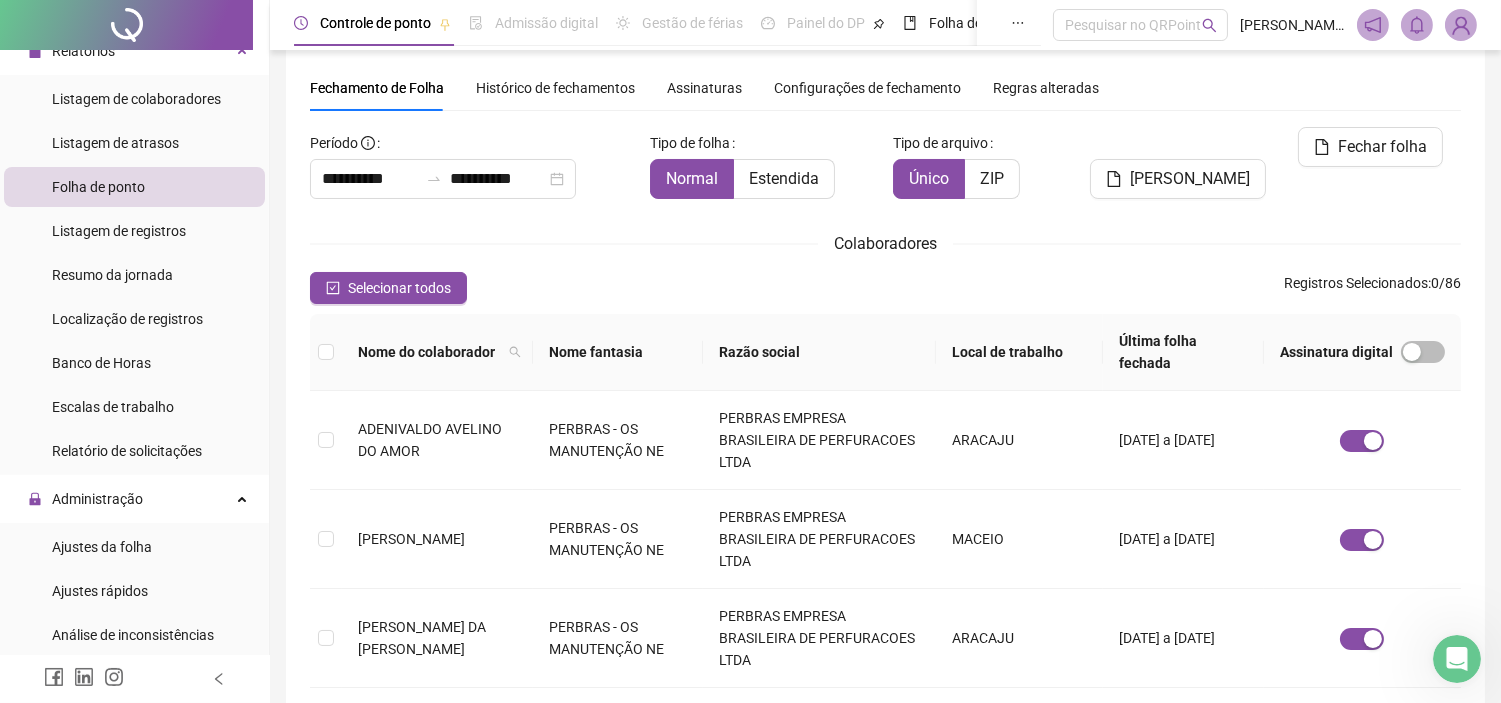 type on "**********" 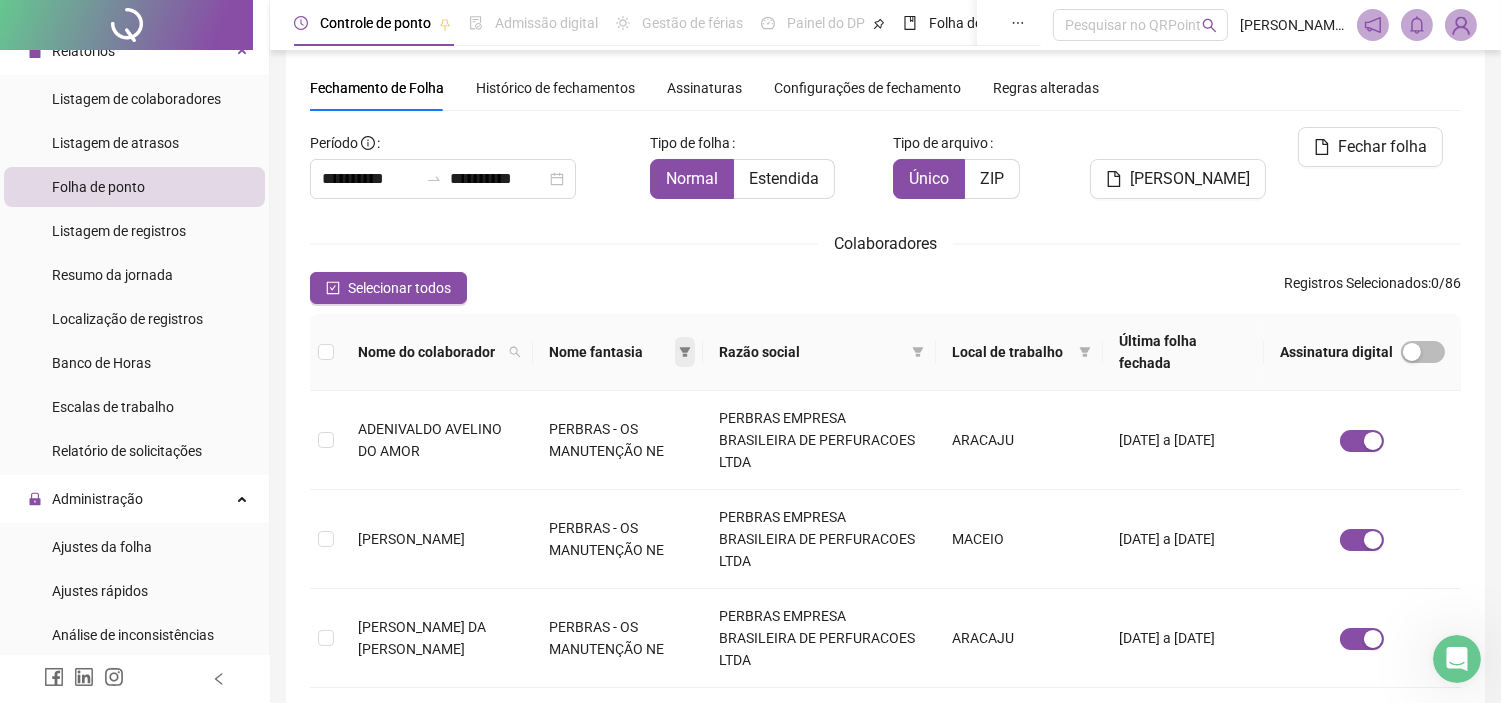 click at bounding box center (685, 352) 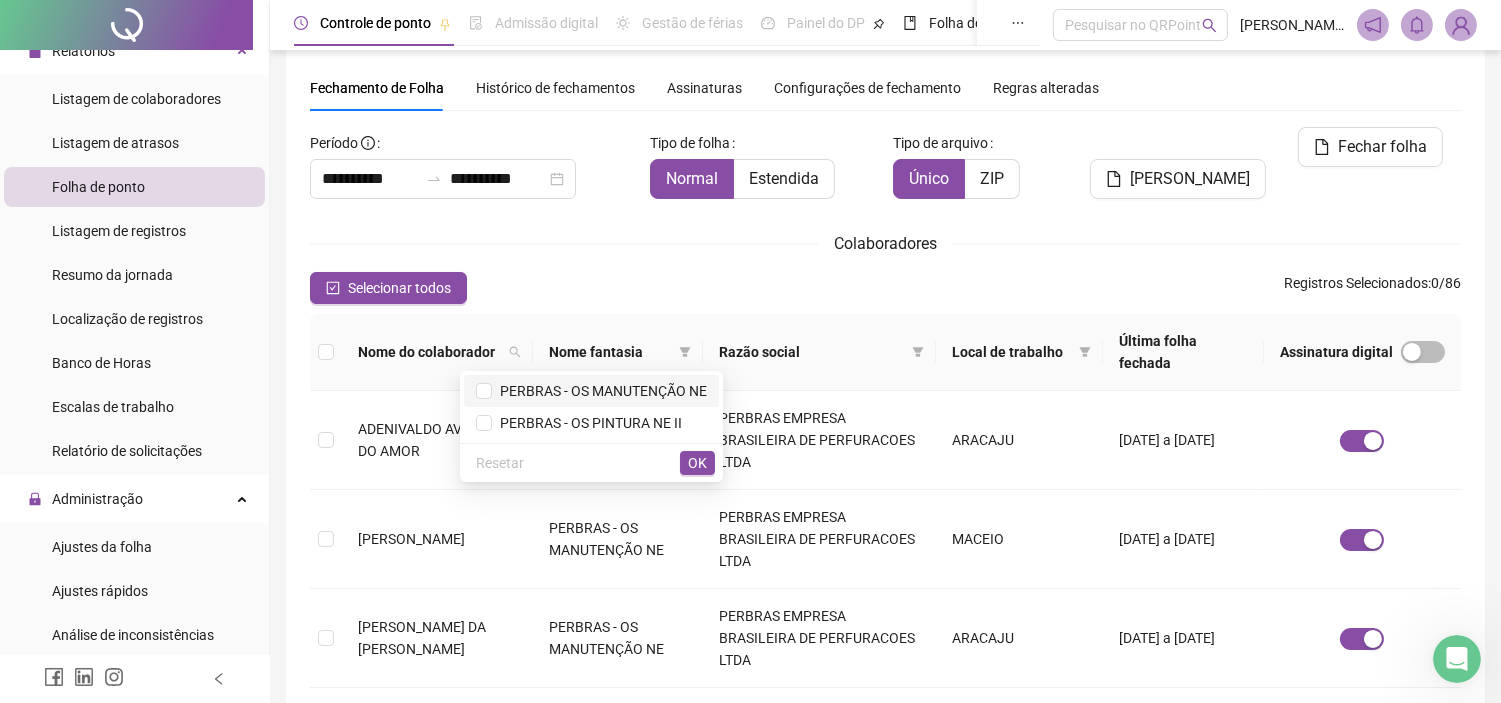 click on "PERBRAS - OS MANUTENÇÃO NE" at bounding box center (599, 391) 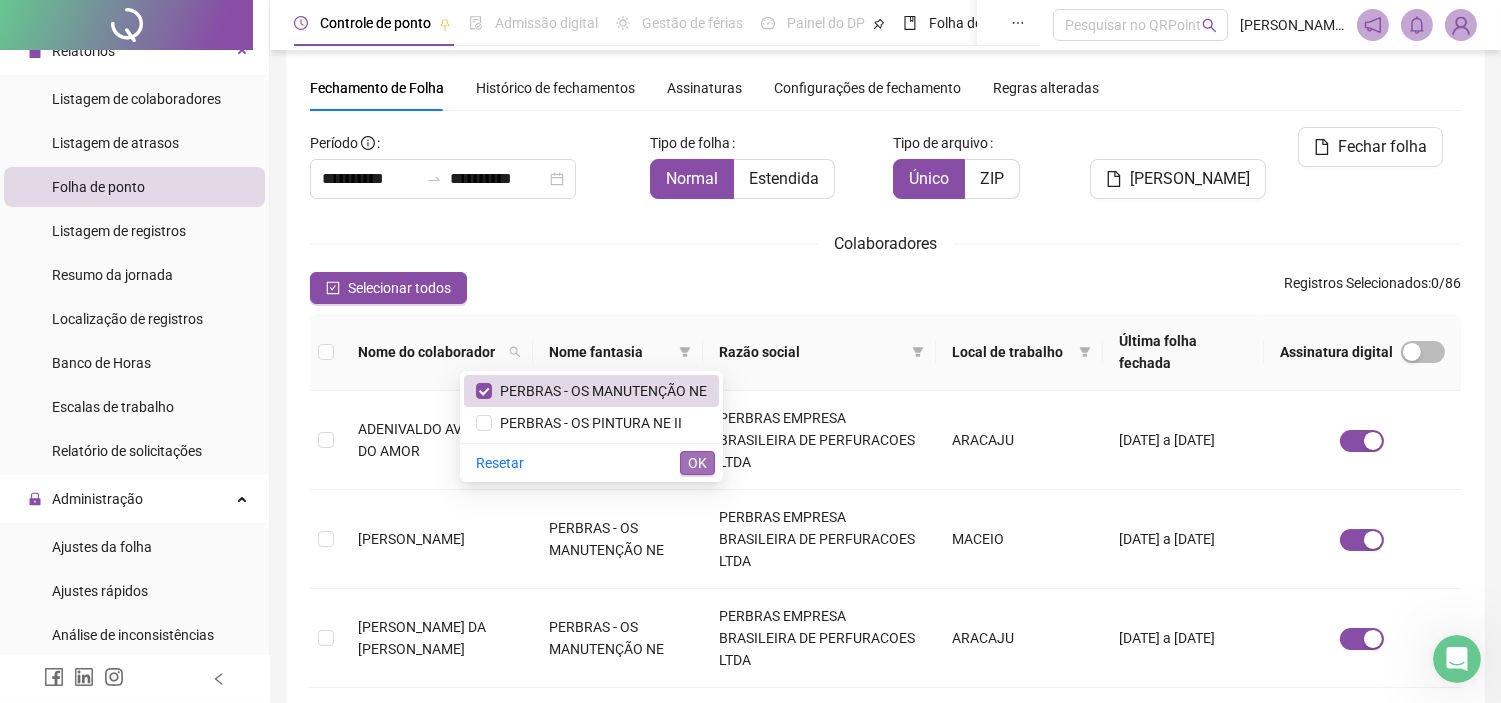 click on "OK" at bounding box center (697, 463) 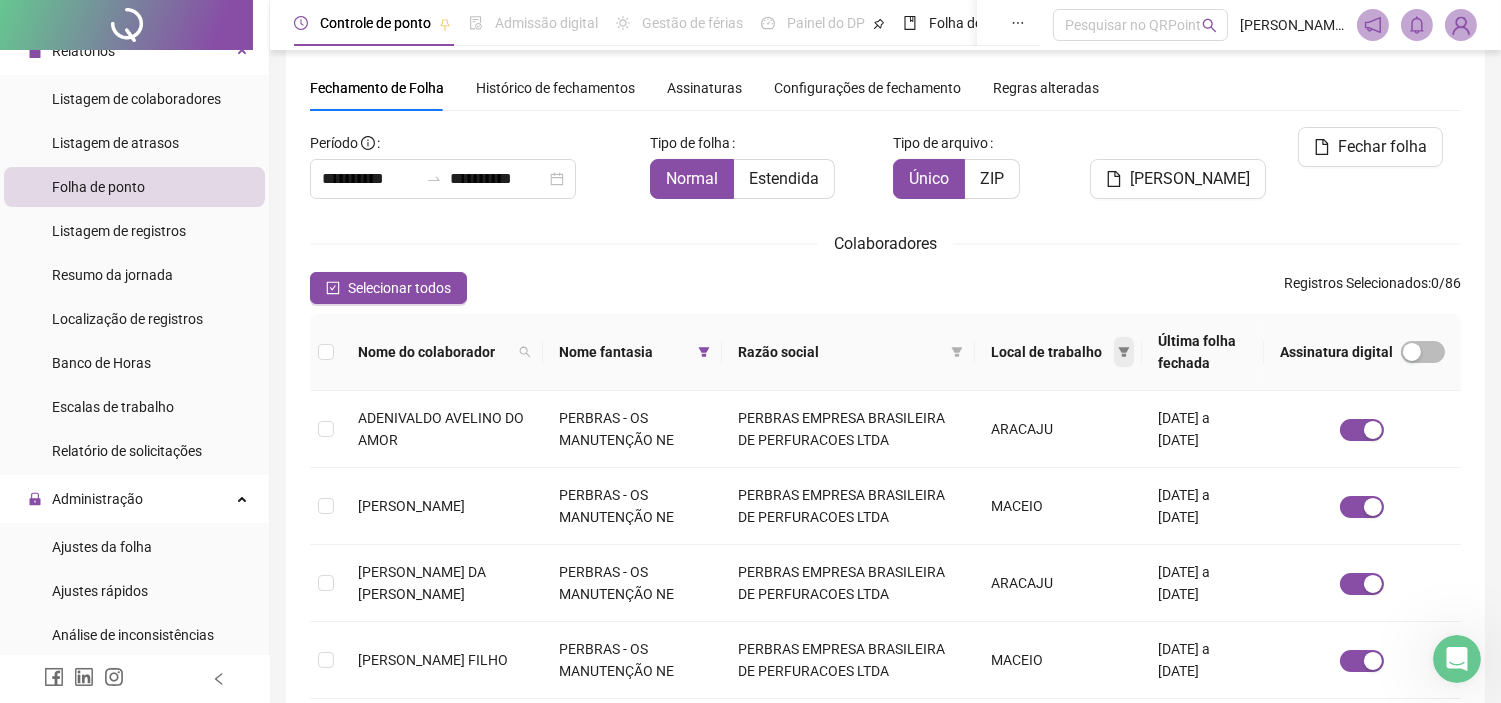 click 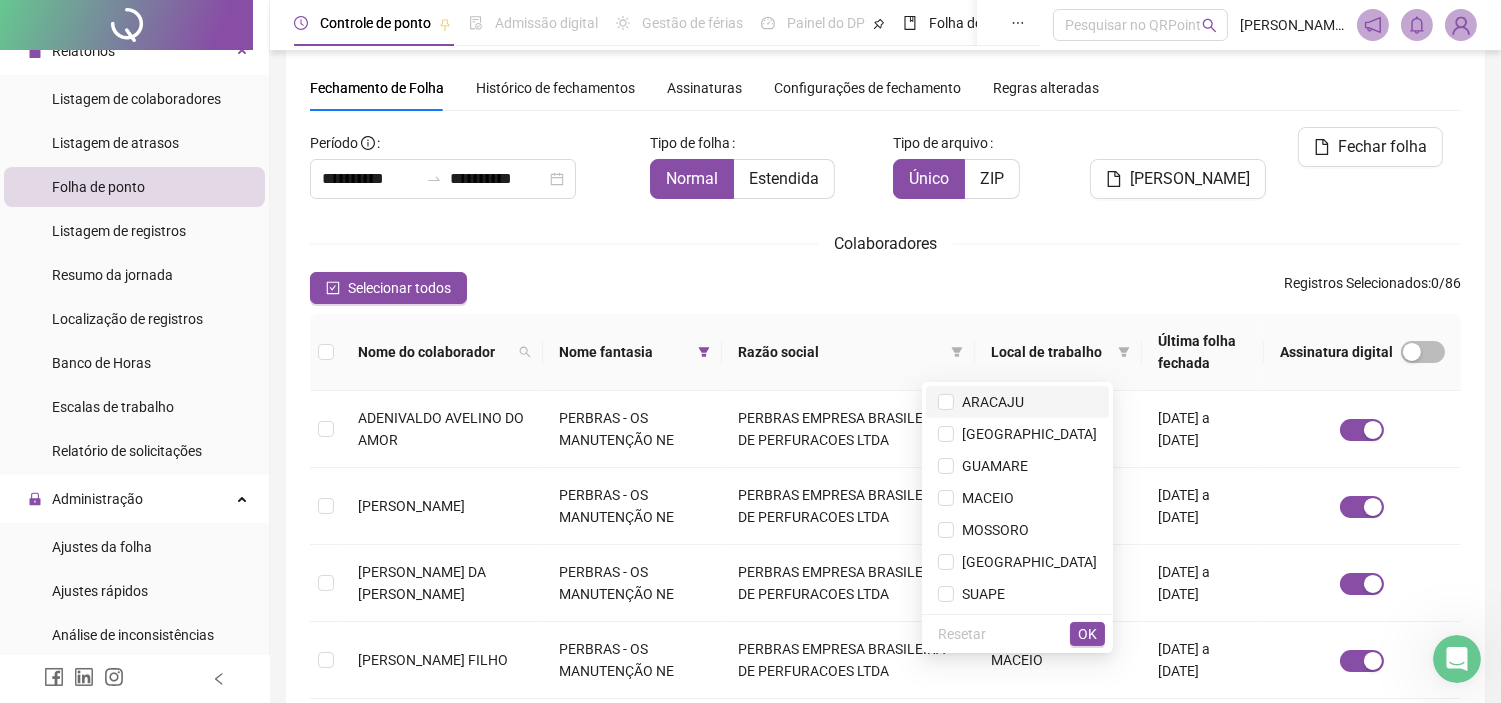 click on "ARACAJU" at bounding box center [989, 402] 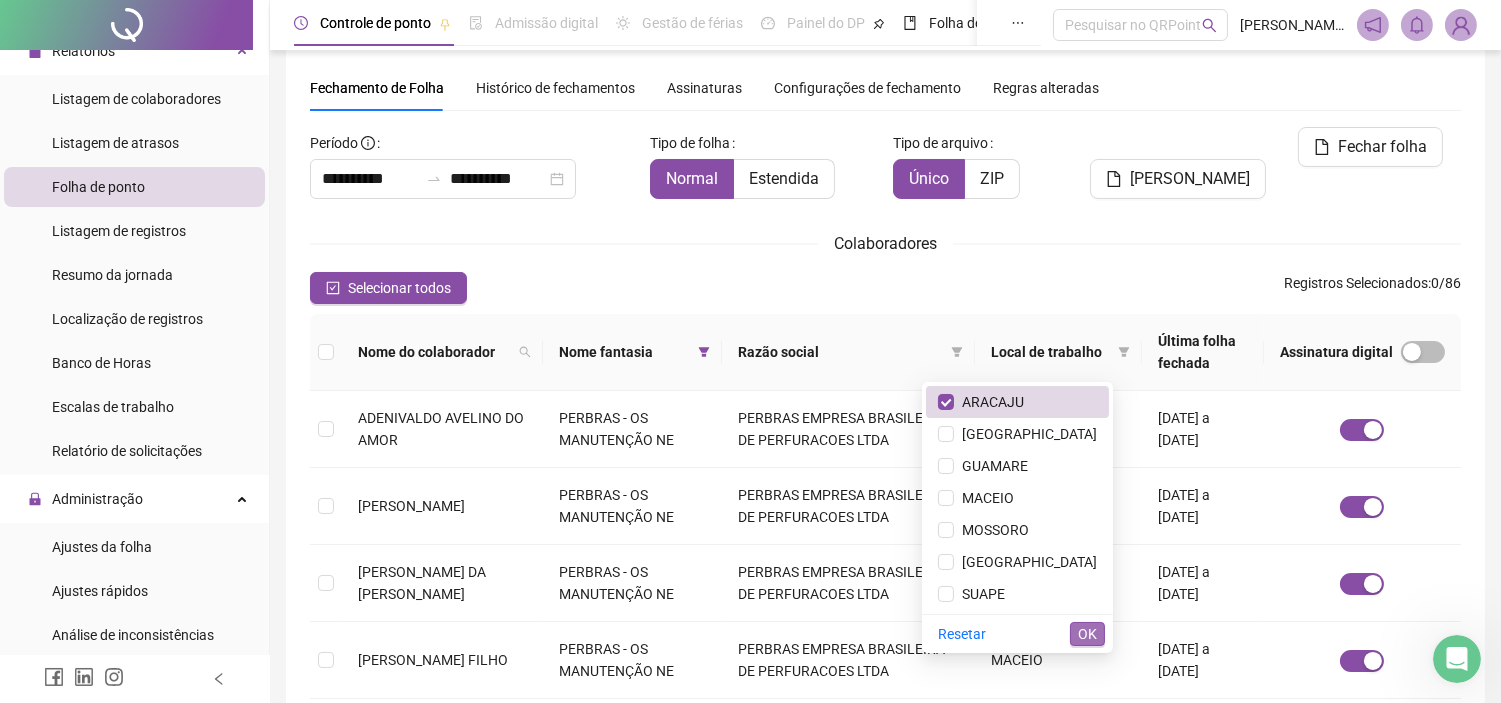 click on "OK" at bounding box center [1087, 634] 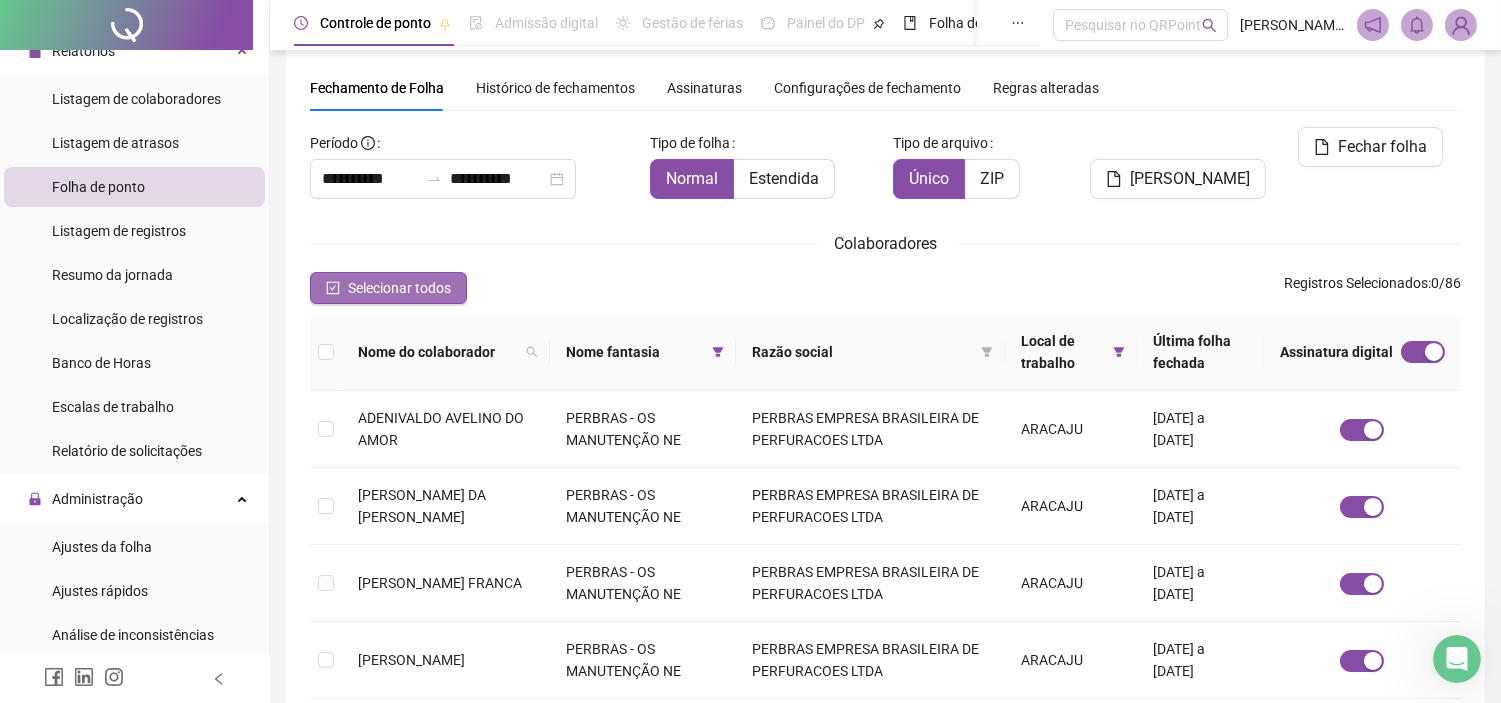 click on "Selecionar todos" at bounding box center [399, 288] 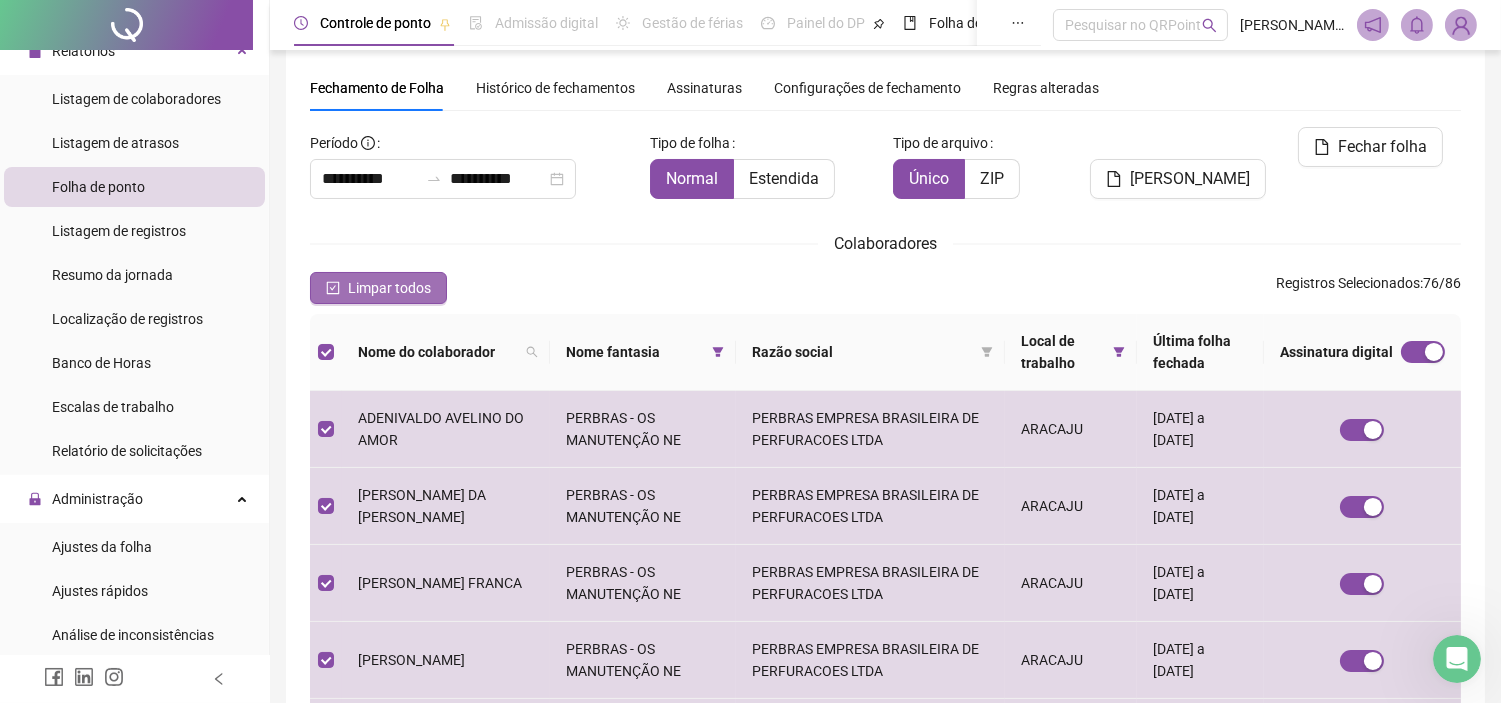 click on "Limpar todos" at bounding box center [389, 288] 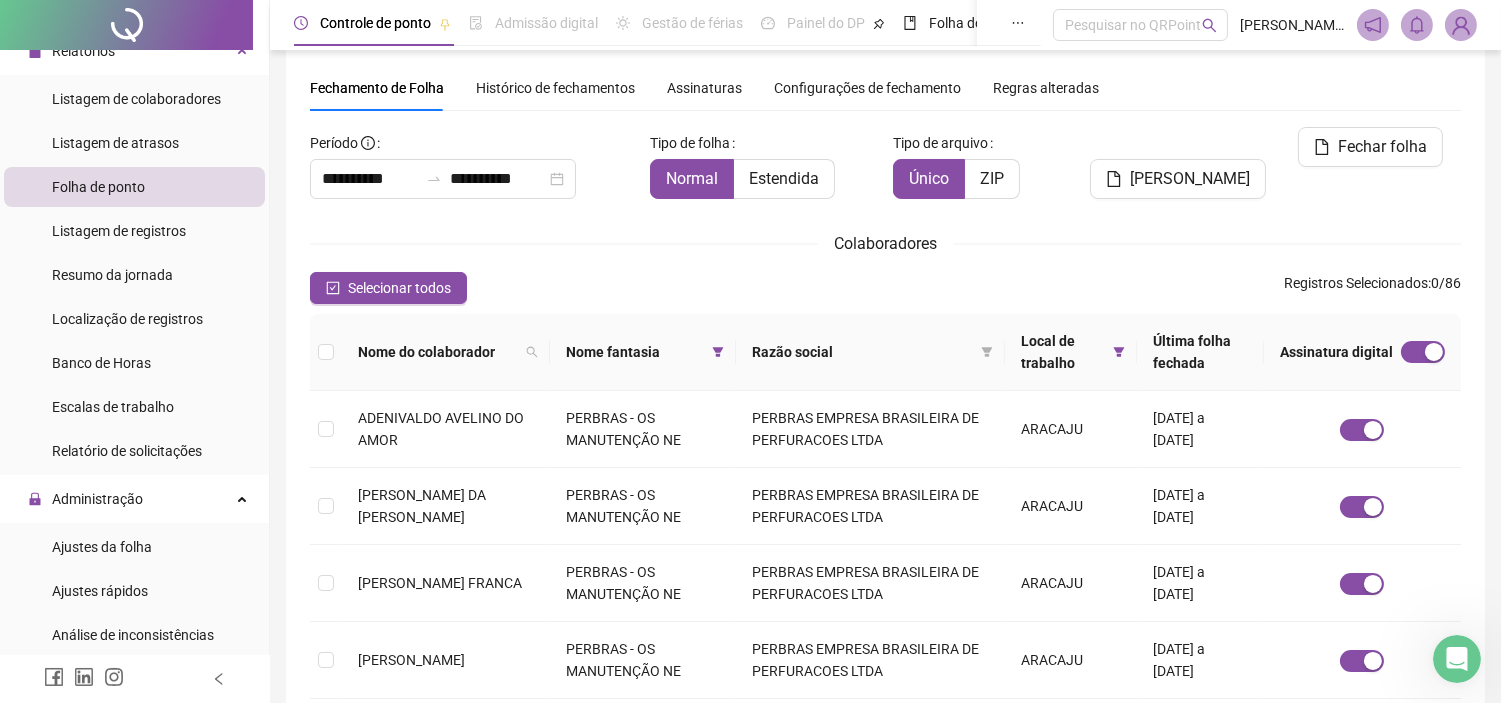 click on "Nome do colaborador" at bounding box center [438, 352] 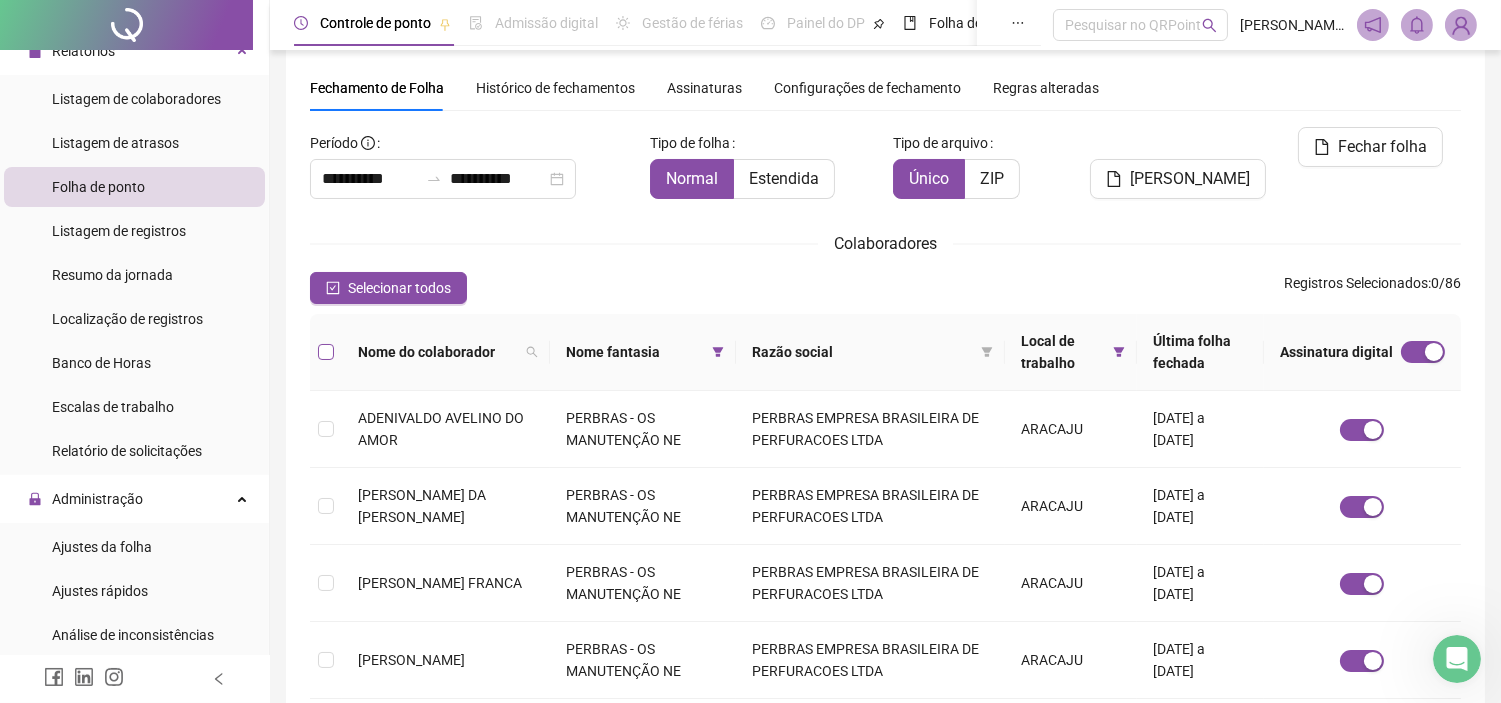 click at bounding box center (326, 352) 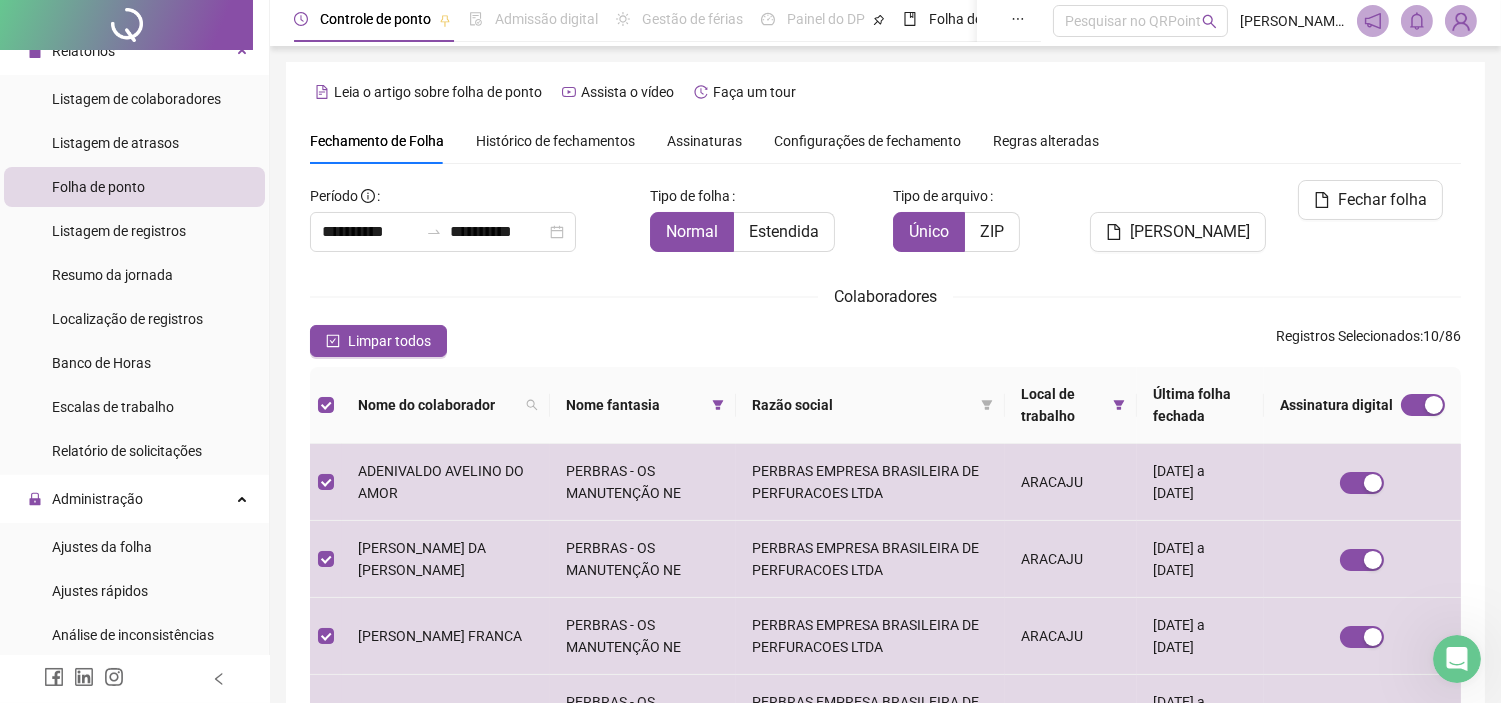 scroll, scrollTop: 0, scrollLeft: 0, axis: both 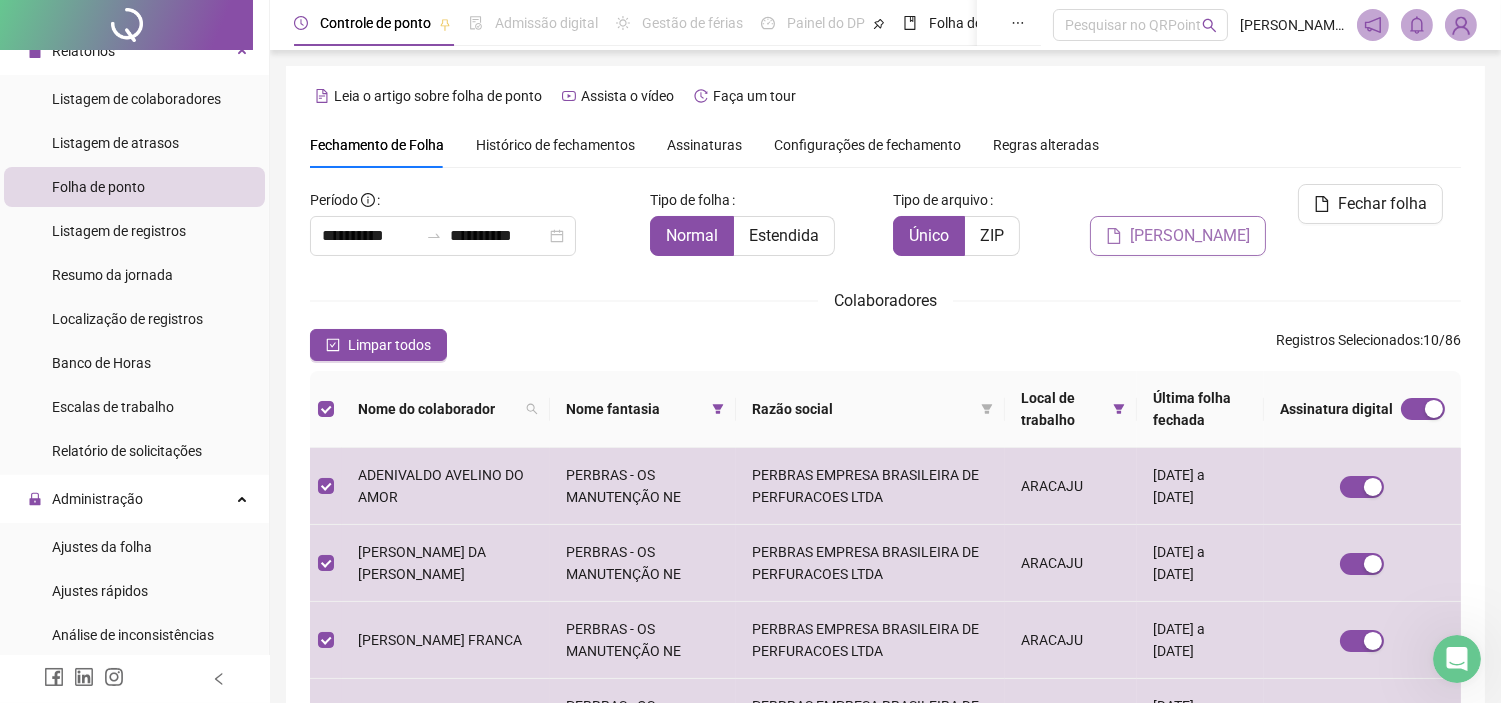 click on "[PERSON_NAME]" at bounding box center [1190, 236] 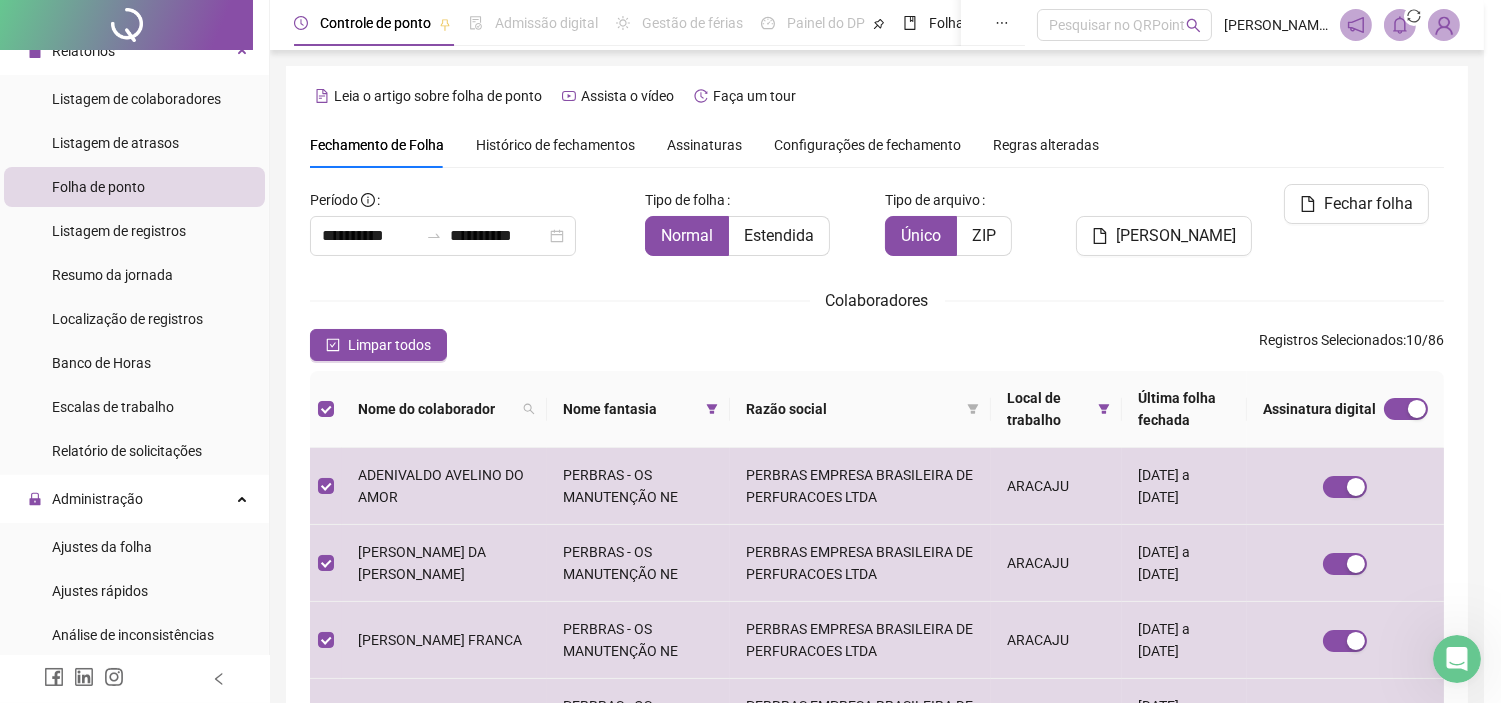 scroll, scrollTop: 57, scrollLeft: 0, axis: vertical 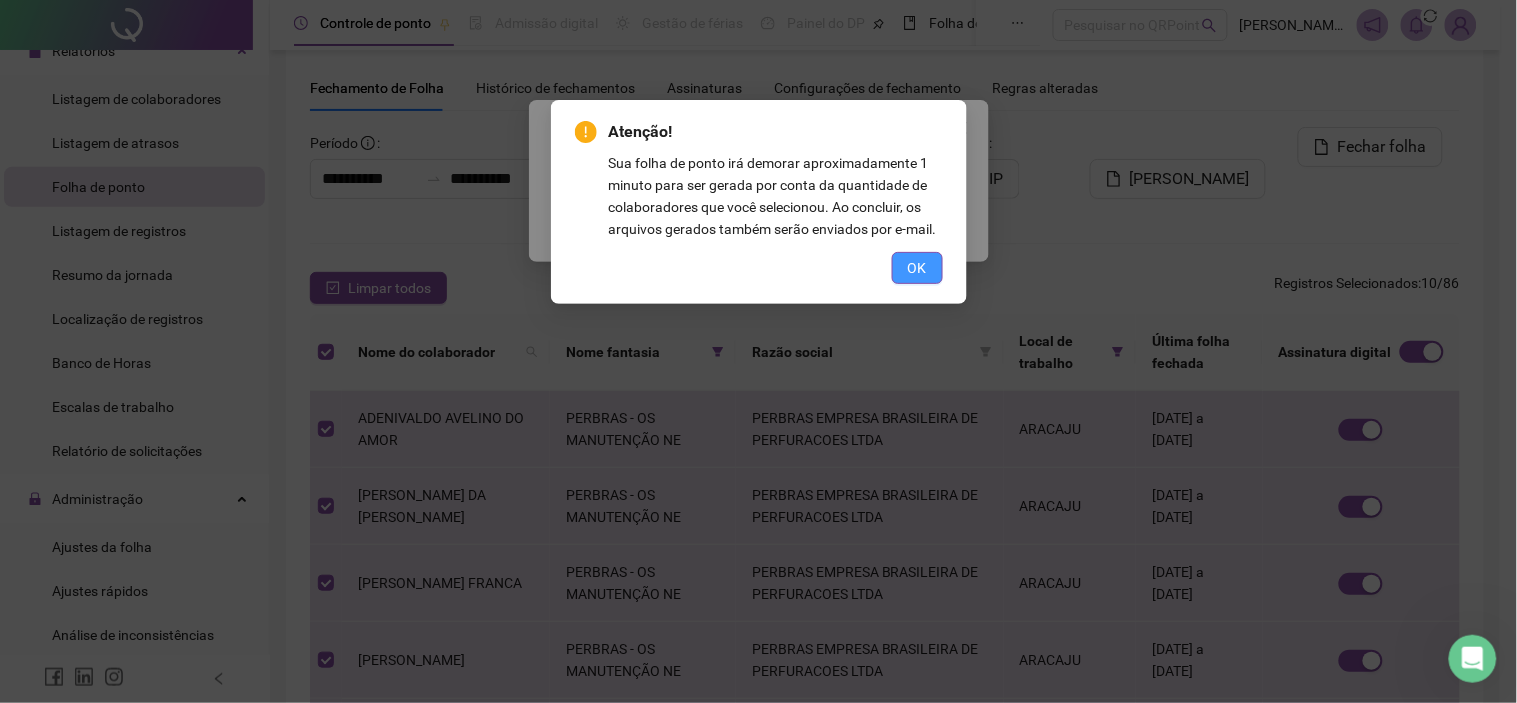 click on "OK" at bounding box center (917, 268) 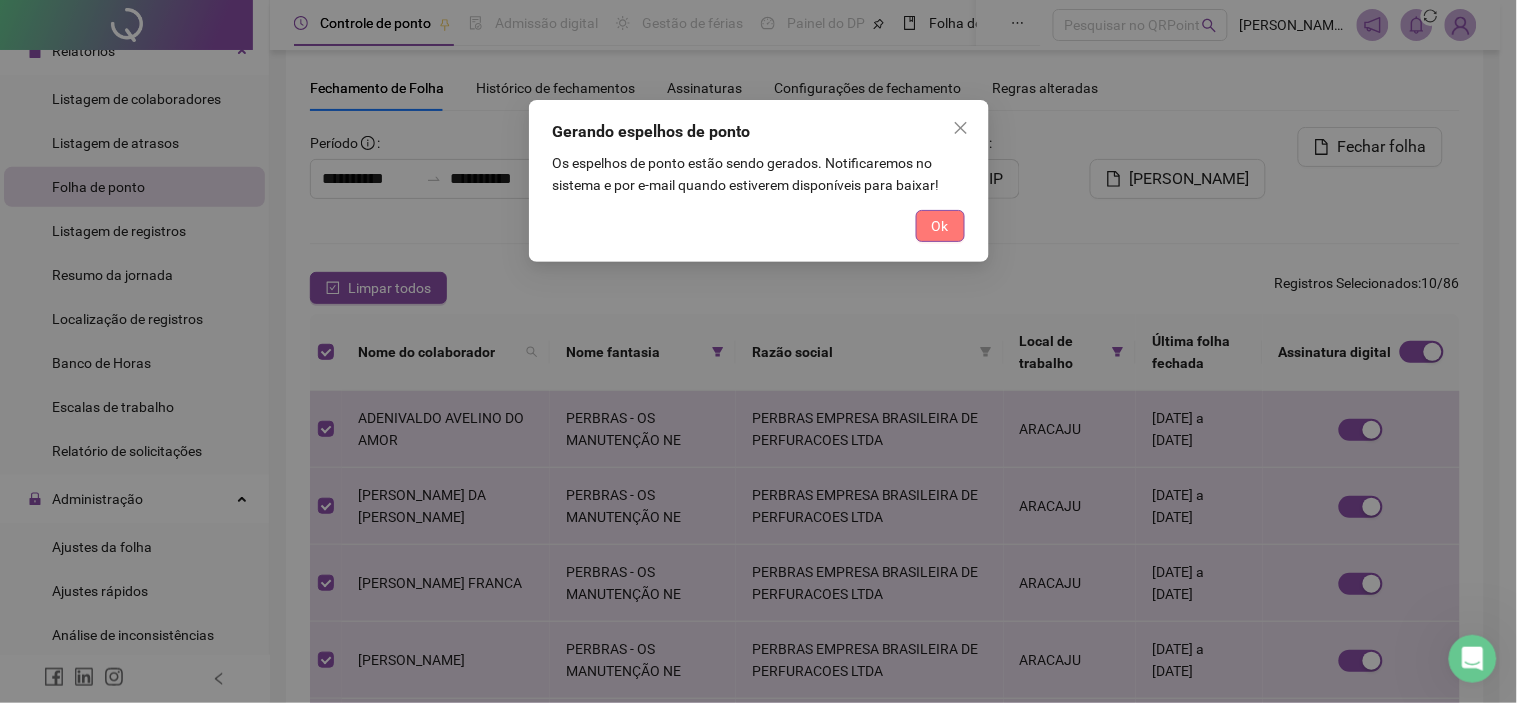 click on "Ok" at bounding box center [940, 226] 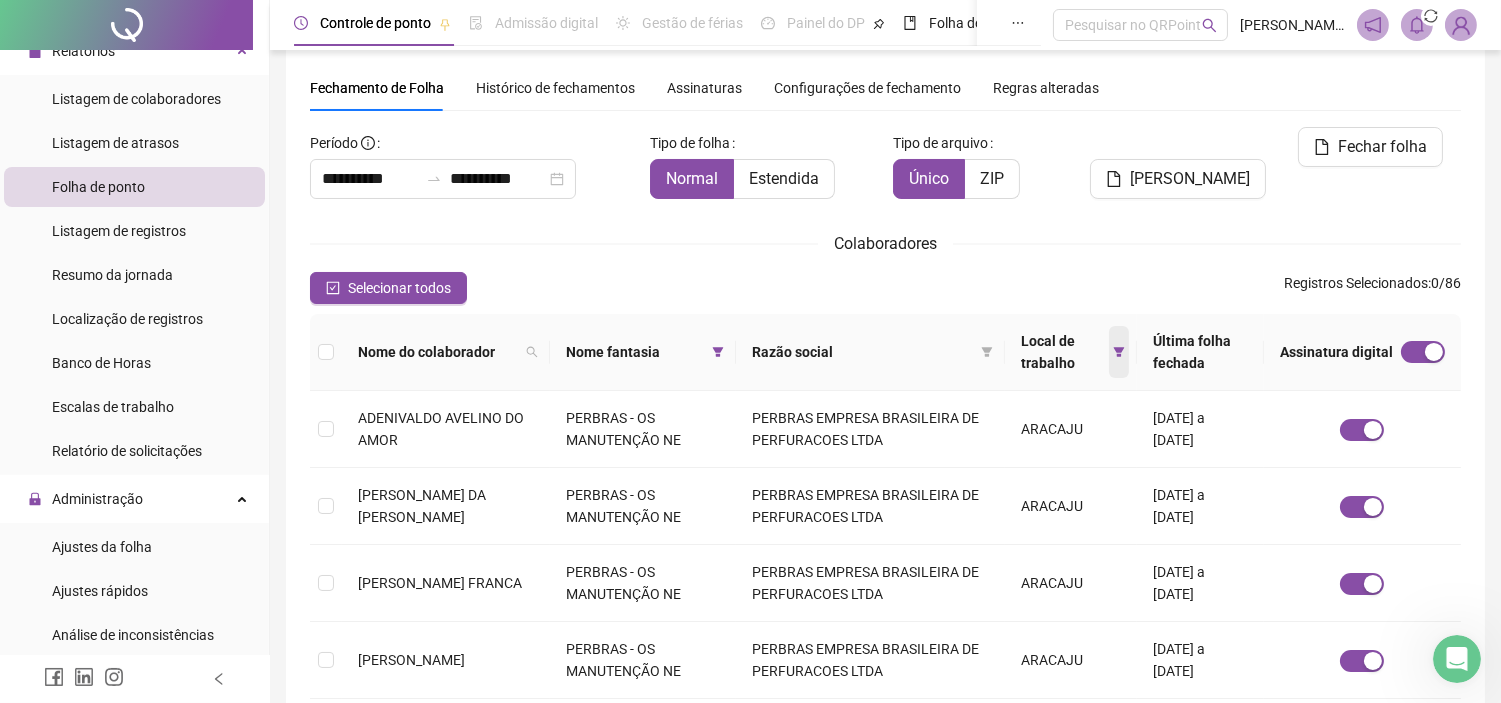 click at bounding box center [1119, 352] 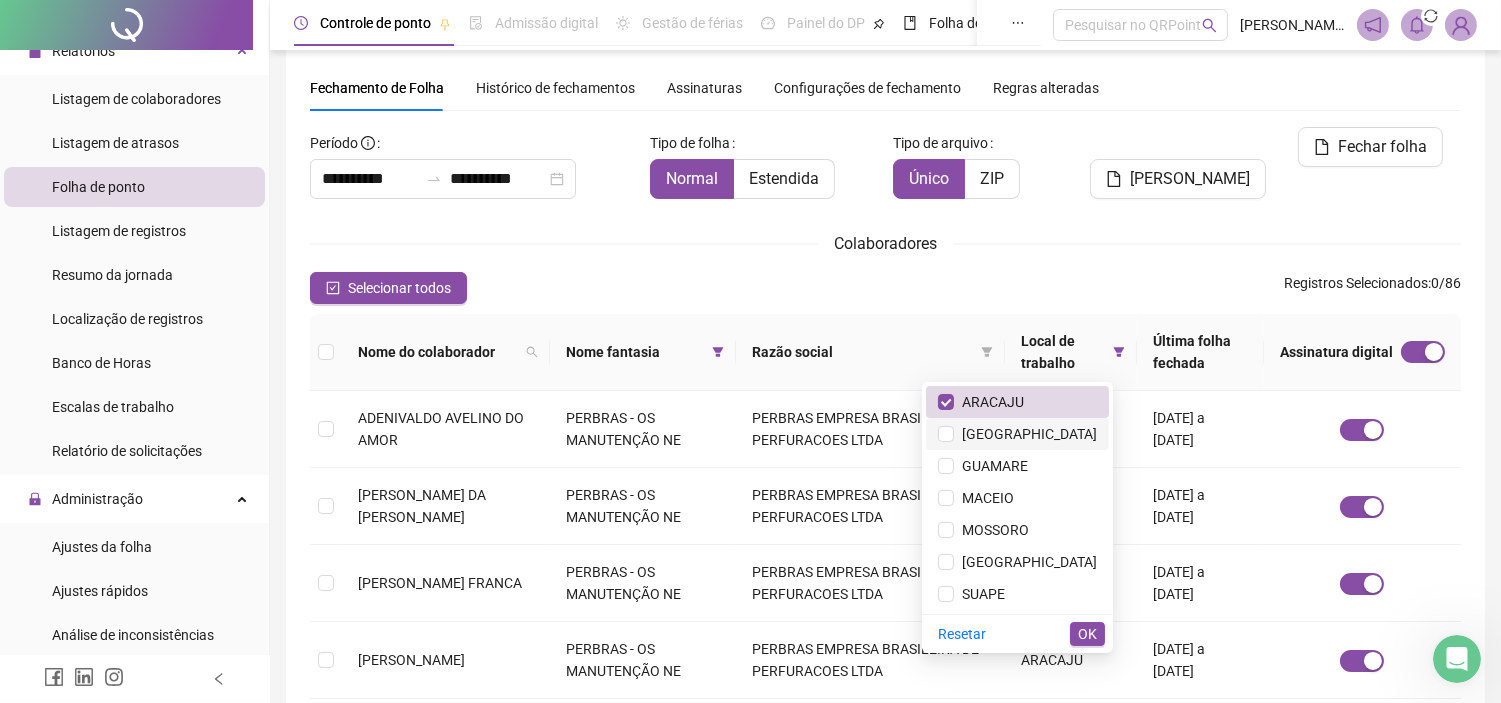 click on "[GEOGRAPHIC_DATA]" at bounding box center [1025, 434] 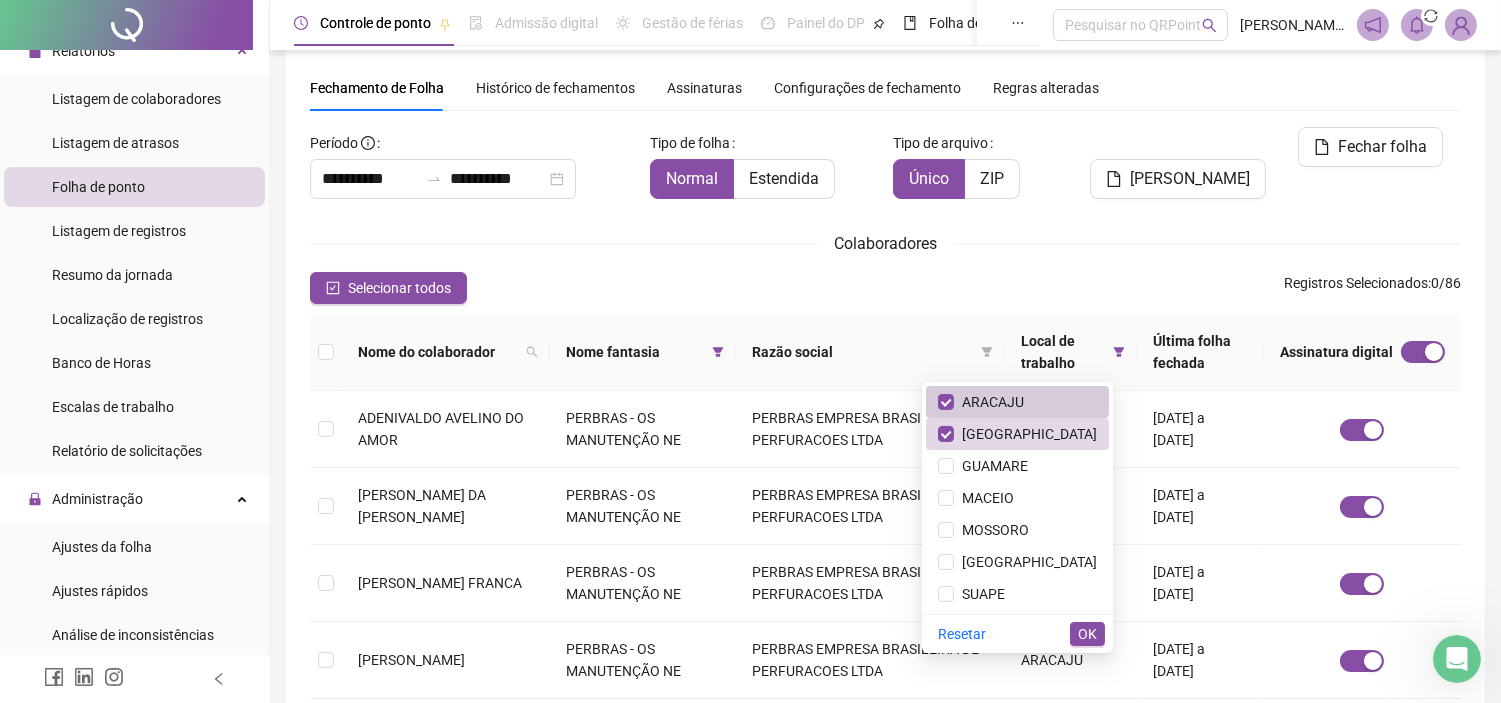 click on "ARACAJU" at bounding box center [989, 402] 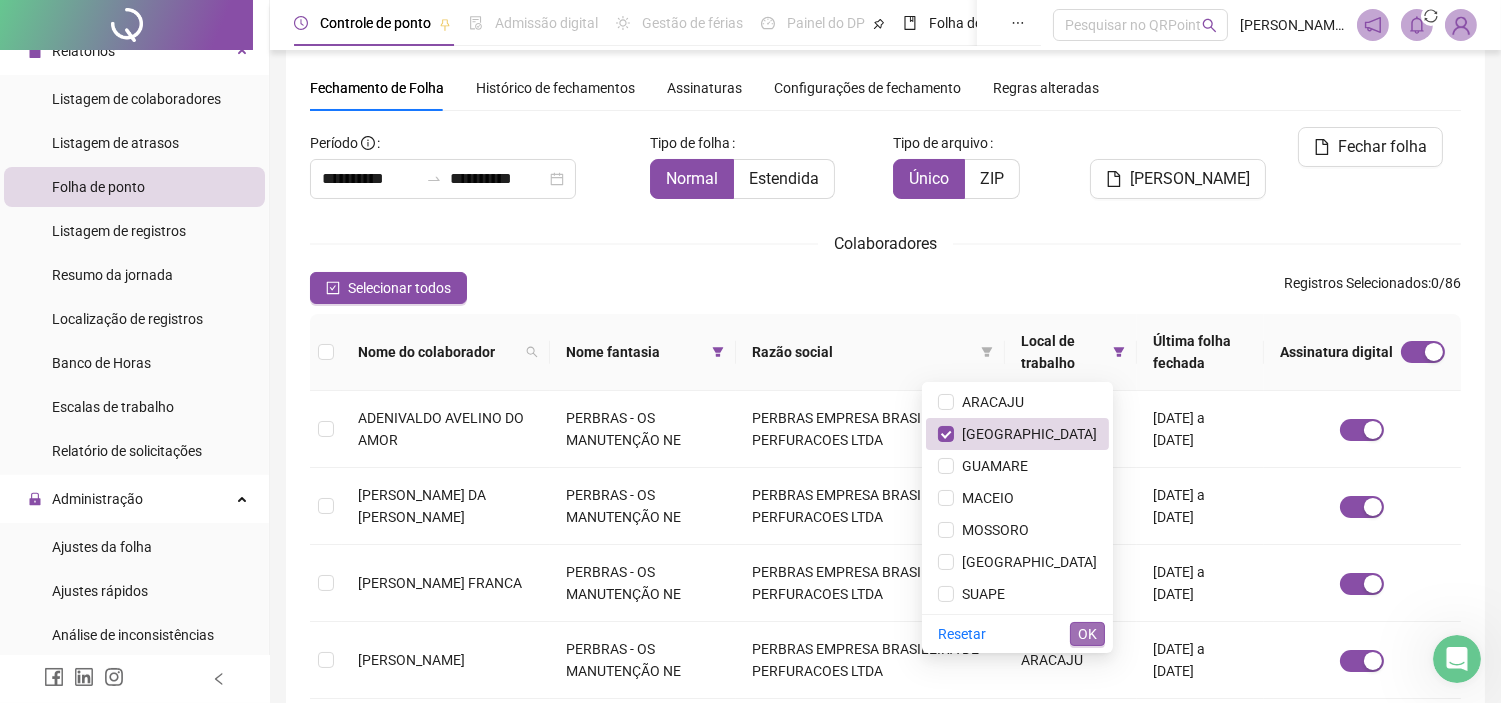 click on "OK" at bounding box center (1087, 634) 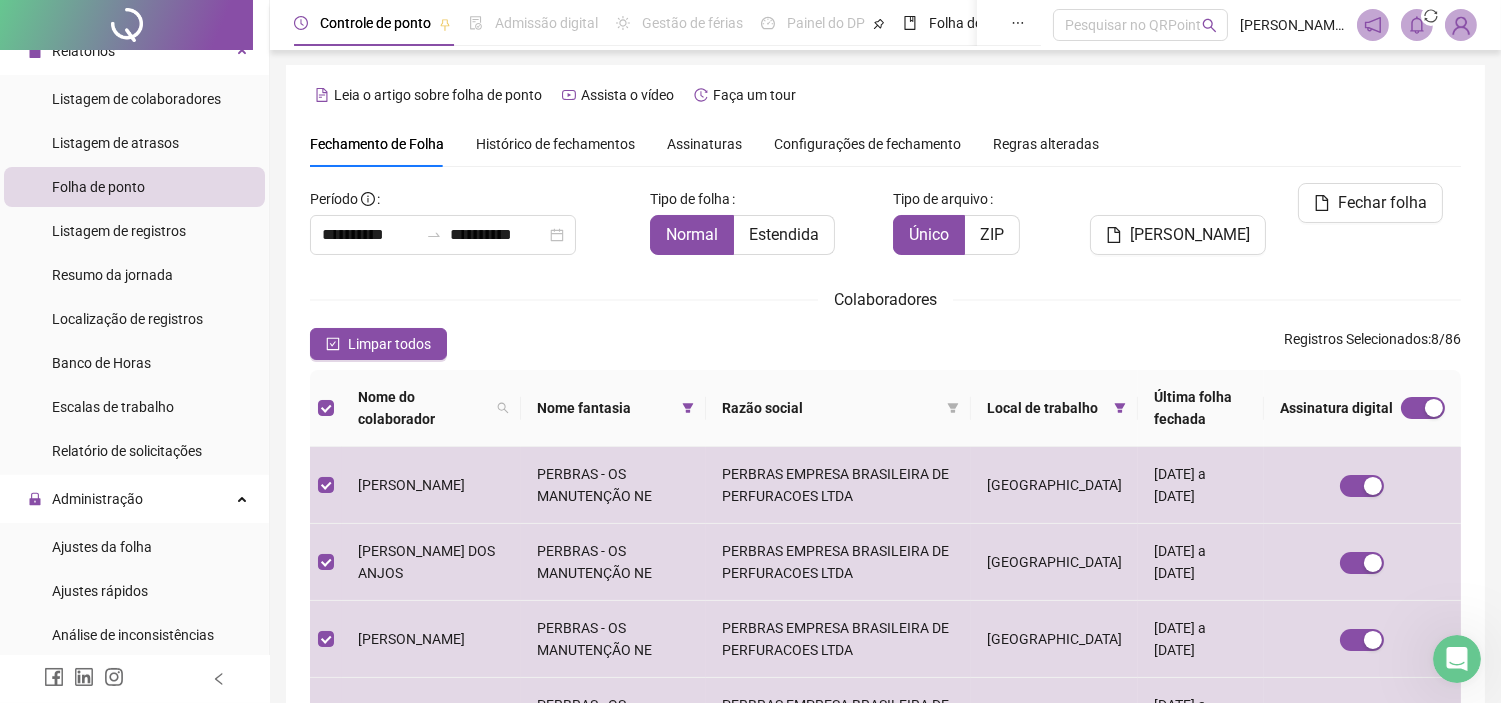scroll, scrollTop: 0, scrollLeft: 0, axis: both 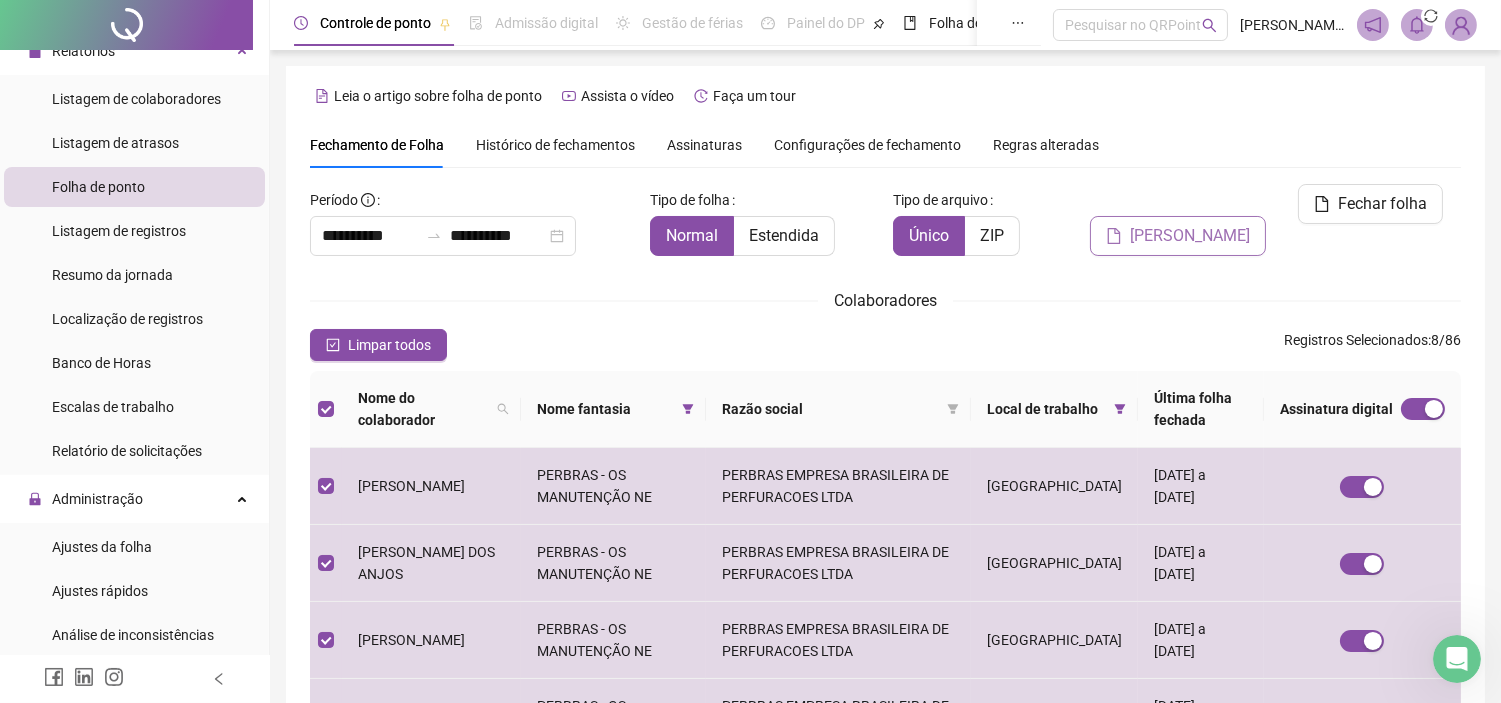 click on "[PERSON_NAME]" at bounding box center (1190, 236) 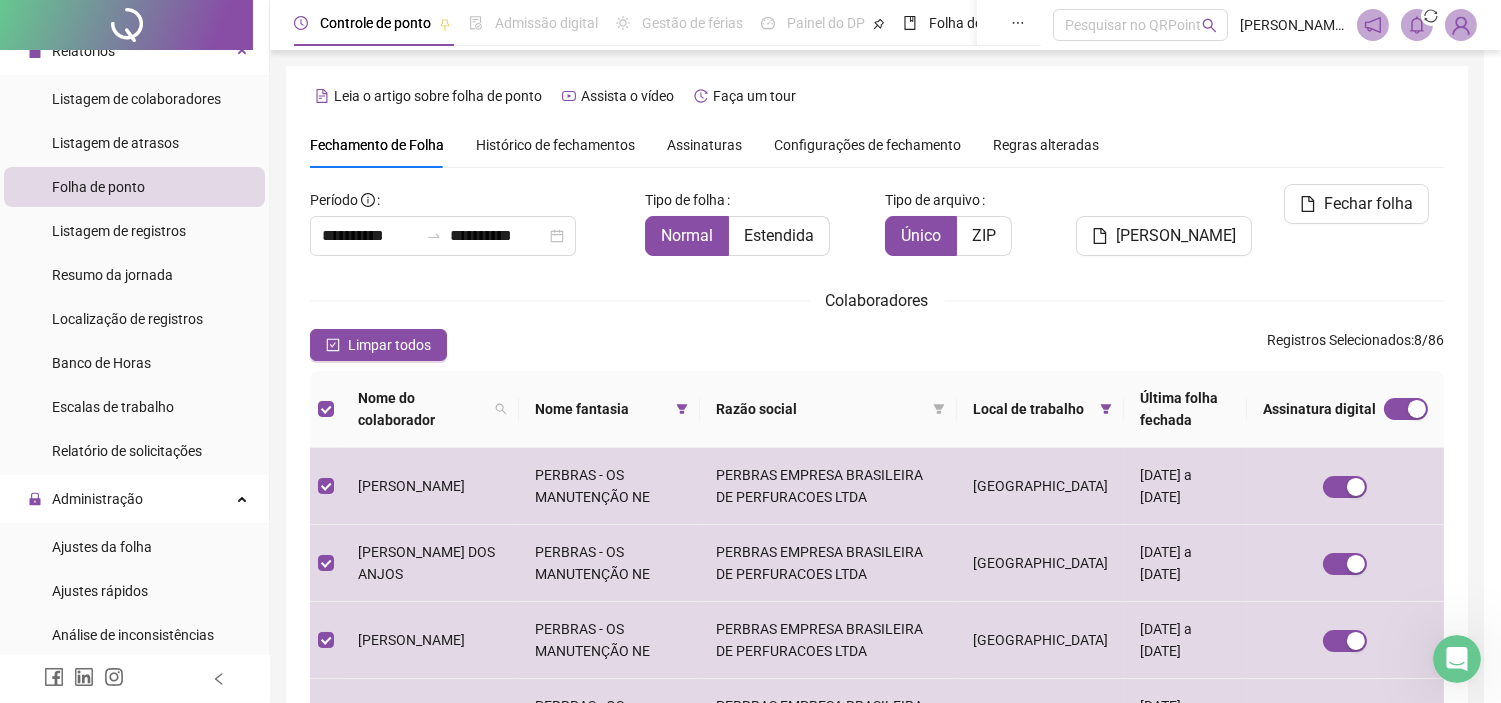 scroll, scrollTop: 57, scrollLeft: 0, axis: vertical 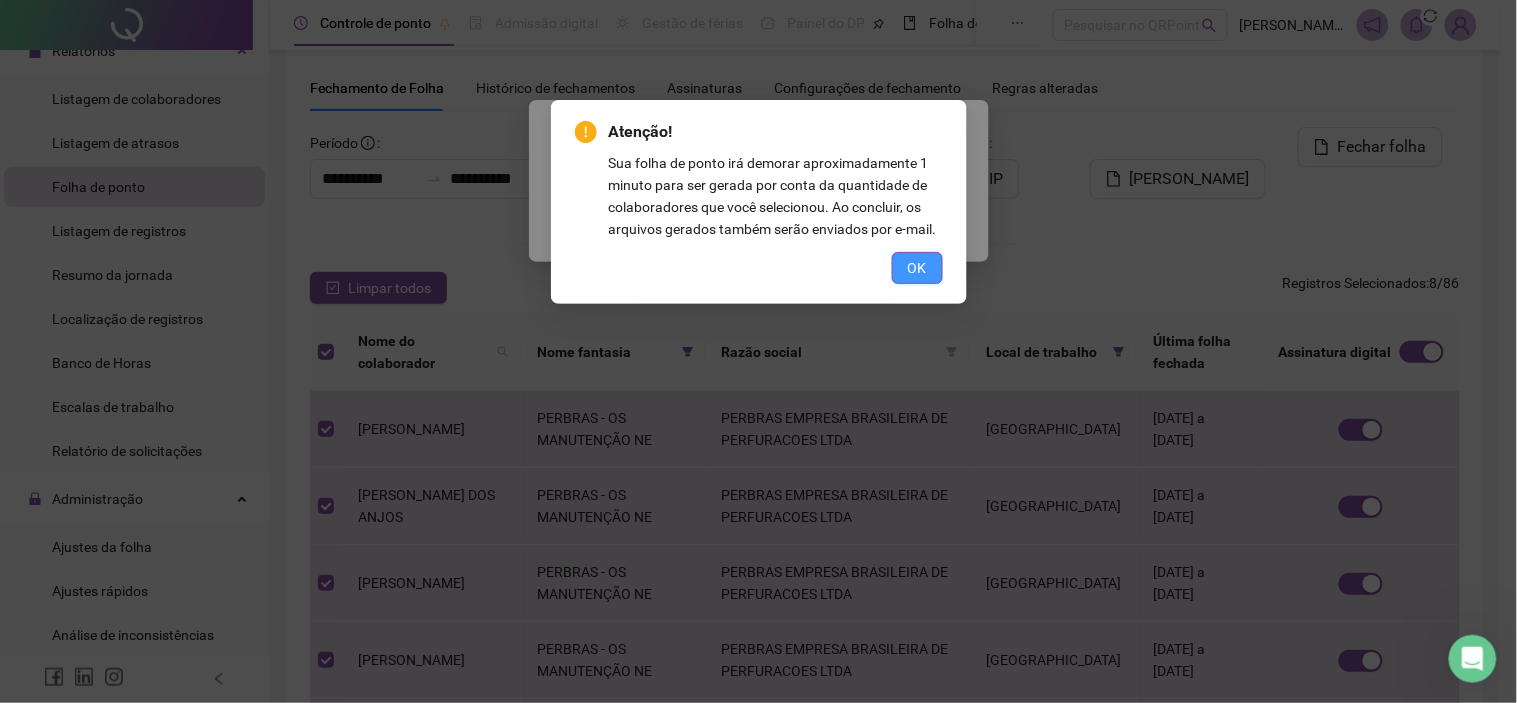 click on "OK" at bounding box center (917, 268) 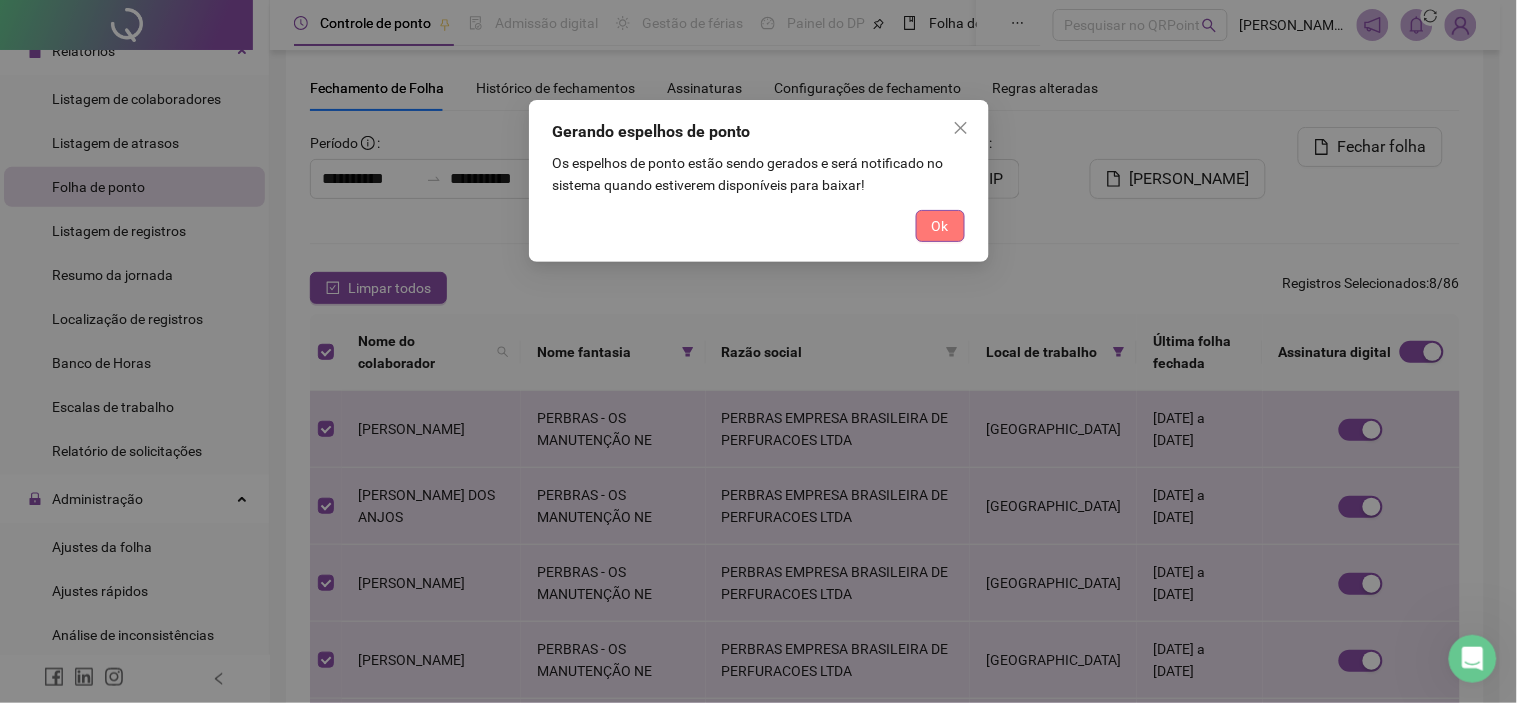 click on "Ok" at bounding box center [940, 226] 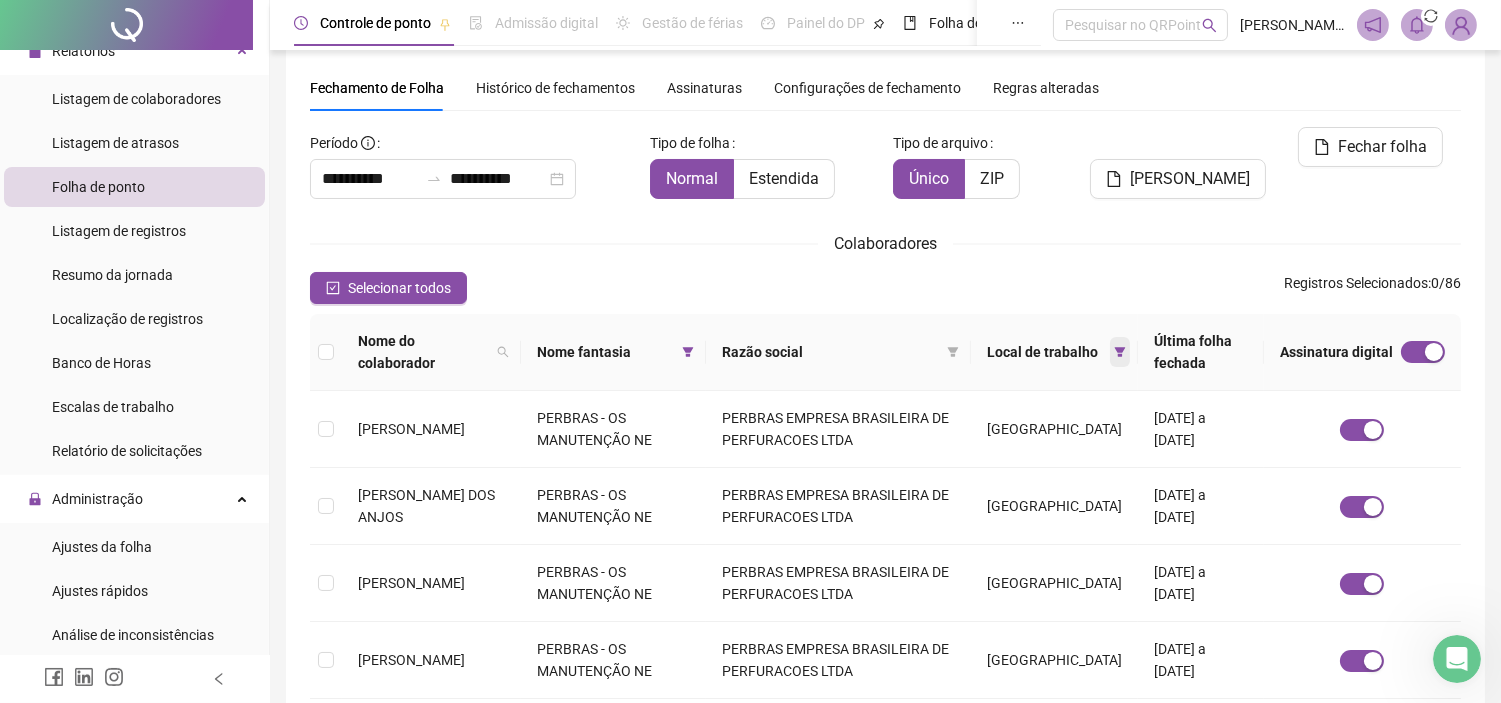 click 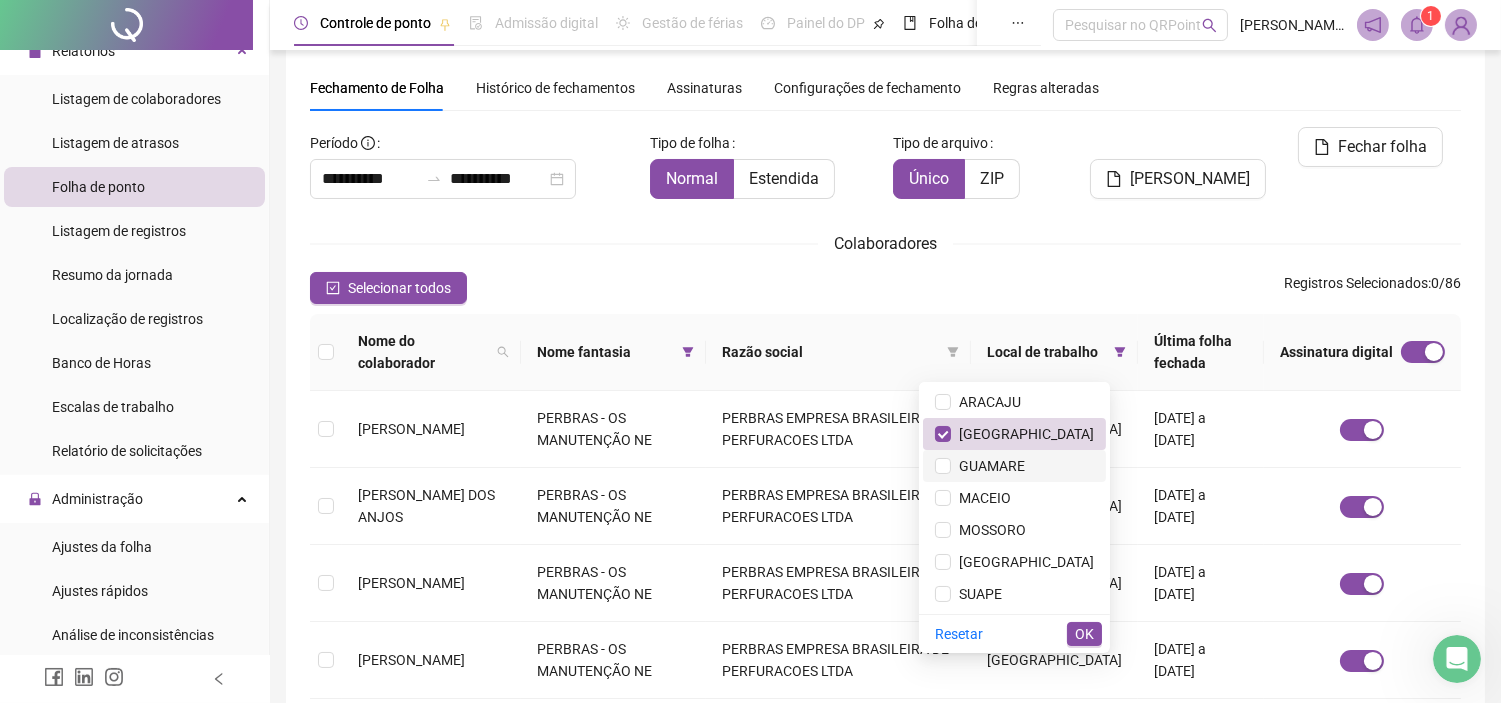 click on "GUAMARE" at bounding box center (988, 466) 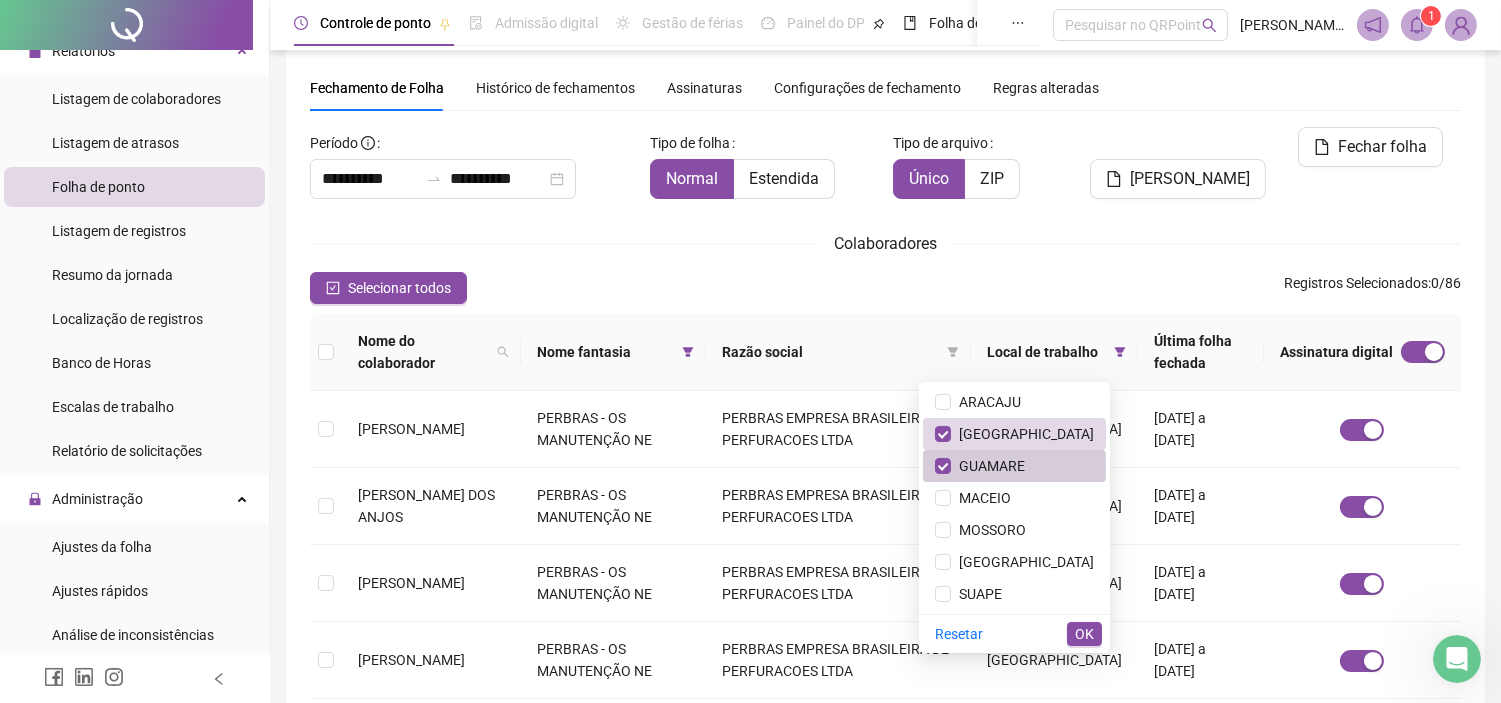 click on "GUAMARE" at bounding box center [988, 466] 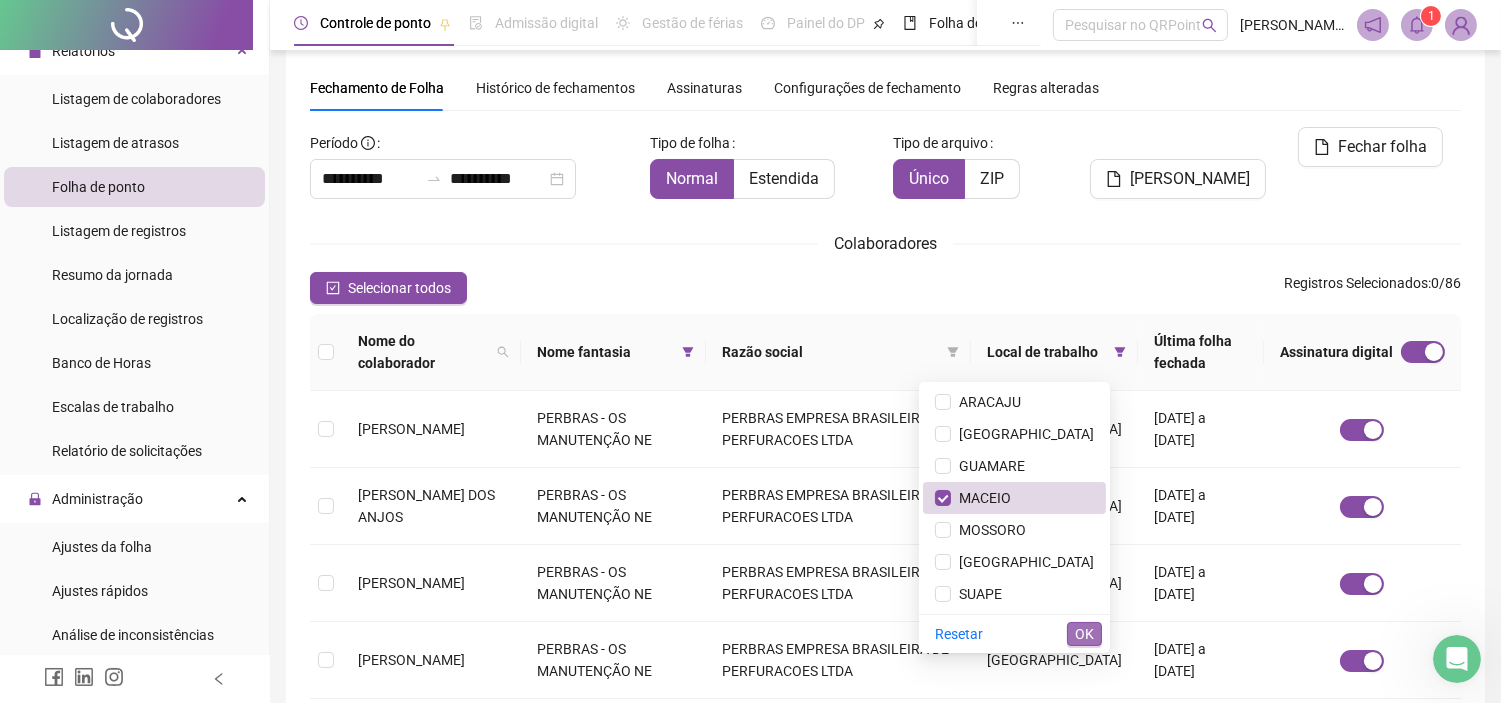click on "OK" at bounding box center [1084, 634] 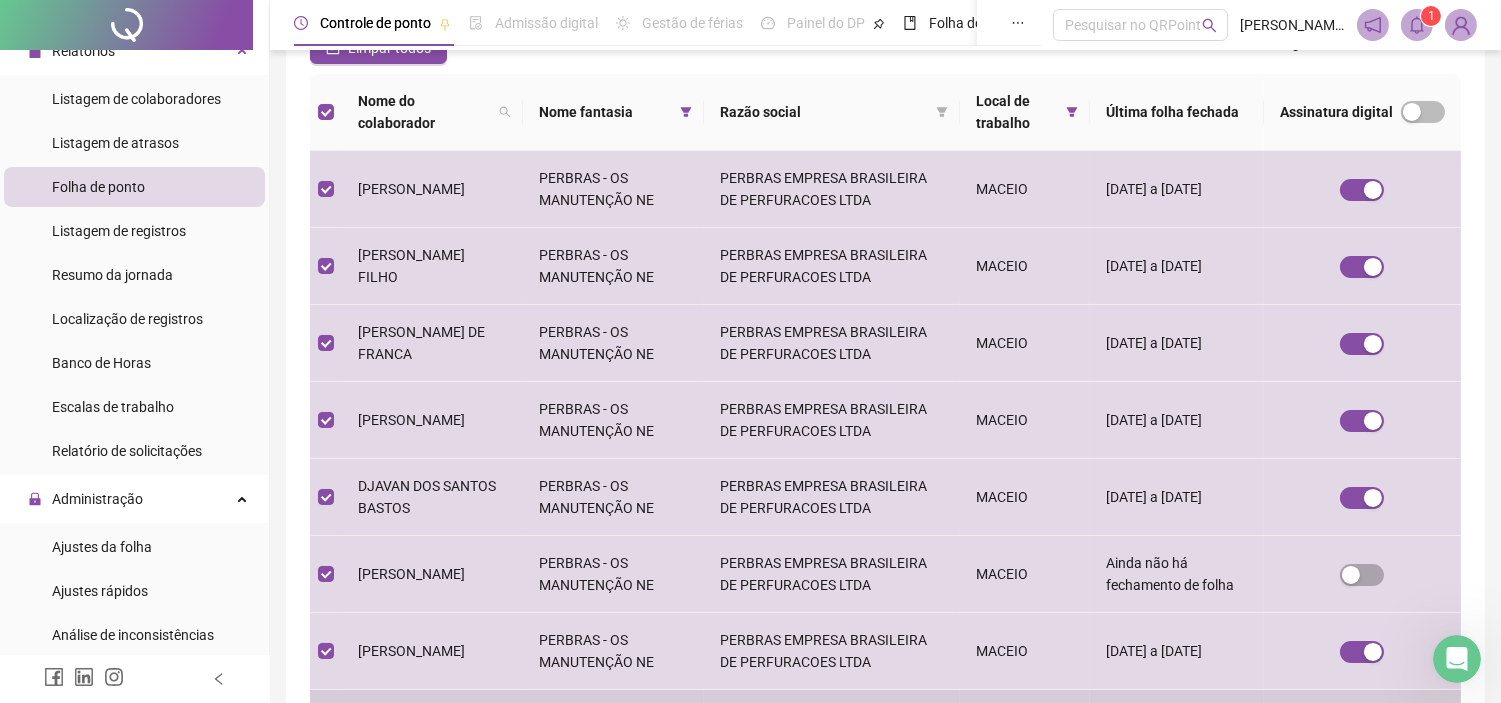 scroll, scrollTop: 613, scrollLeft: 0, axis: vertical 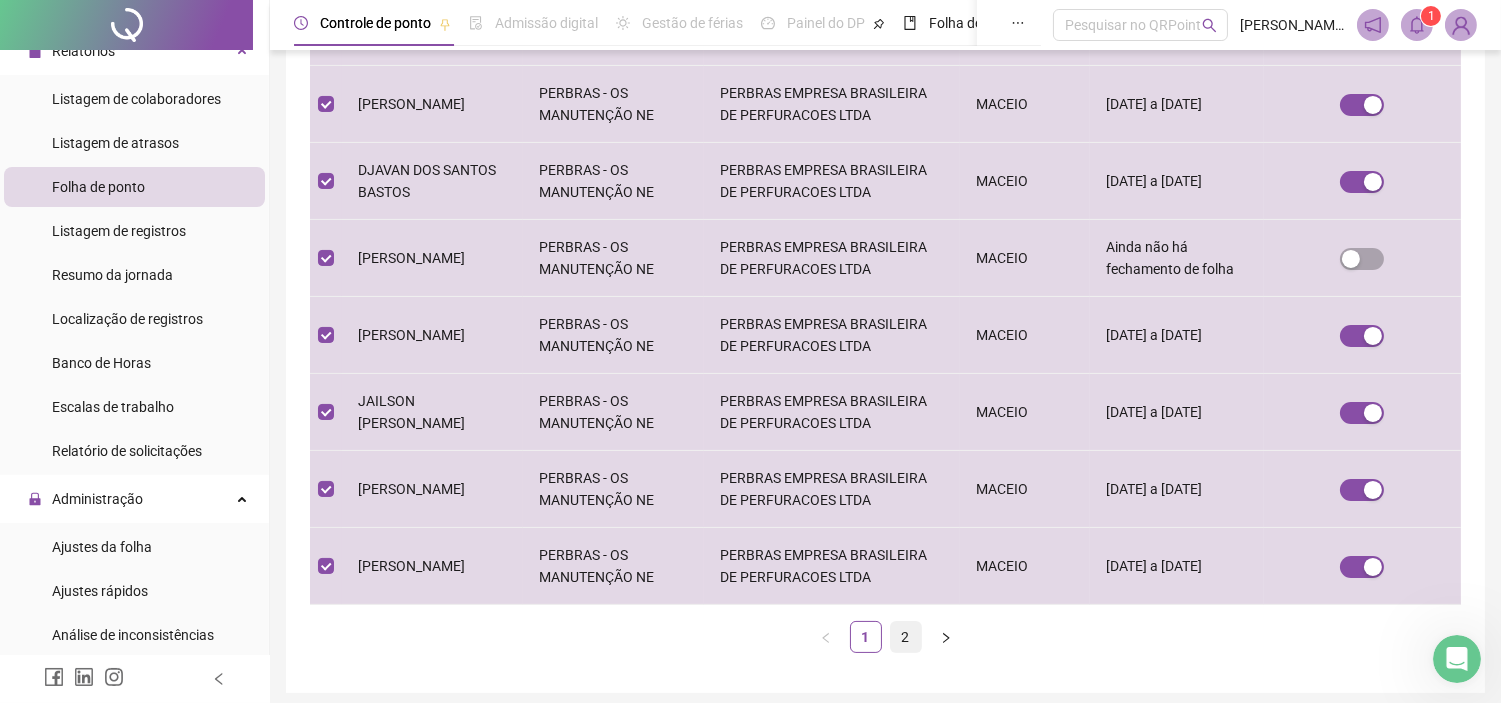 click on "2" at bounding box center (906, 637) 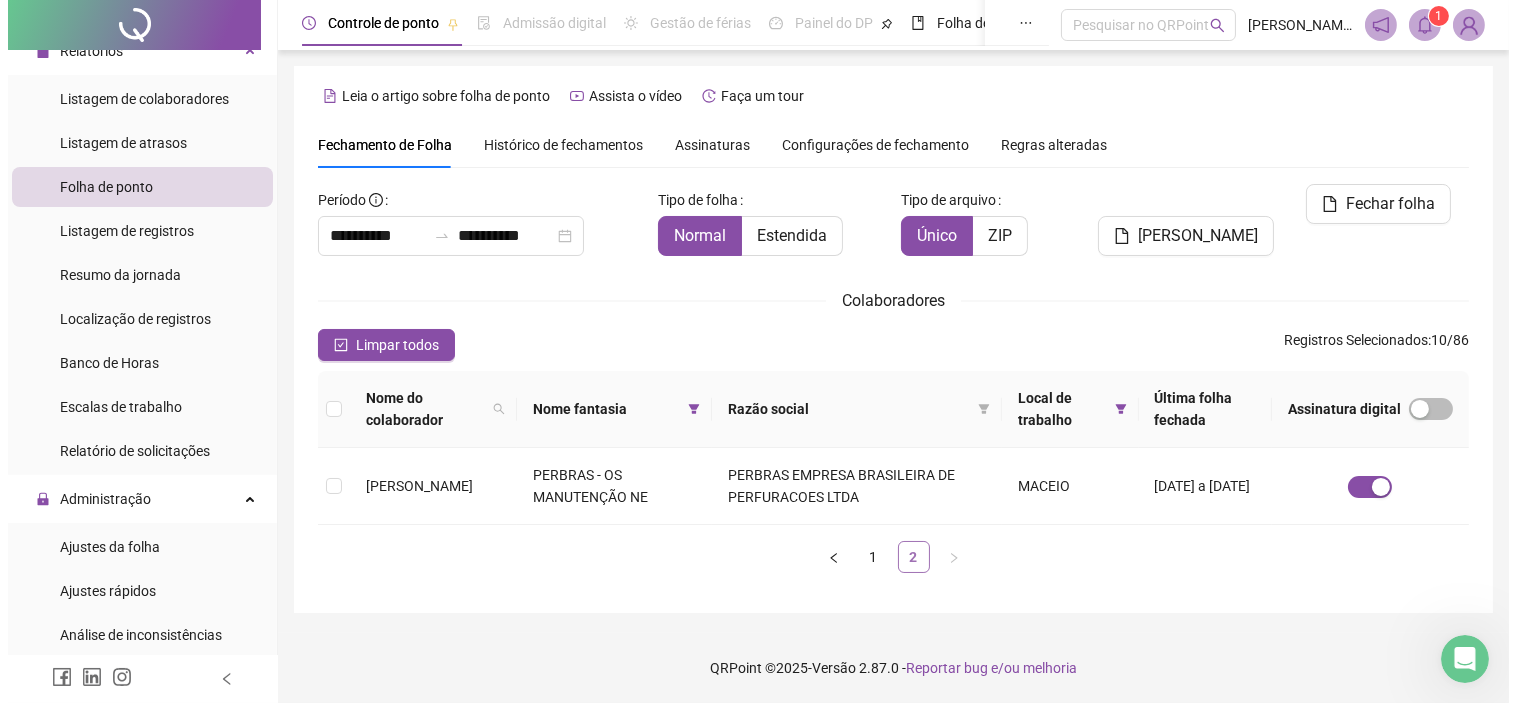scroll, scrollTop: 0, scrollLeft: 0, axis: both 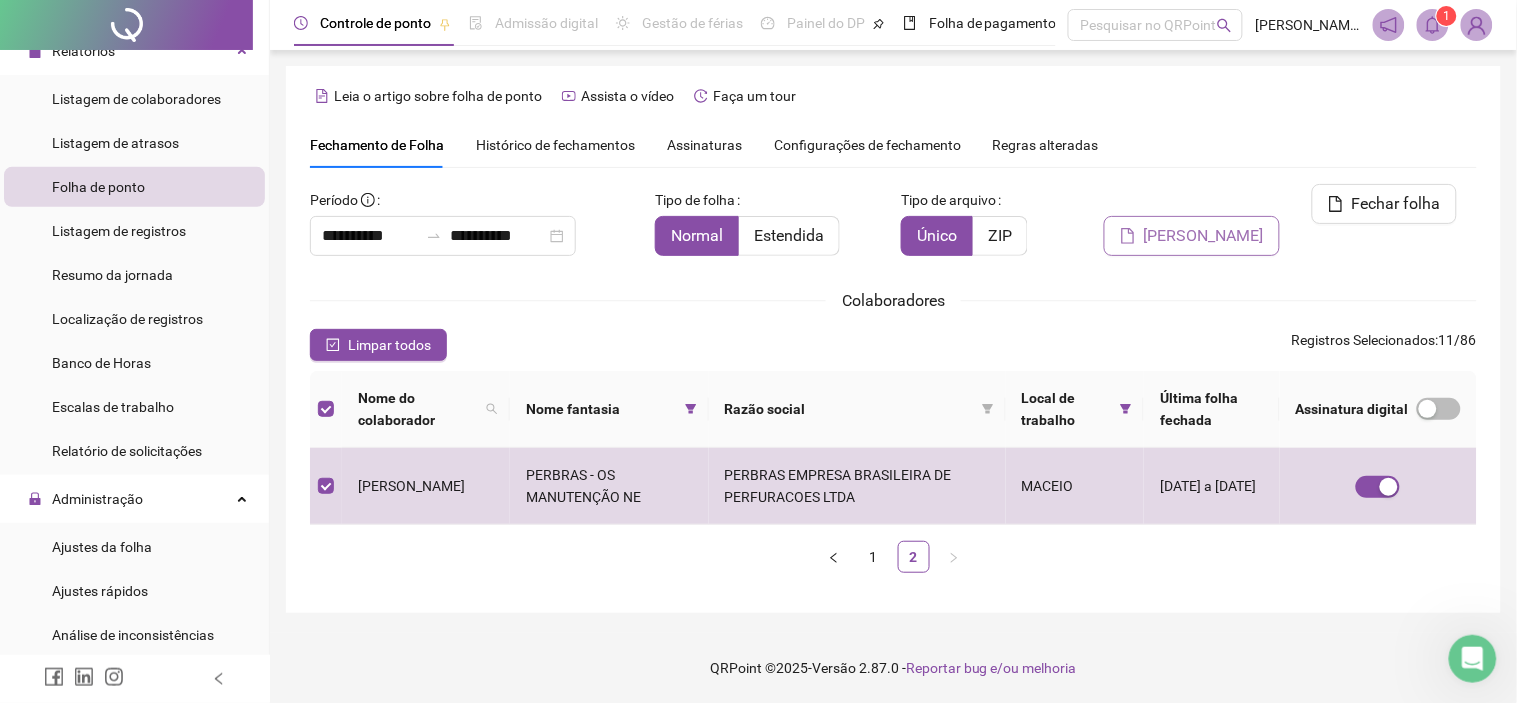 click 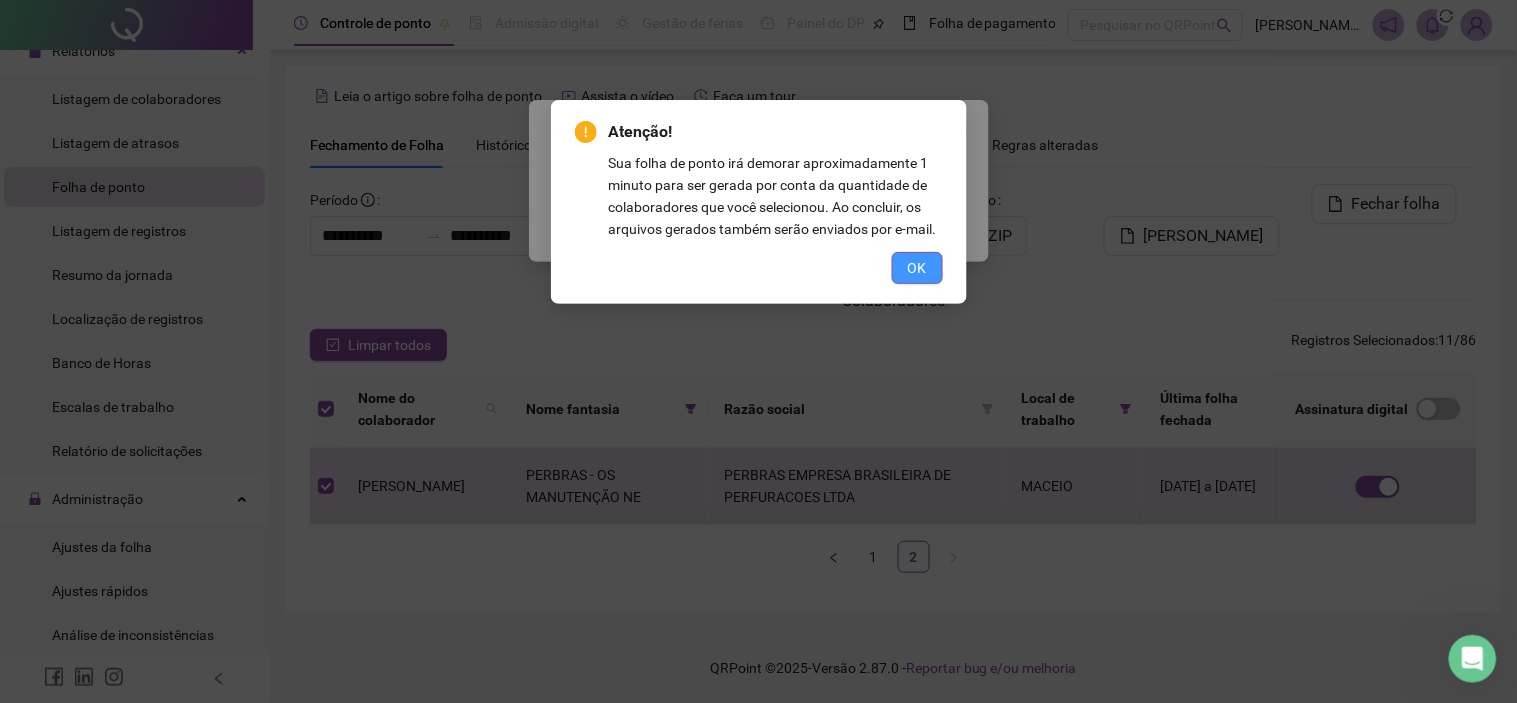 click on "OK" at bounding box center (917, 268) 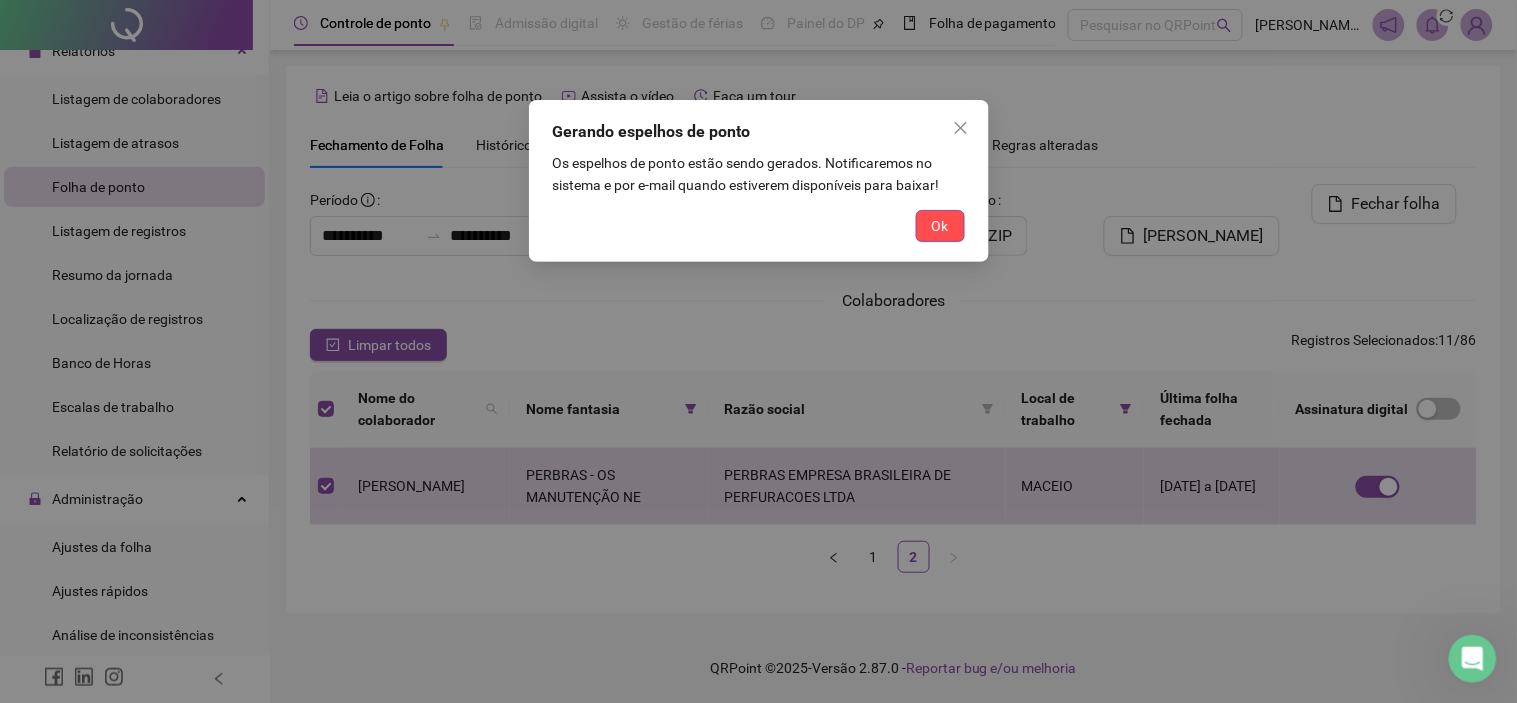 click on "Ok" at bounding box center (940, 226) 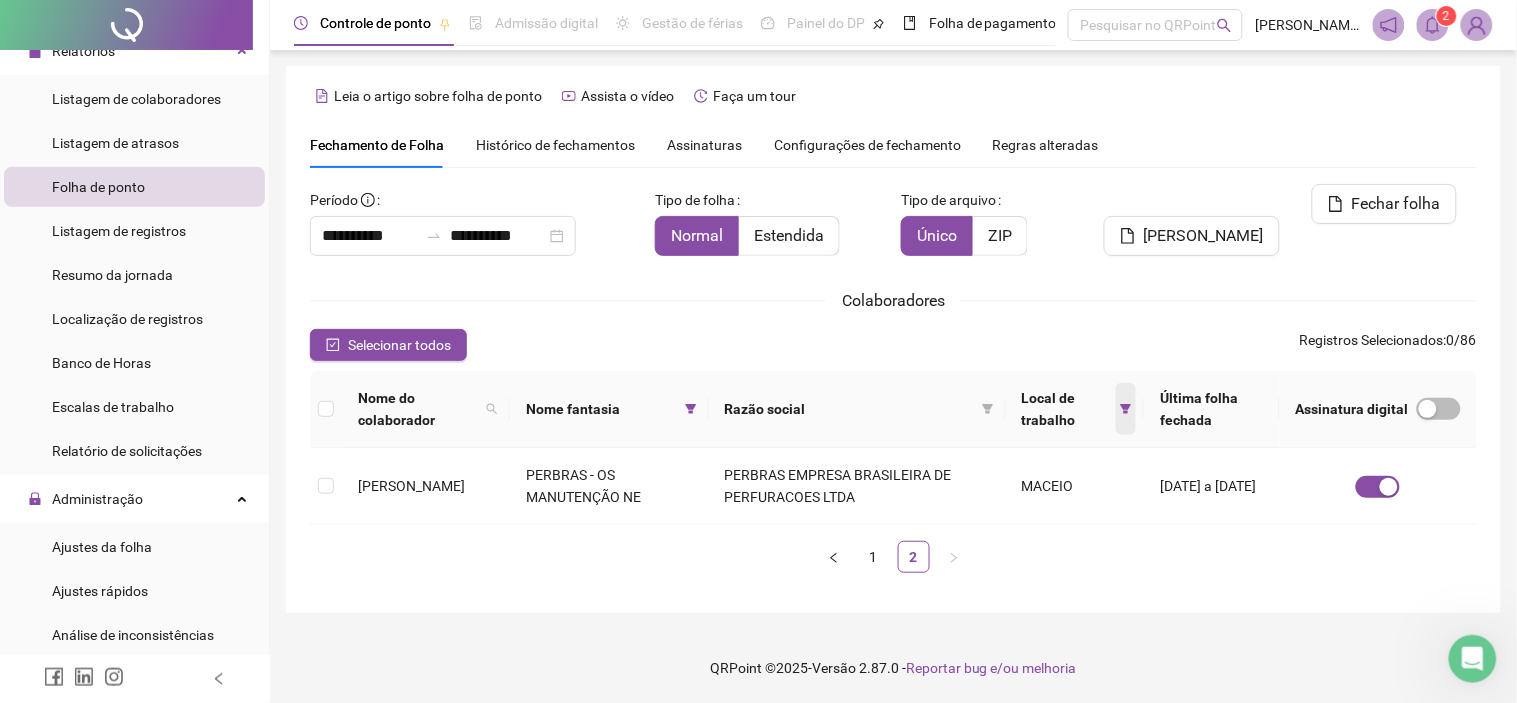 click at bounding box center [1126, 409] 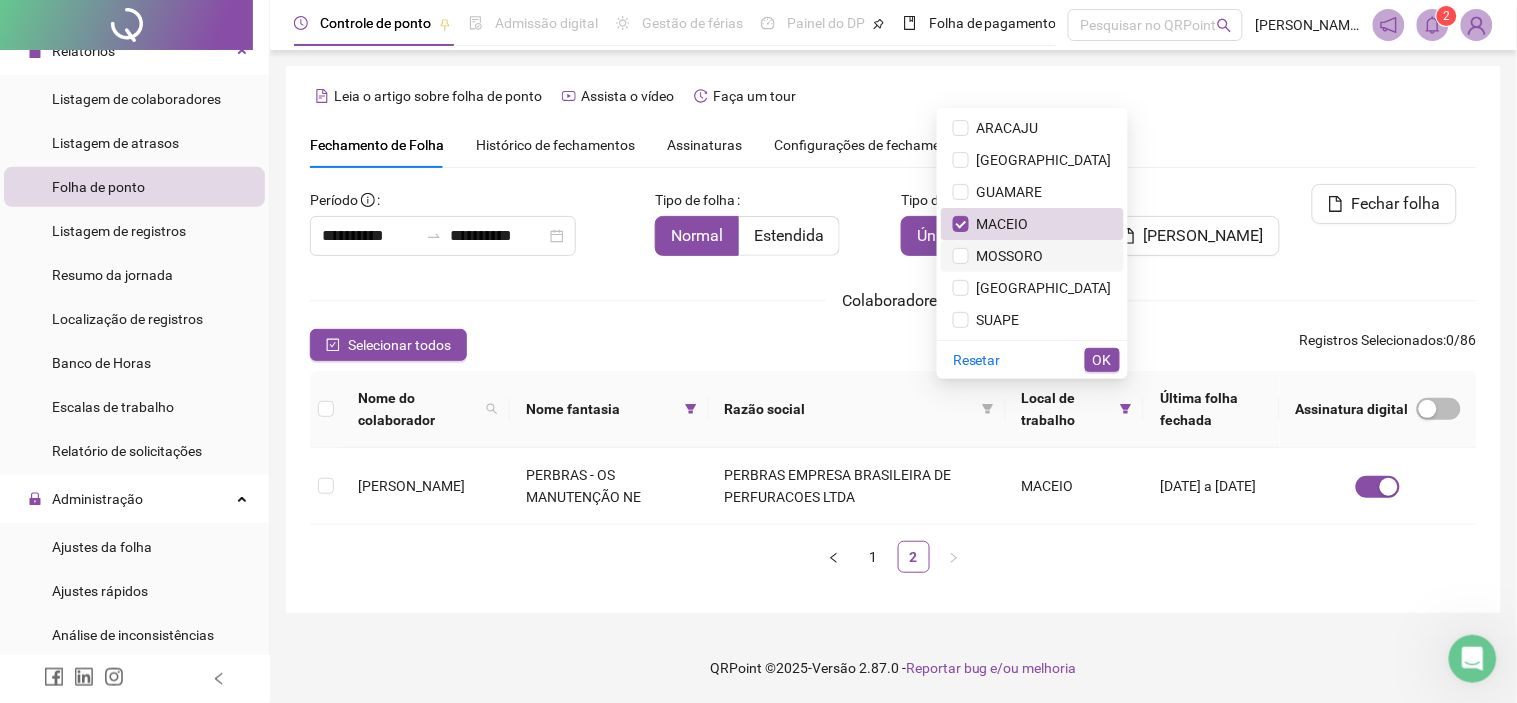 click on "MOSSORO" at bounding box center (1006, 256) 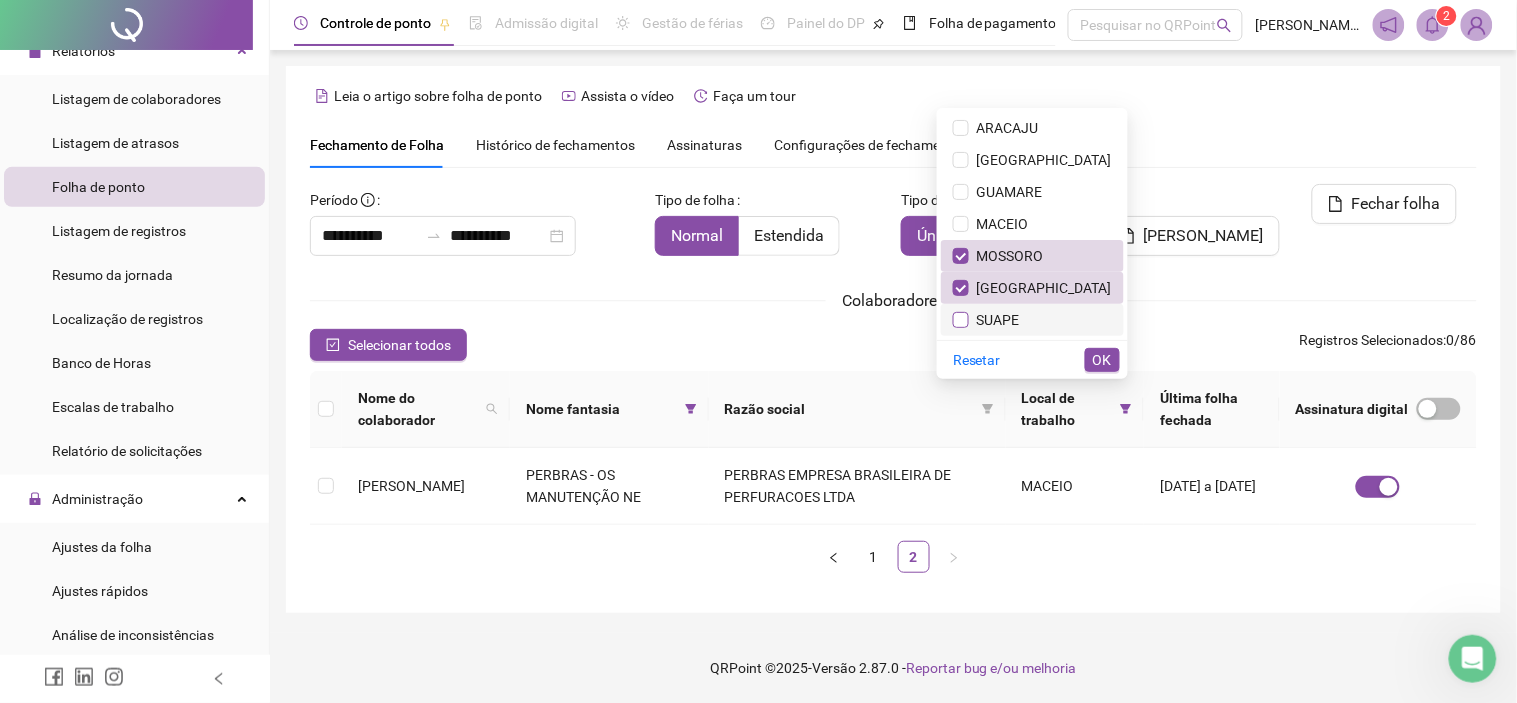 click at bounding box center [961, 320] 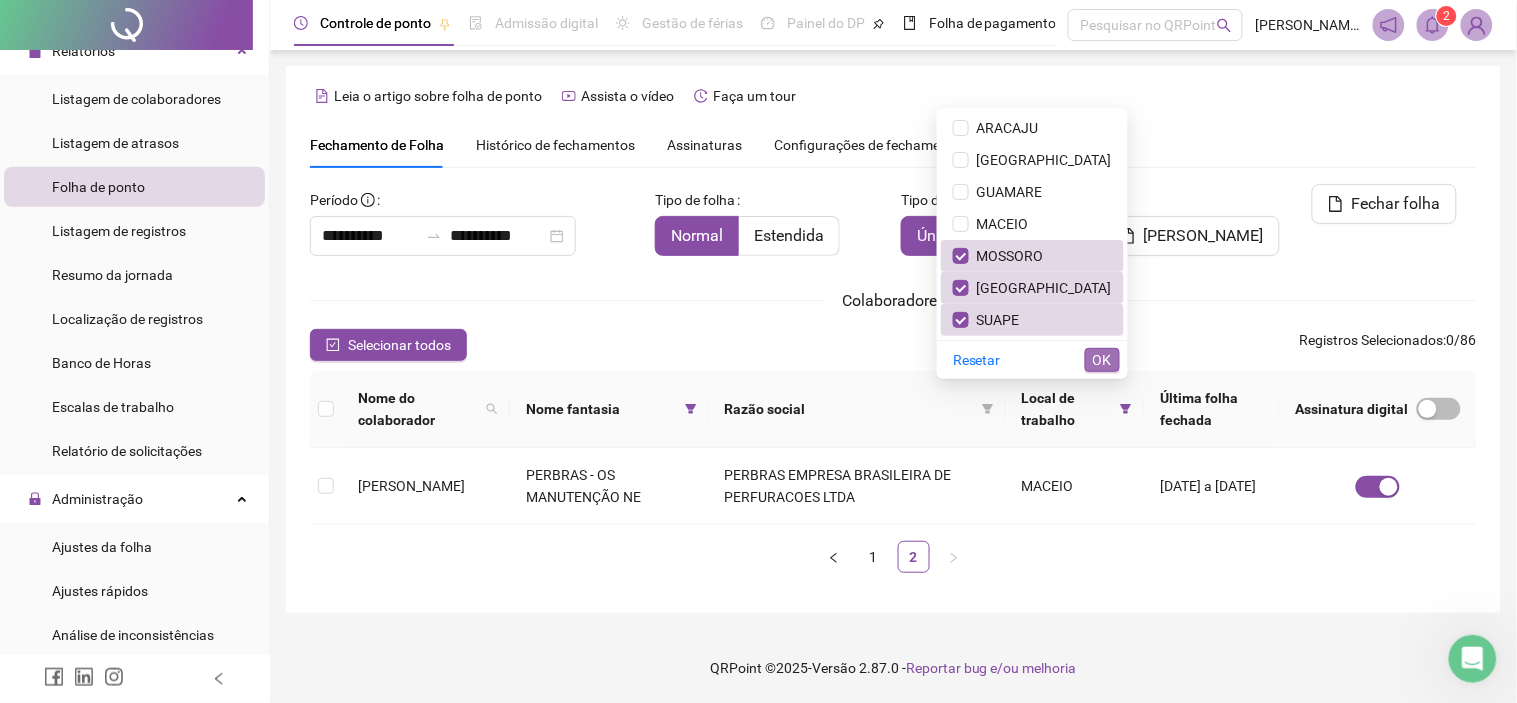 click on "OK" at bounding box center (1102, 360) 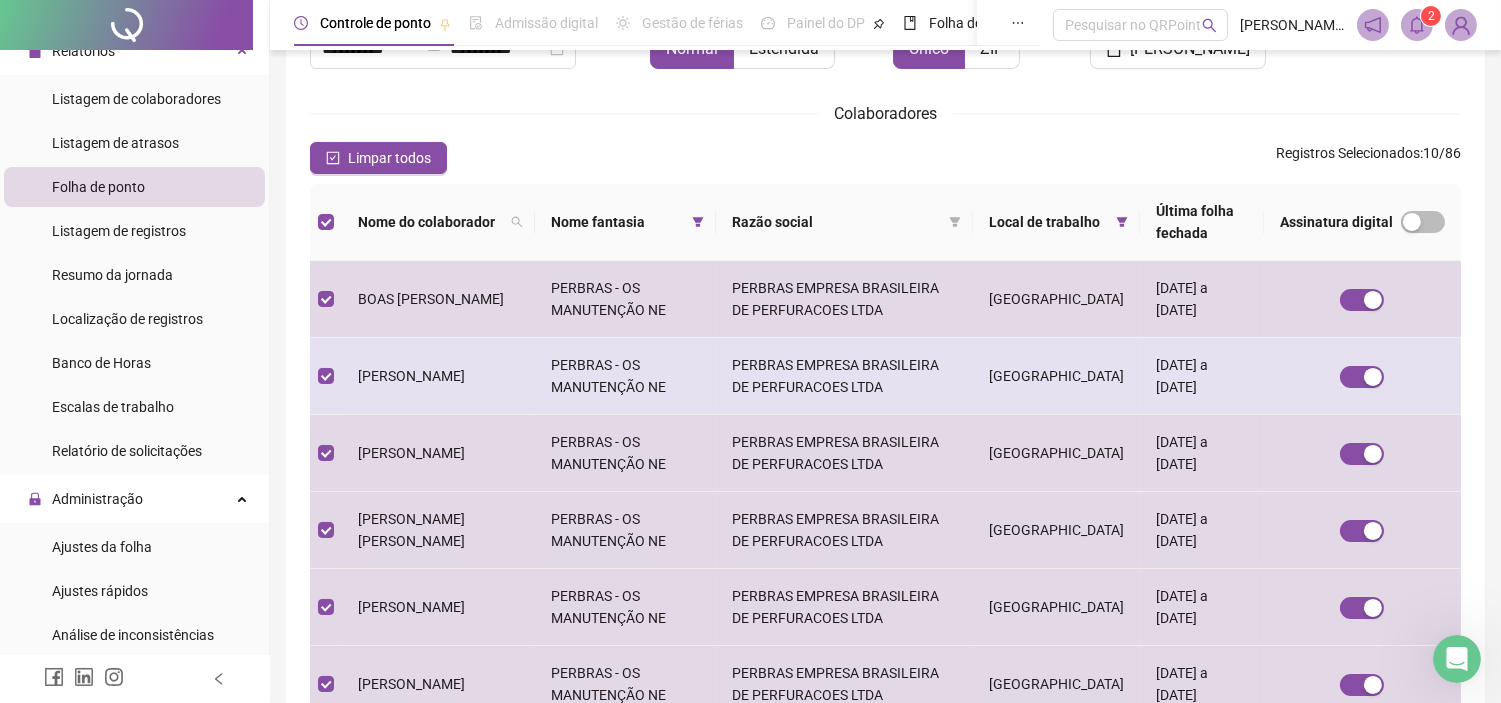 scroll, scrollTop: 613, scrollLeft: 0, axis: vertical 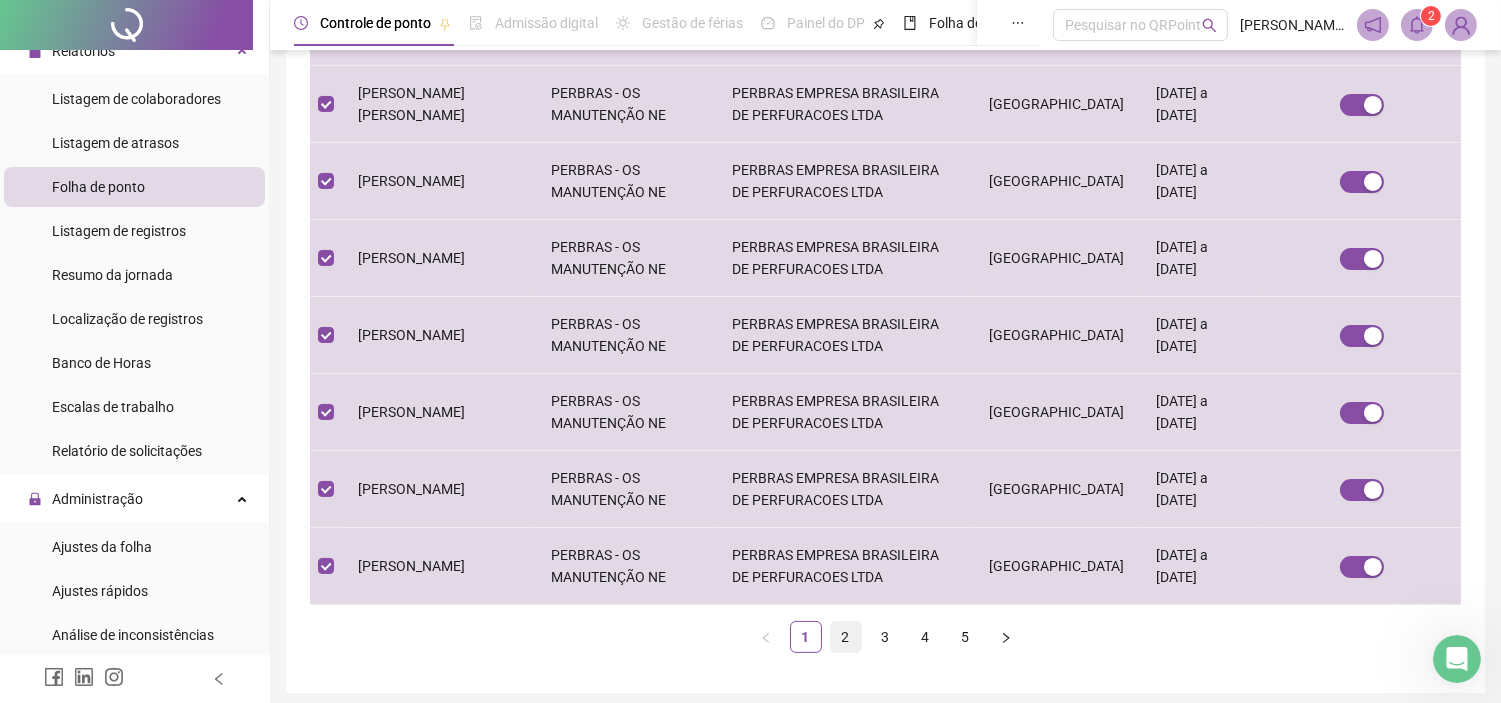click on "2" at bounding box center (846, 637) 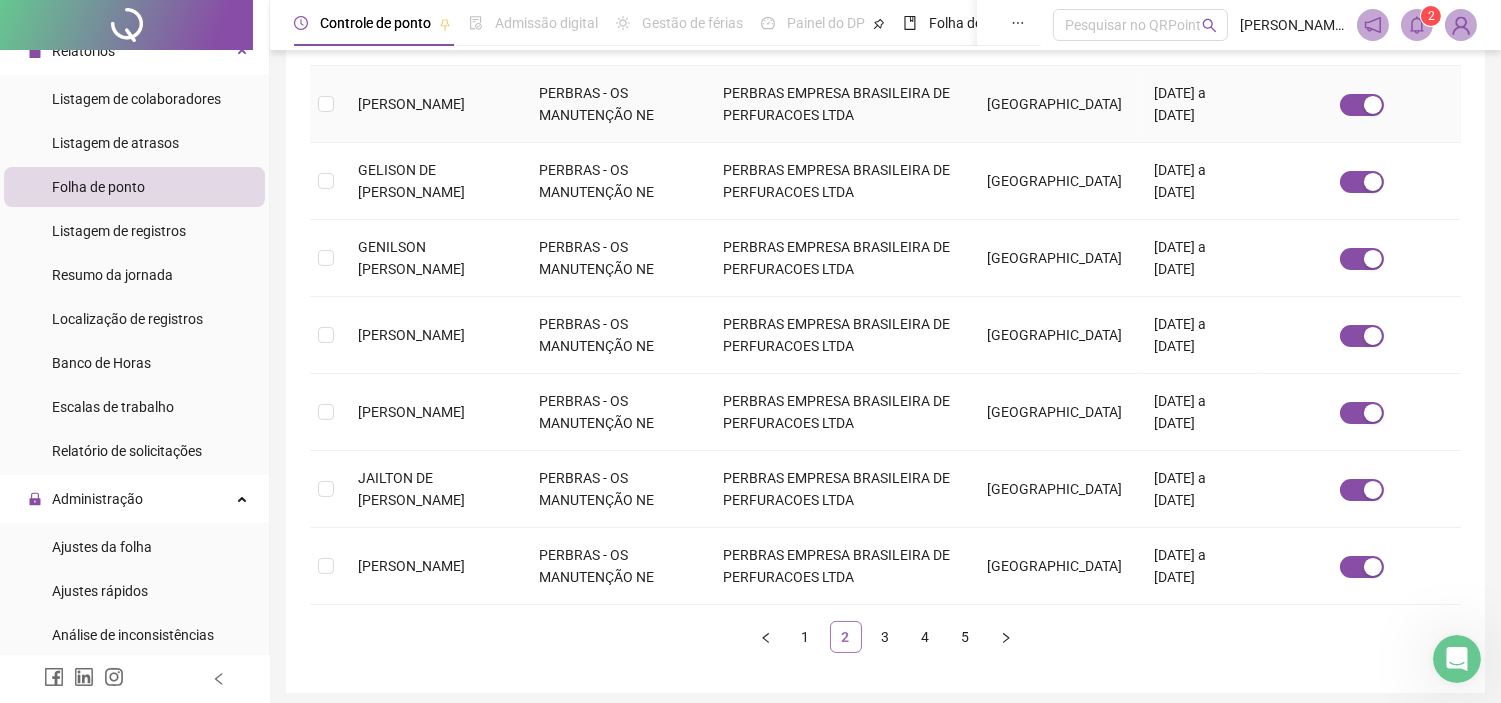 scroll, scrollTop: 57, scrollLeft: 0, axis: vertical 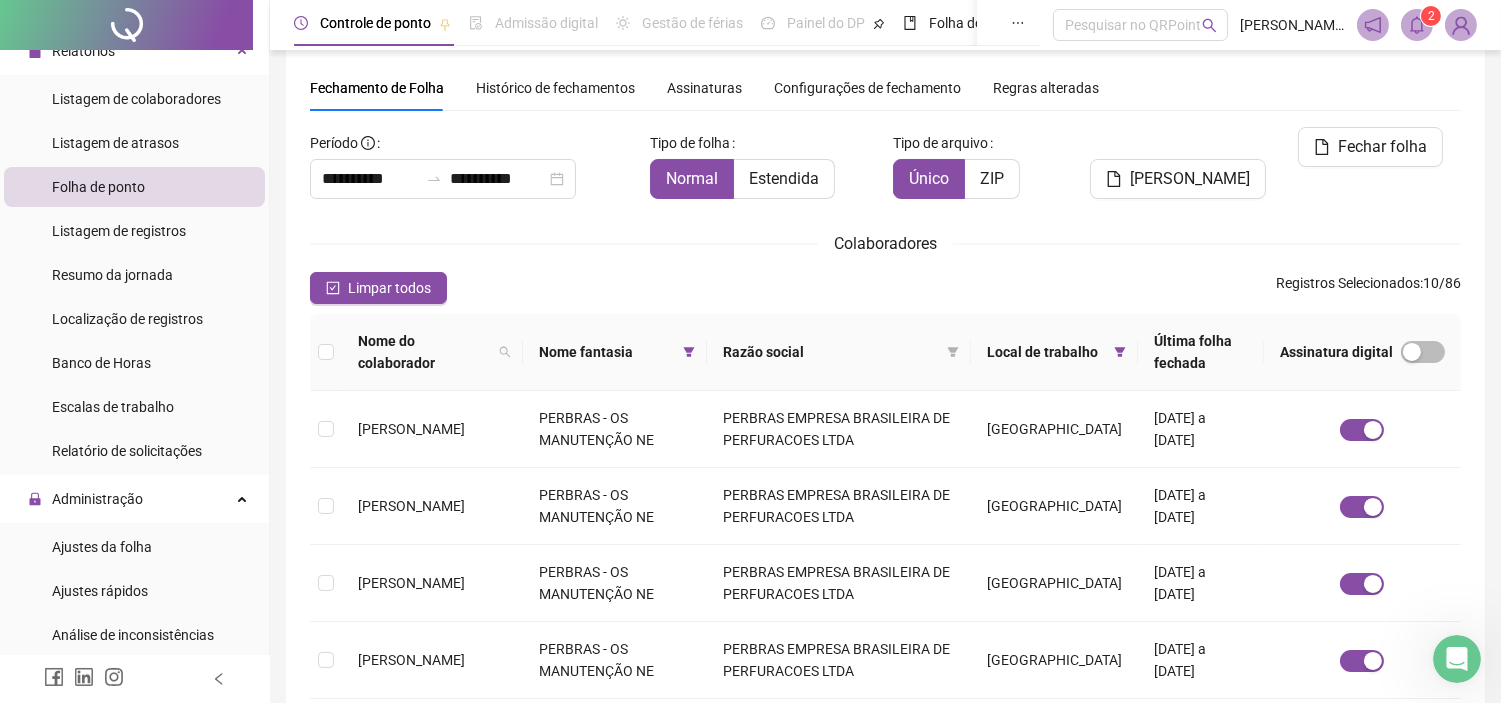 click at bounding box center (326, 352) 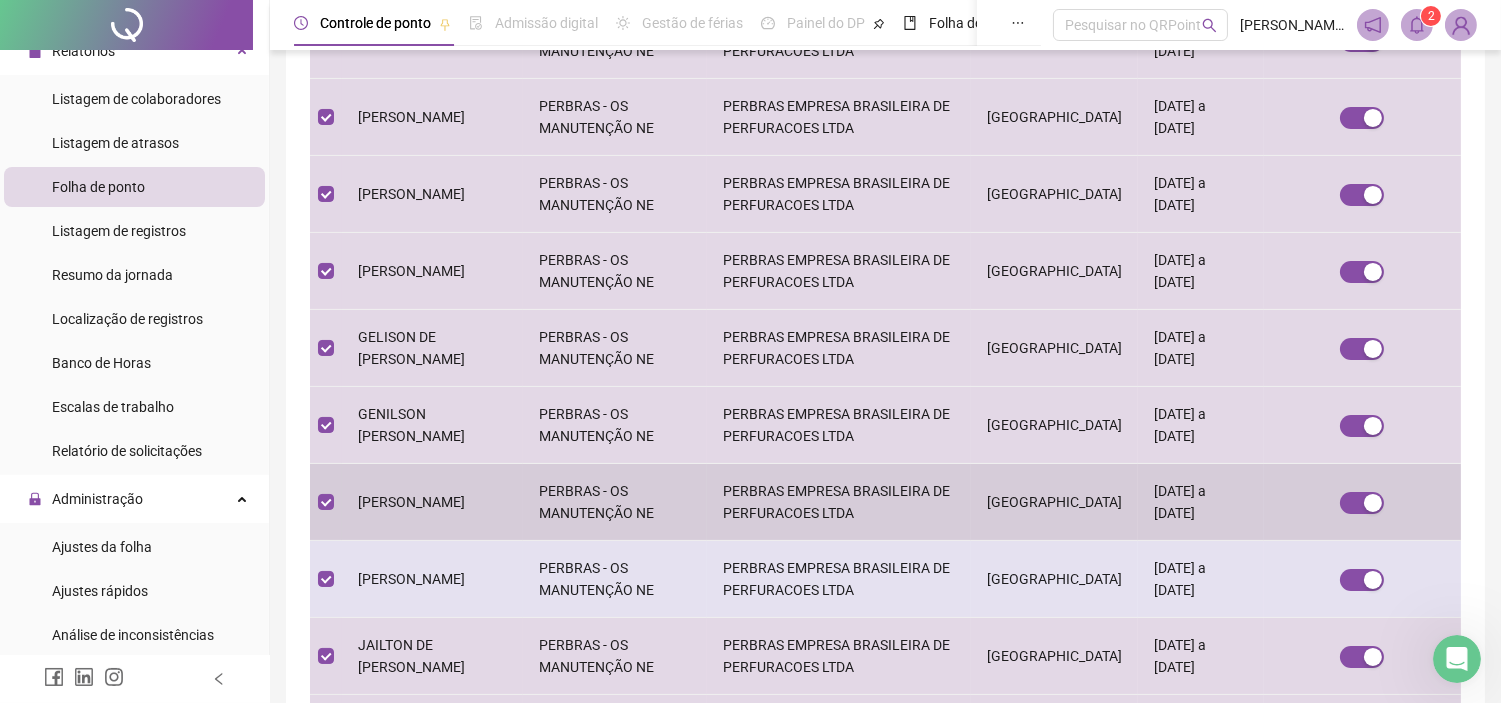scroll, scrollTop: 613, scrollLeft: 0, axis: vertical 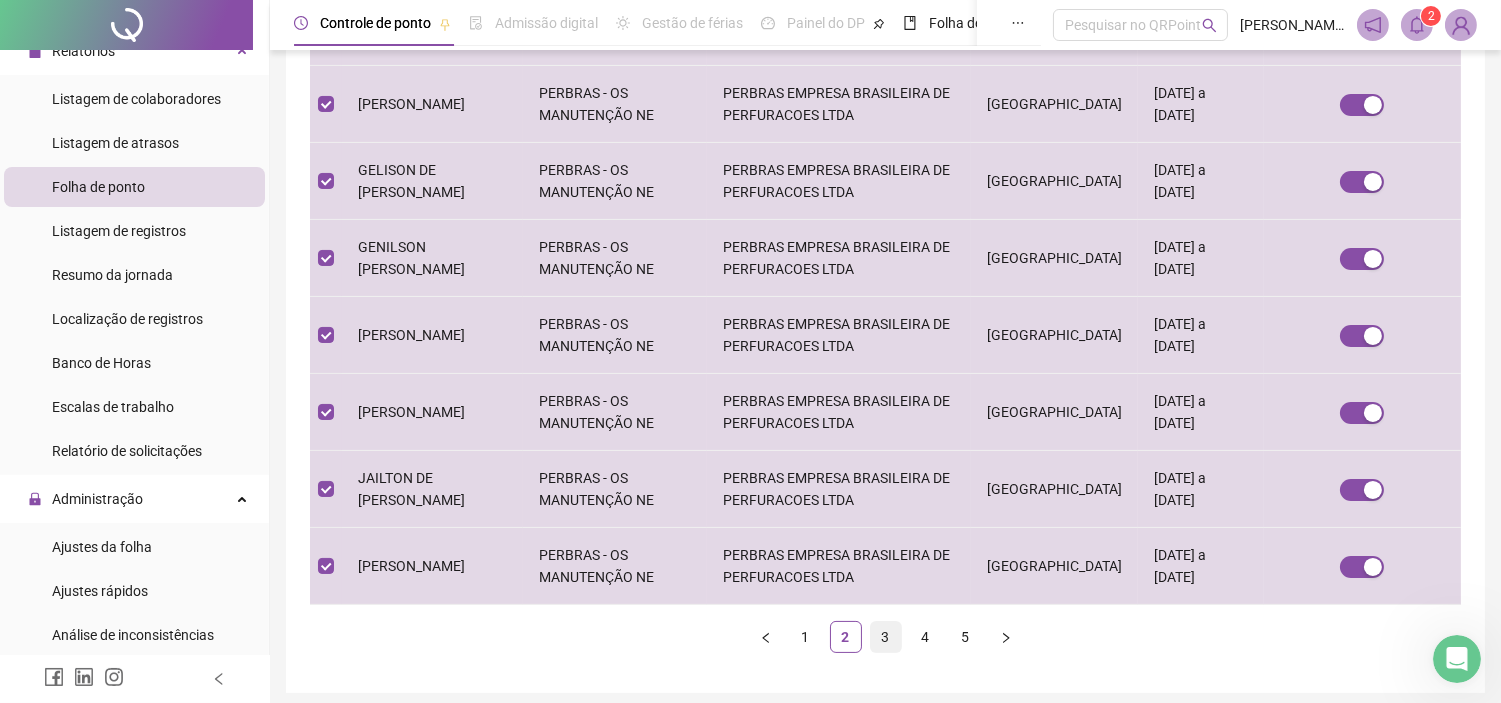 click on "3" at bounding box center [886, 637] 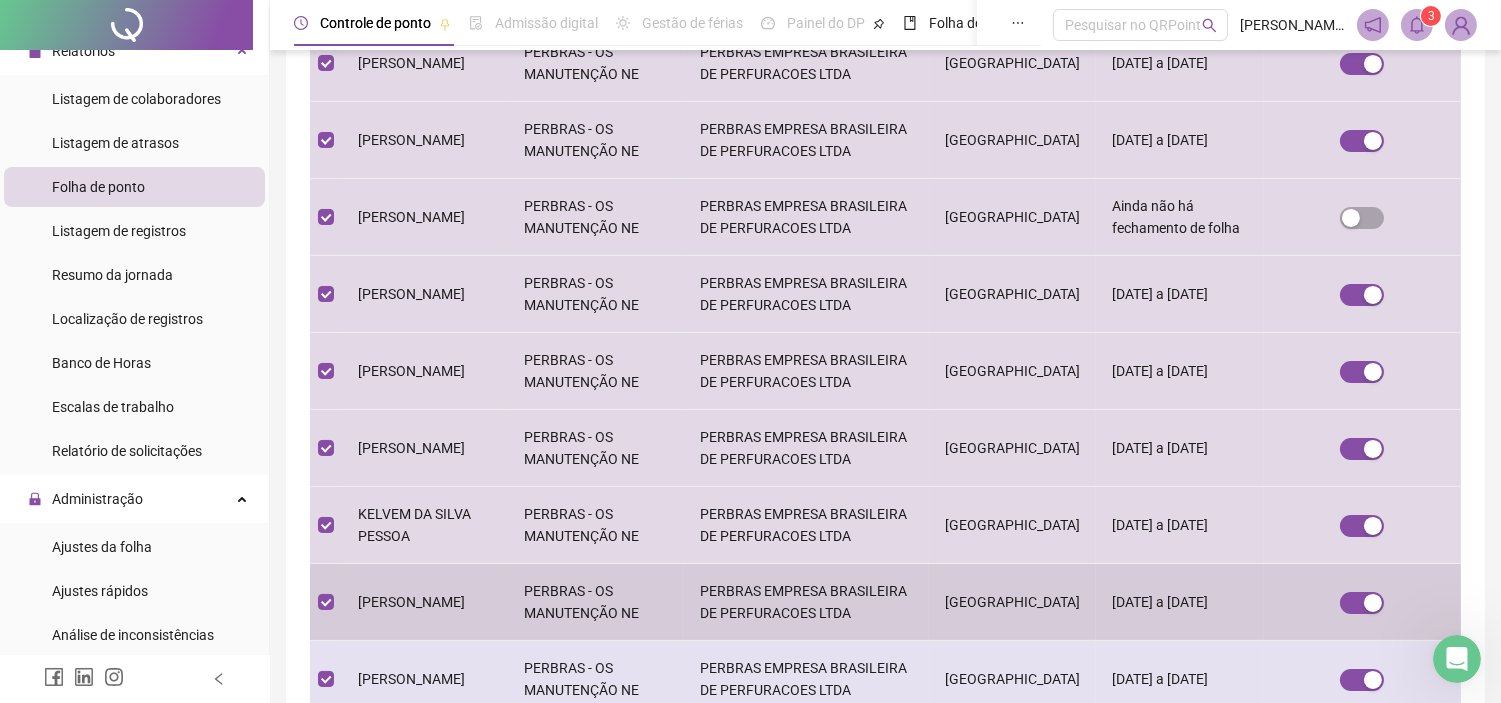 scroll, scrollTop: 613, scrollLeft: 0, axis: vertical 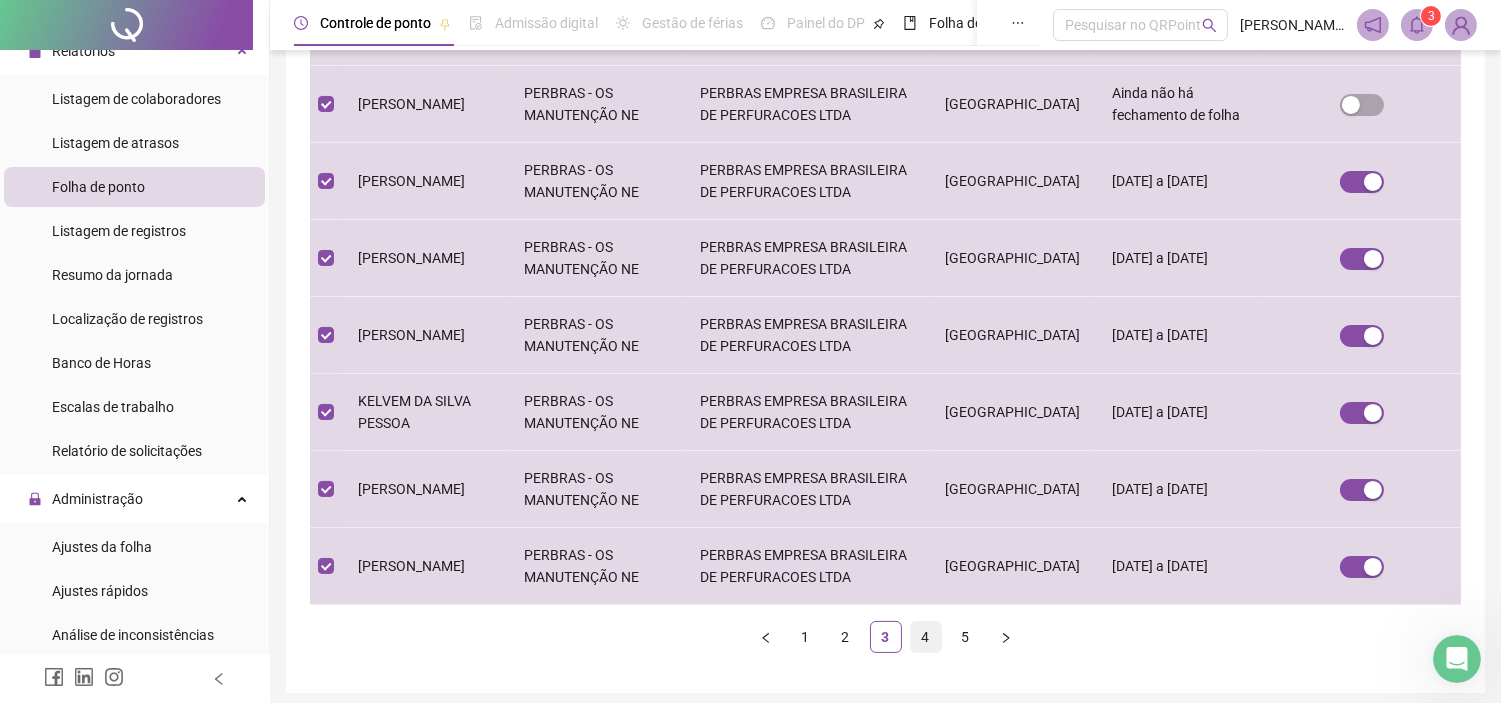 click on "4" at bounding box center (926, 637) 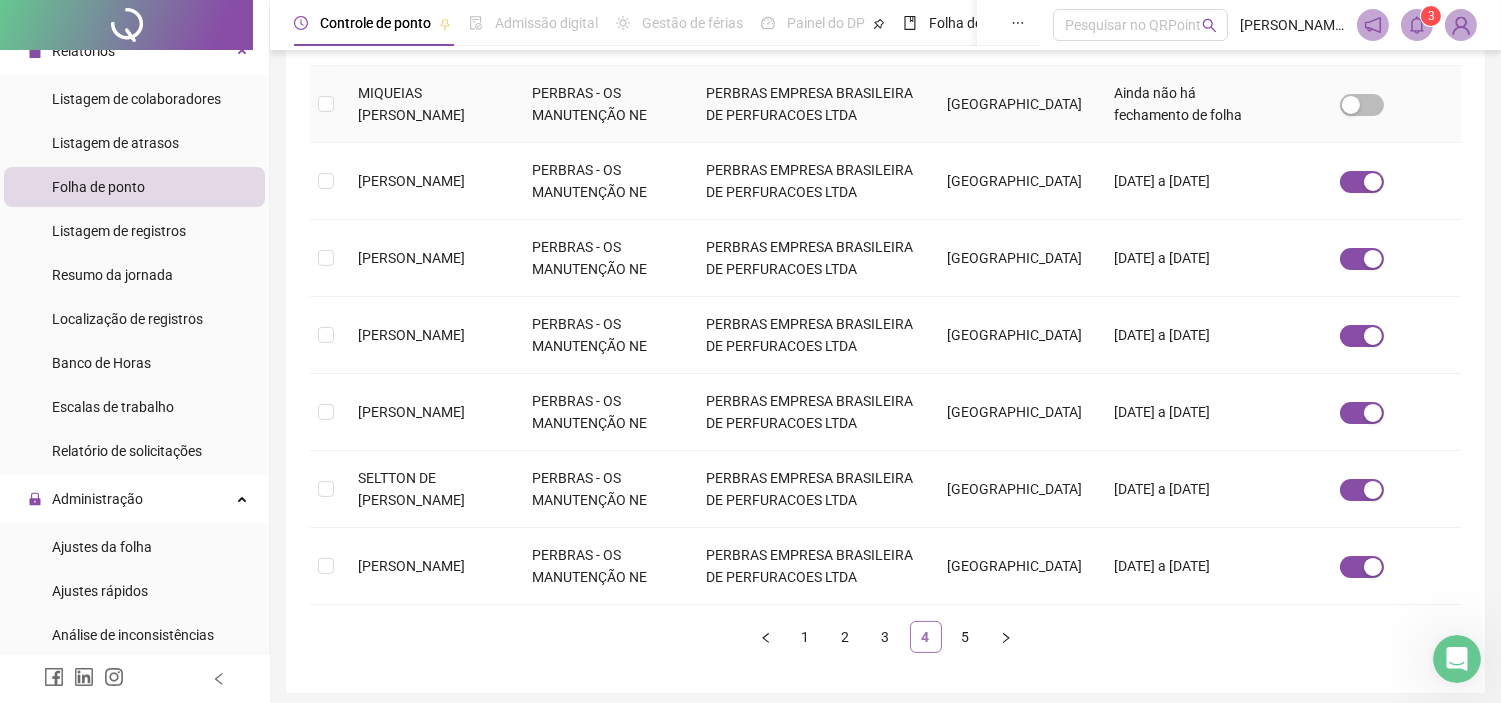 scroll, scrollTop: 57, scrollLeft: 0, axis: vertical 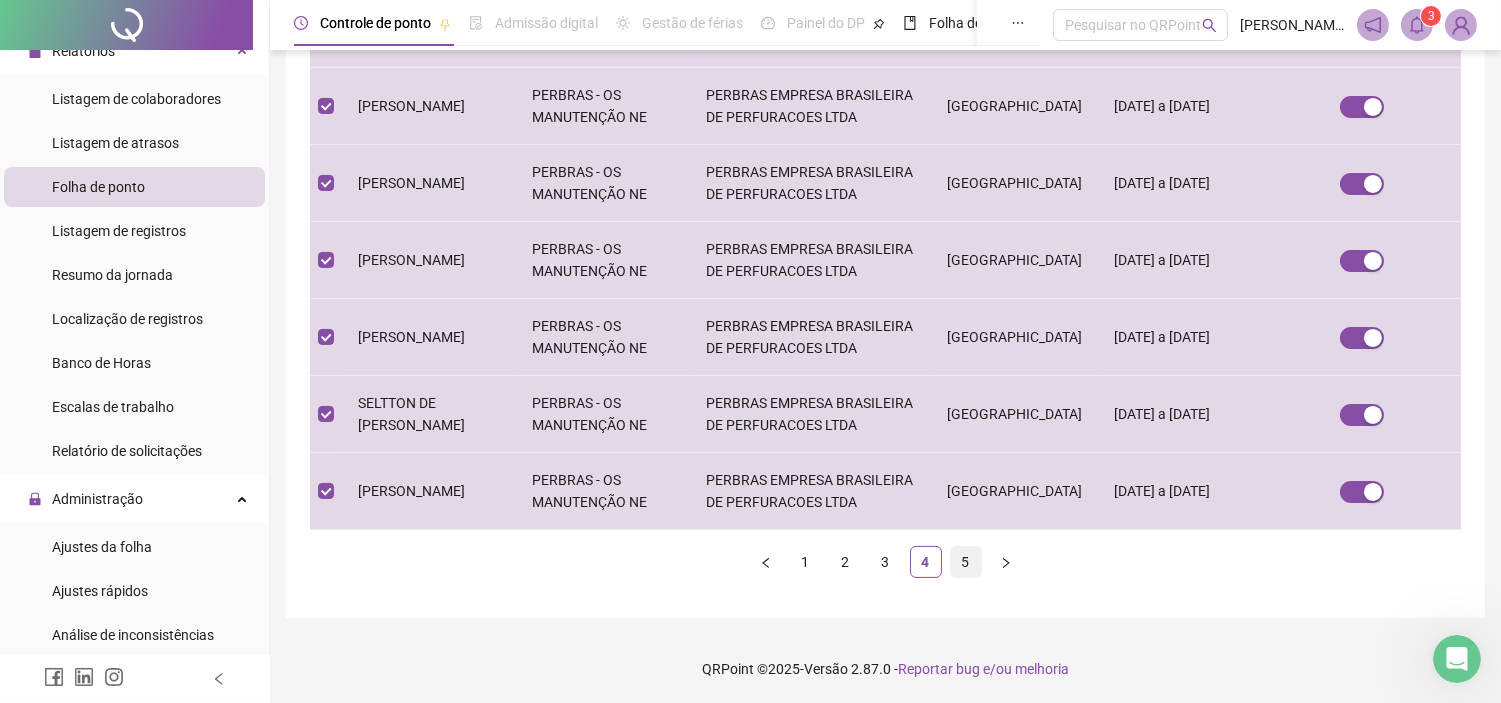 click on "5" at bounding box center [966, 562] 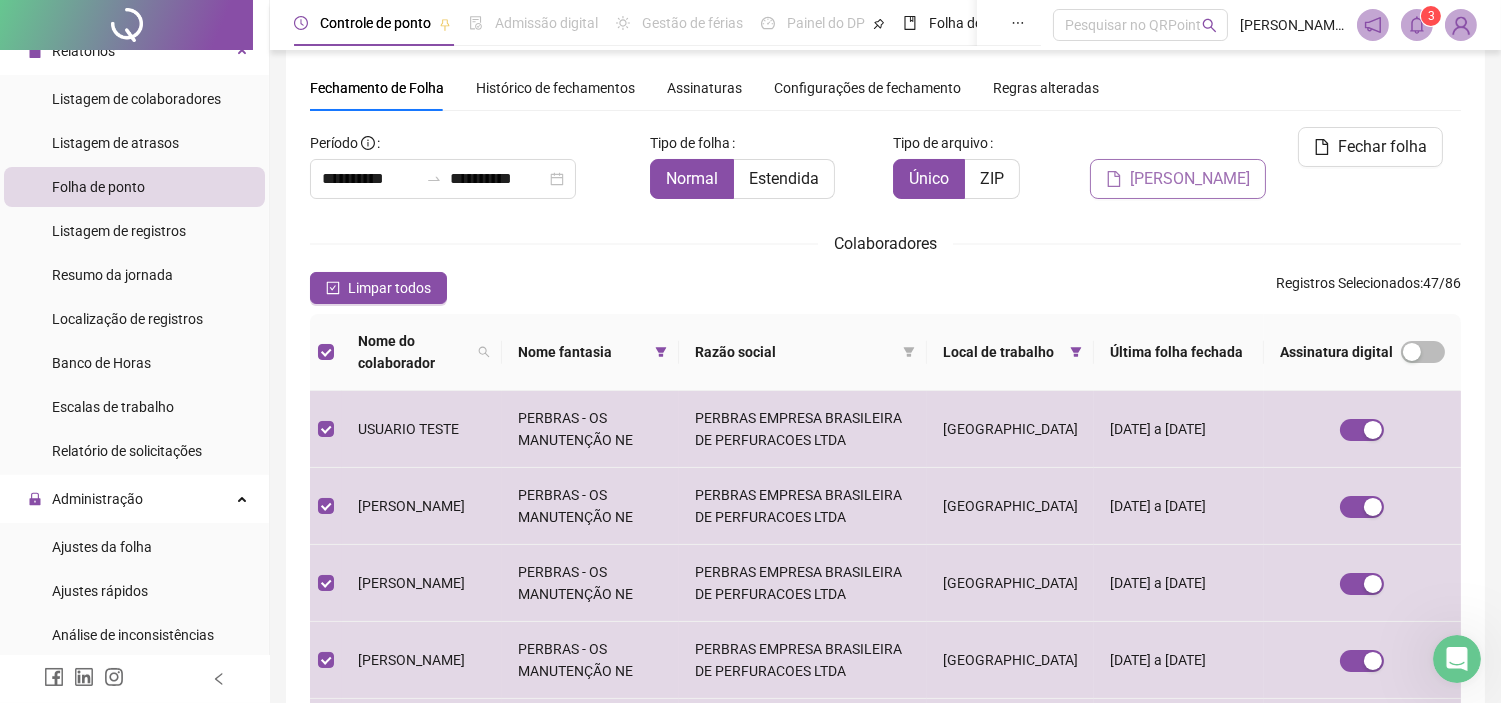 click on "[PERSON_NAME]" at bounding box center [1190, 179] 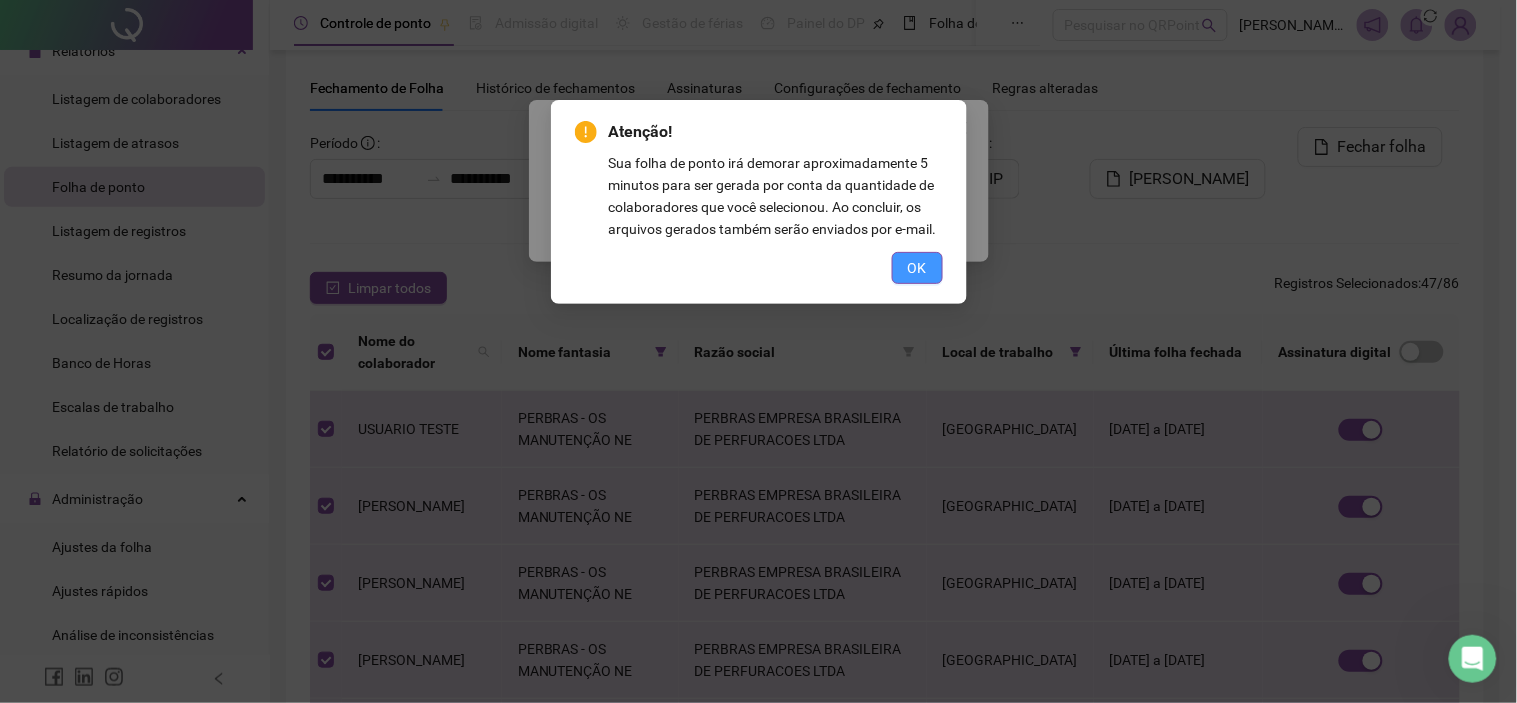 click on "OK" at bounding box center (917, 268) 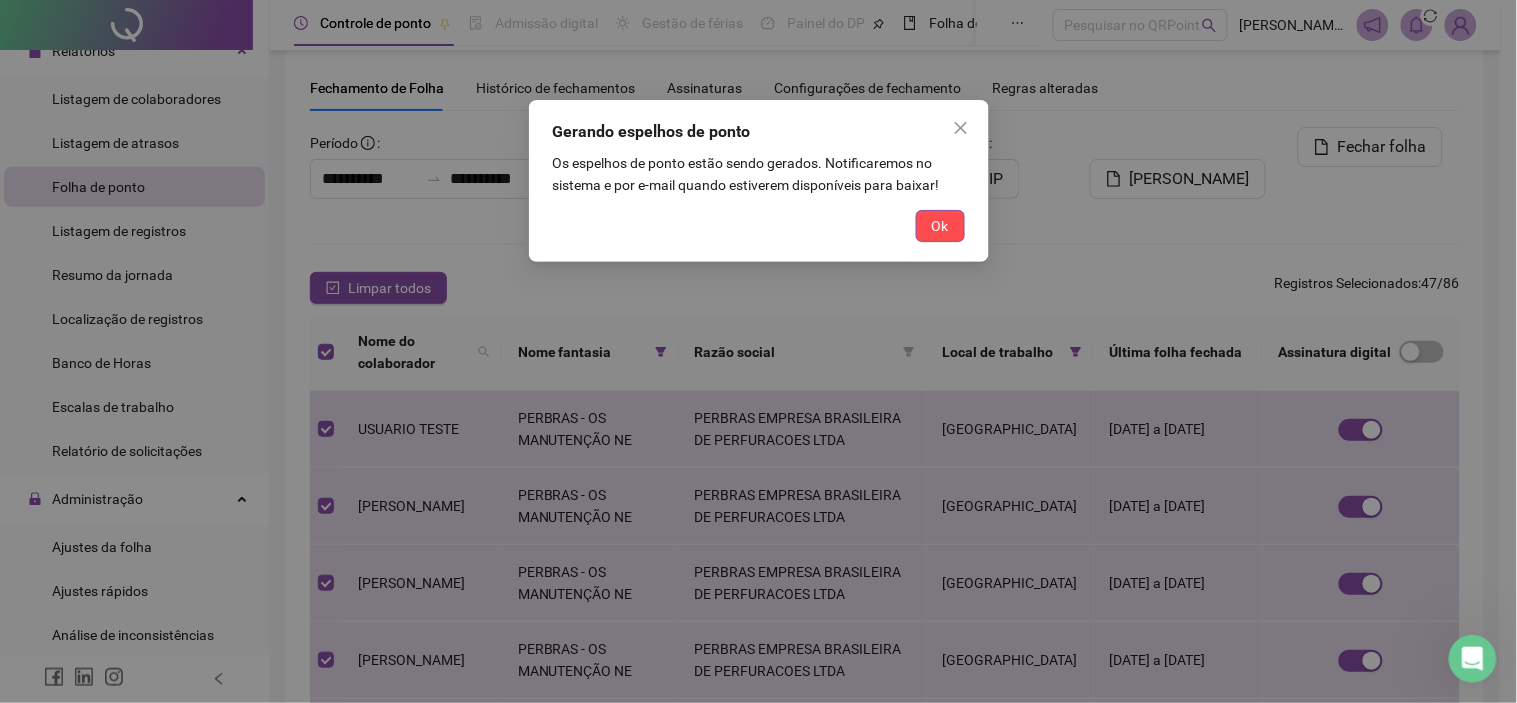 click on "Gerando espelhos de ponto Os espelhos de ponto estão sendo gerados. Notificaremos no
sistema e por e-mail quando estiverem disponíveis para baixar! Ok" at bounding box center (759, 181) 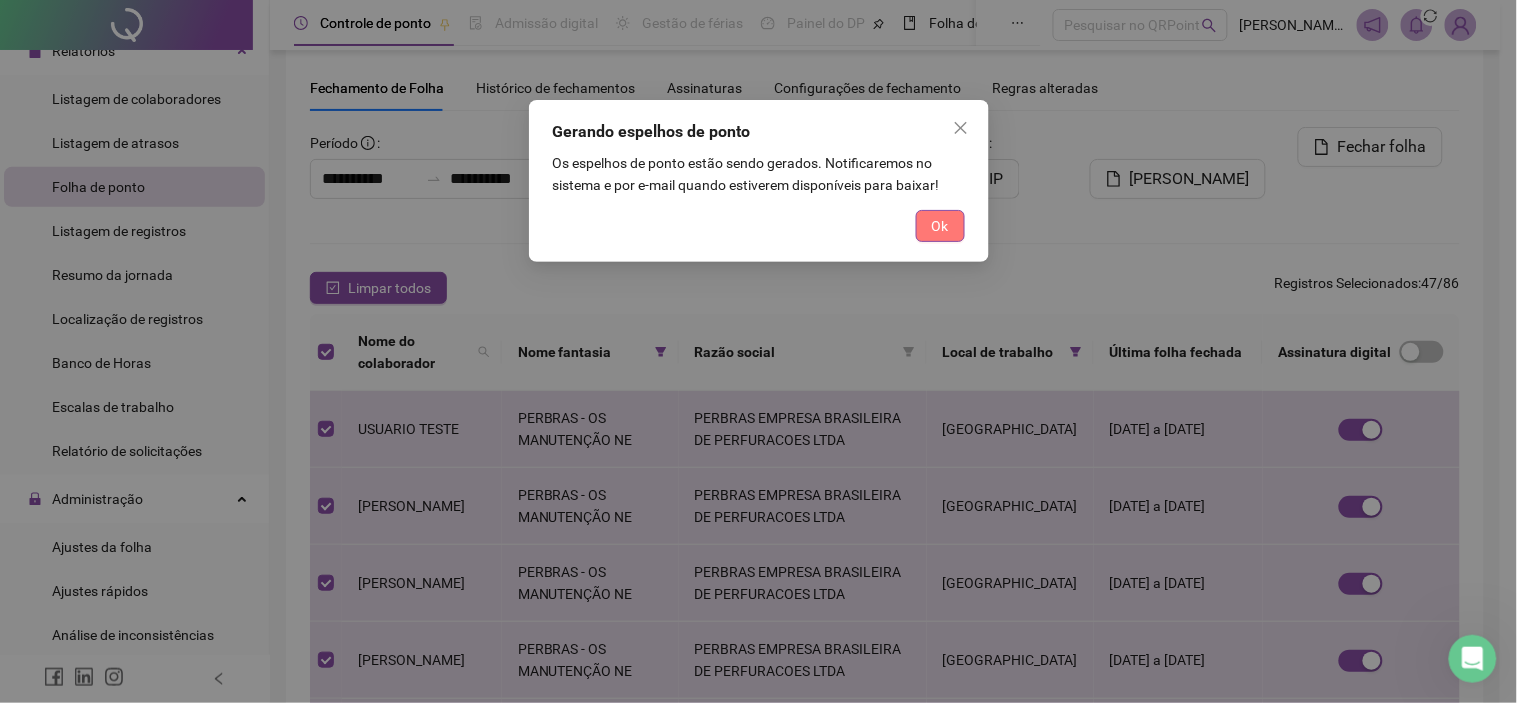 click on "Ok" at bounding box center [940, 226] 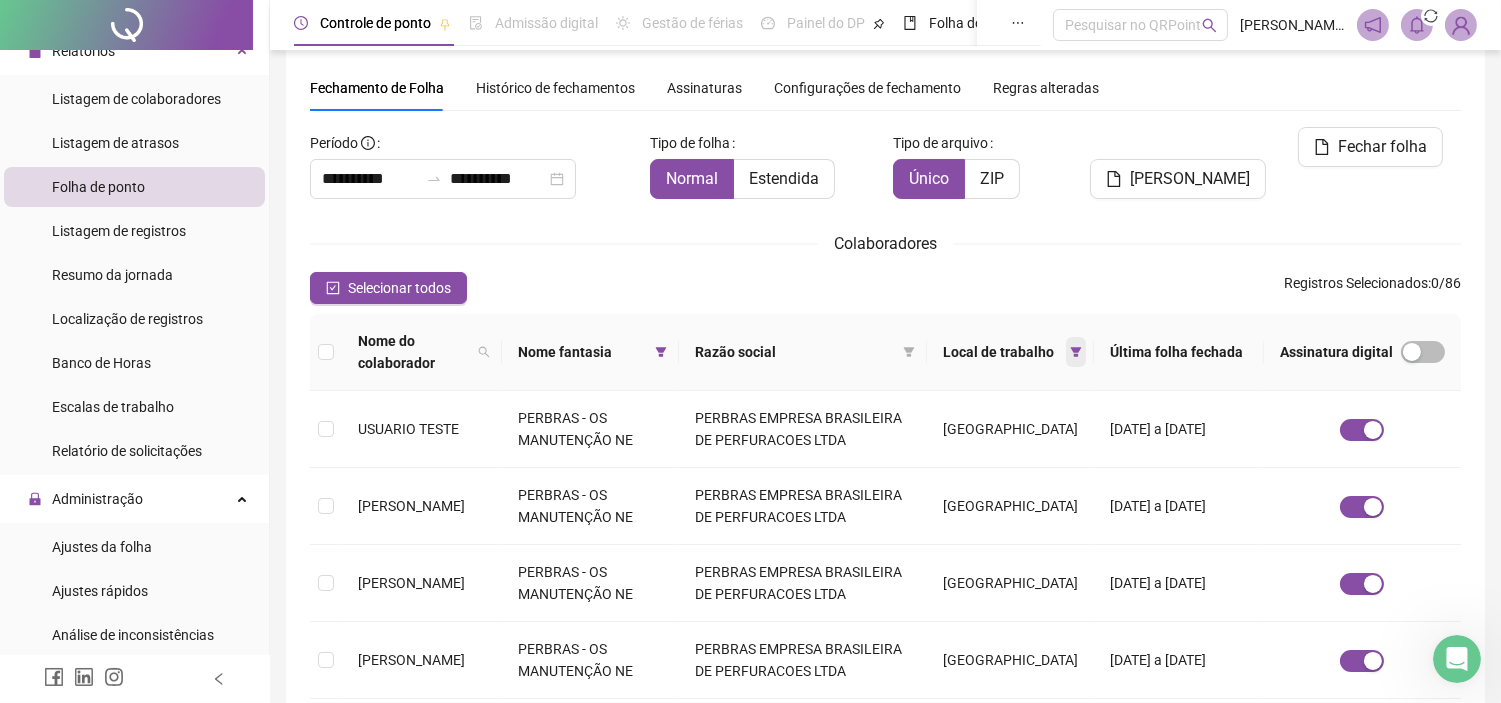 click at bounding box center (1076, 352) 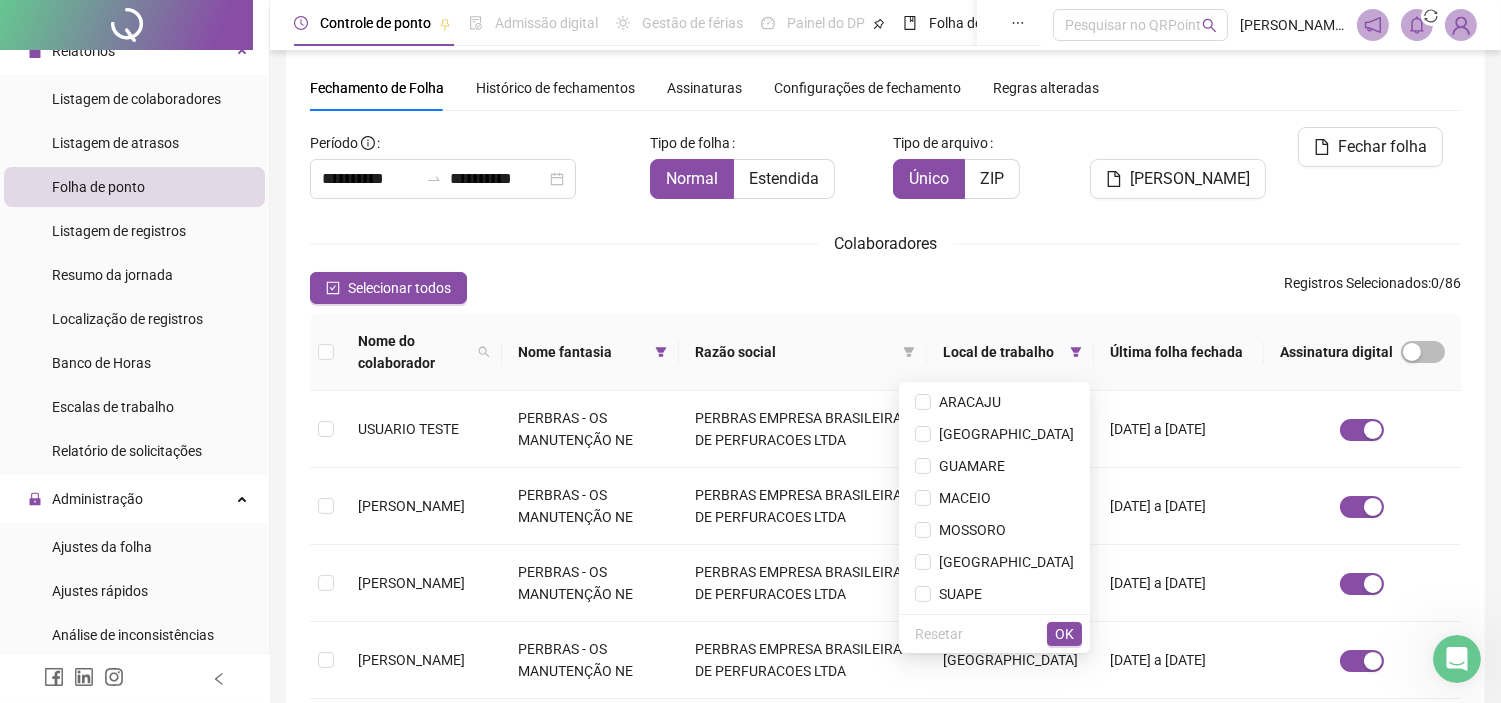 click on "**********" at bounding box center (885, 560) 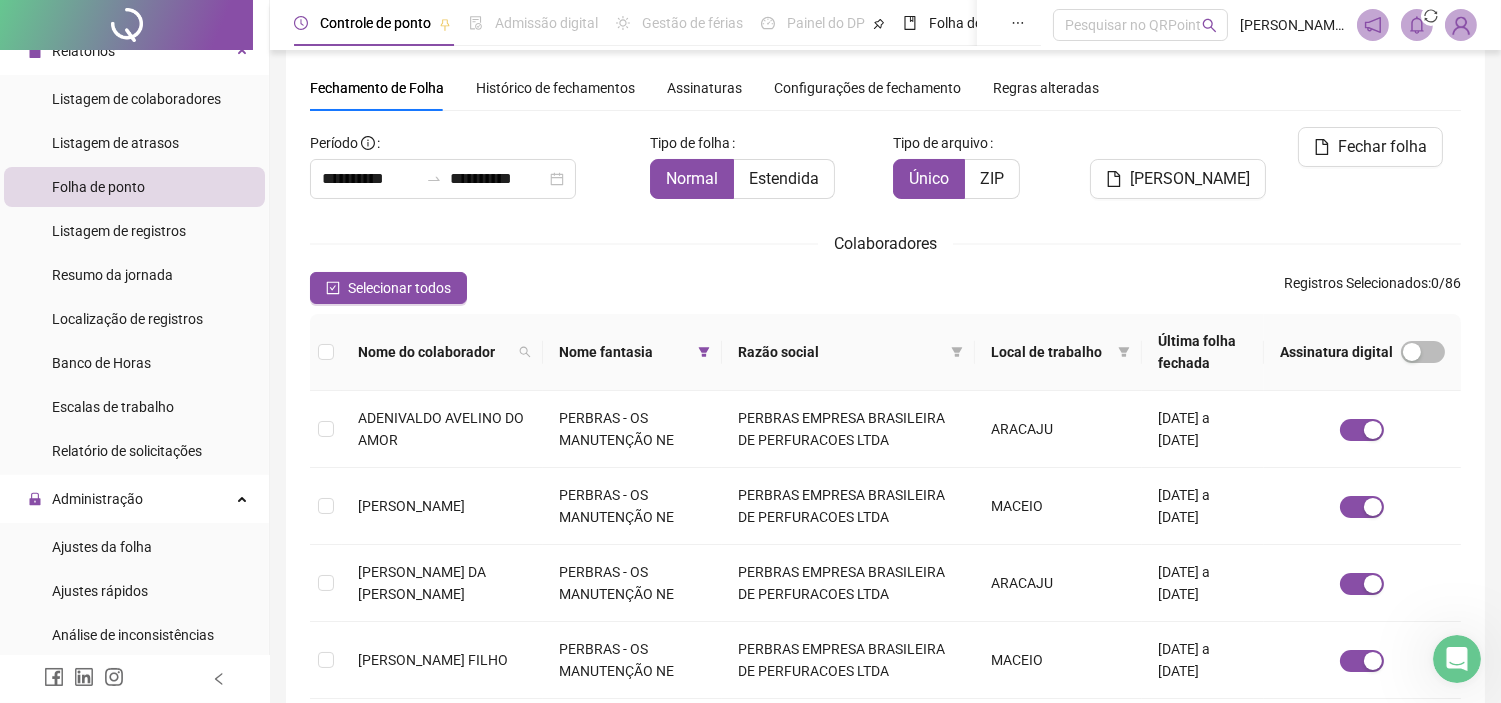 scroll, scrollTop: 0, scrollLeft: 0, axis: both 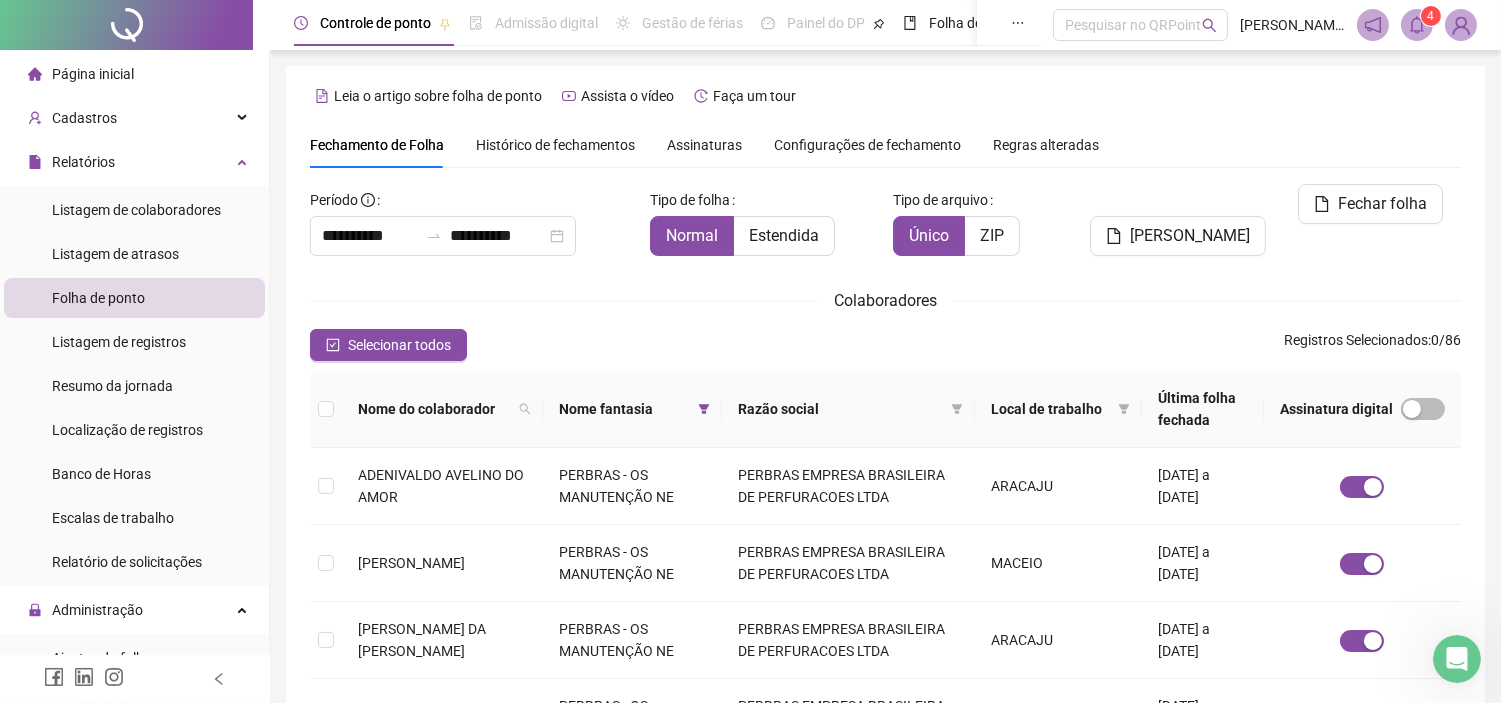 click 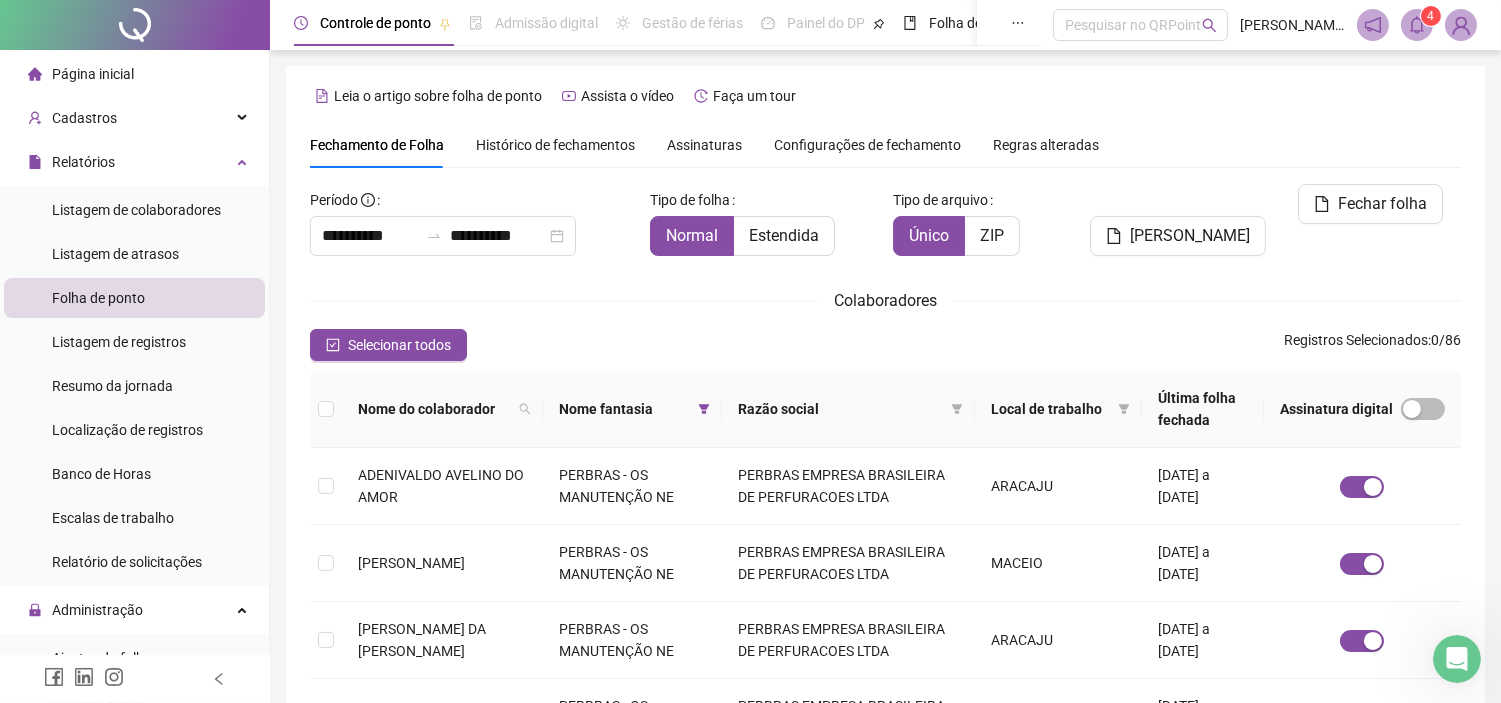 scroll, scrollTop: 57, scrollLeft: 0, axis: vertical 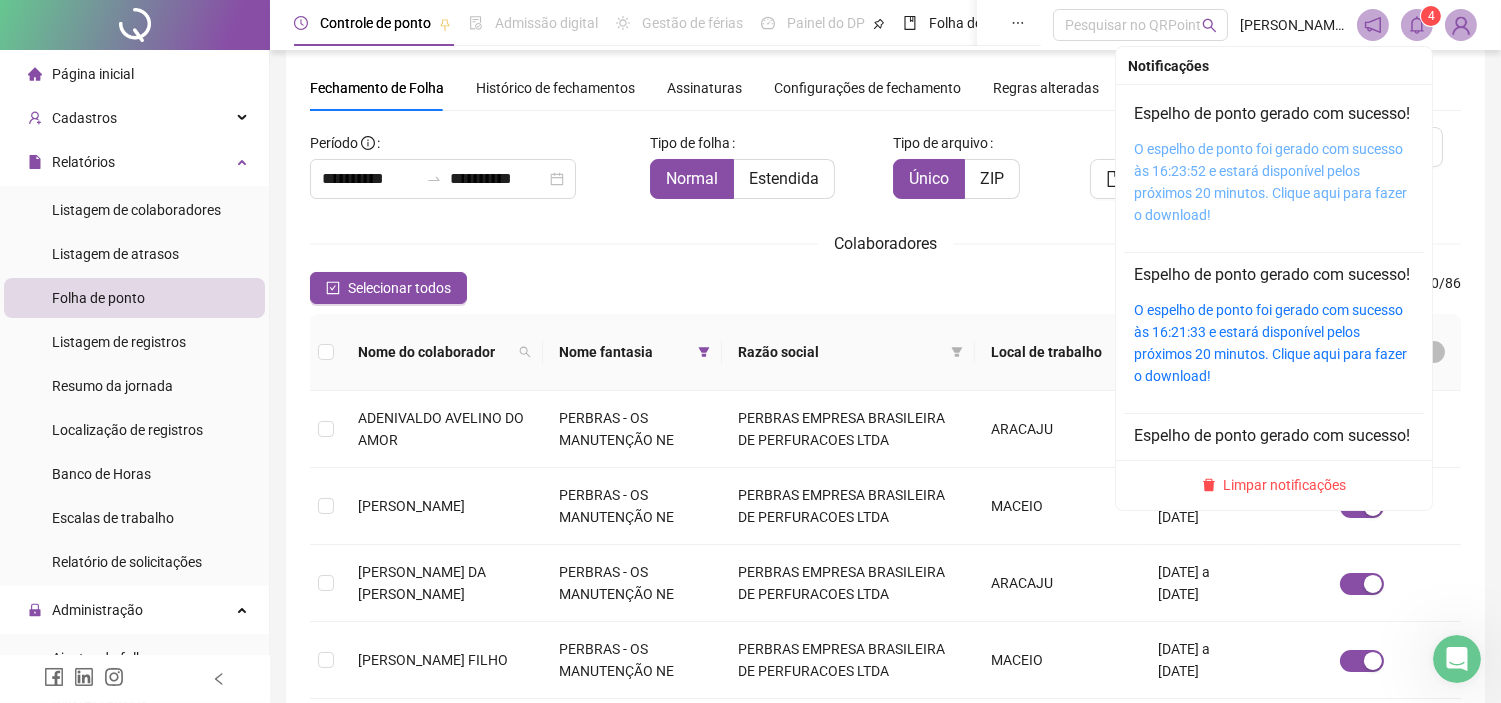 click on "O espelho de ponto foi gerado com sucesso às 16:23:52 e estará disponível pelos próximos 20 minutos.
Clique aqui para fazer o download!" at bounding box center (1270, 182) 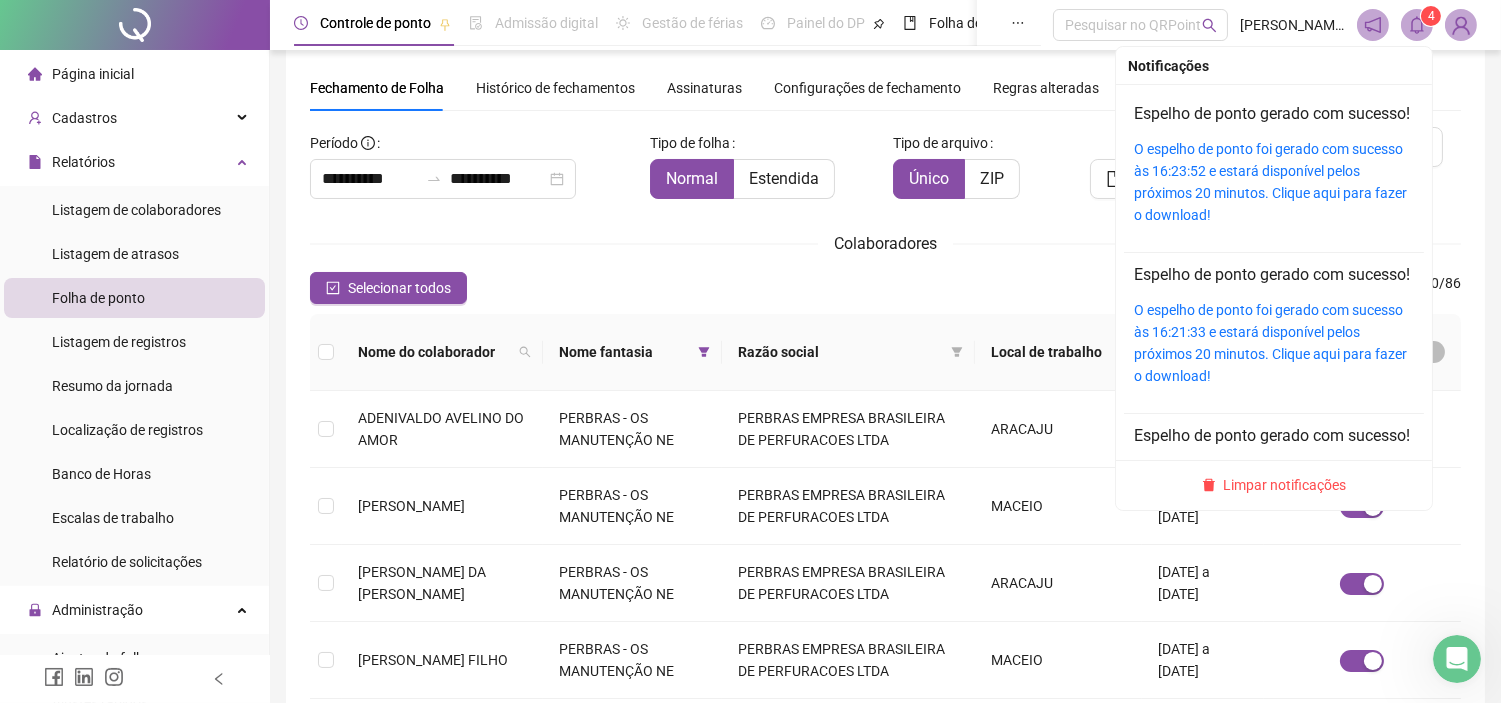 scroll, scrollTop: 111, scrollLeft: 0, axis: vertical 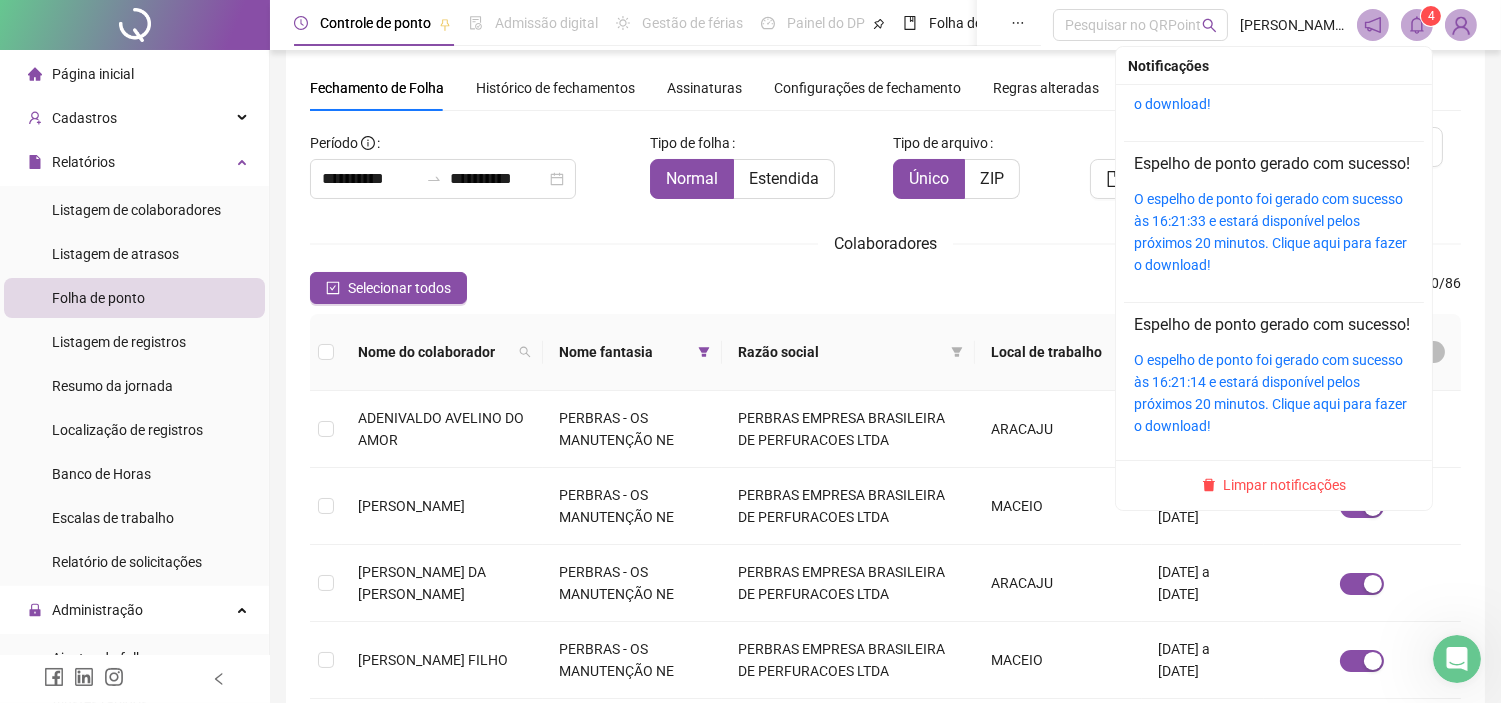 click on "O espelho de ponto foi gerado com sucesso às 16:21:33 e estará disponível pelos próximos 20 minutos.
Clique aqui para fazer o download!" at bounding box center [1274, 232] 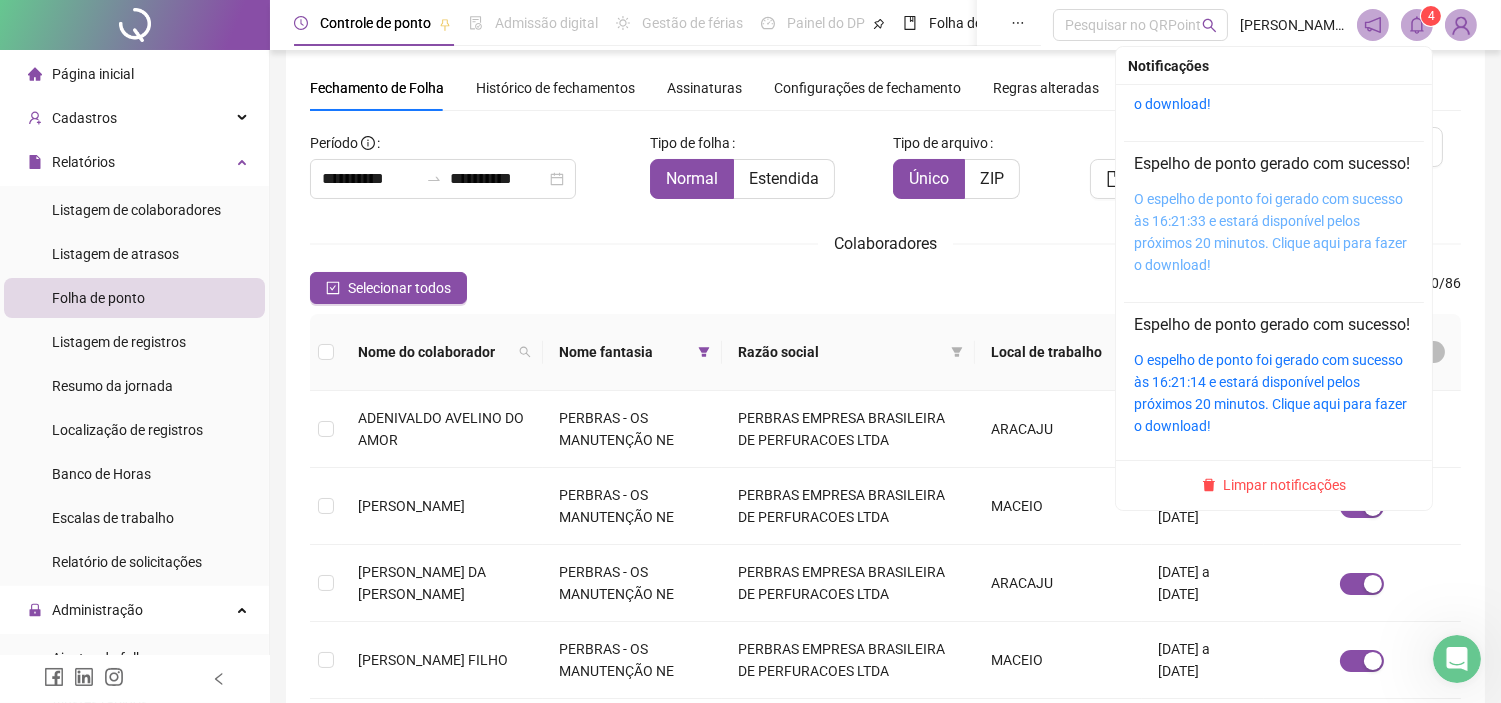 click on "O espelho de ponto foi gerado com sucesso às 16:21:33 e estará disponível pelos próximos 20 minutos.
Clique aqui para fazer o download!" at bounding box center (1270, 232) 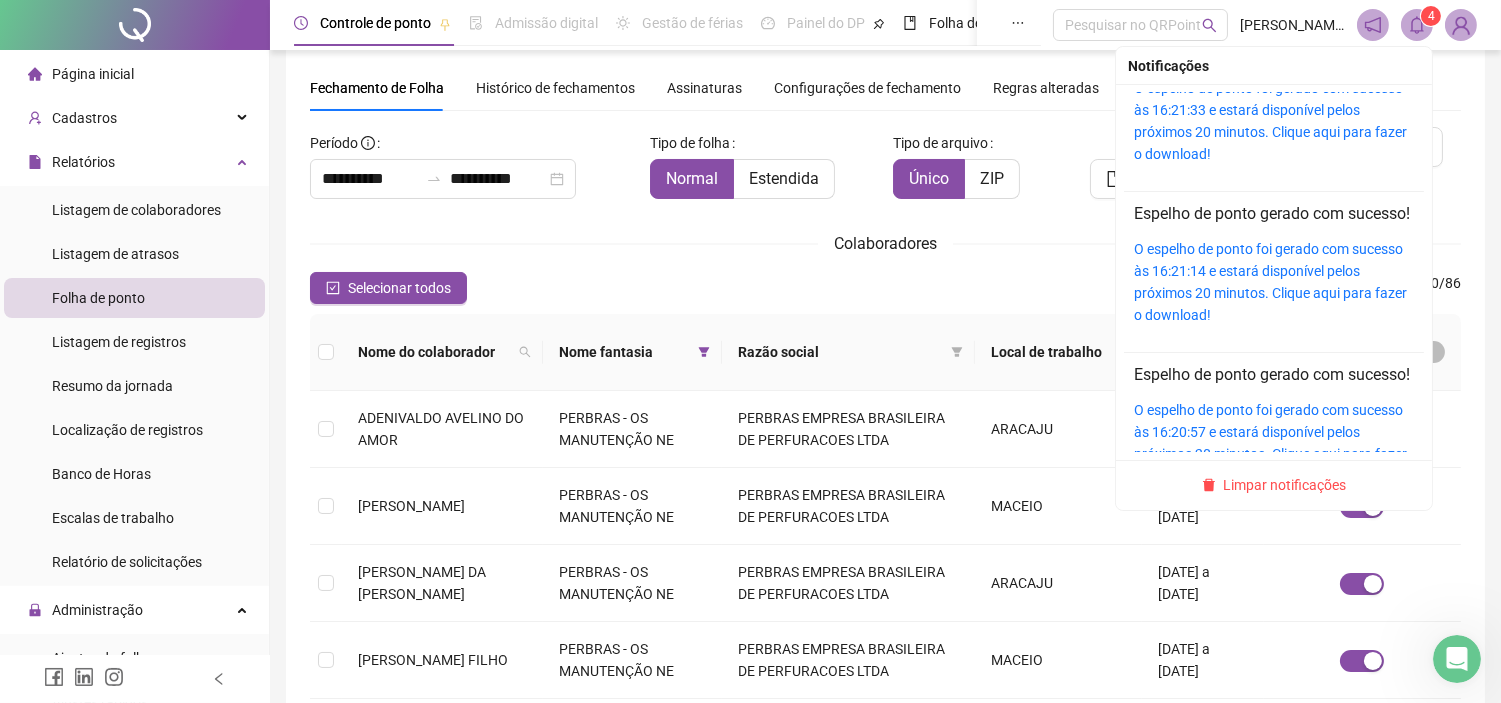 scroll, scrollTop: 378, scrollLeft: 0, axis: vertical 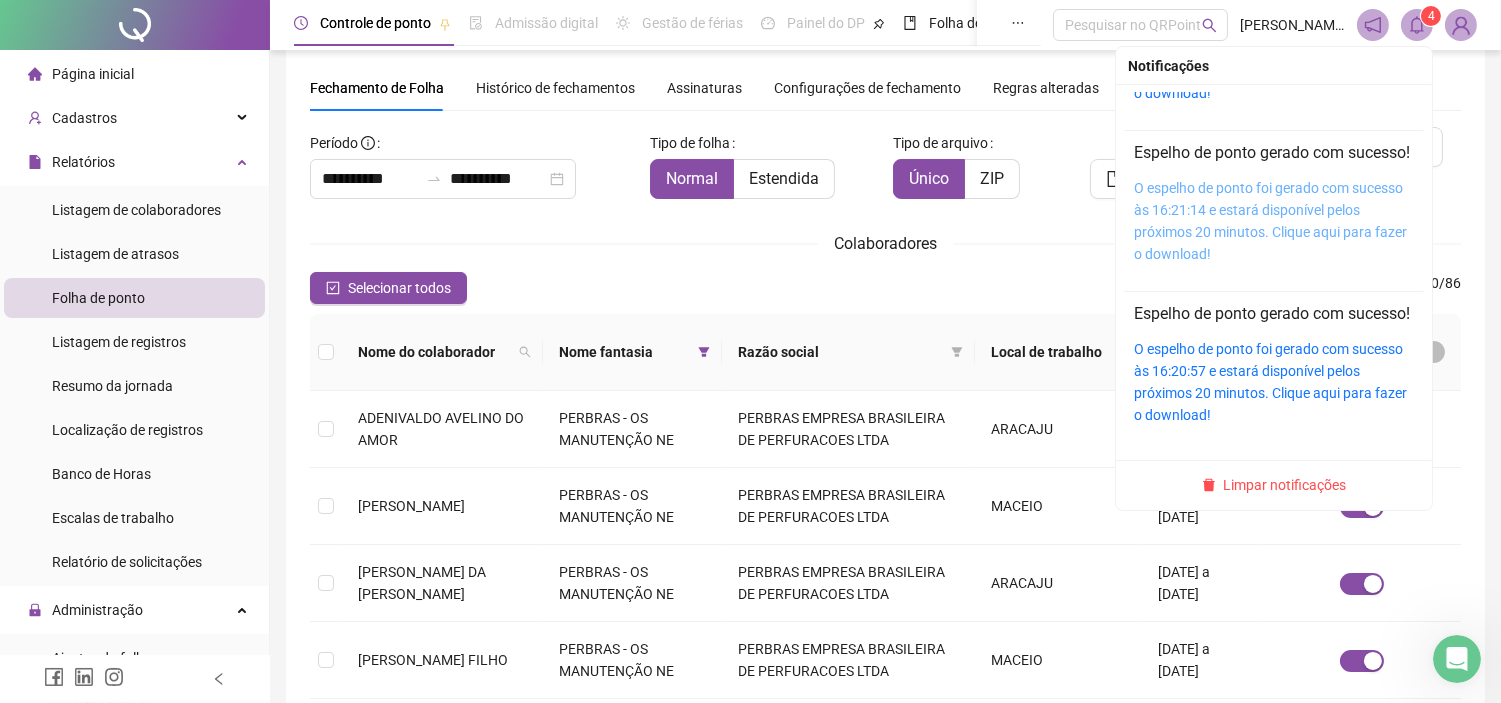 click on "O espelho de ponto foi gerado com sucesso às 16:21:14 e estará disponível pelos próximos 20 minutos.
Clique aqui para fazer o download!" at bounding box center [1270, 221] 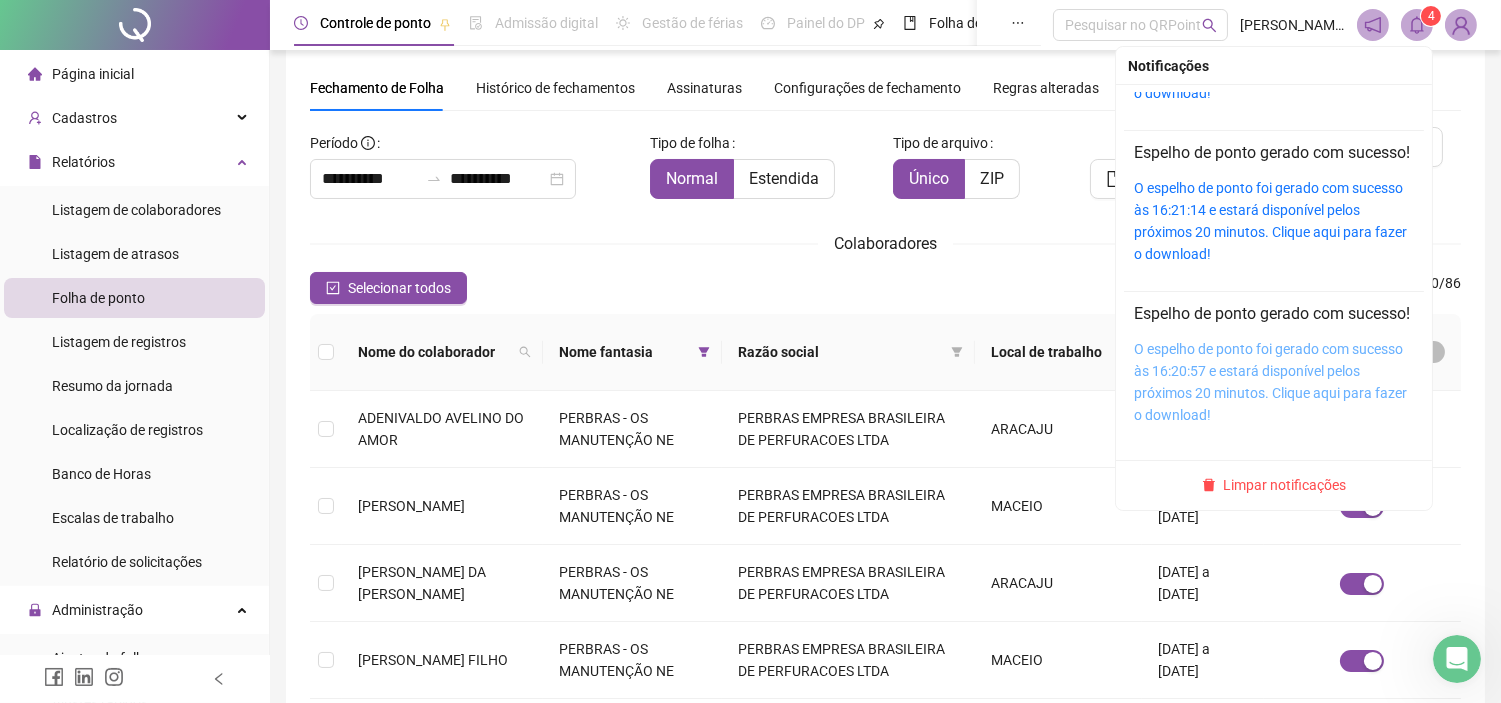 click on "O espelho de ponto foi gerado com sucesso às 16:20:57 e estará disponível pelos próximos 20 minutos.
Clique aqui para fazer o download!" at bounding box center (1270, 382) 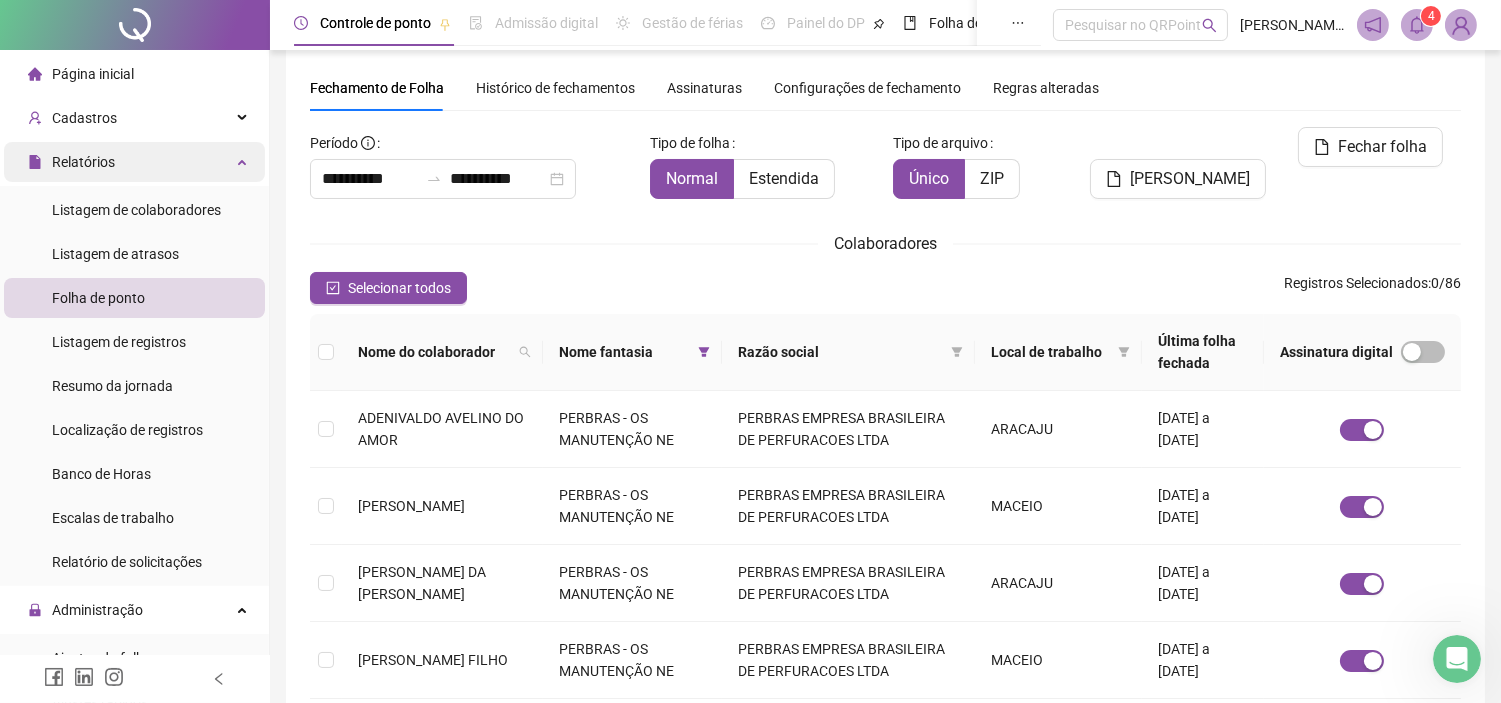 click on "Relatórios" at bounding box center [134, 162] 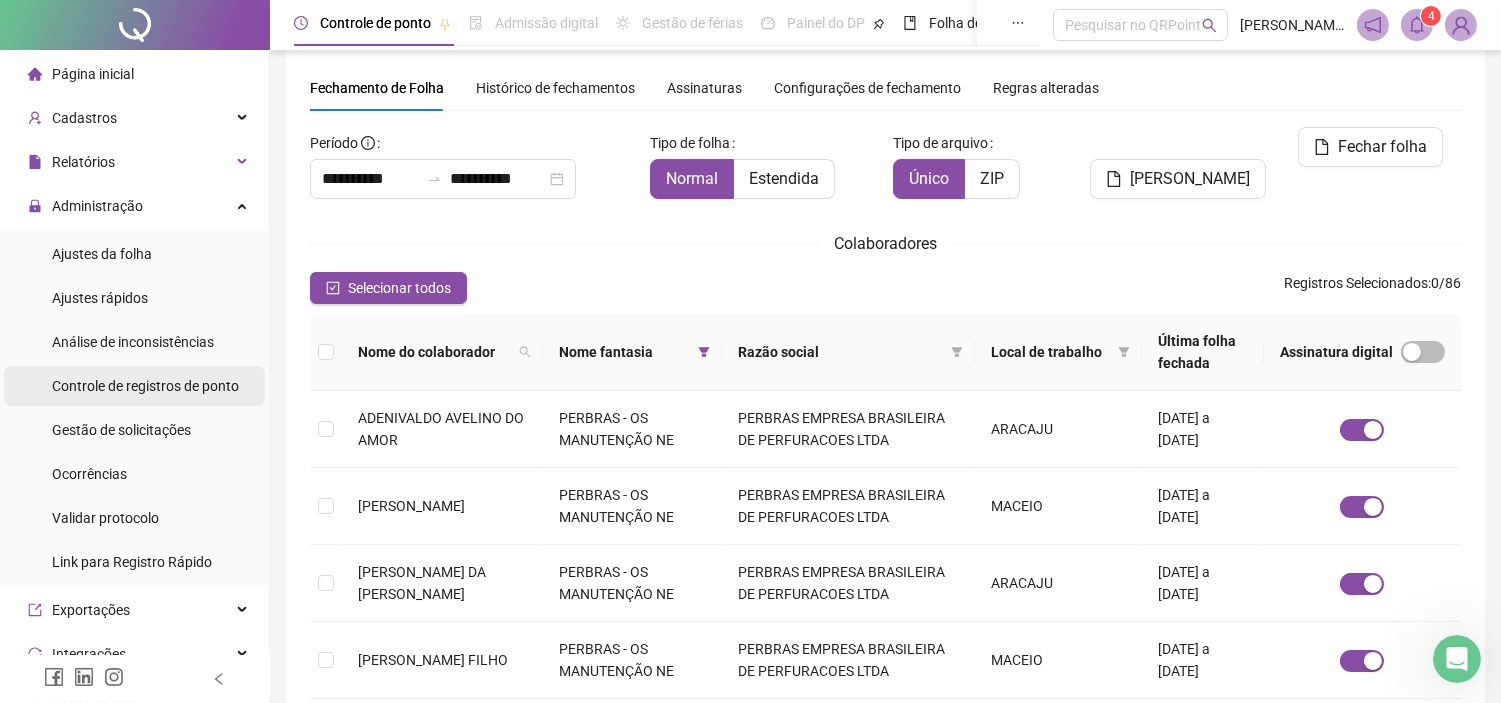 click on "Controle de registros de ponto" at bounding box center (145, 386) 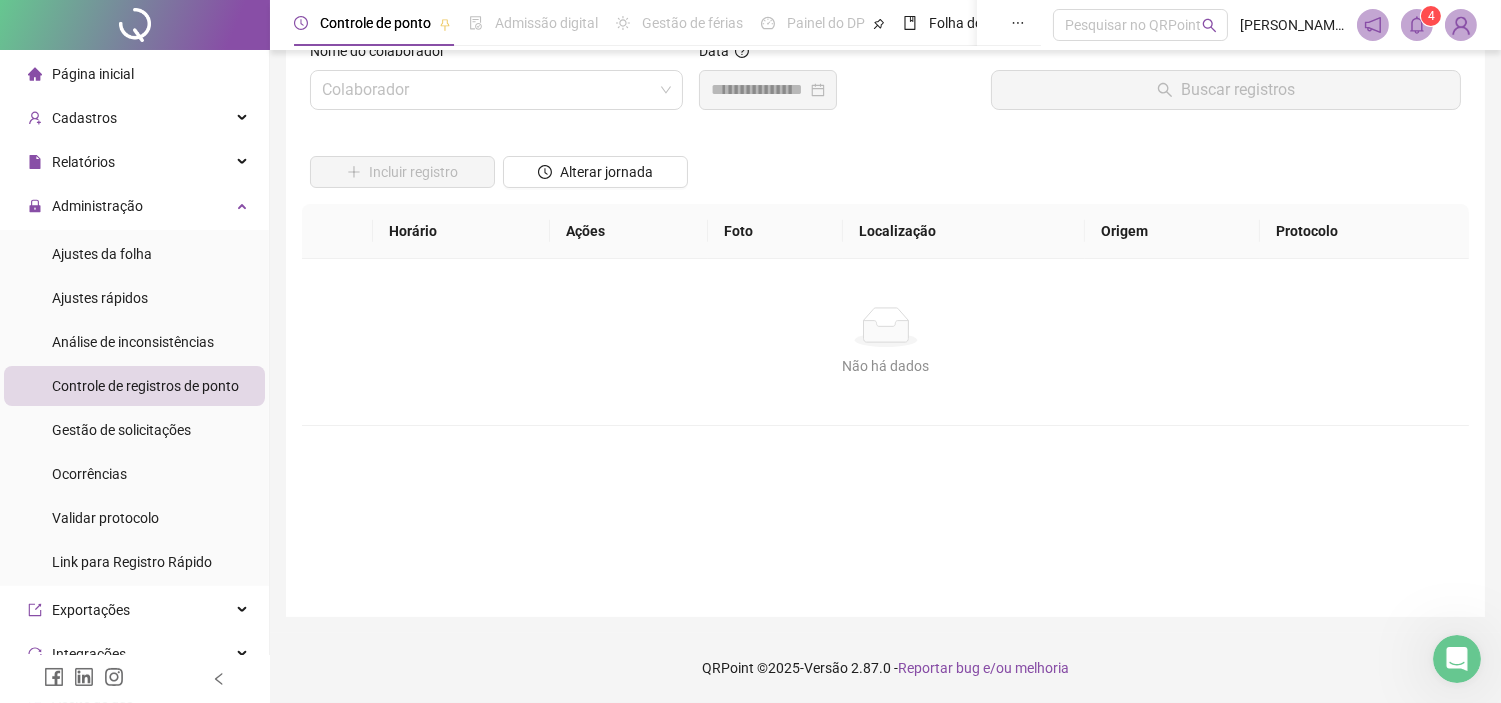 scroll, scrollTop: 50, scrollLeft: 0, axis: vertical 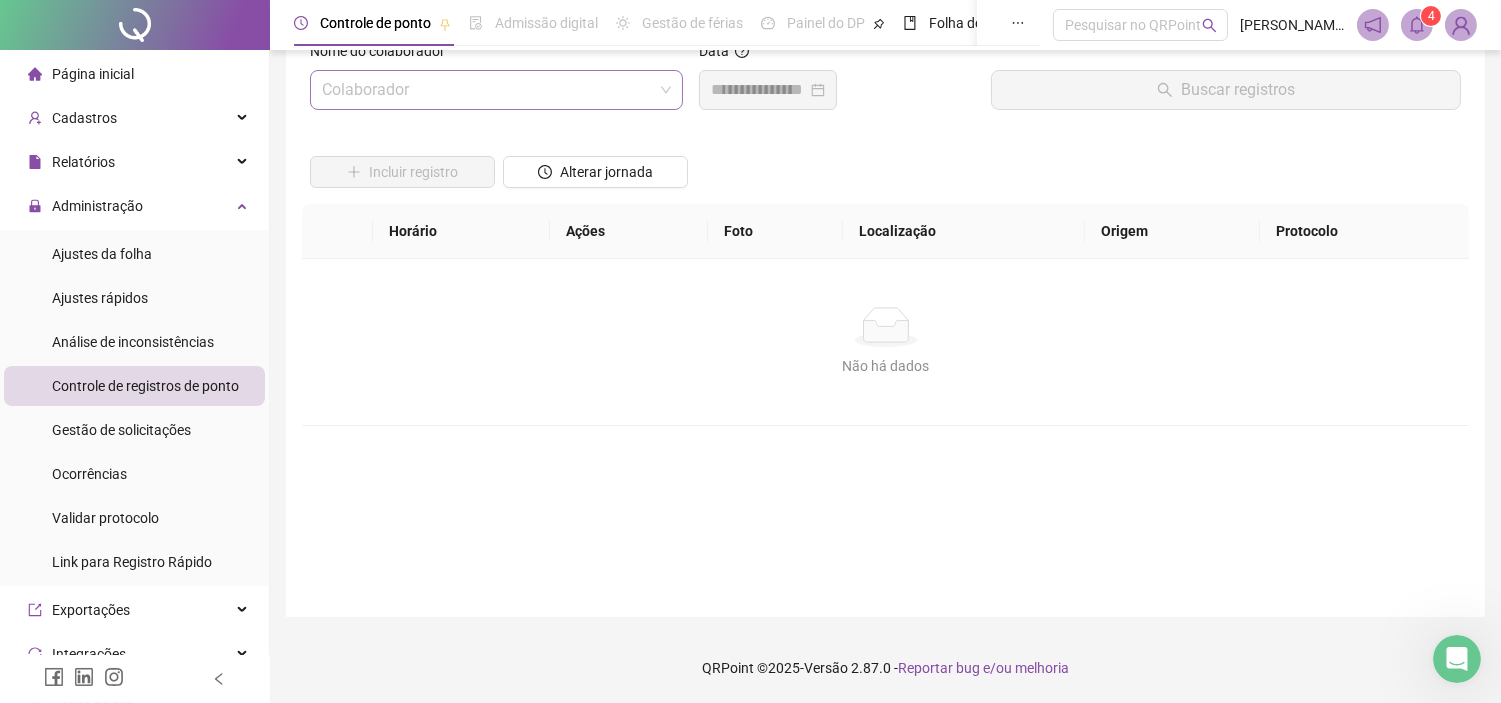 click at bounding box center [490, 90] 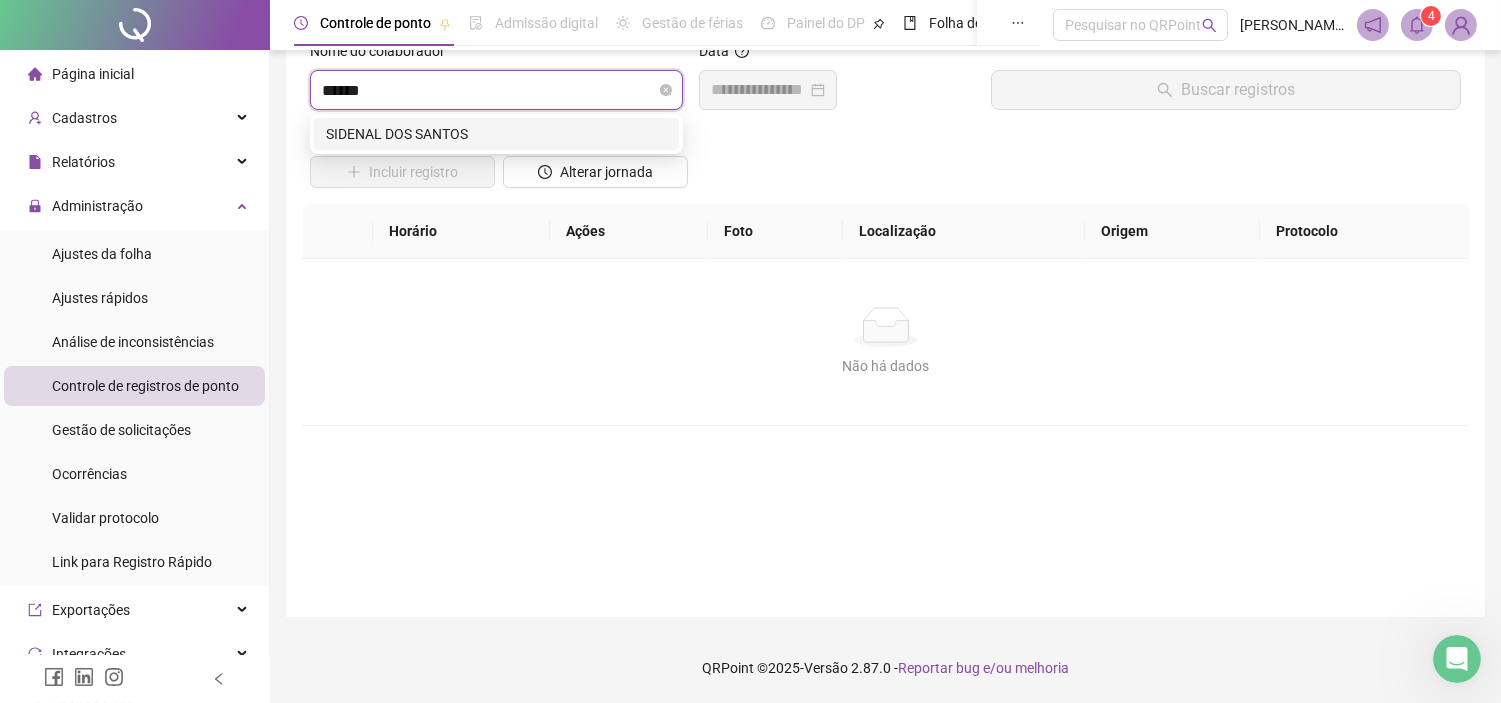 type on "*******" 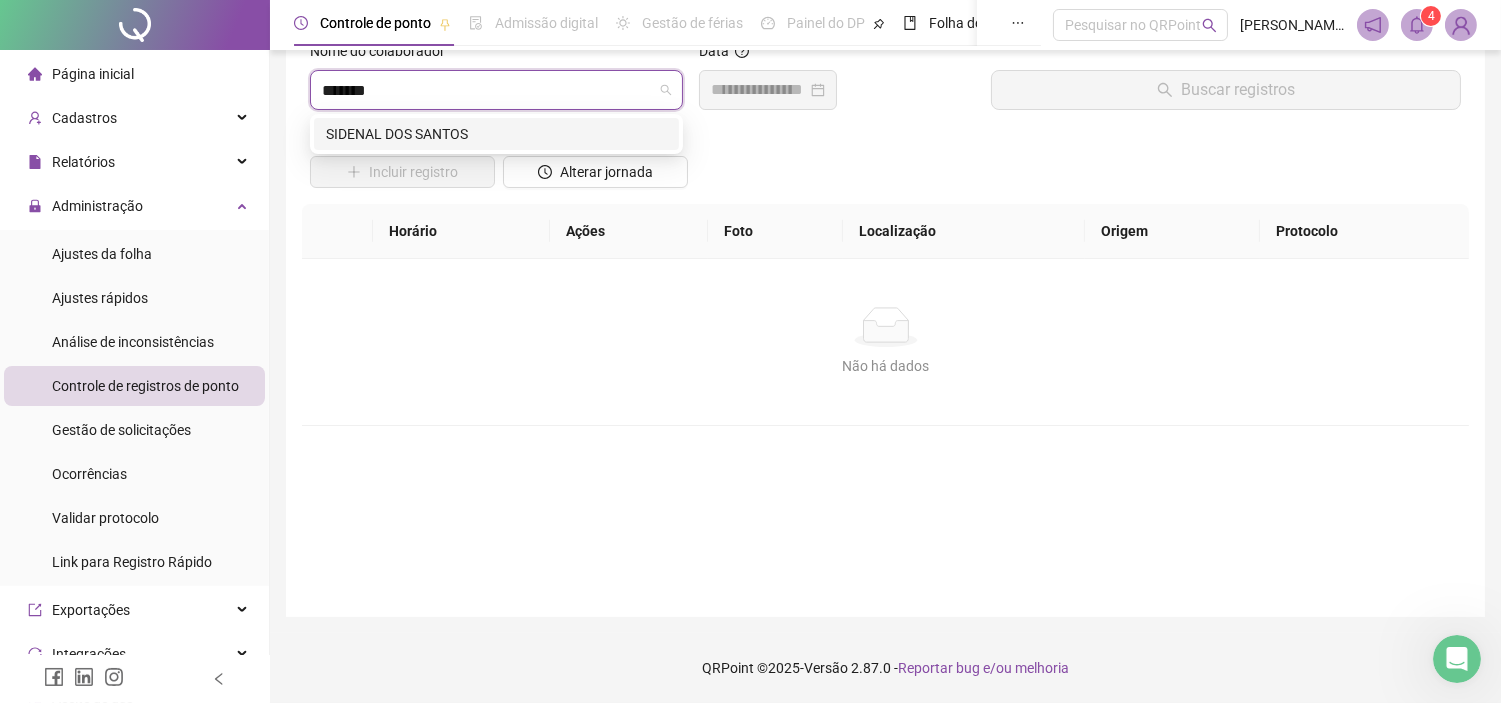click on "SIDENAL DOS SANTOS" at bounding box center (496, 134) 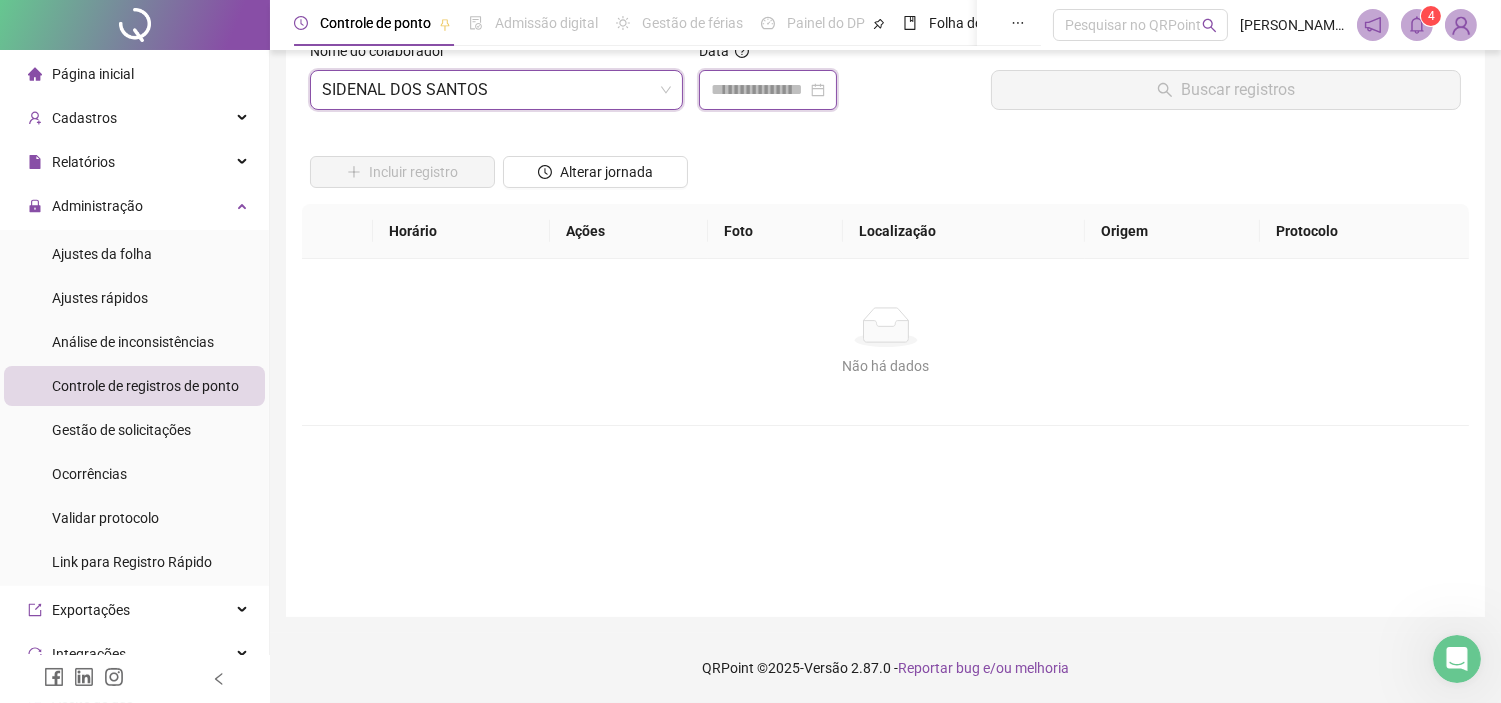 click at bounding box center (759, 90) 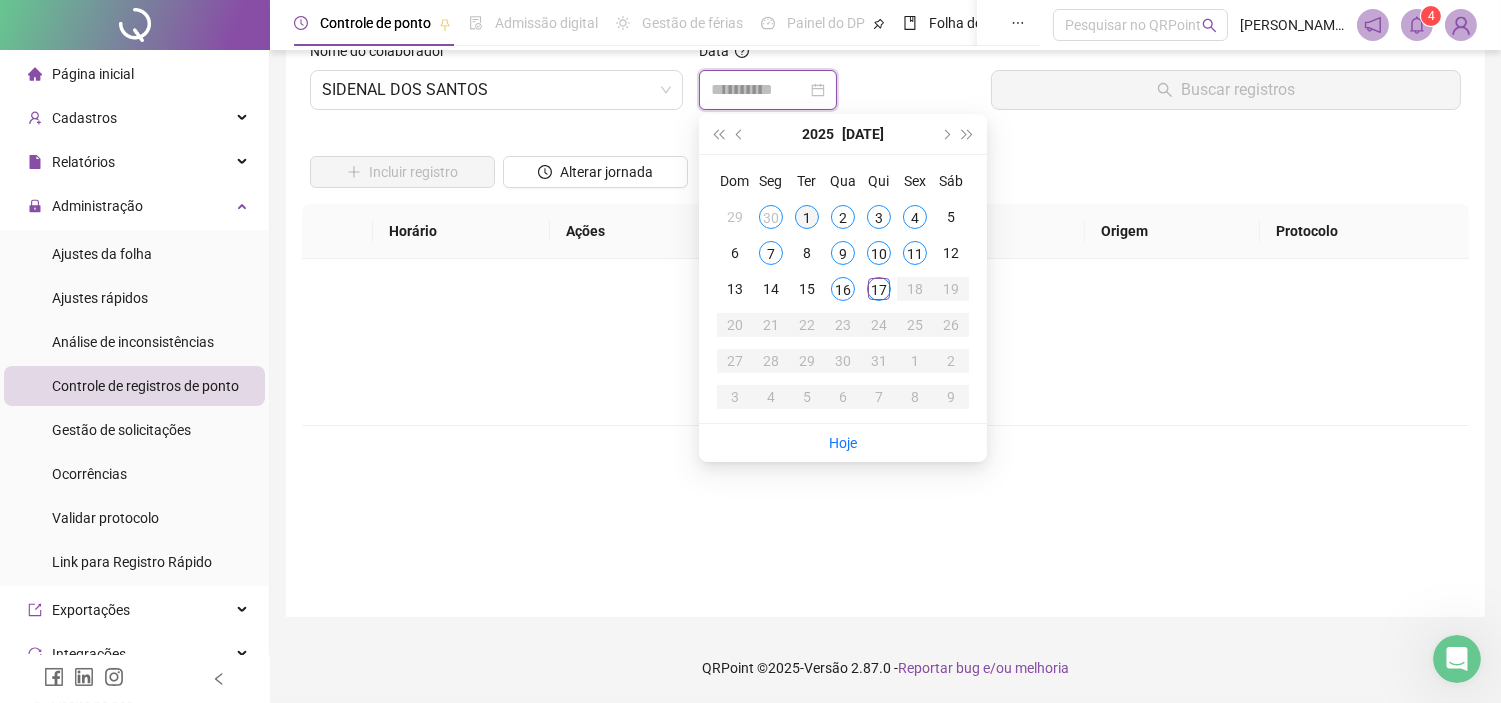 type on "**********" 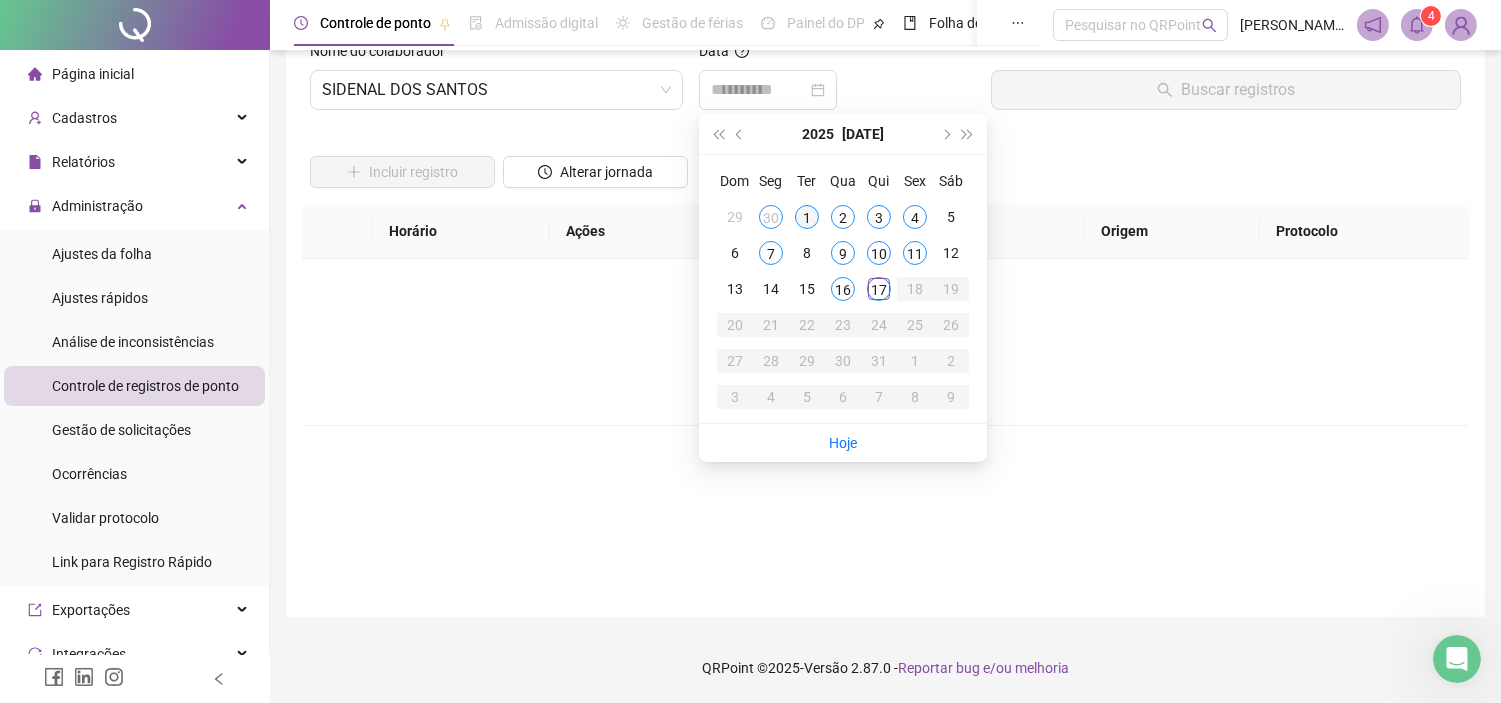 click on "1" at bounding box center [807, 217] 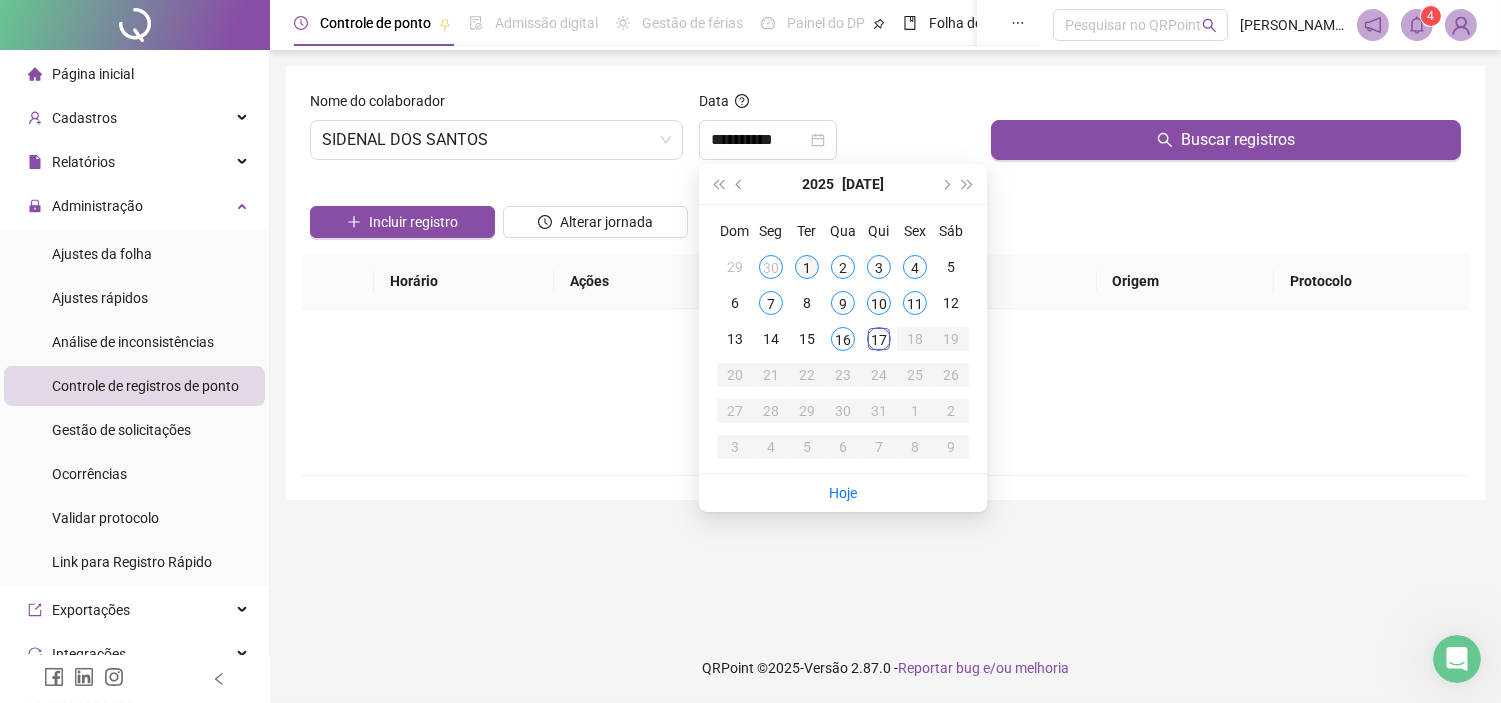scroll, scrollTop: 0, scrollLeft: 0, axis: both 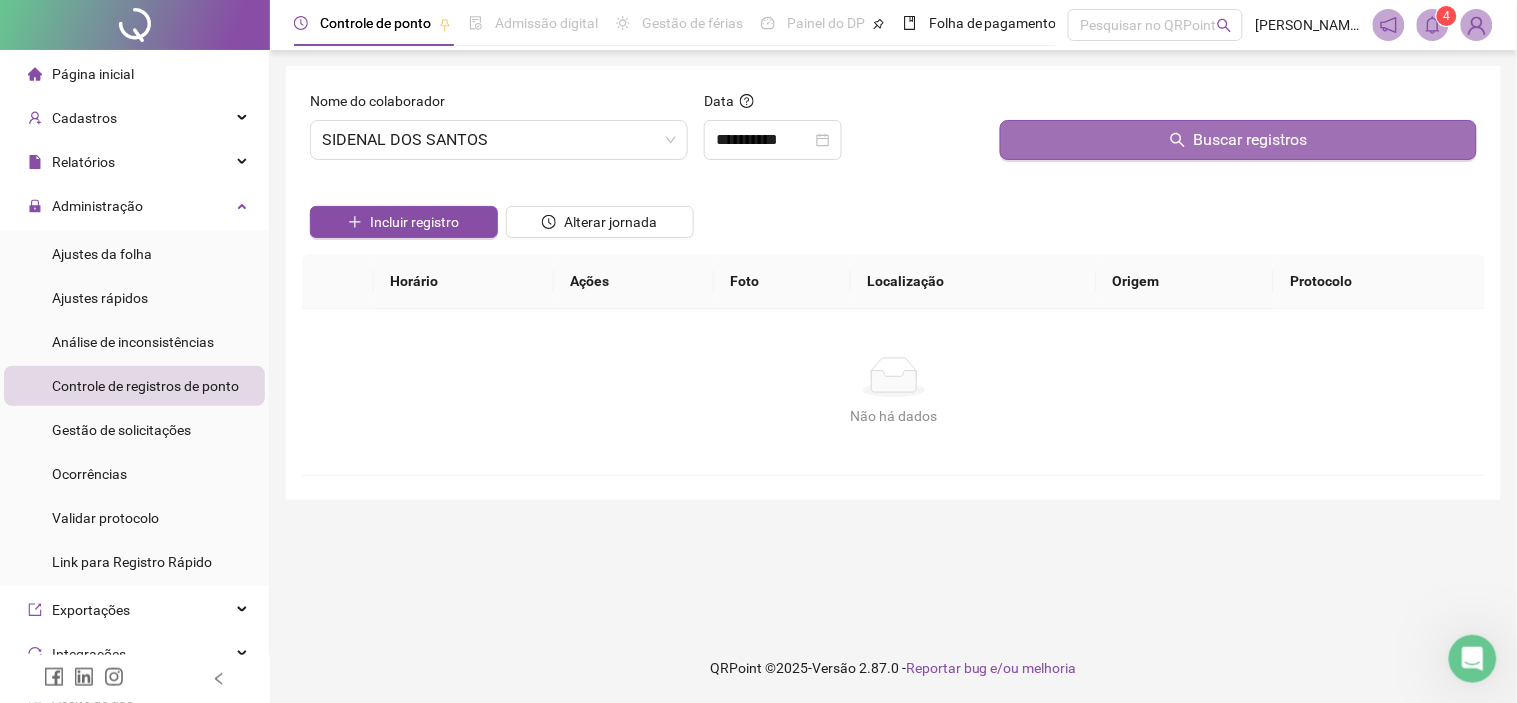 click on "Buscar registros" at bounding box center (1238, 140) 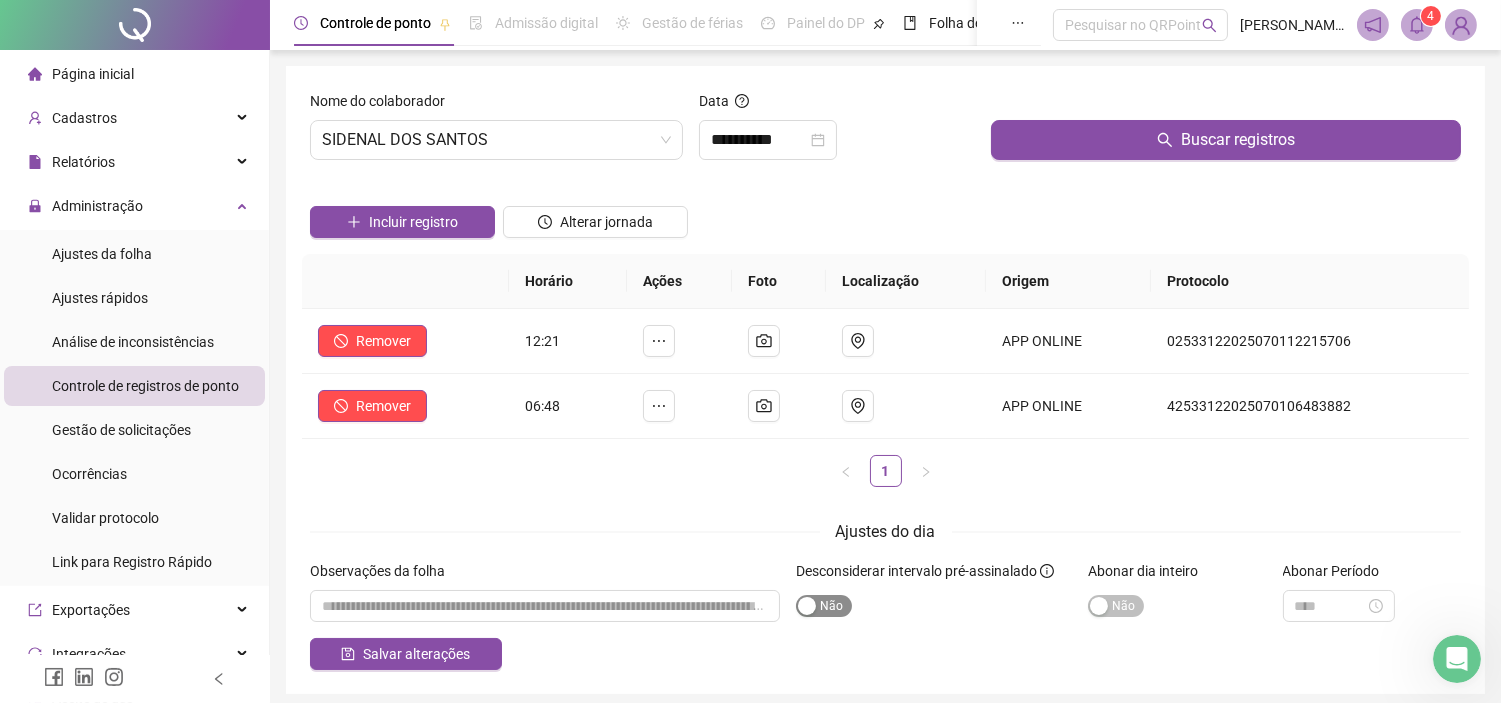 click on "Sim Não" at bounding box center [824, 606] 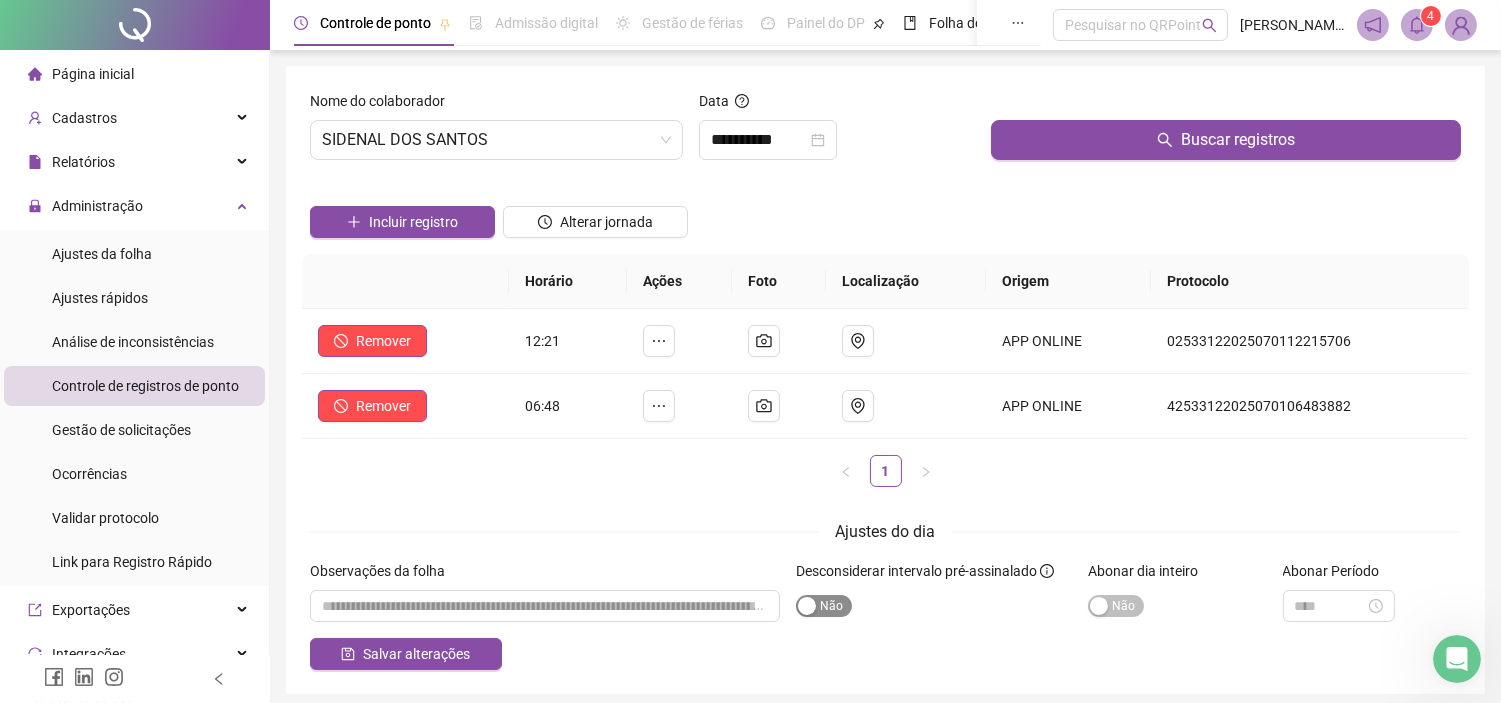 click at bounding box center [807, 606] 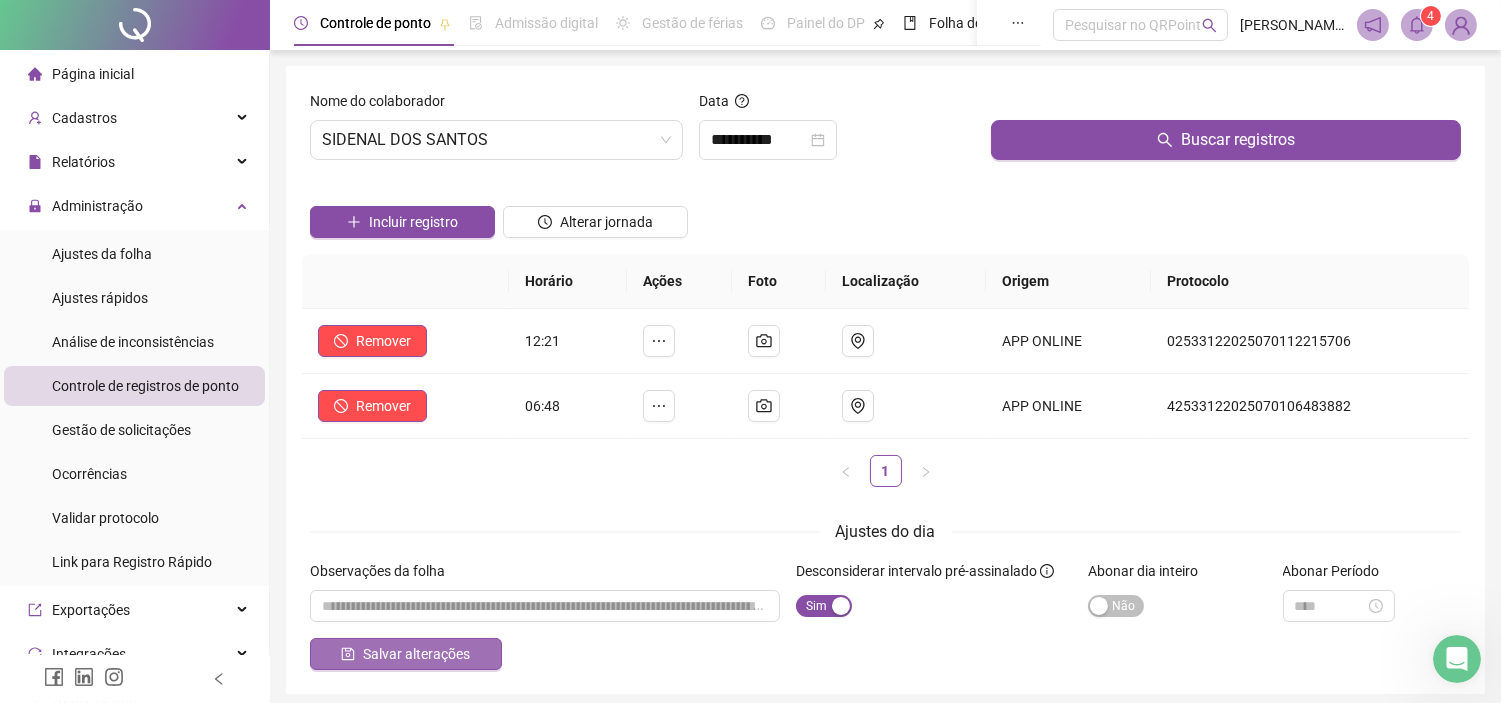 click on "Salvar alterações" at bounding box center (416, 654) 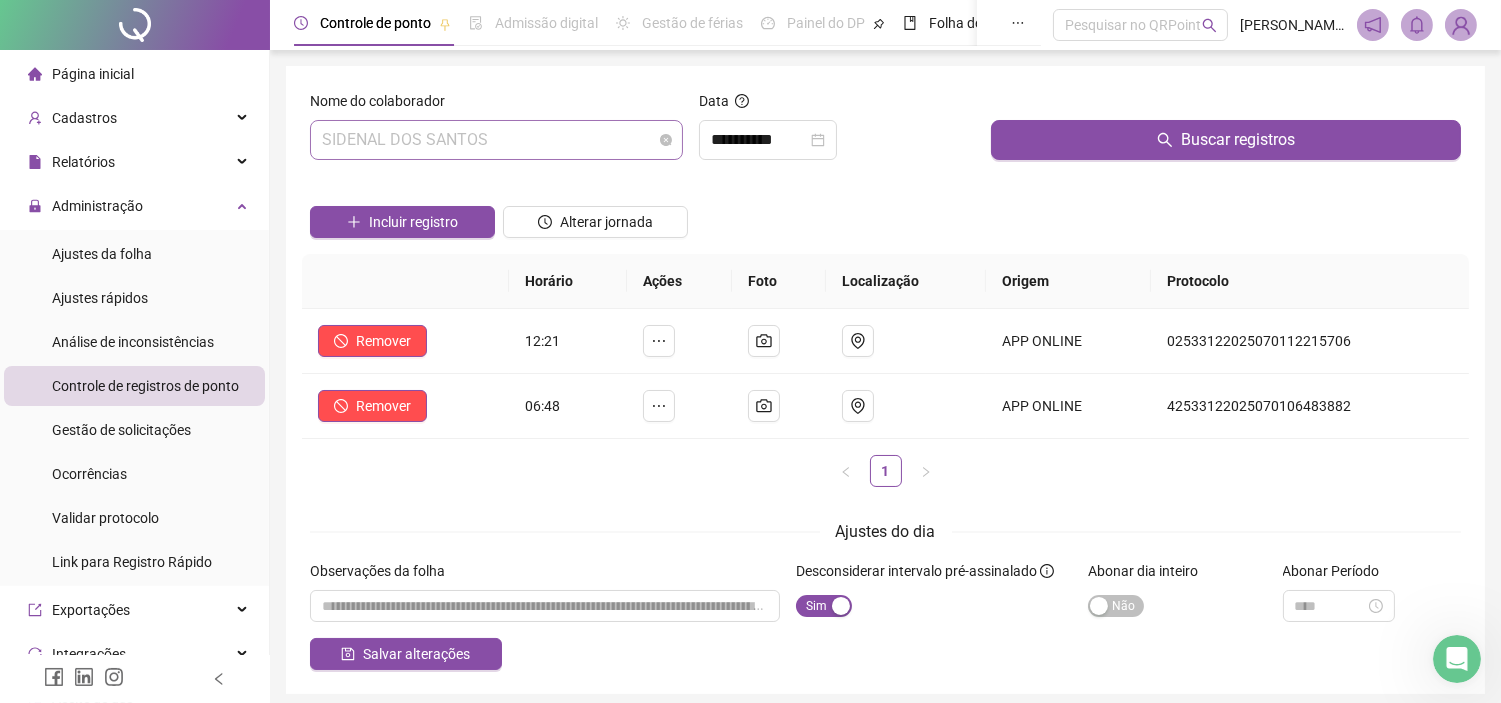 click on "SIDENAL DOS SANTOS" at bounding box center (496, 140) 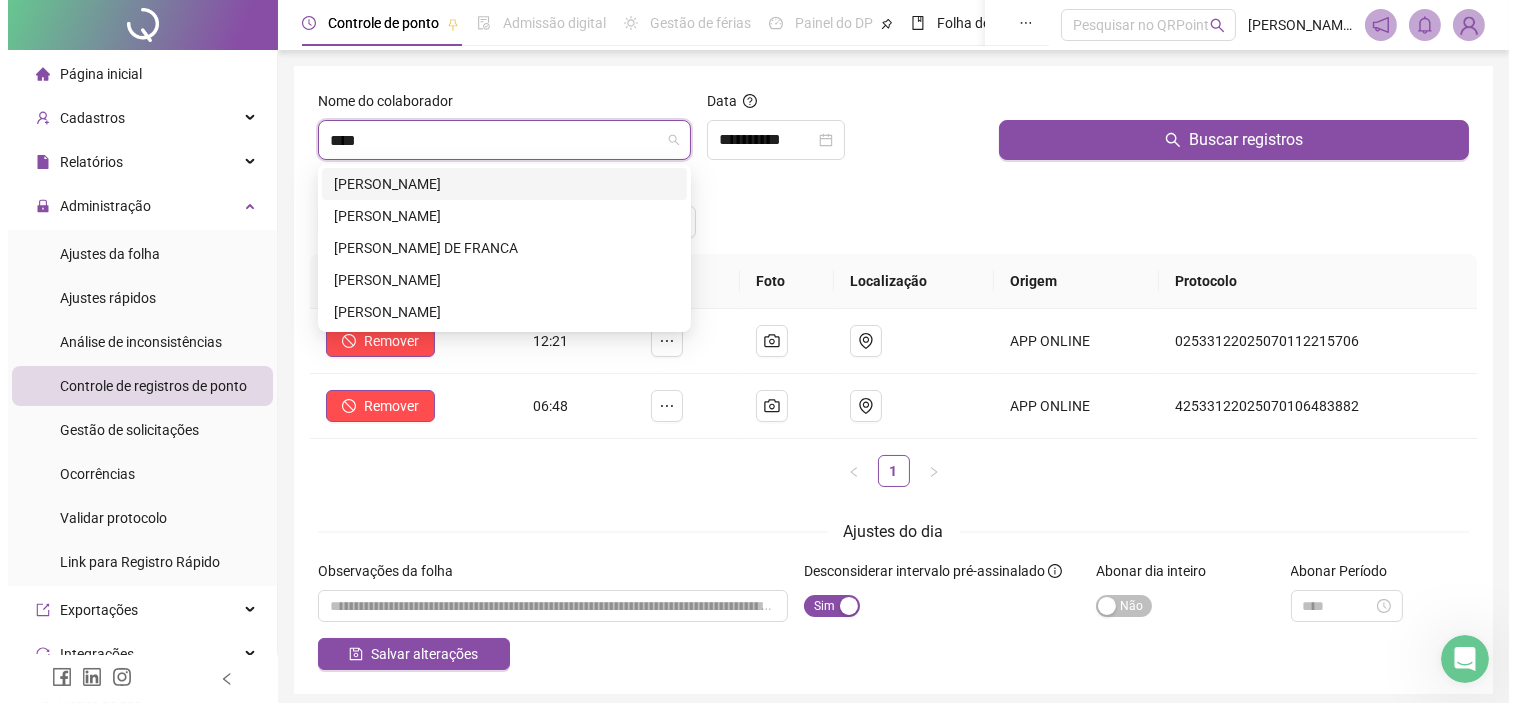 scroll, scrollTop: 0, scrollLeft: 0, axis: both 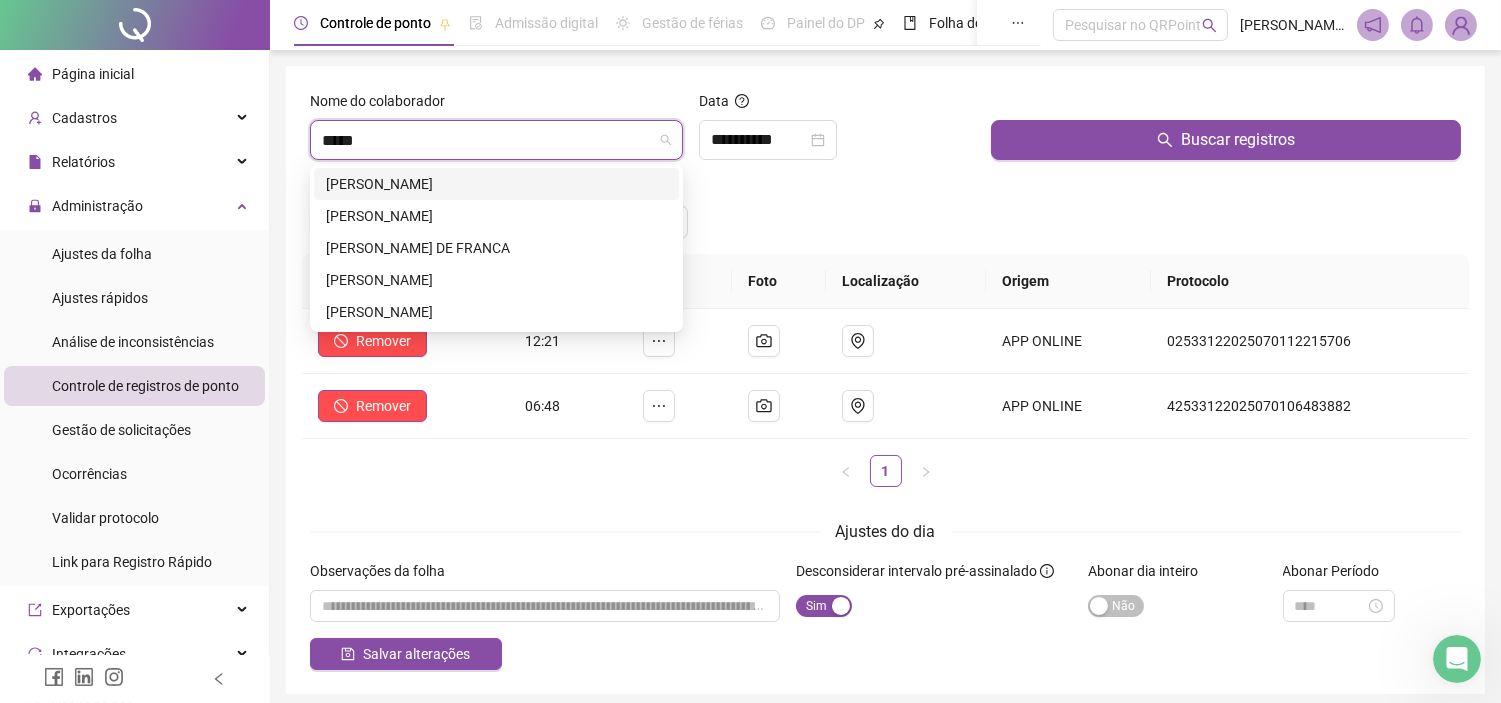 type on "******" 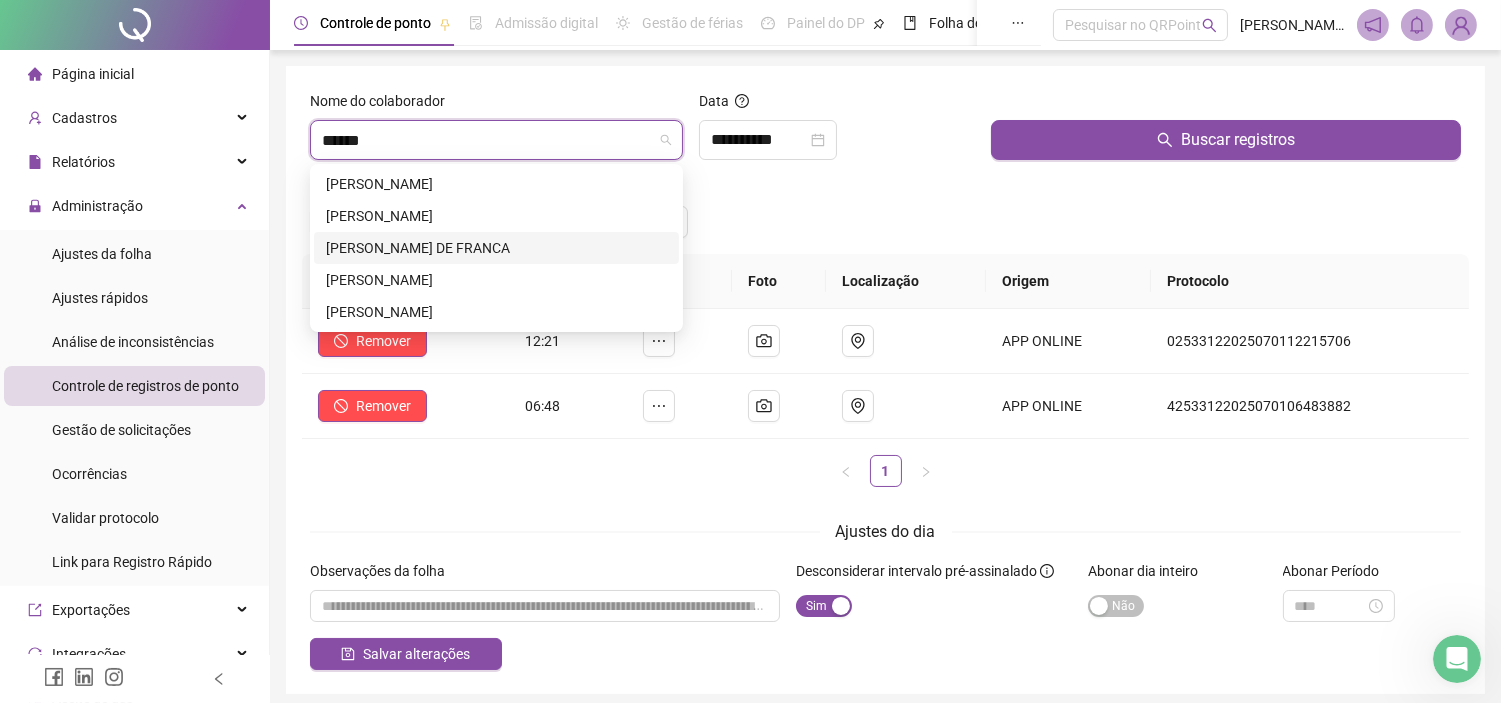 click on "[PERSON_NAME] DE FRANCA" at bounding box center (496, 248) 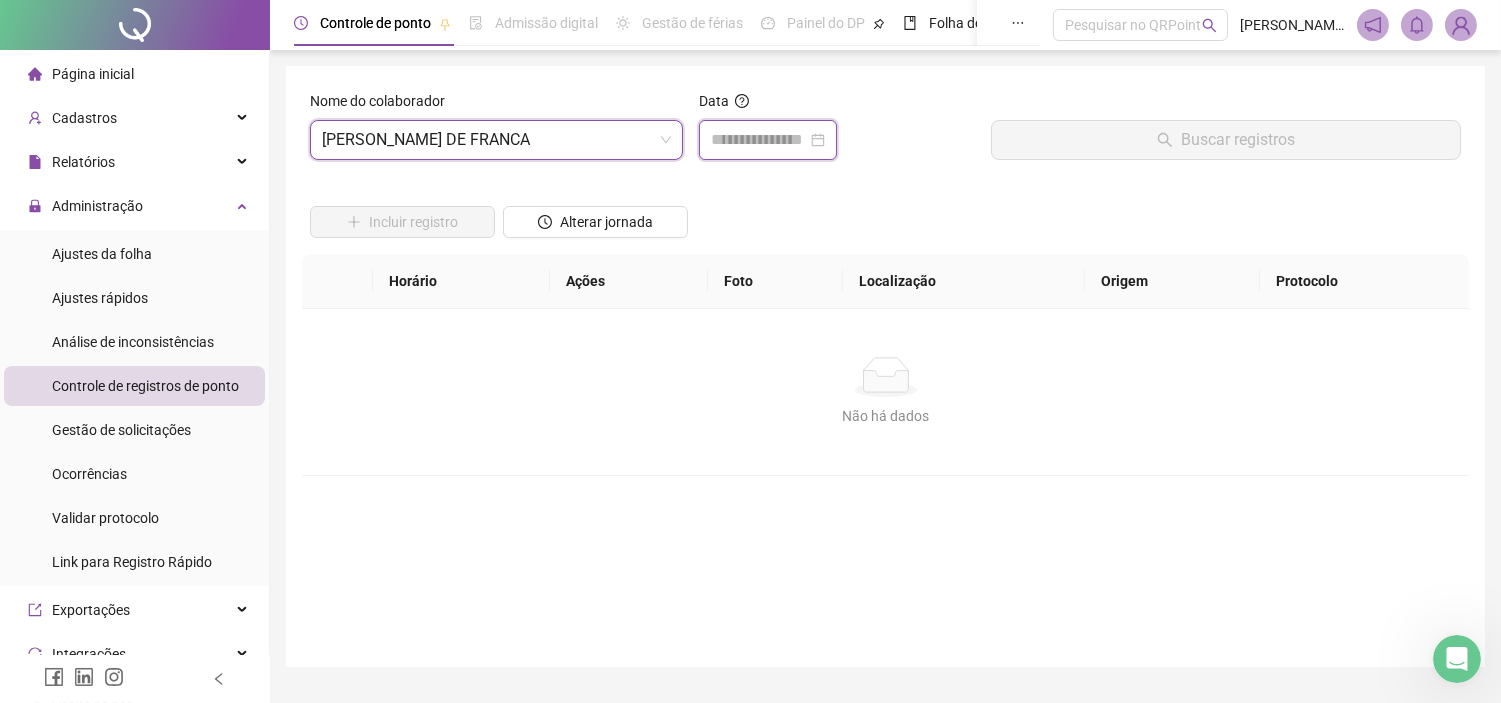 click at bounding box center [759, 140] 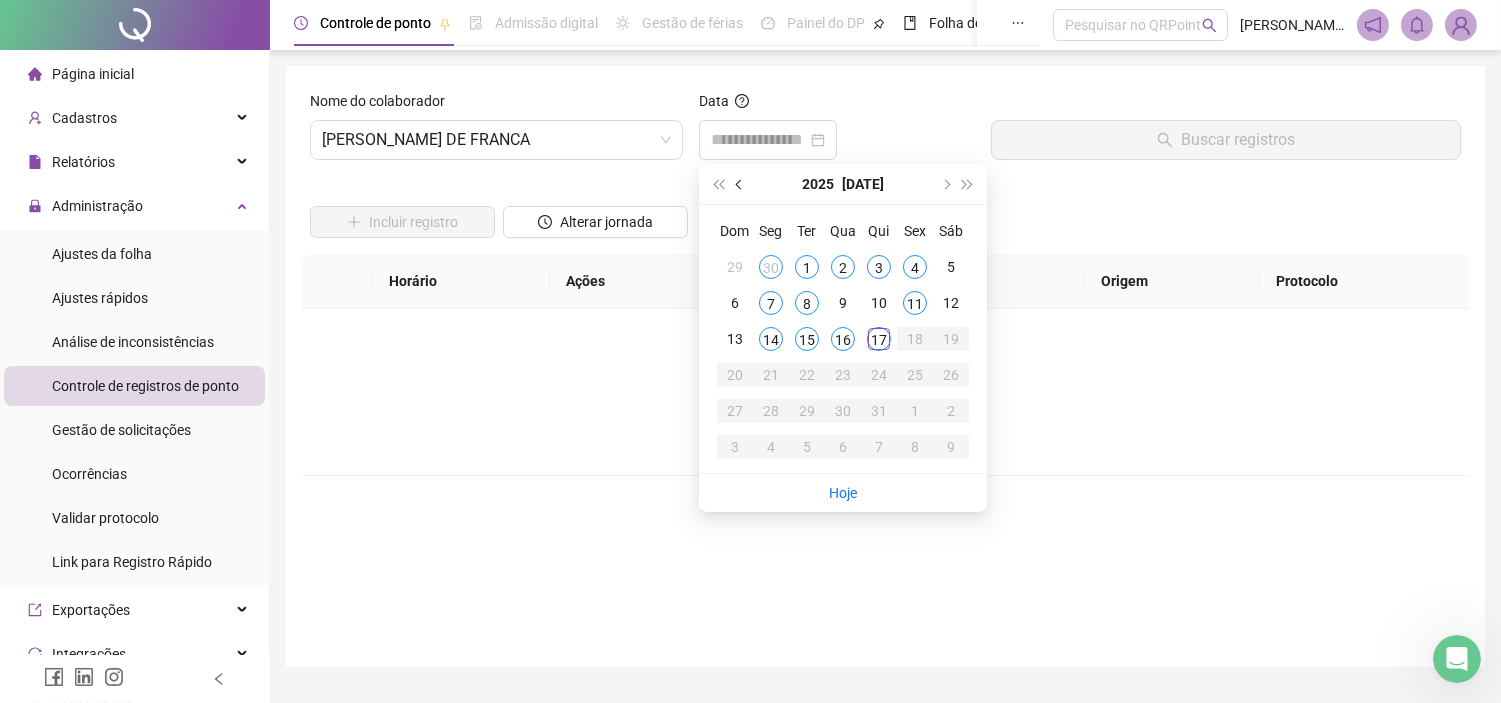 click at bounding box center (740, 184) 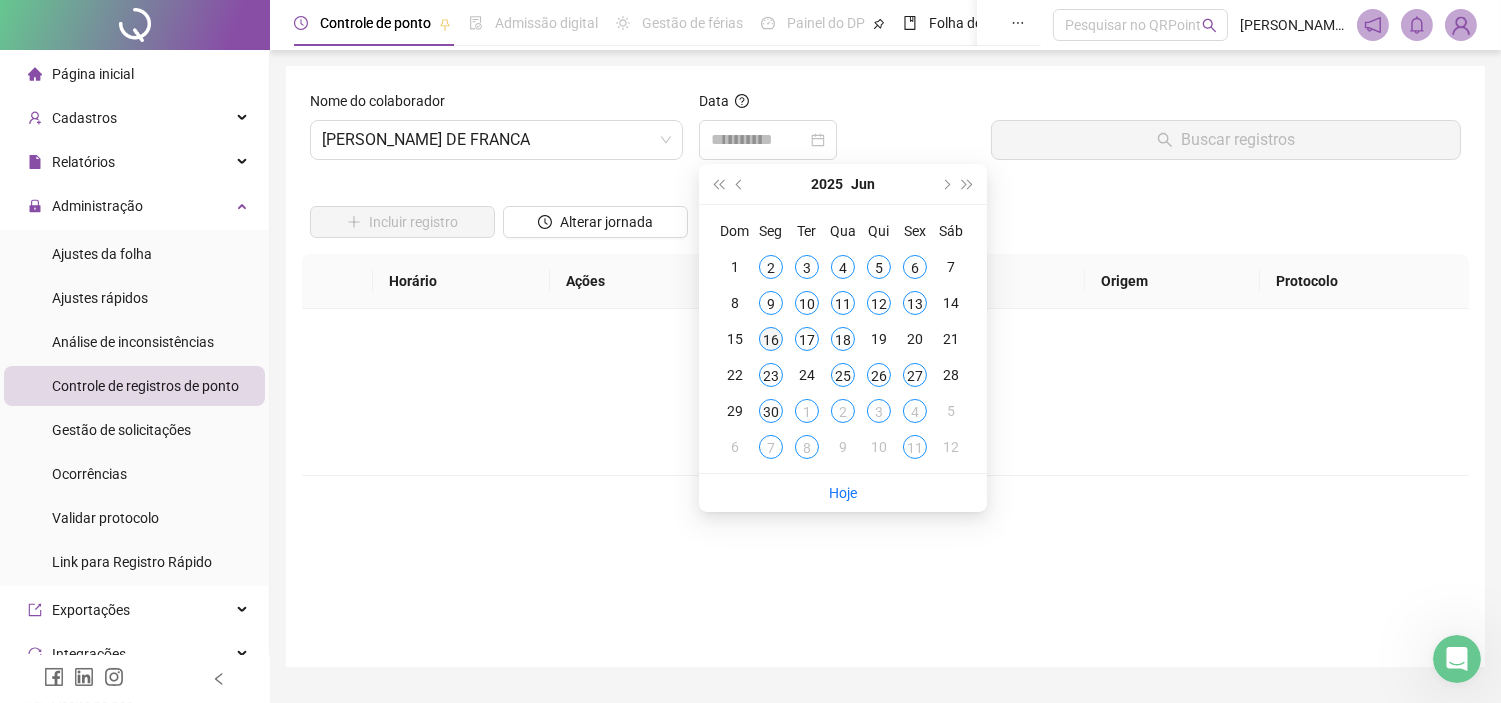 type on "**********" 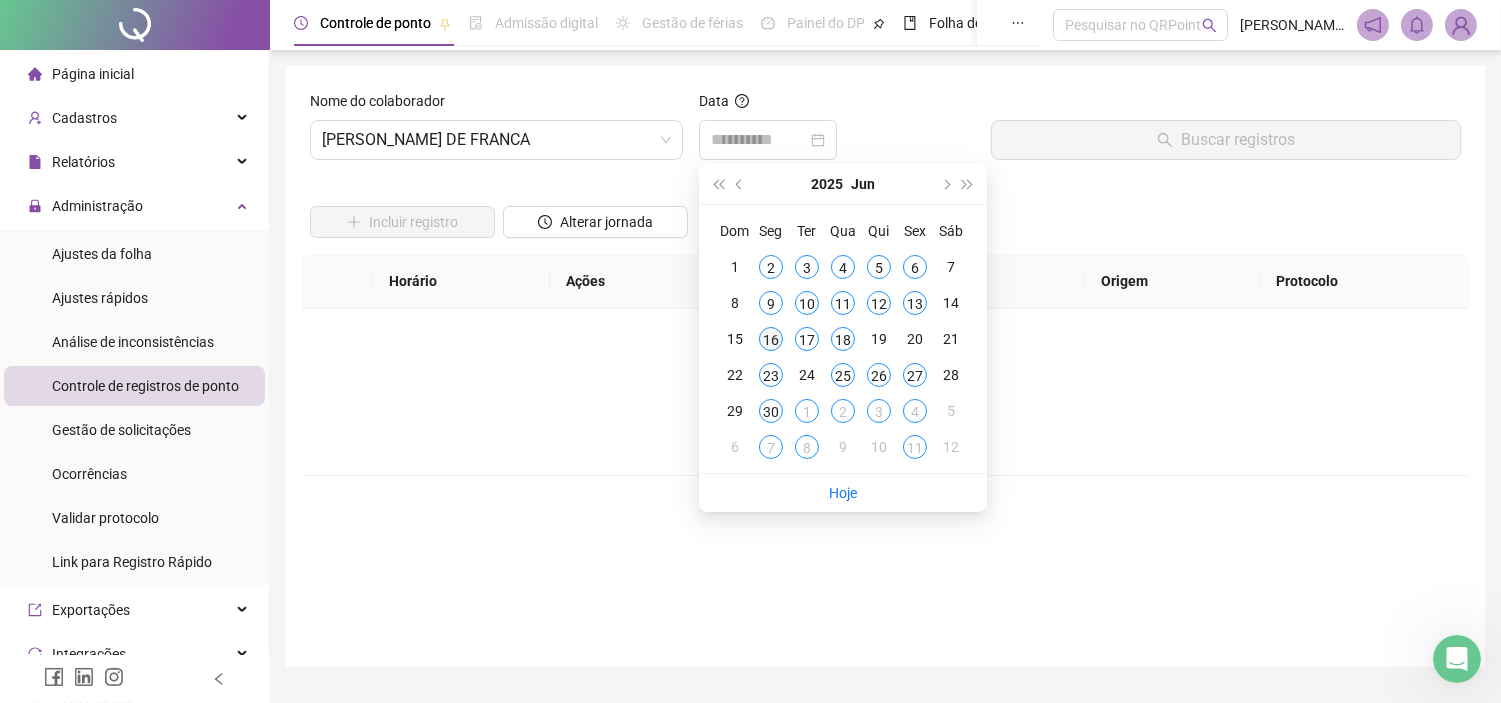 click on "16" at bounding box center (771, 339) 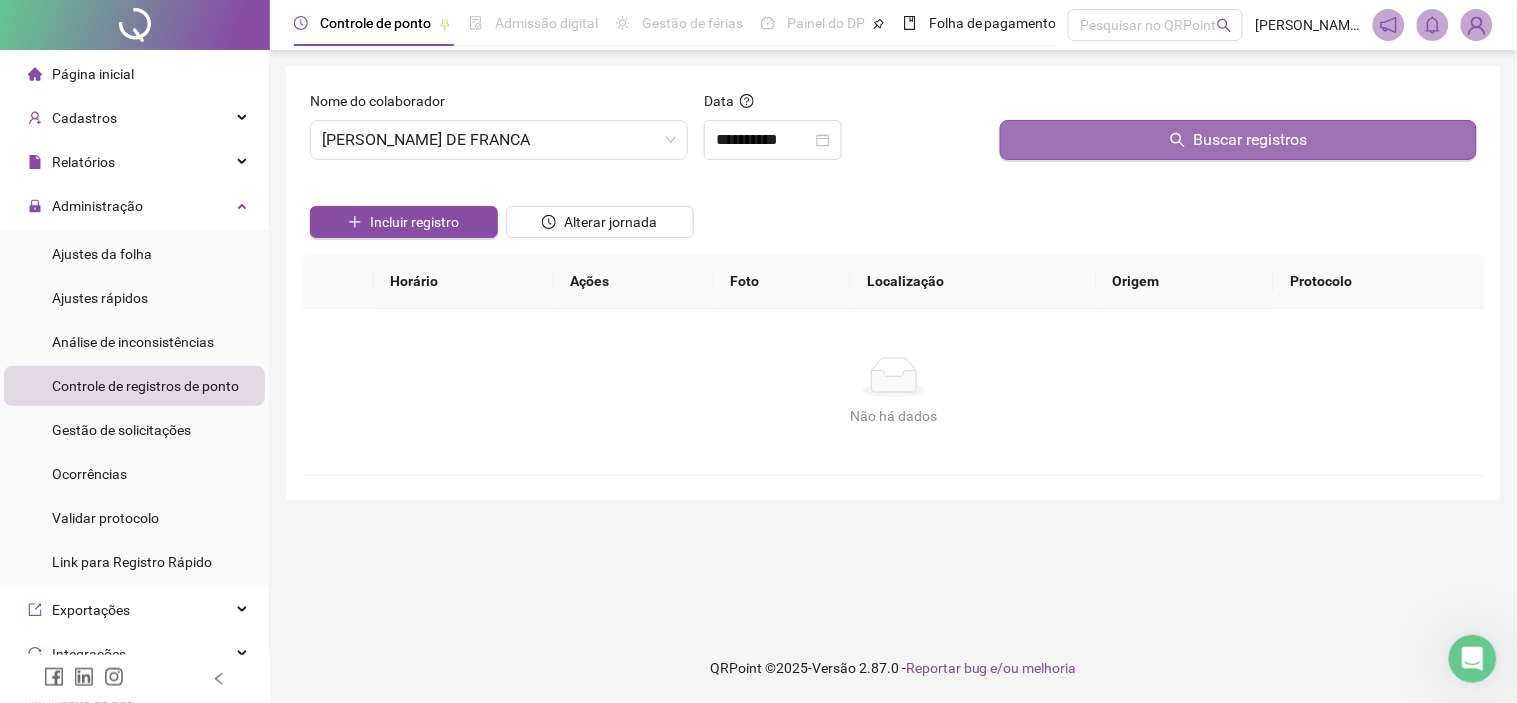 click on "Buscar registros" at bounding box center [1238, 140] 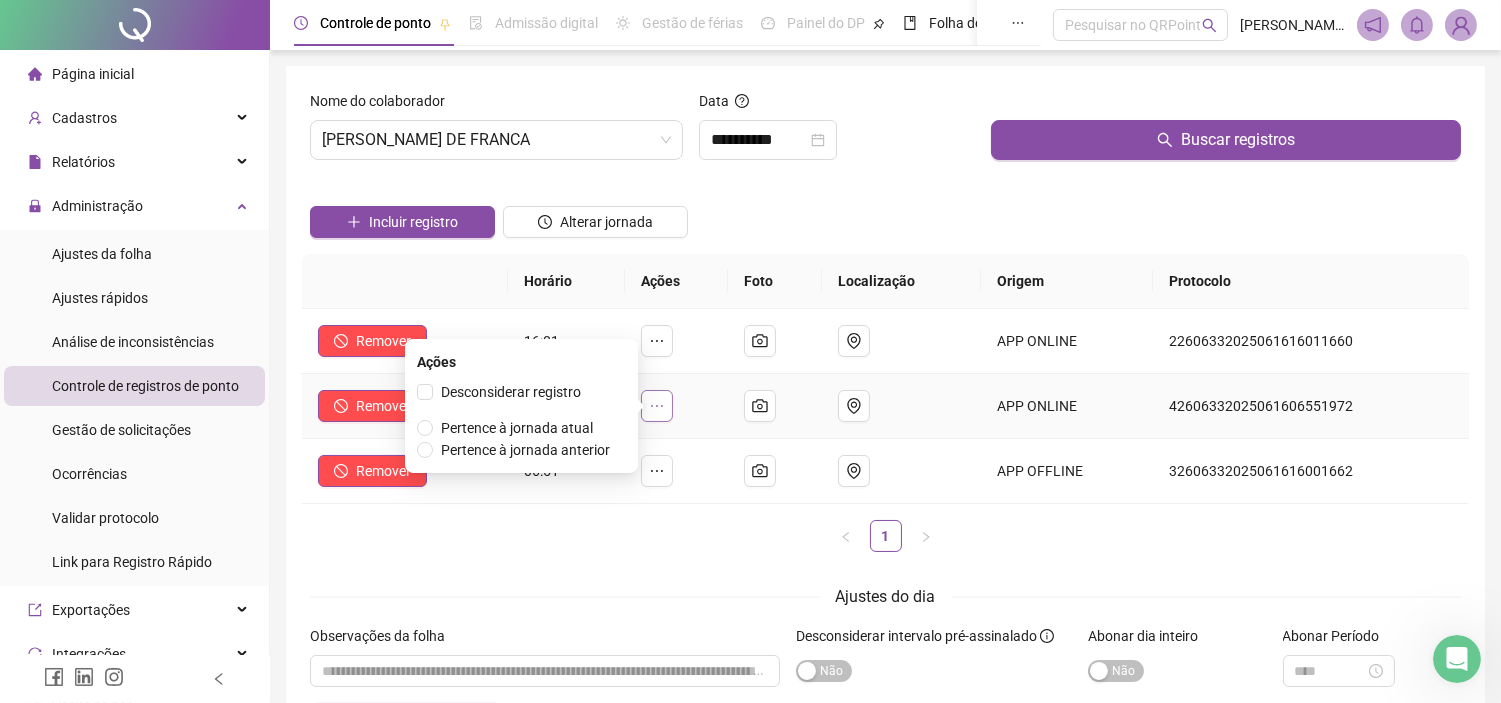 click 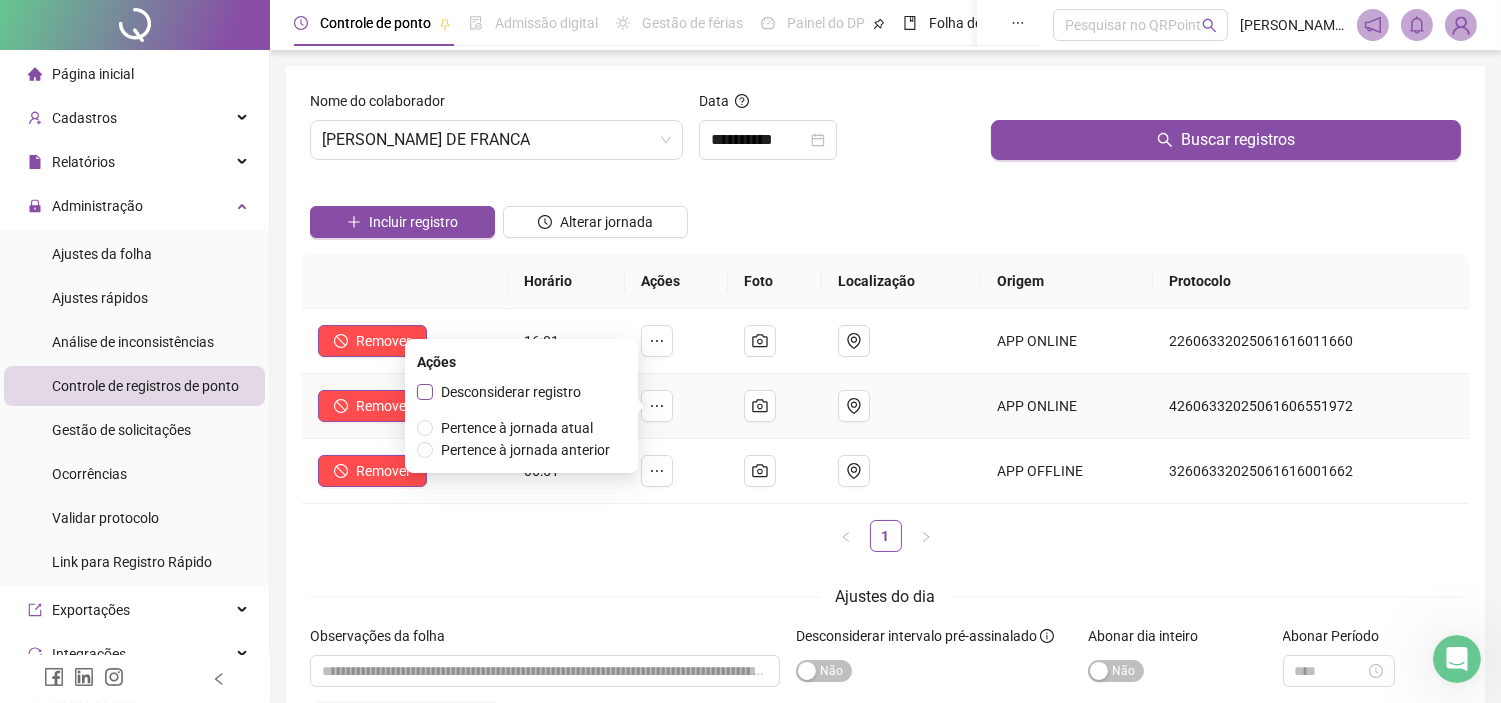 click on "Desconsiderar registro" at bounding box center (511, 392) 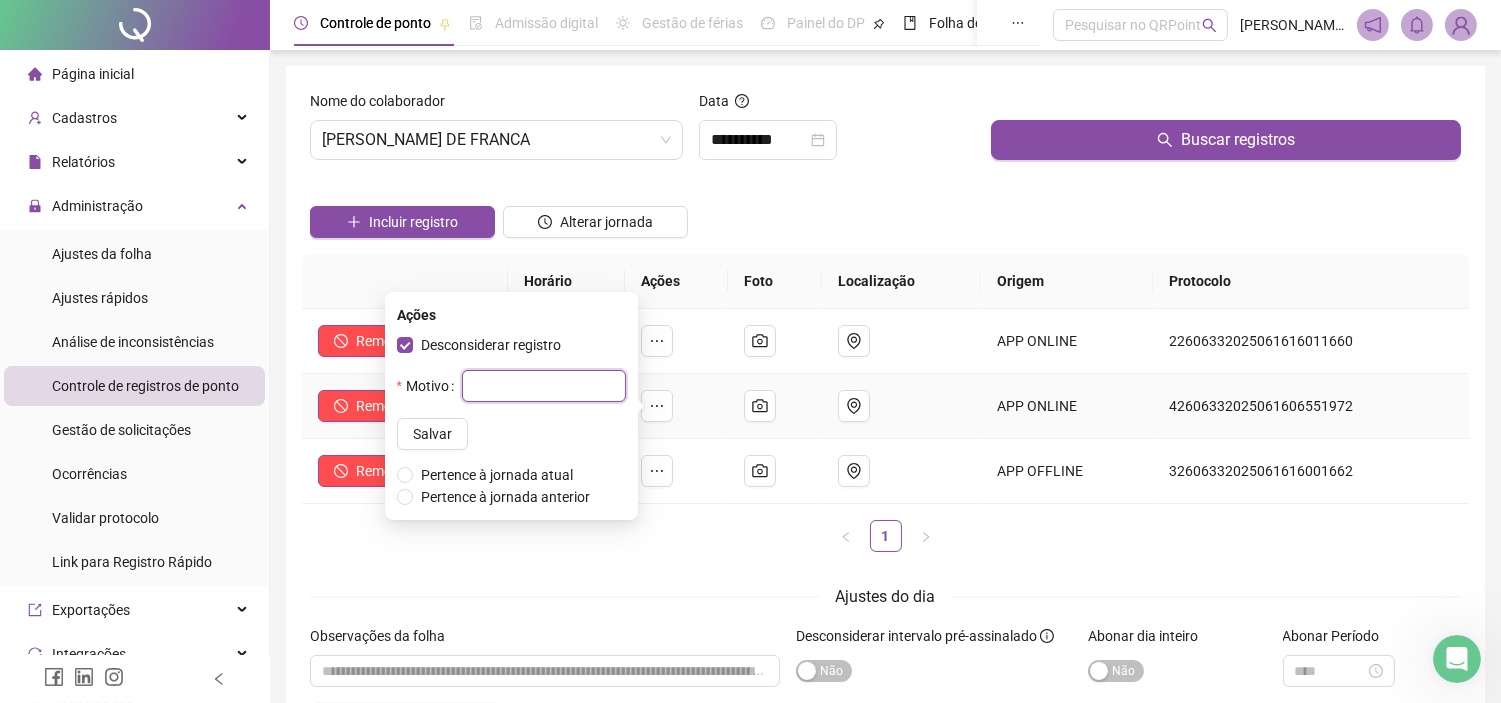 click at bounding box center (544, 386) 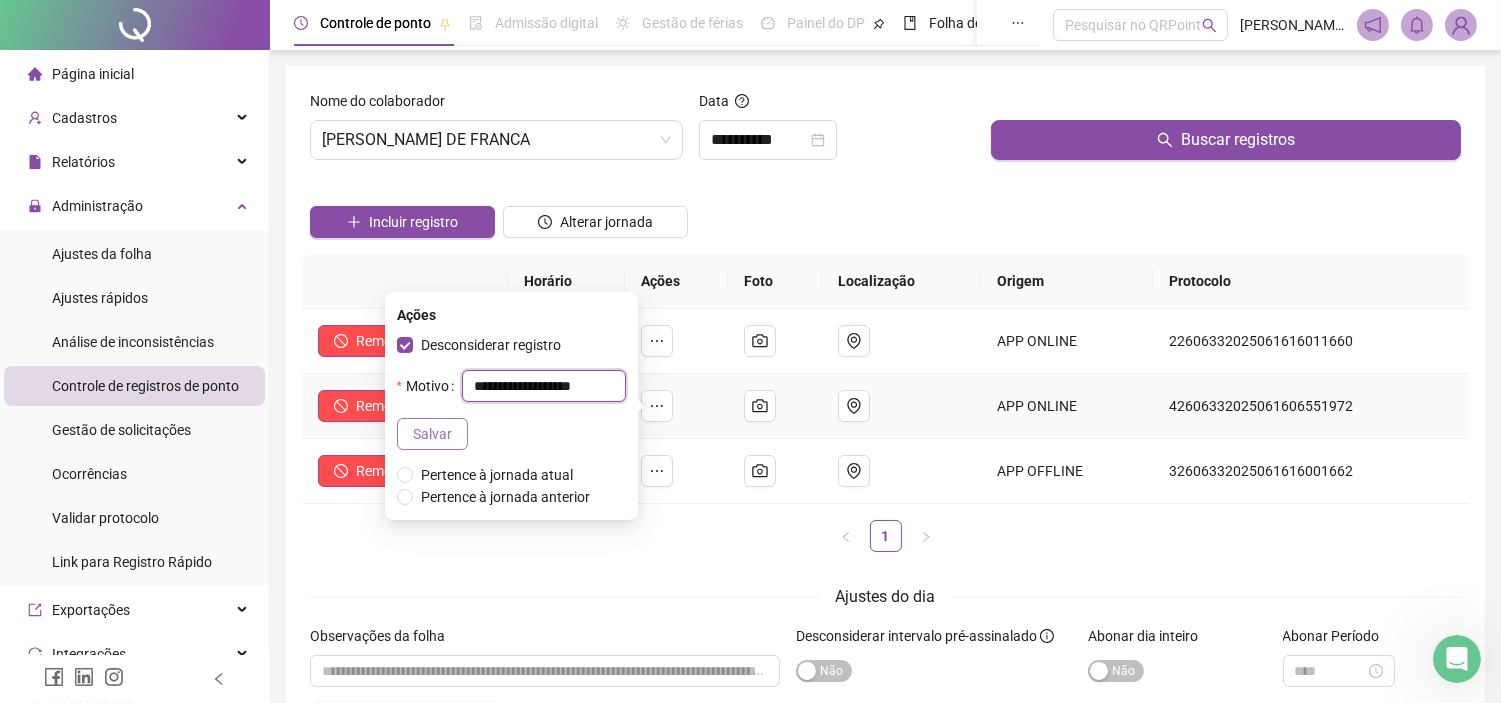 type on "**********" 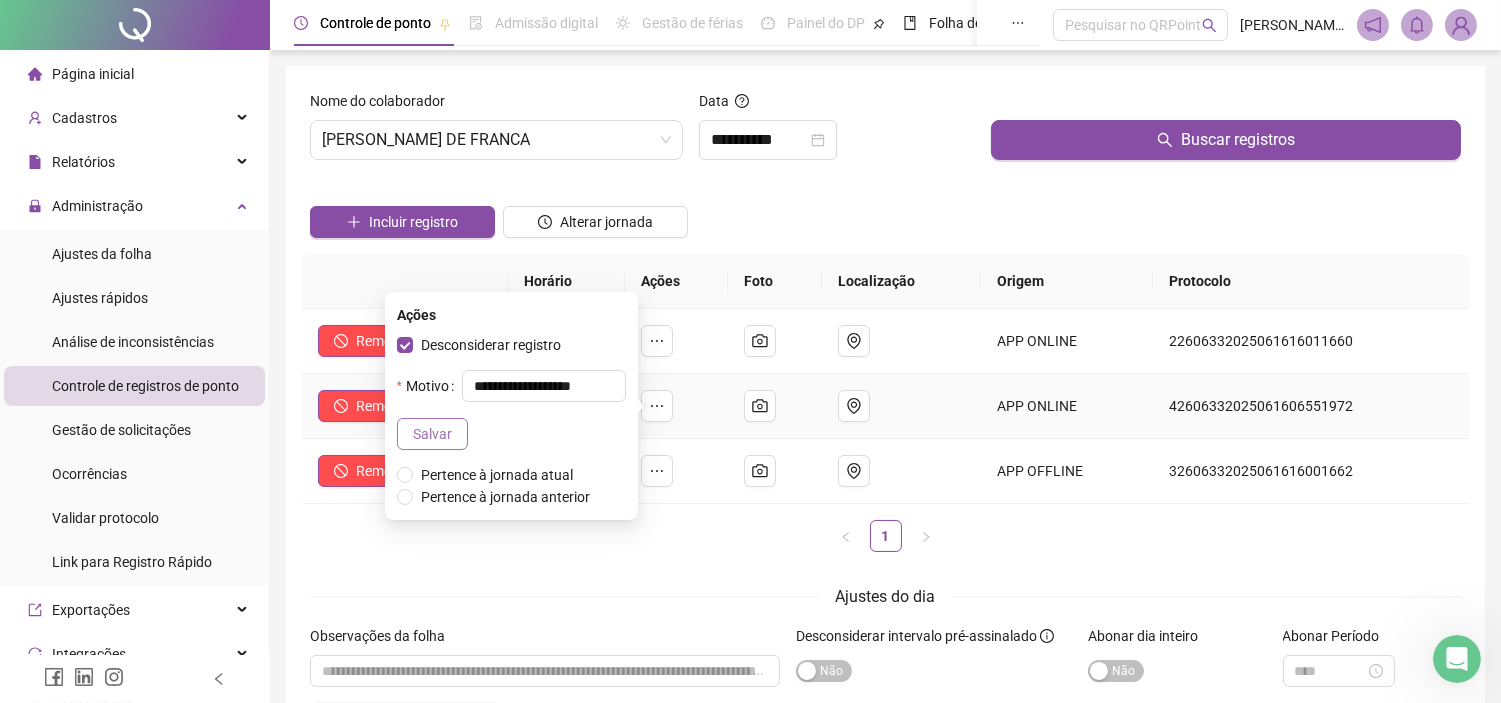 click on "Salvar" at bounding box center (432, 434) 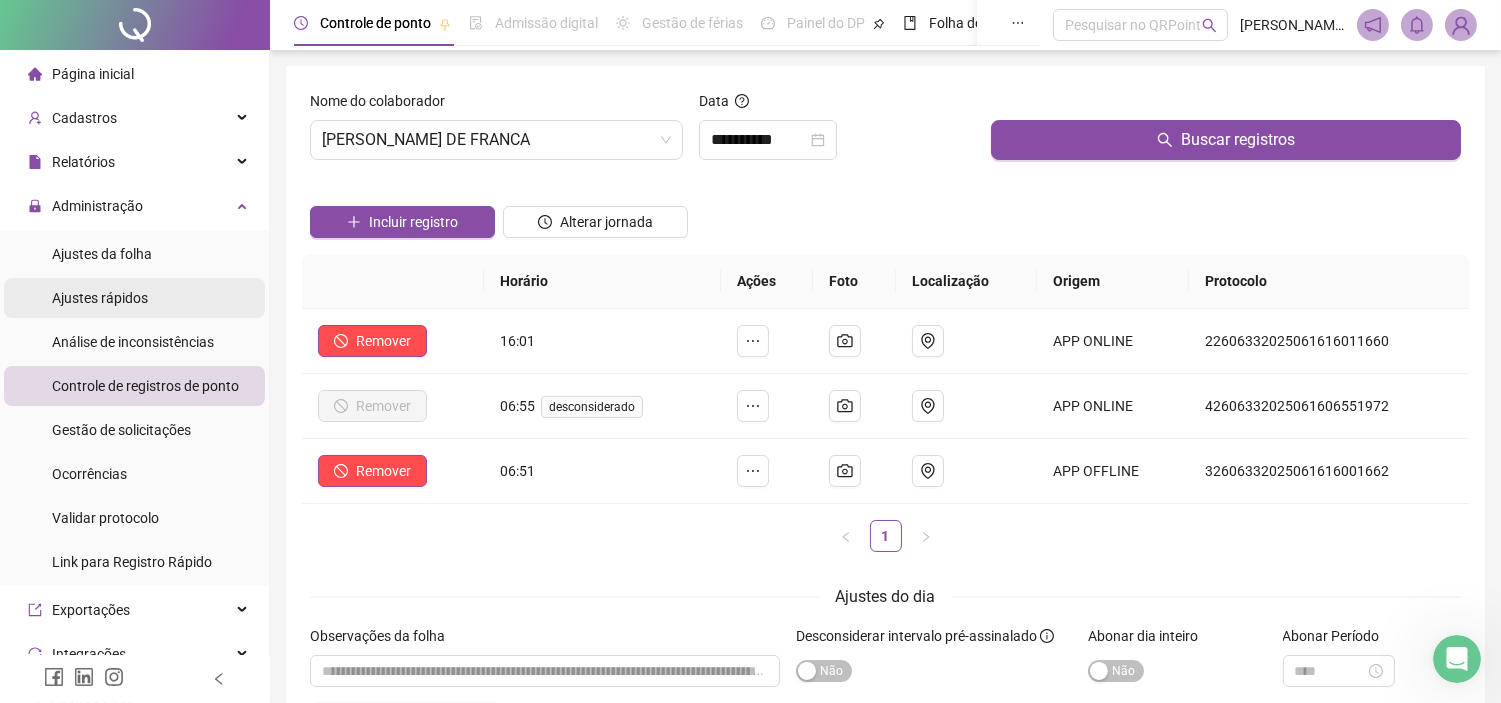 click on "Ajustes rápidos" at bounding box center [134, 298] 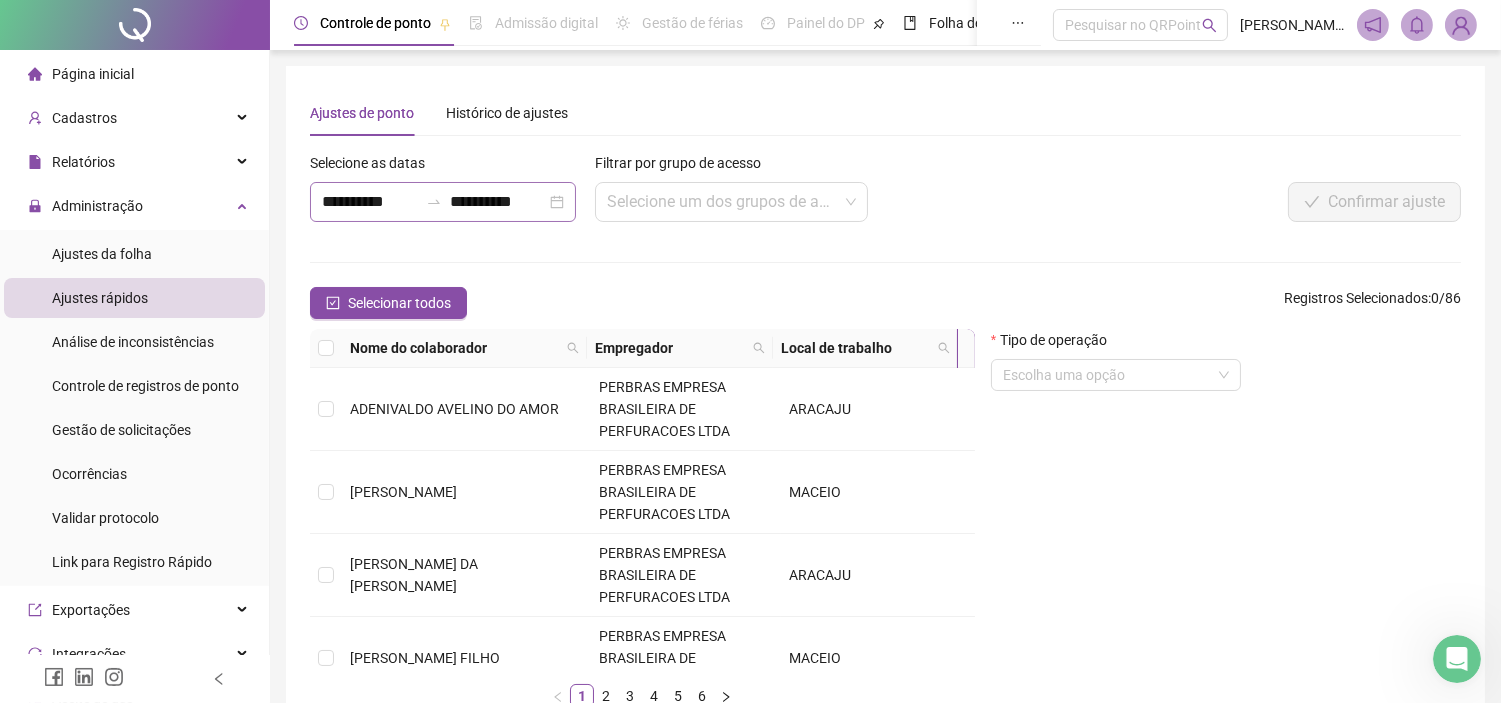 click on "**********" at bounding box center (443, 202) 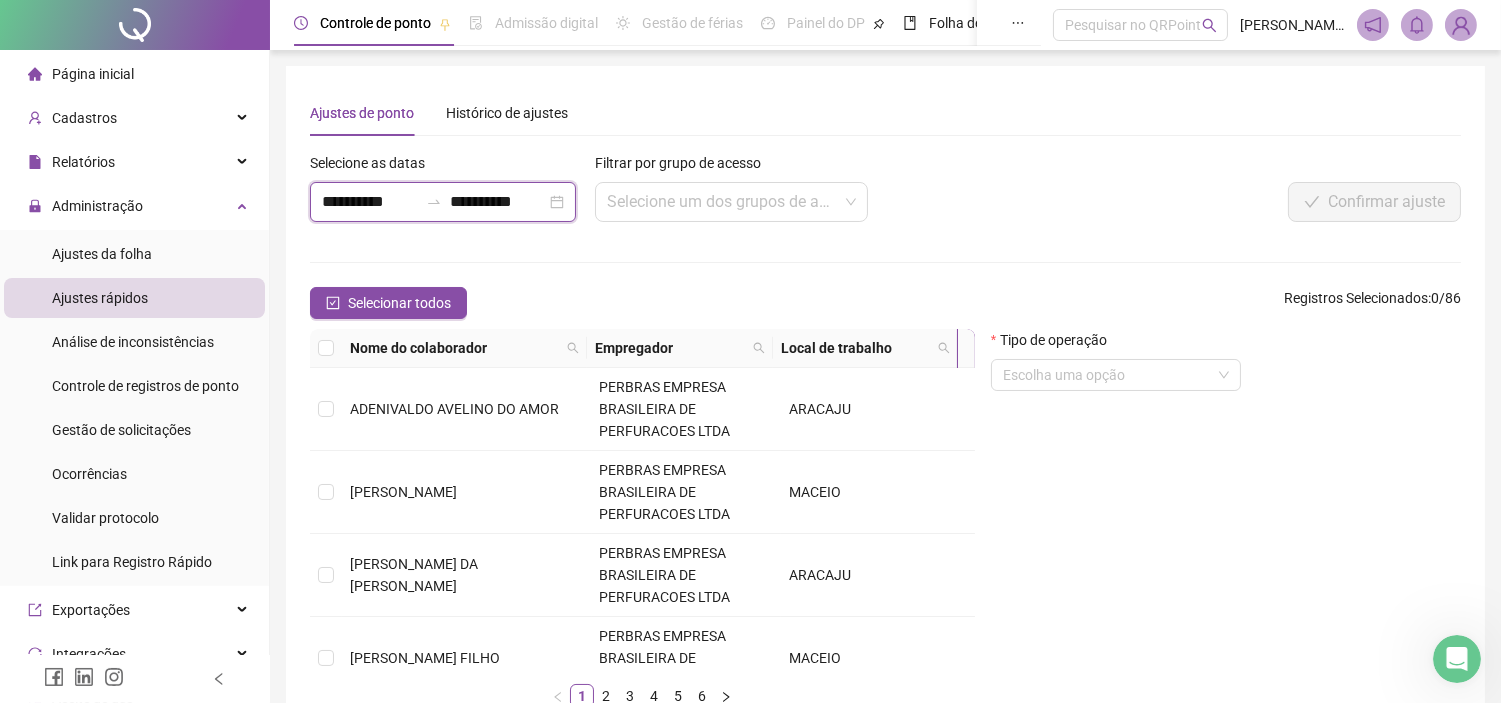 click on "**********" at bounding box center [443, 202] 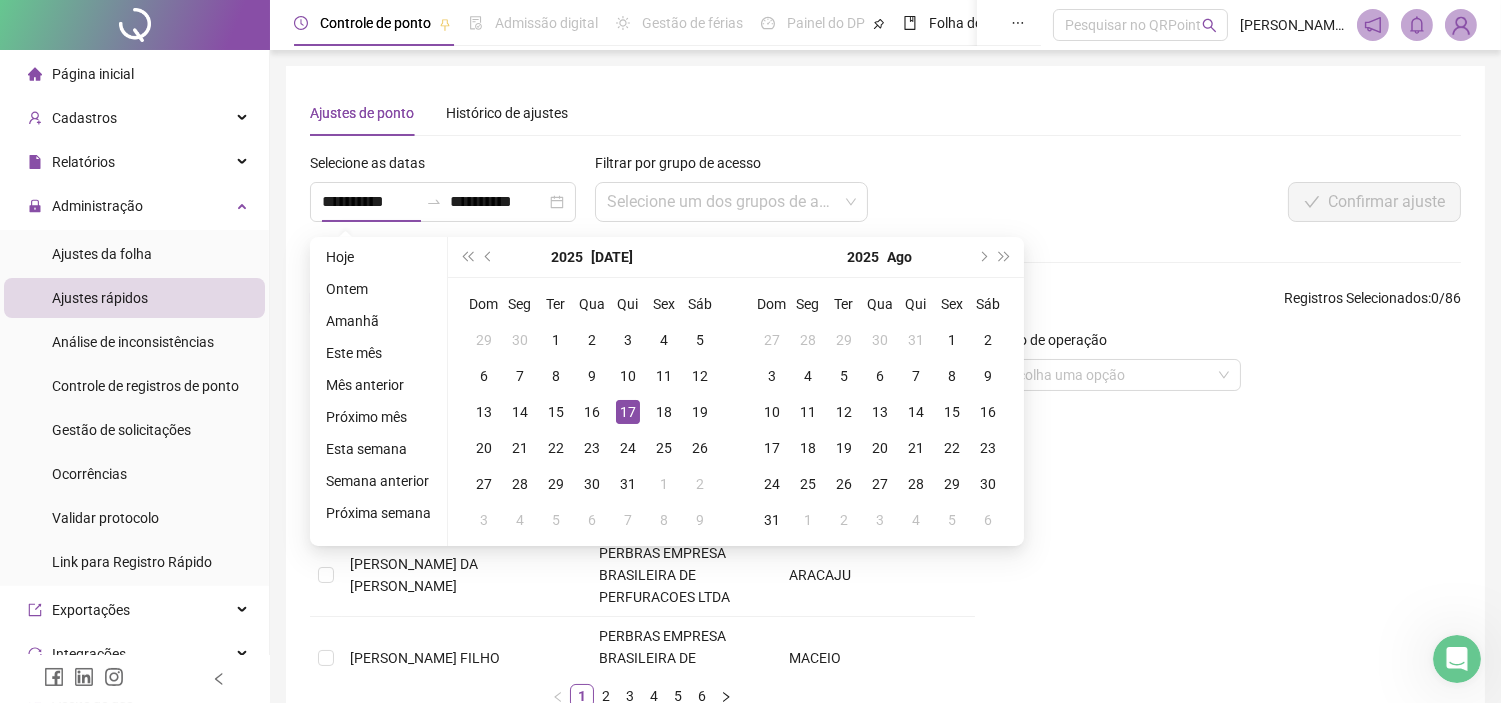 click at bounding box center (490, 257) 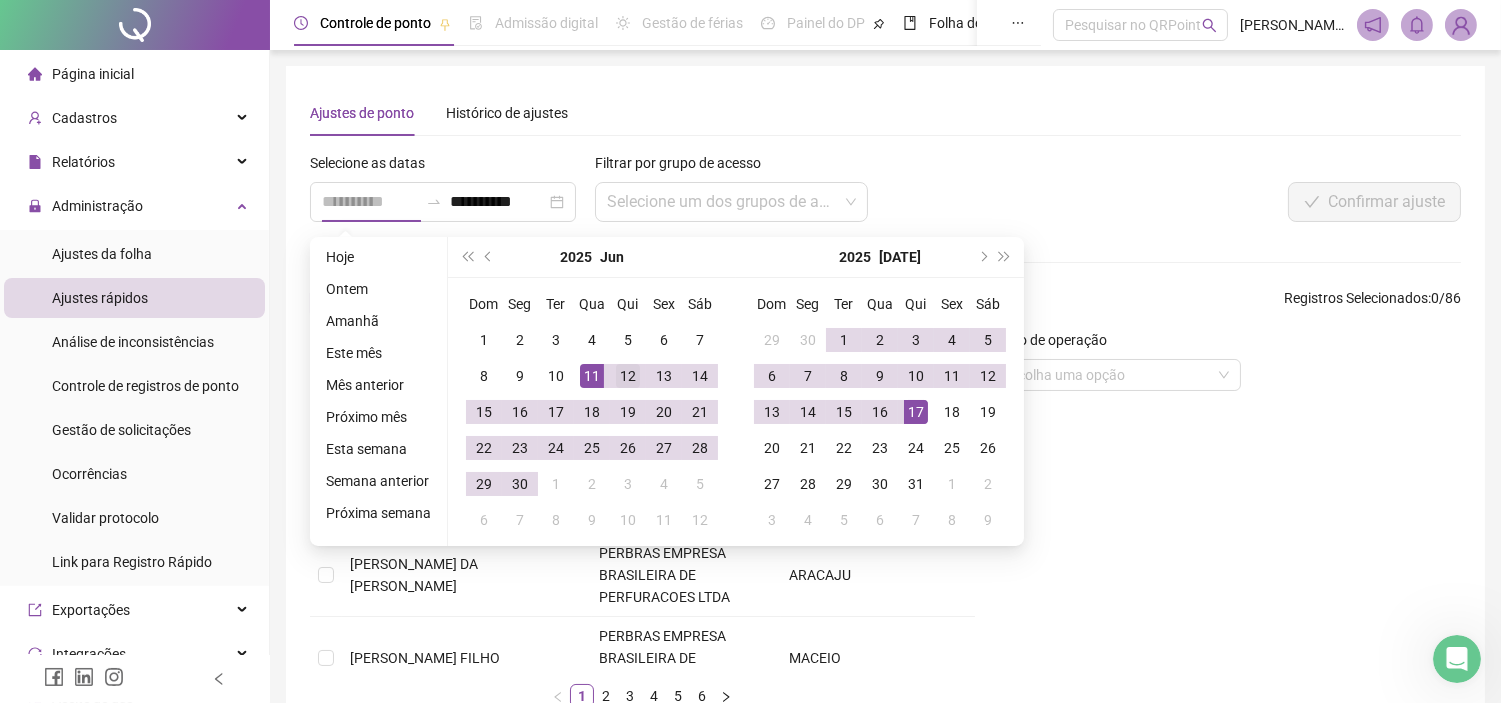 type on "**********" 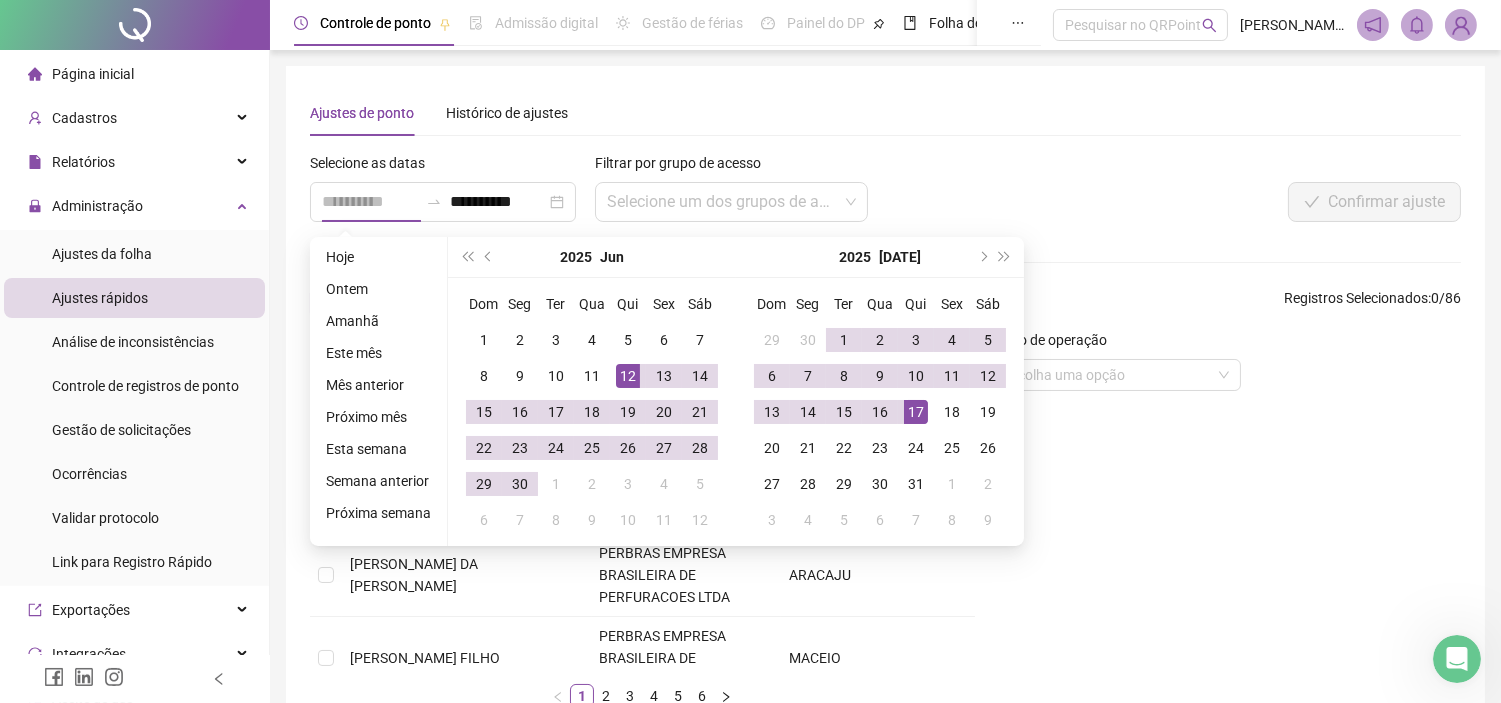 click on "12" at bounding box center [628, 376] 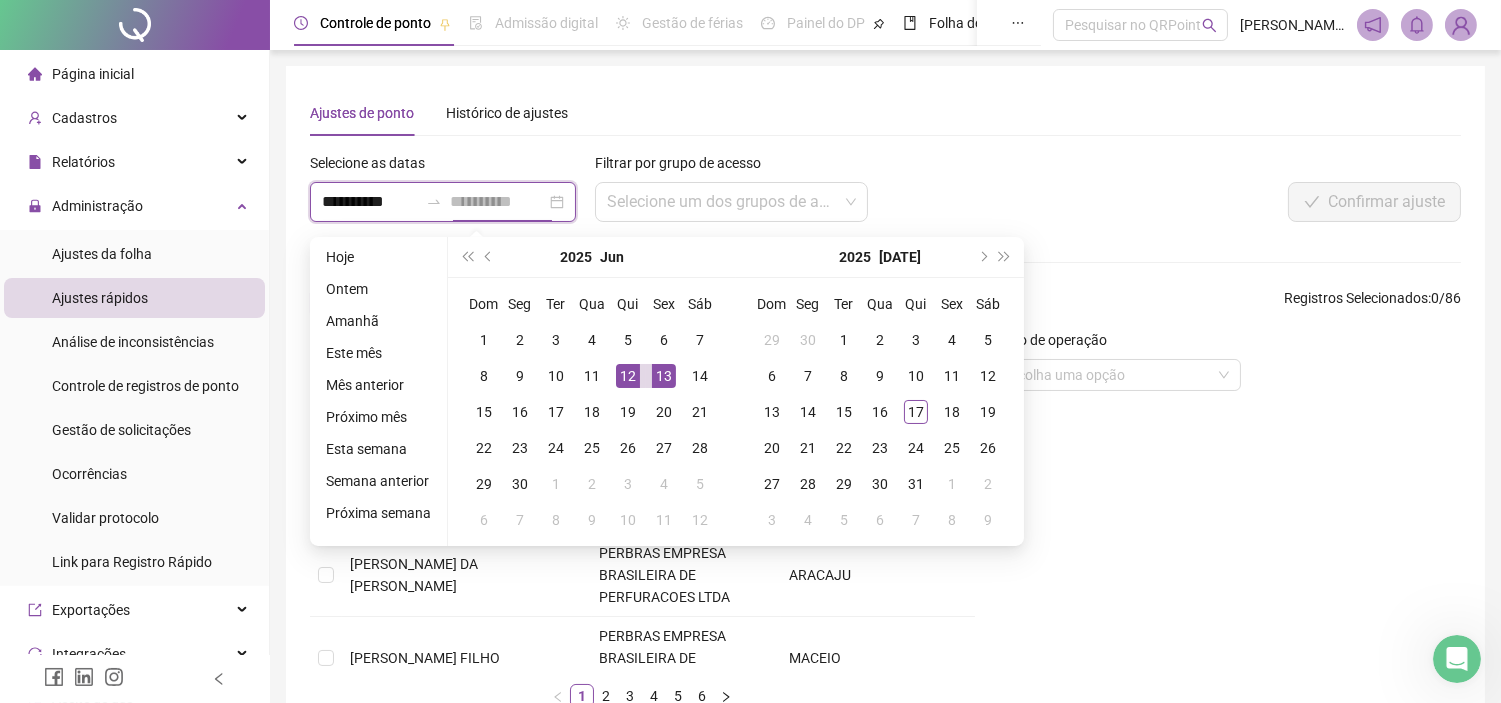 type on "**********" 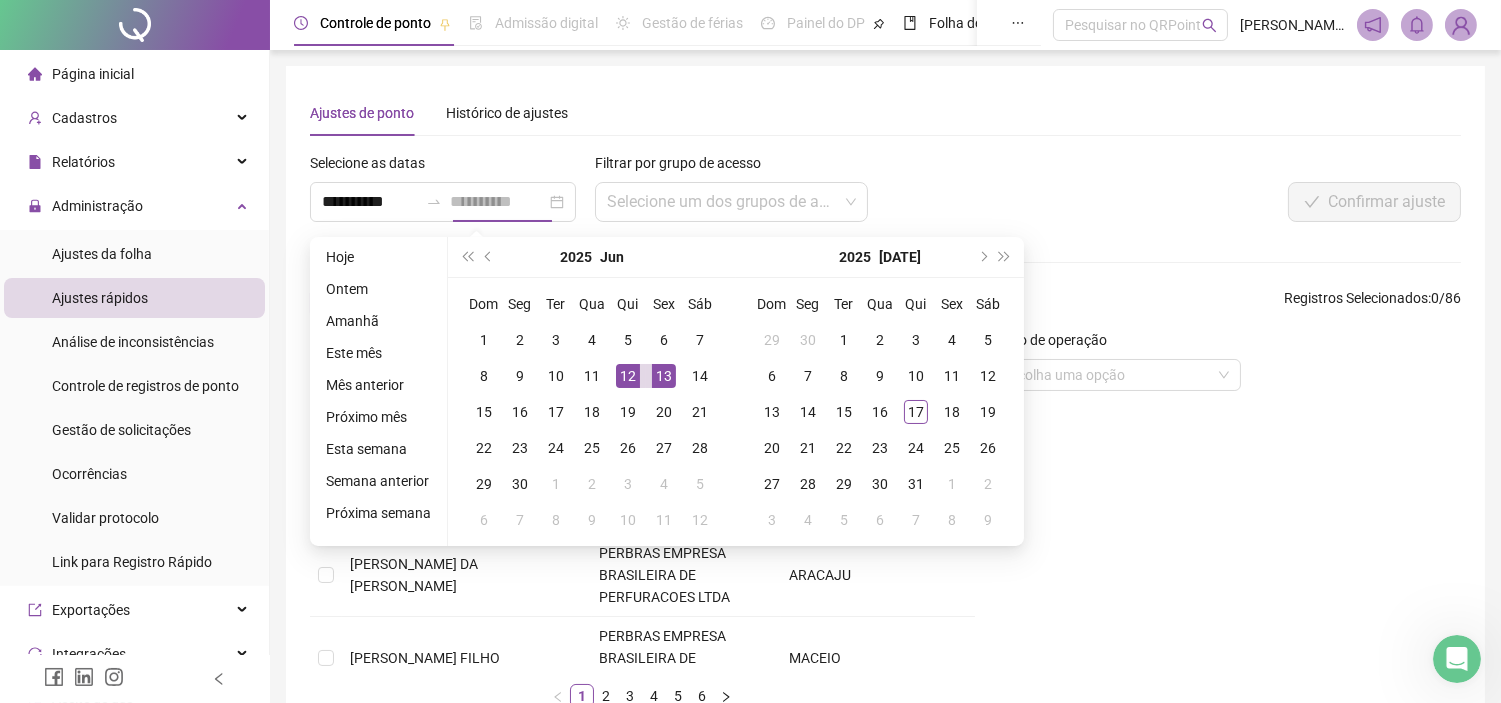 click on "13" at bounding box center (664, 376) 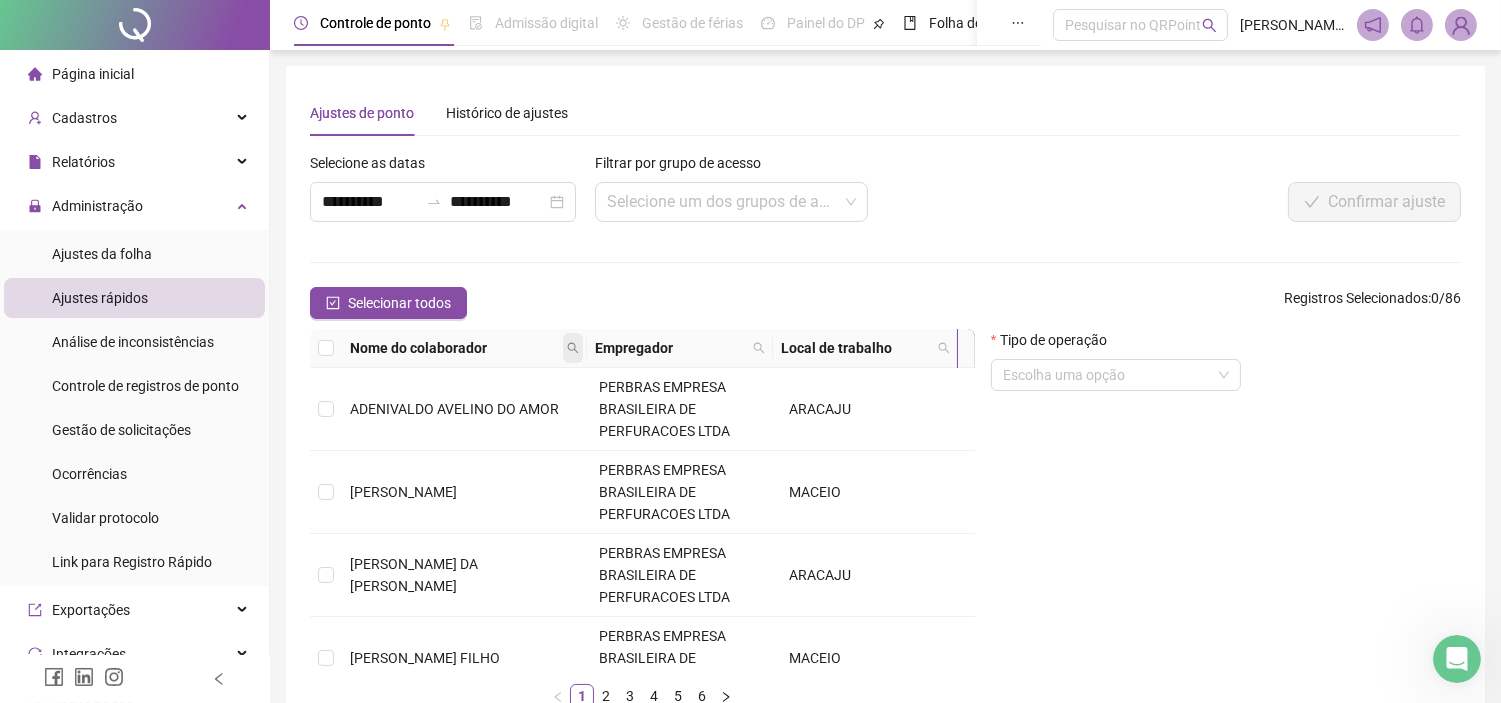 click 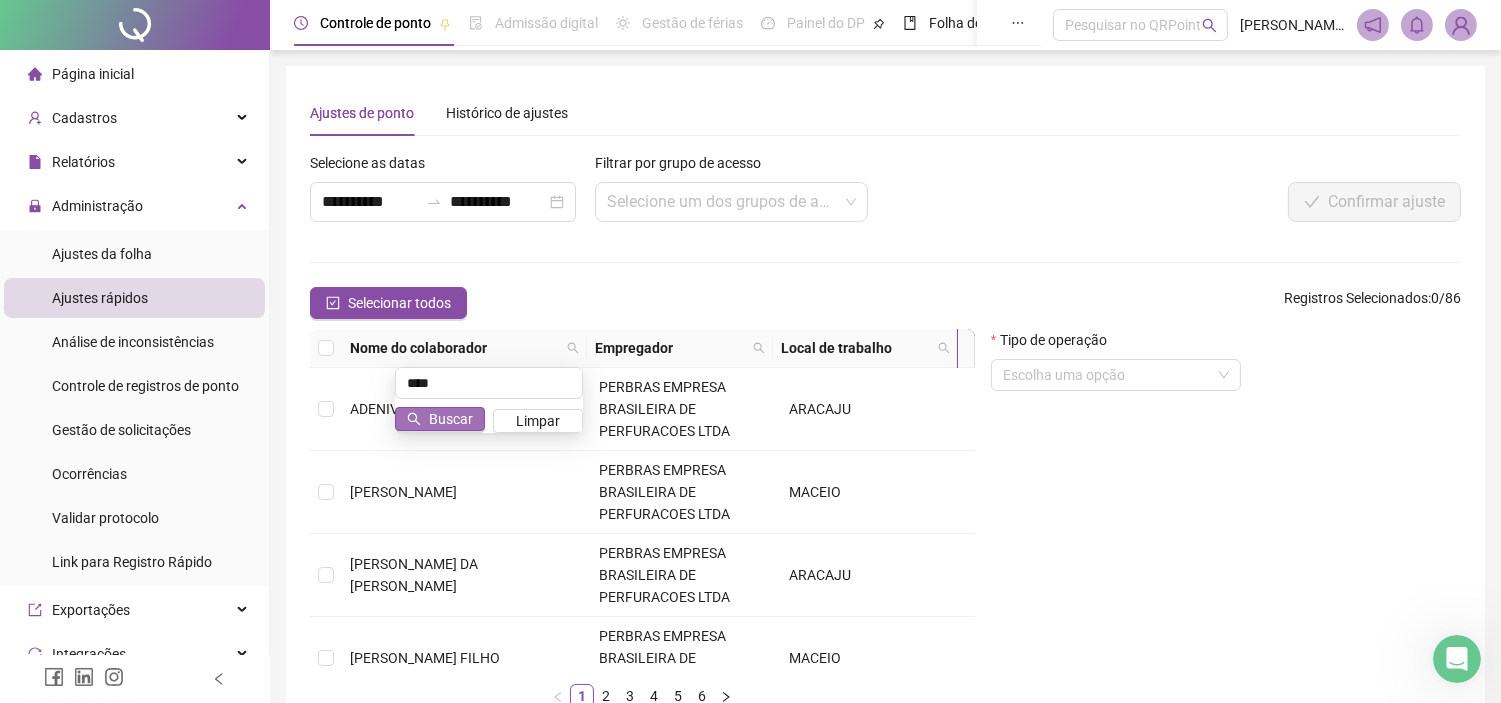 type on "****" 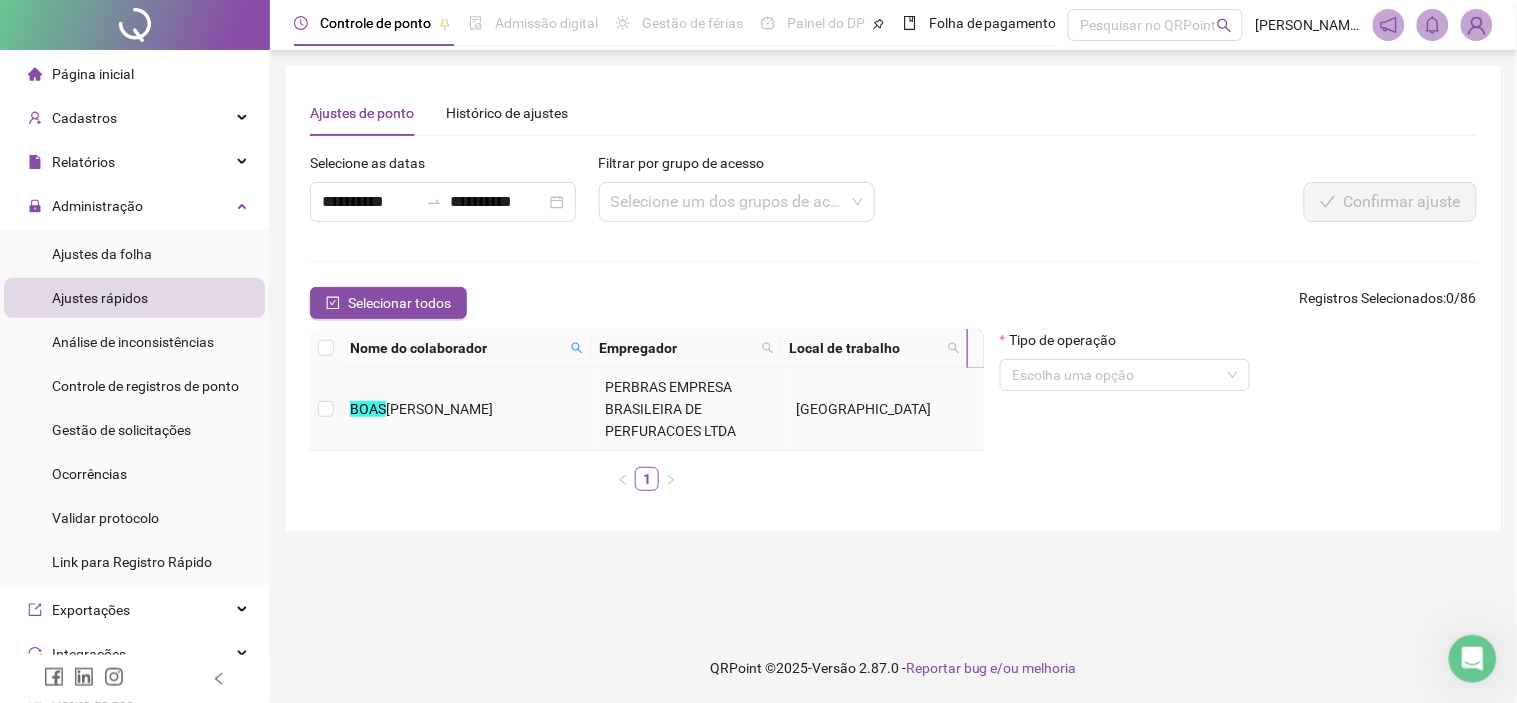 click at bounding box center [326, 409] 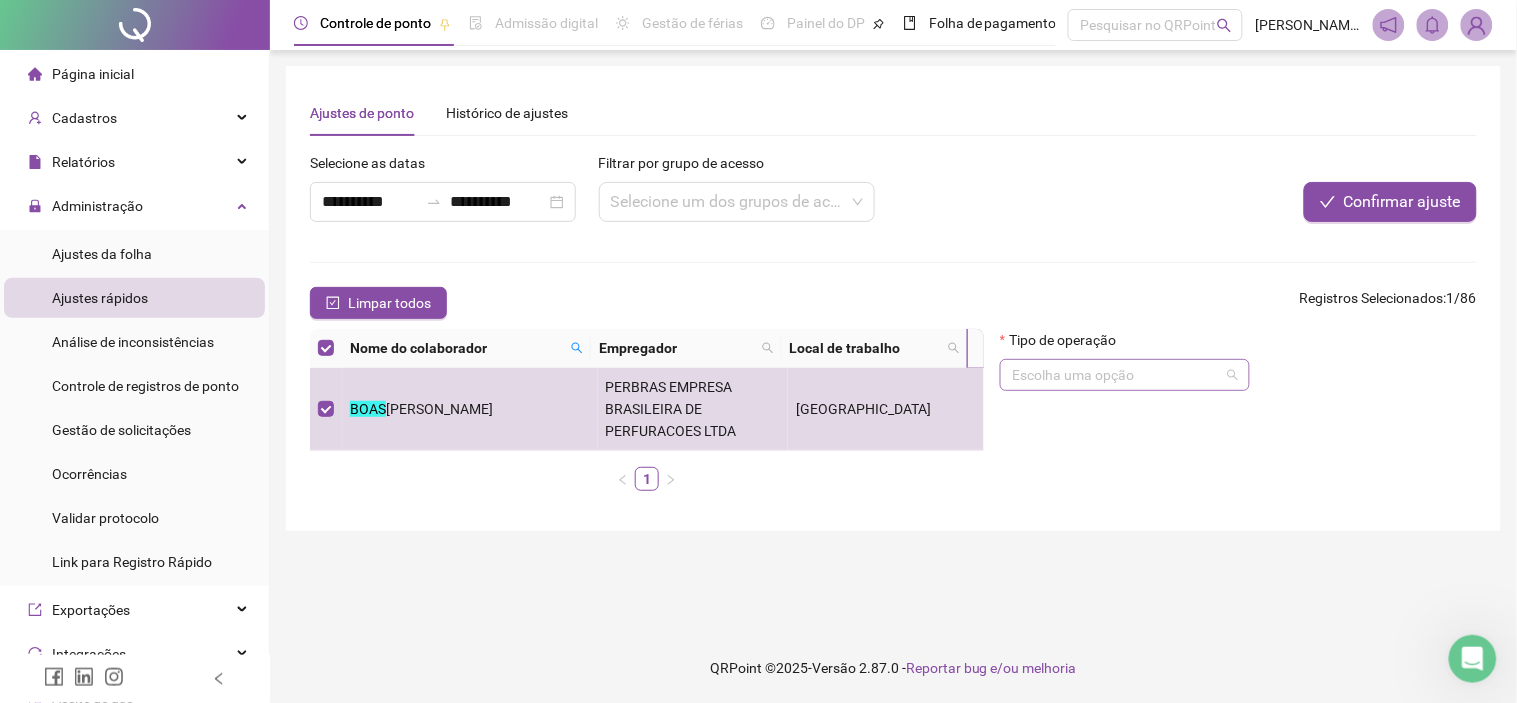 click on "Escolha uma opção" at bounding box center (1125, 375) 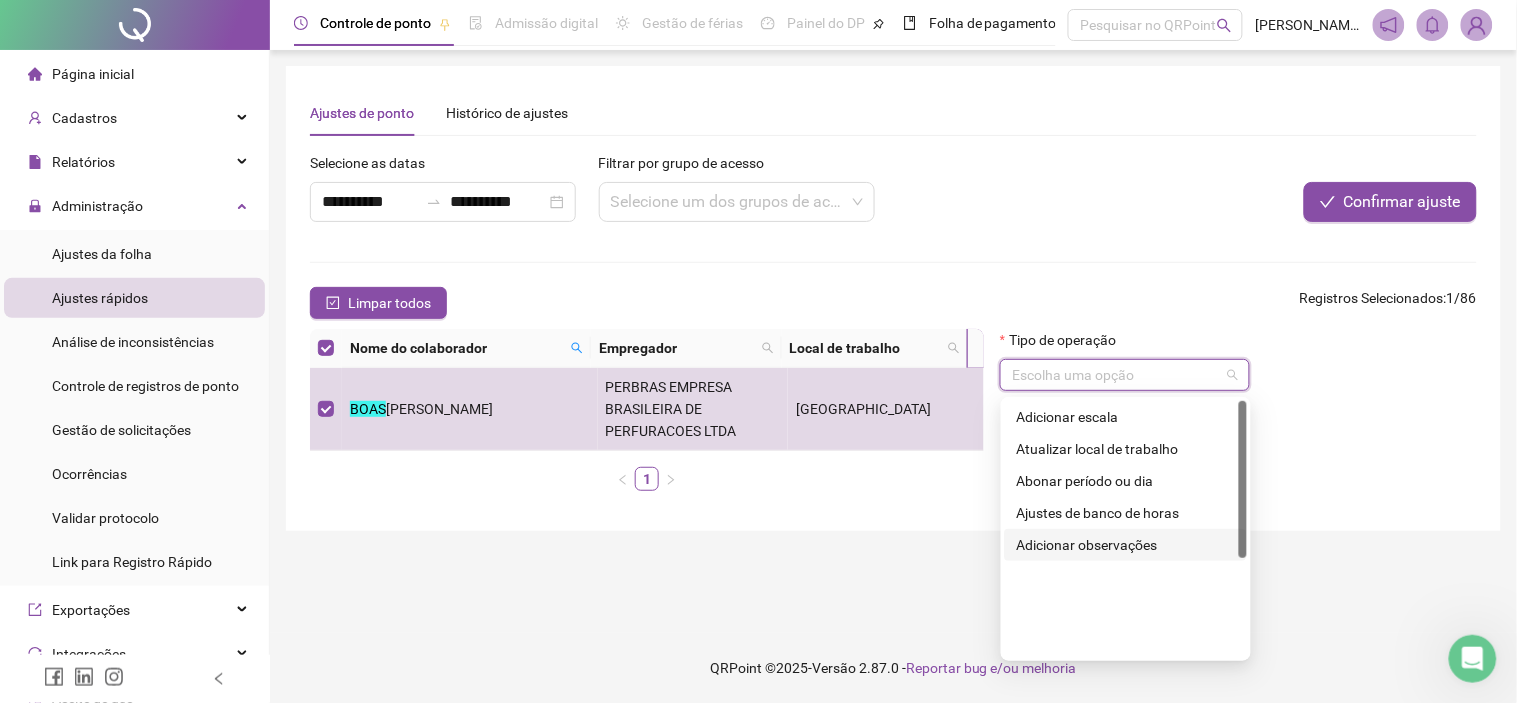 scroll, scrollTop: 0, scrollLeft: 0, axis: both 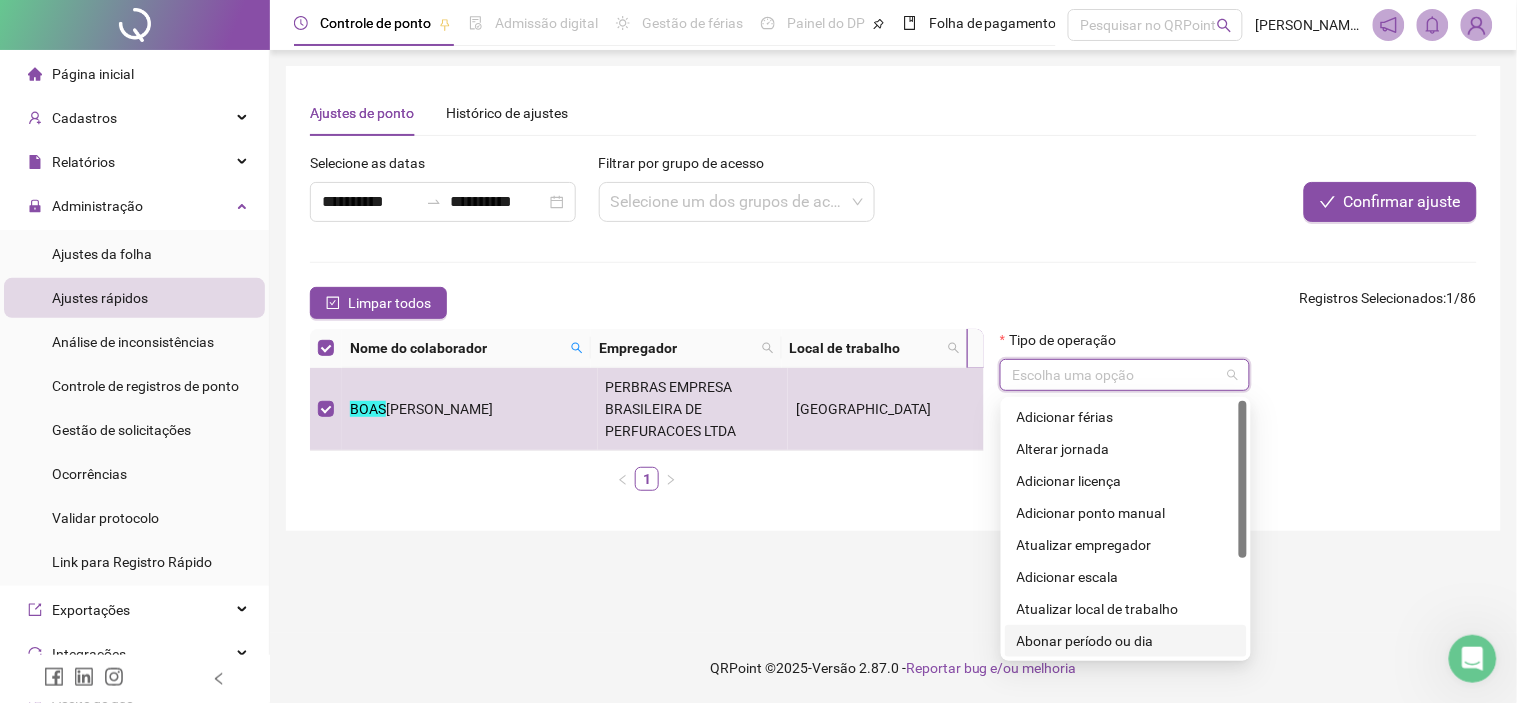 click on "Abonar período ou dia" at bounding box center (1126, 641) 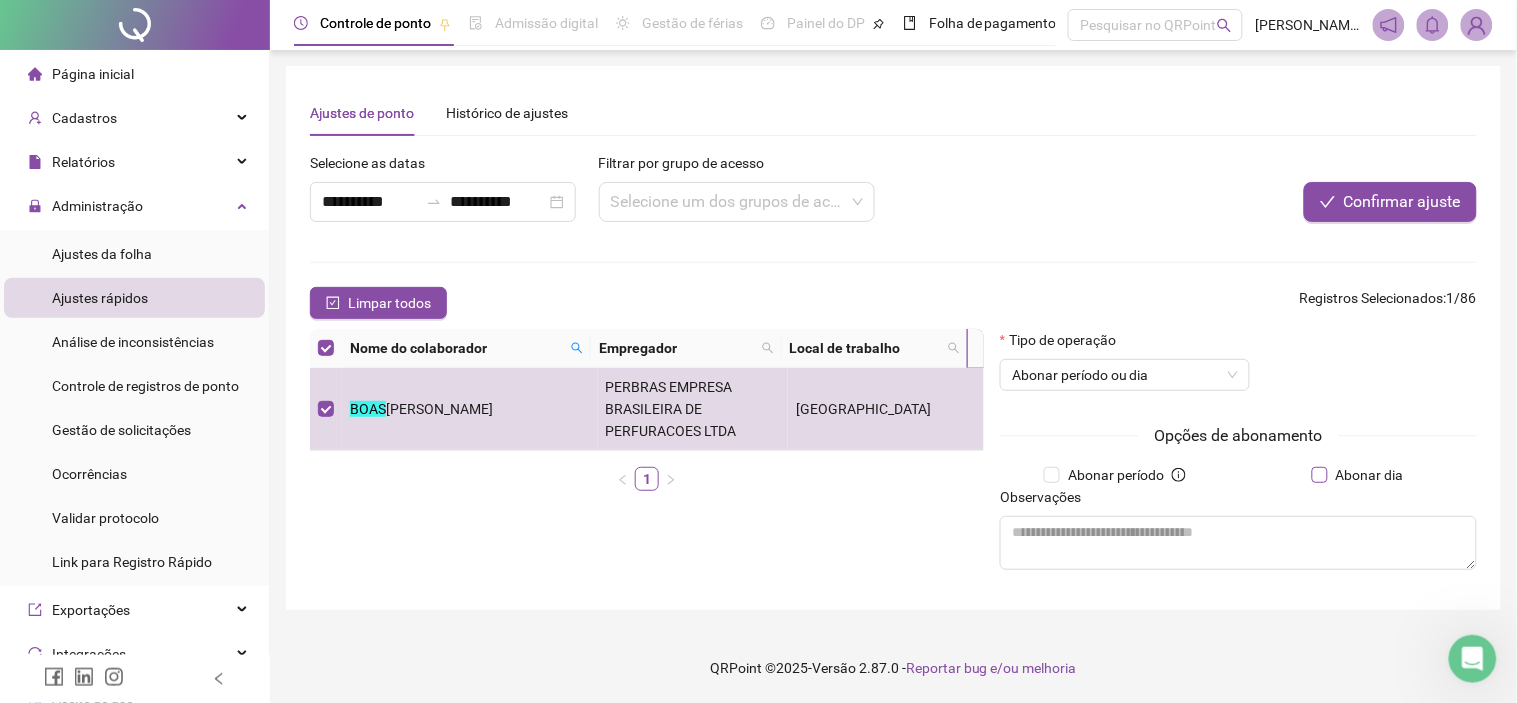 click on "Abonar dia" at bounding box center [1370, 475] 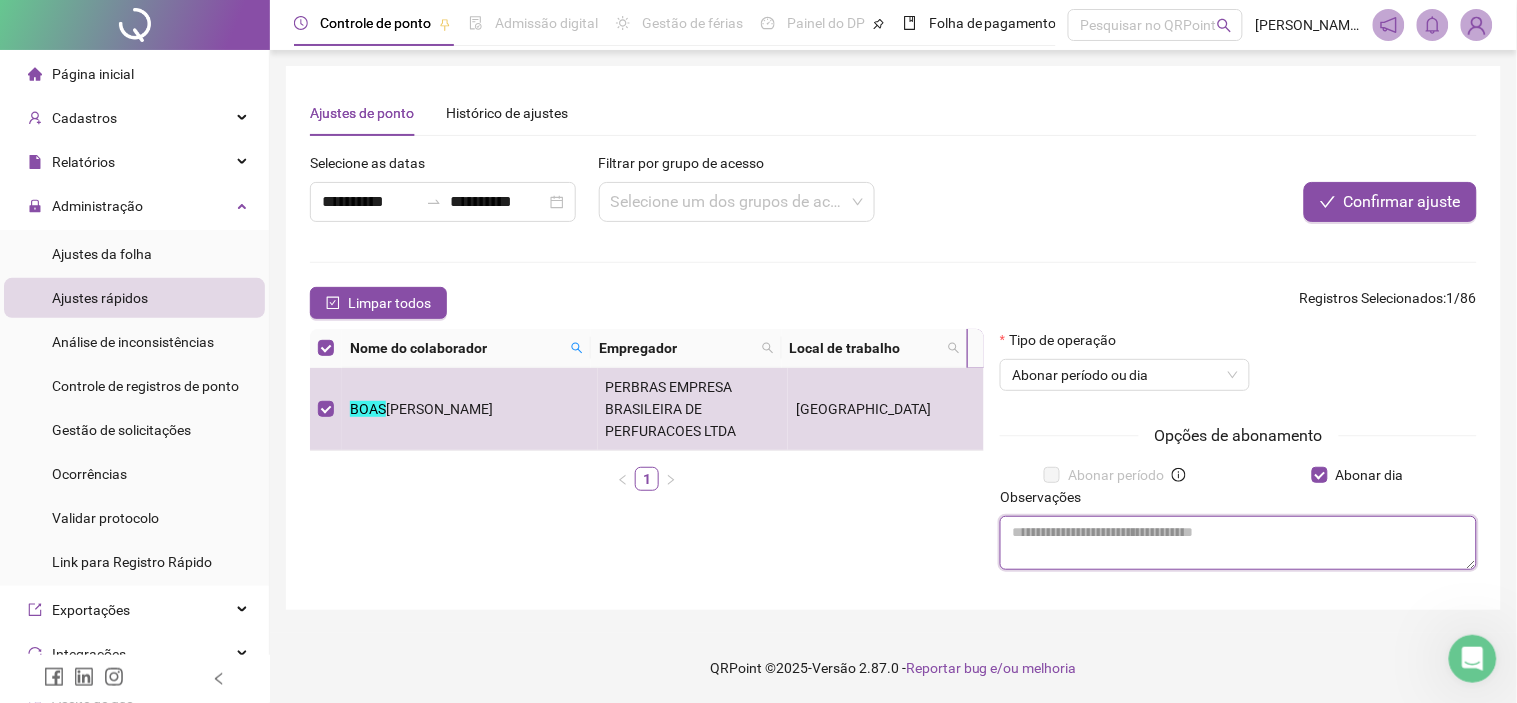 click at bounding box center (1238, 543) 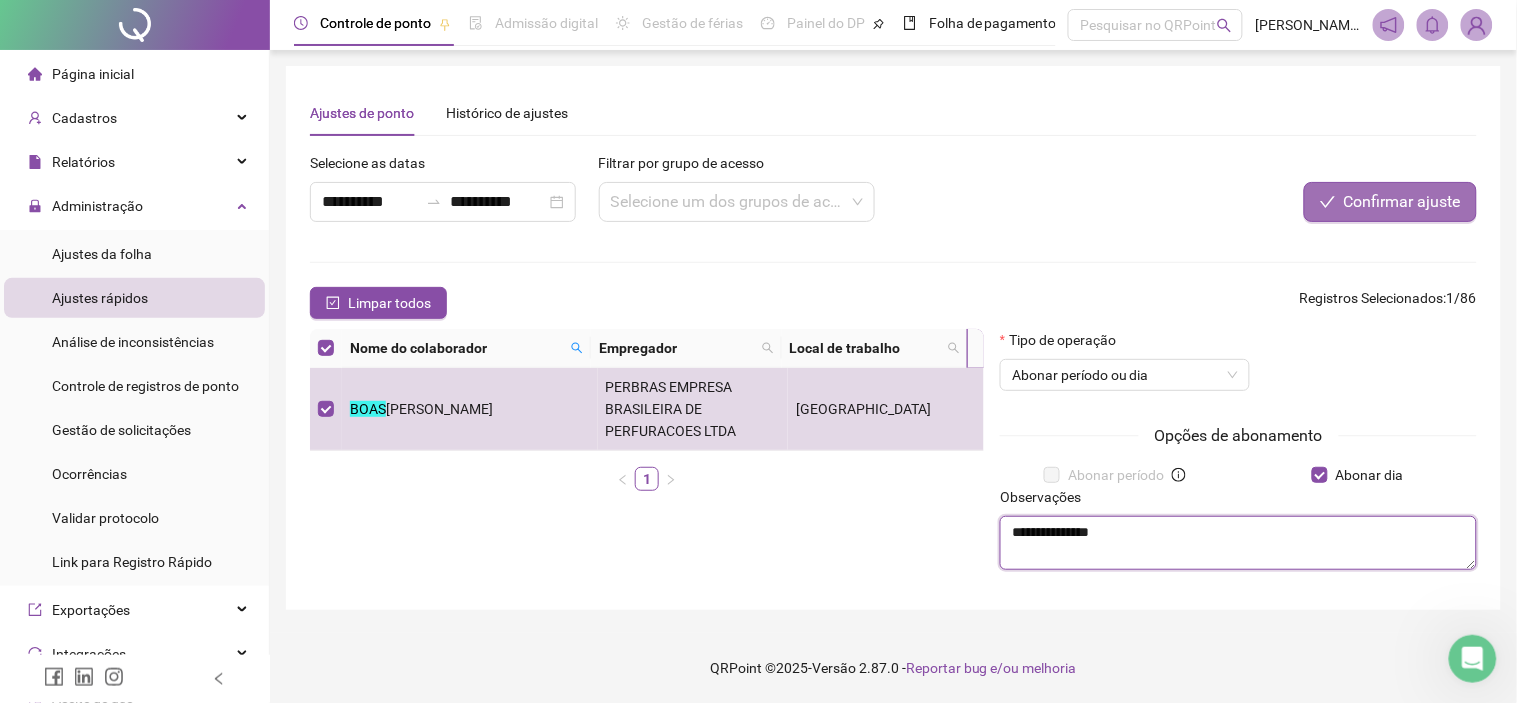 type on "**********" 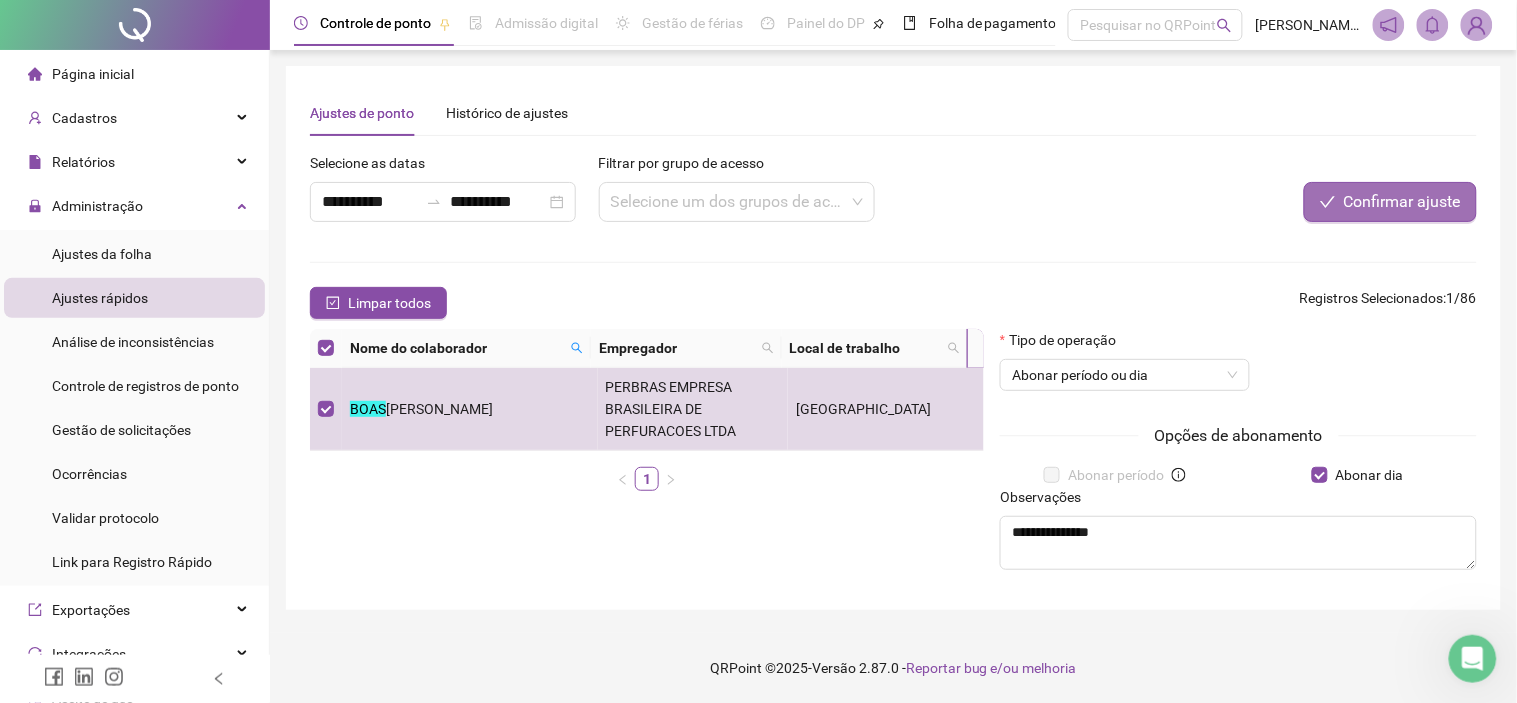 click on "Confirmar ajuste" at bounding box center (1402, 202) 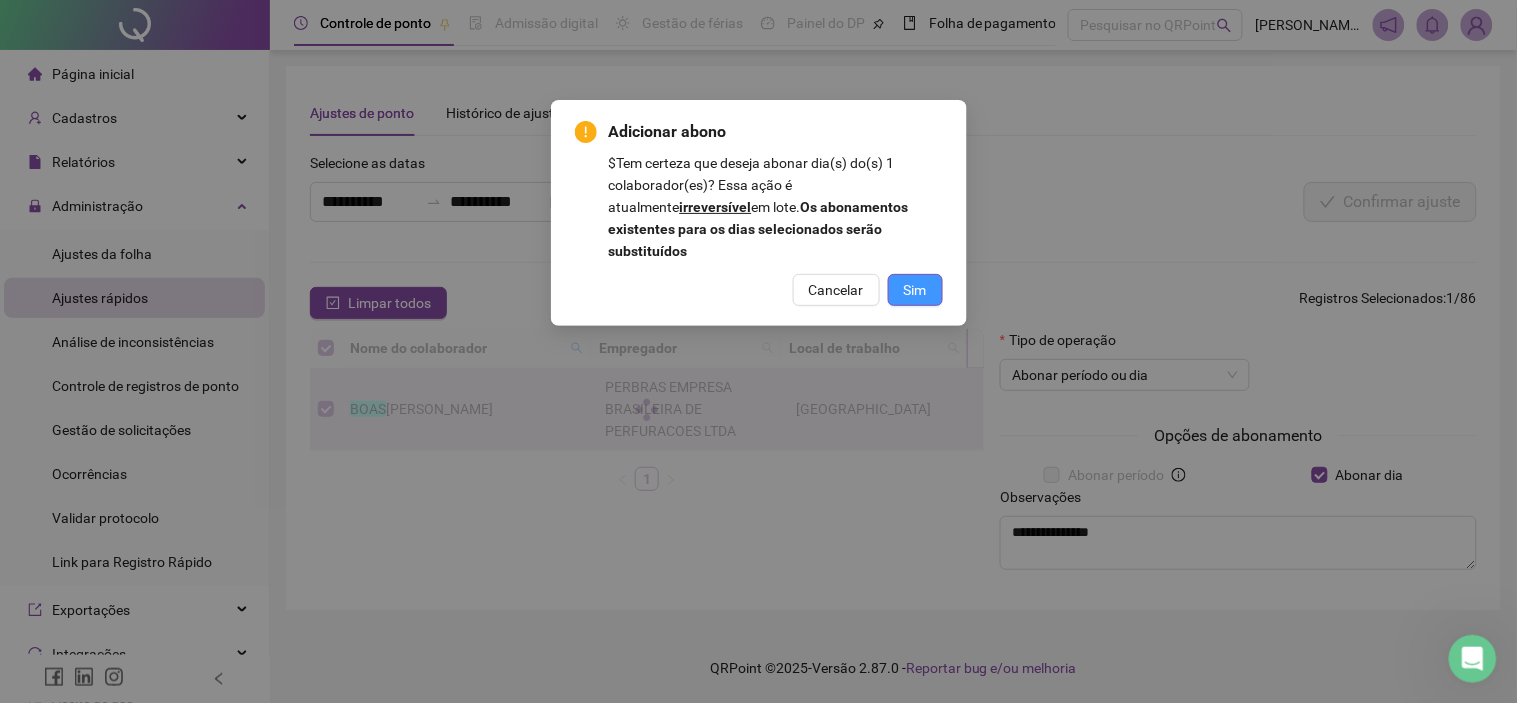click on "Sim" at bounding box center (915, 290) 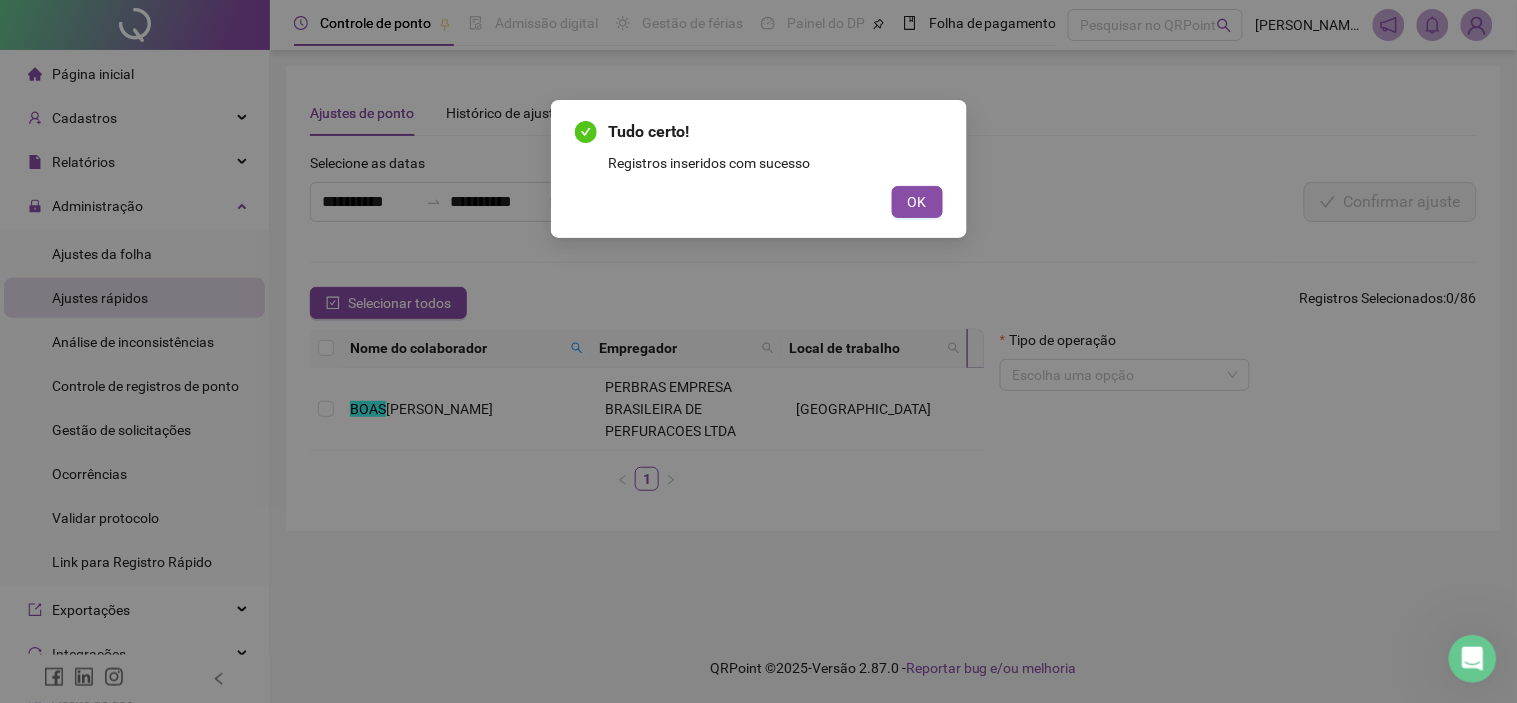 click on "Tudo certo! Registros inseridos com sucesso OK" at bounding box center (759, 169) 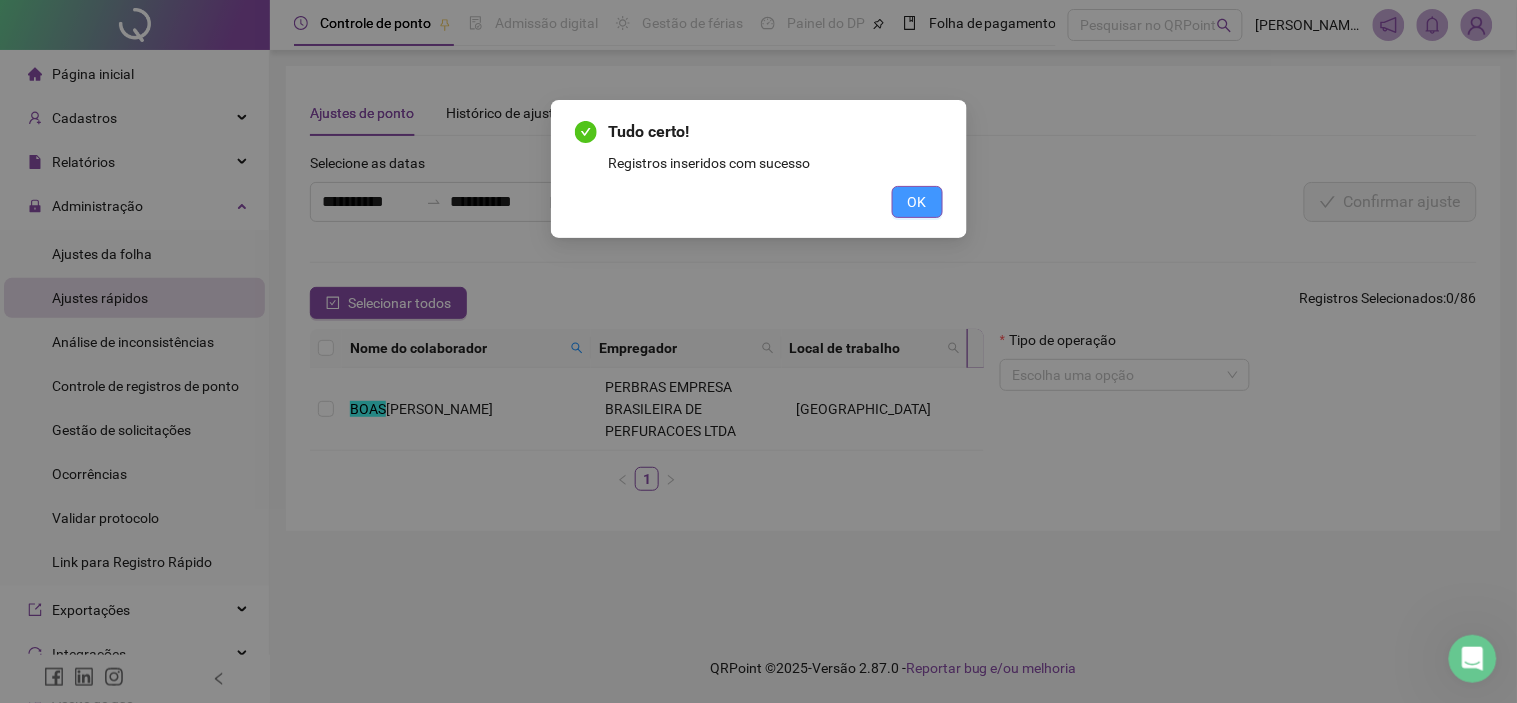 click on "OK" at bounding box center (917, 202) 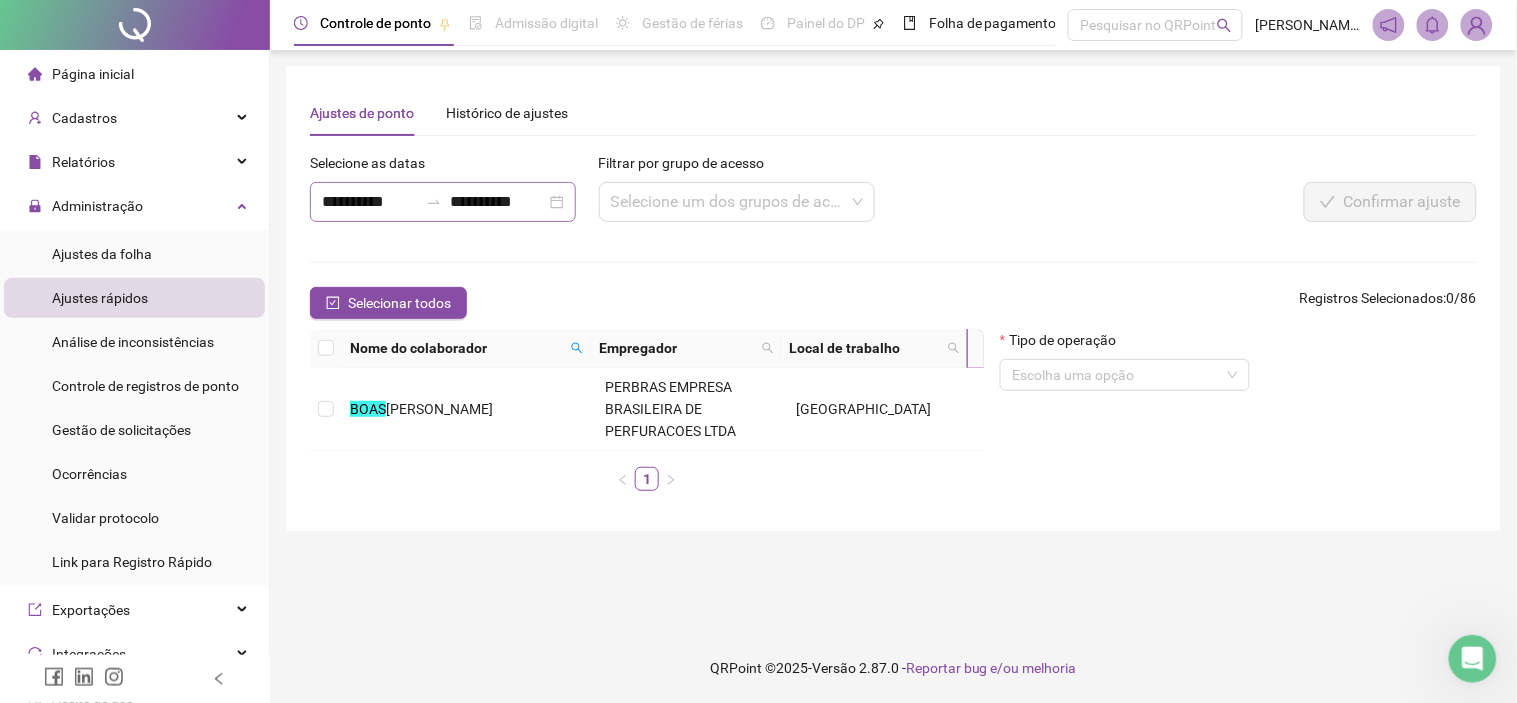 click on "**********" at bounding box center [443, 202] 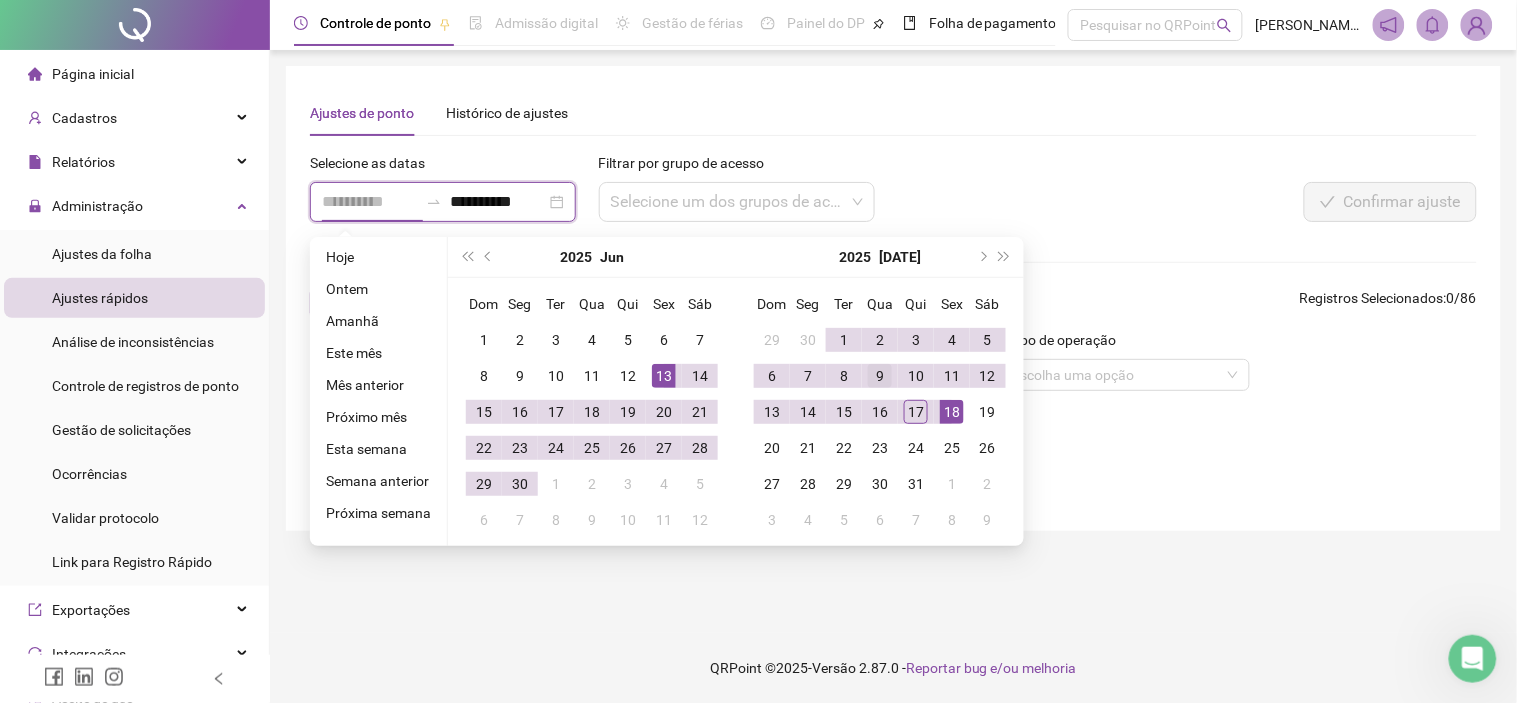 type on "**********" 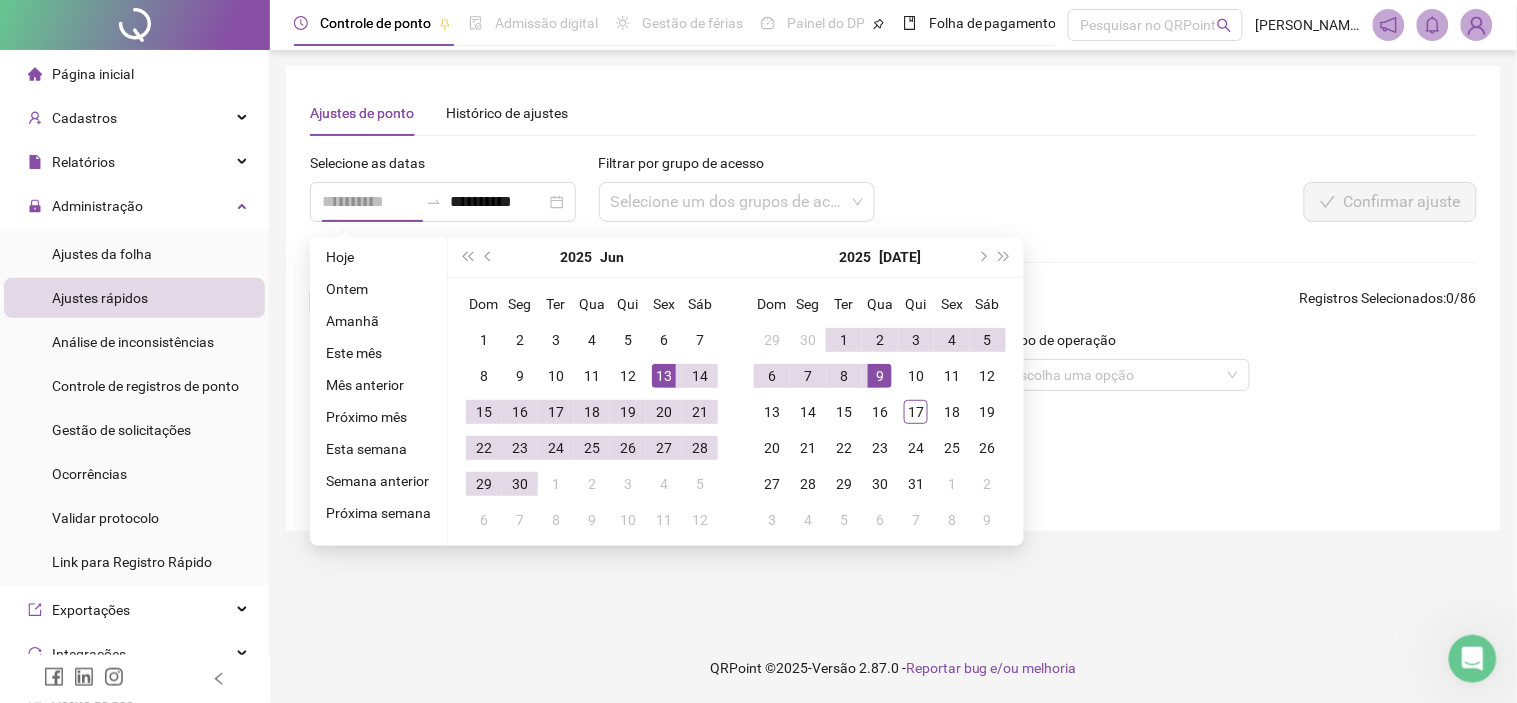 click on "9" at bounding box center [880, 376] 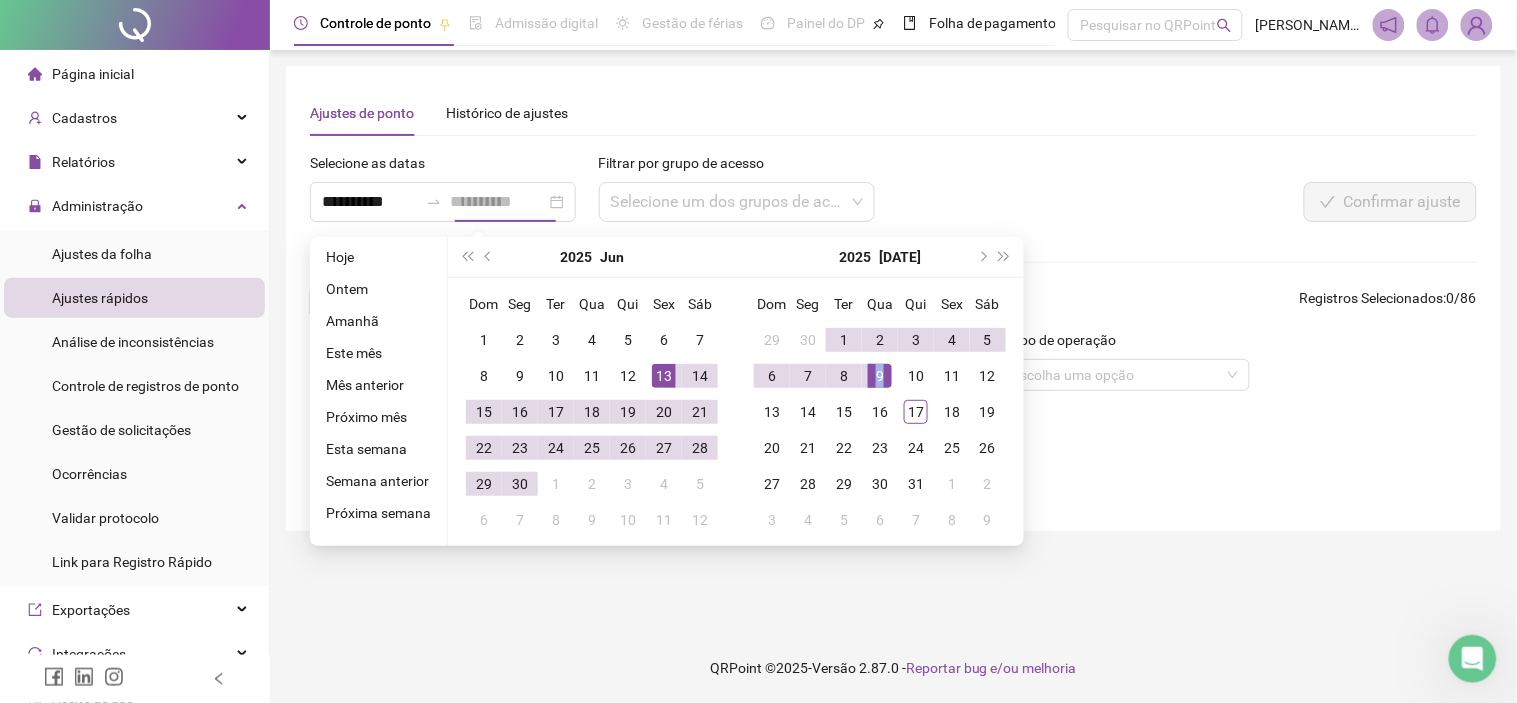 click on "9" at bounding box center (880, 376) 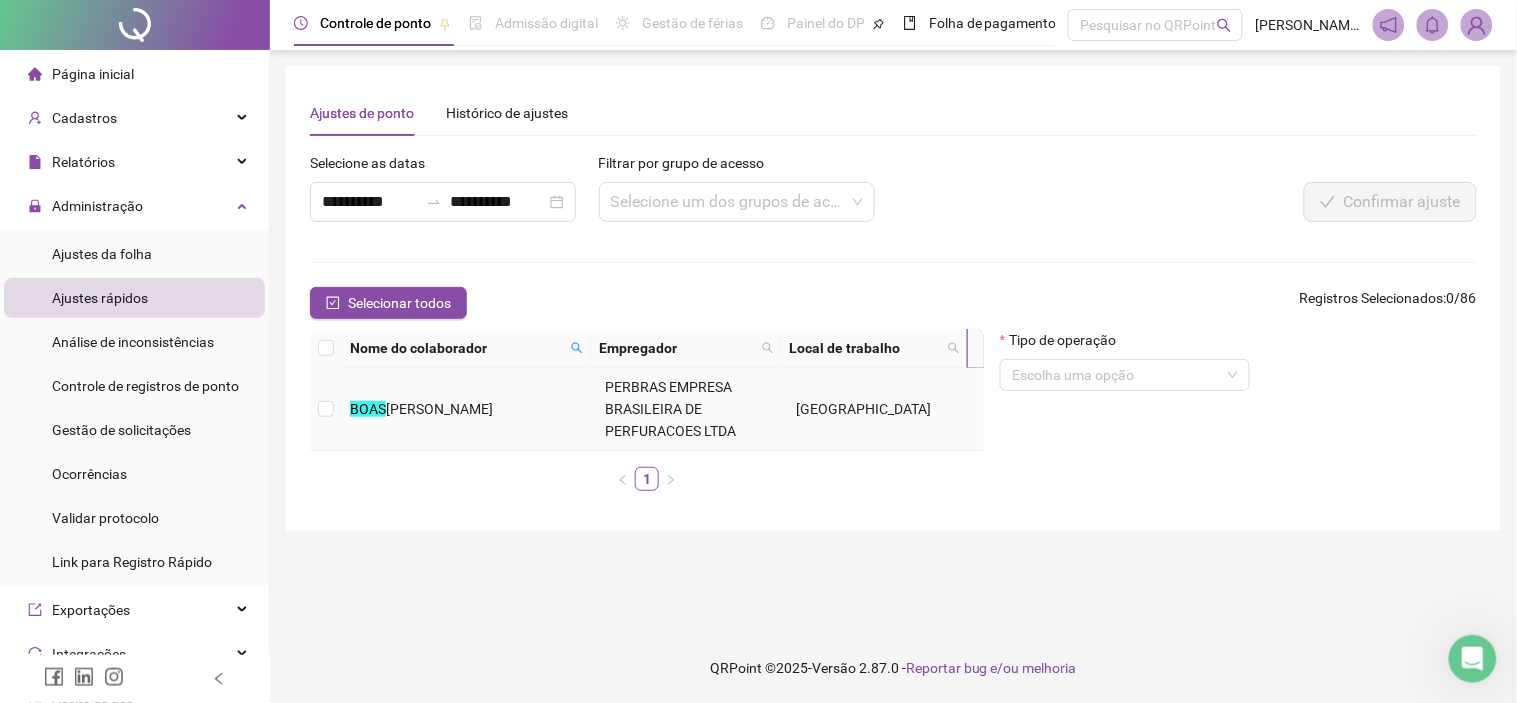 click at bounding box center (326, 409) 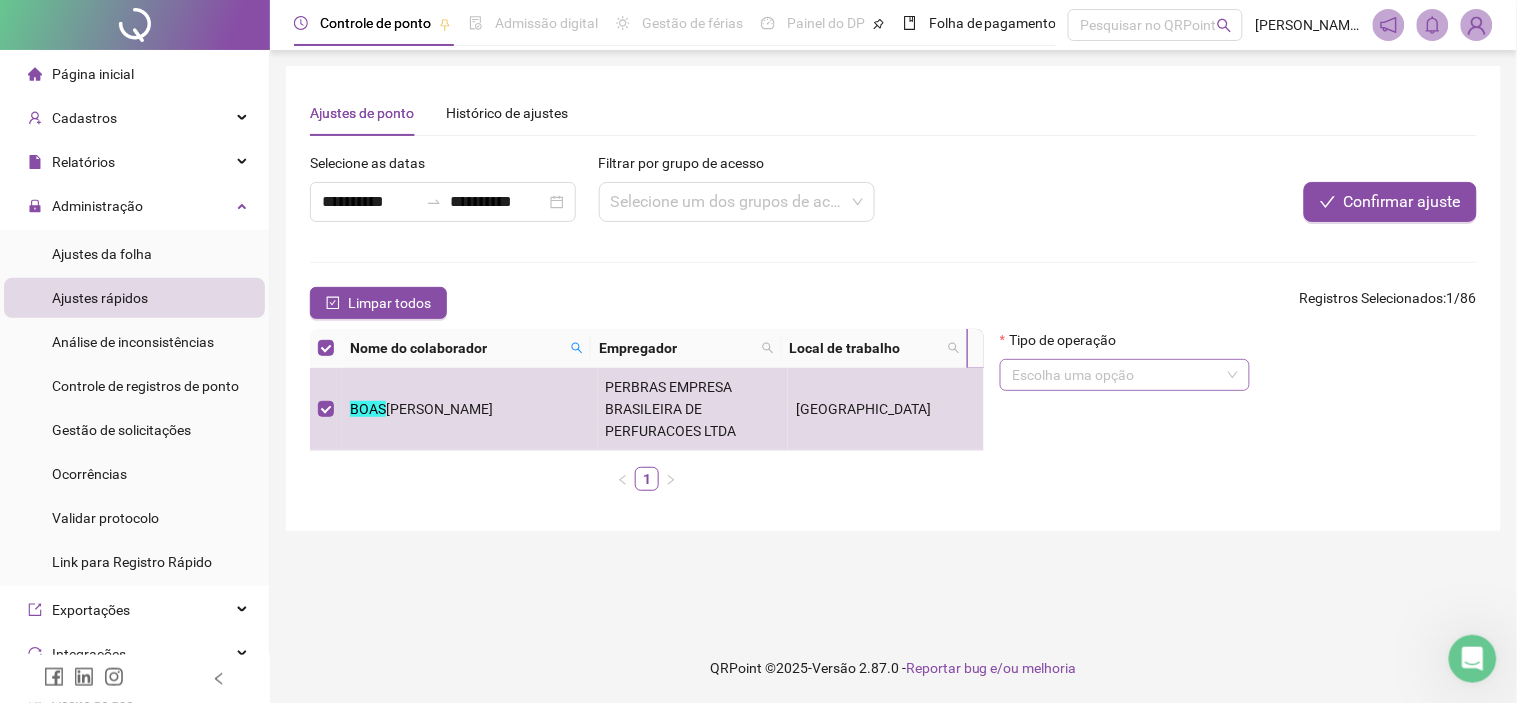 click at bounding box center (1119, 375) 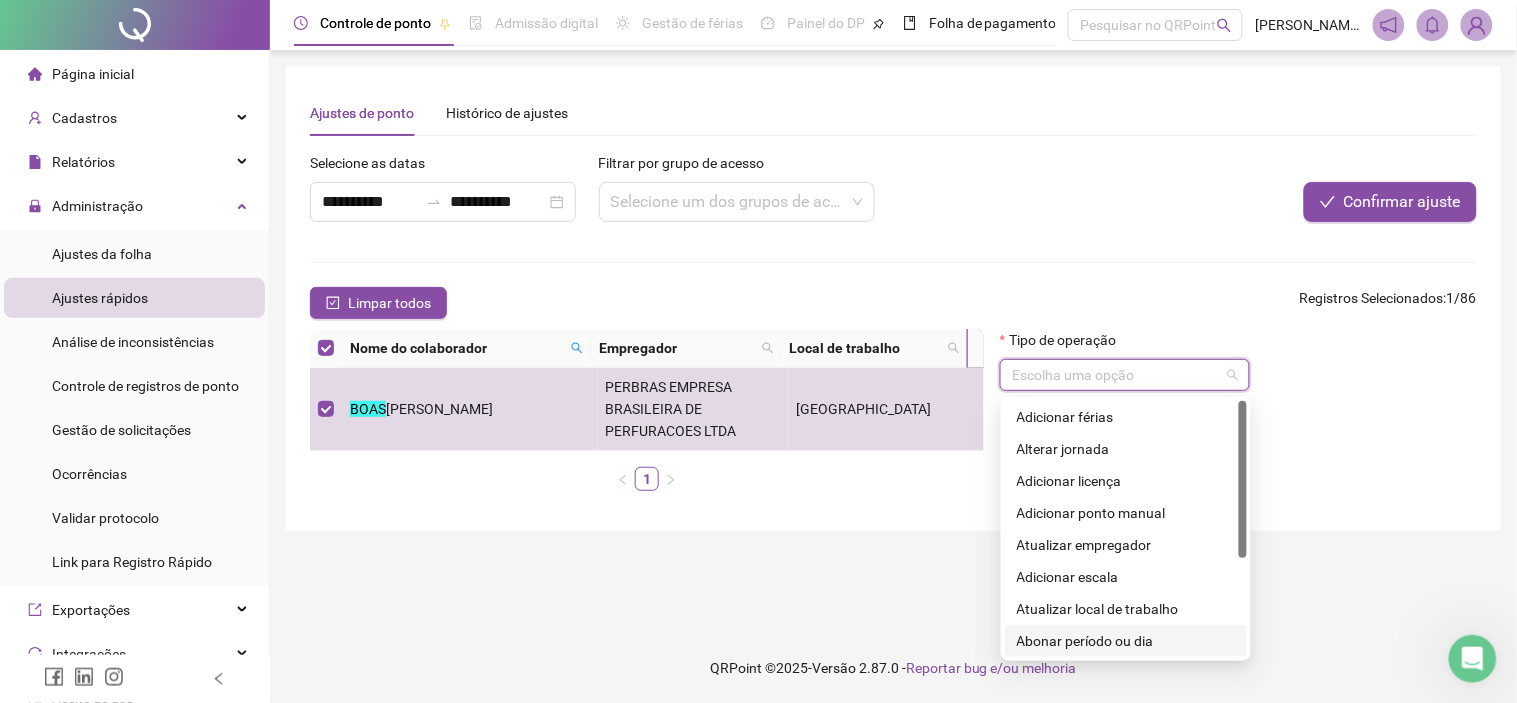 click on "Abonar período ou dia" at bounding box center (1126, 641) 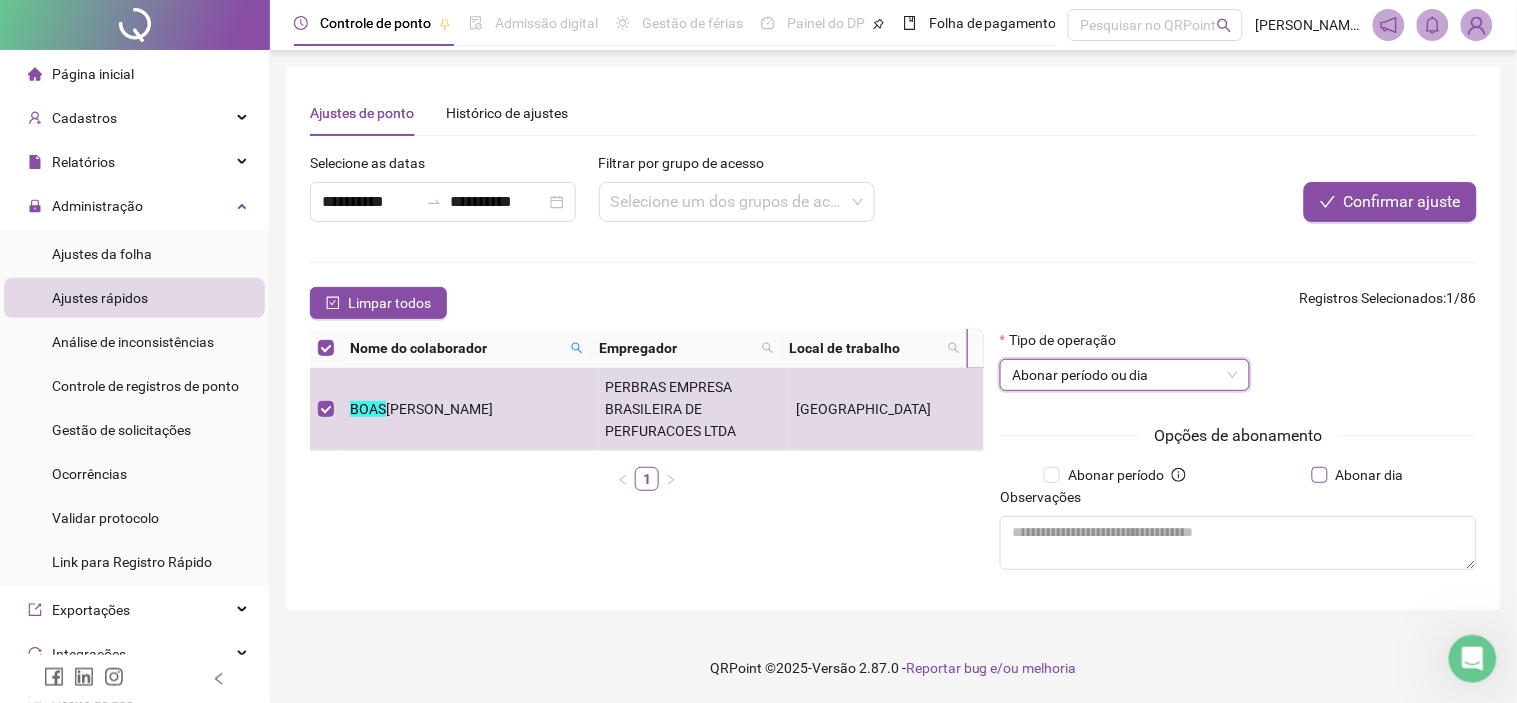 click on "Abonar dia" at bounding box center (1370, 475) 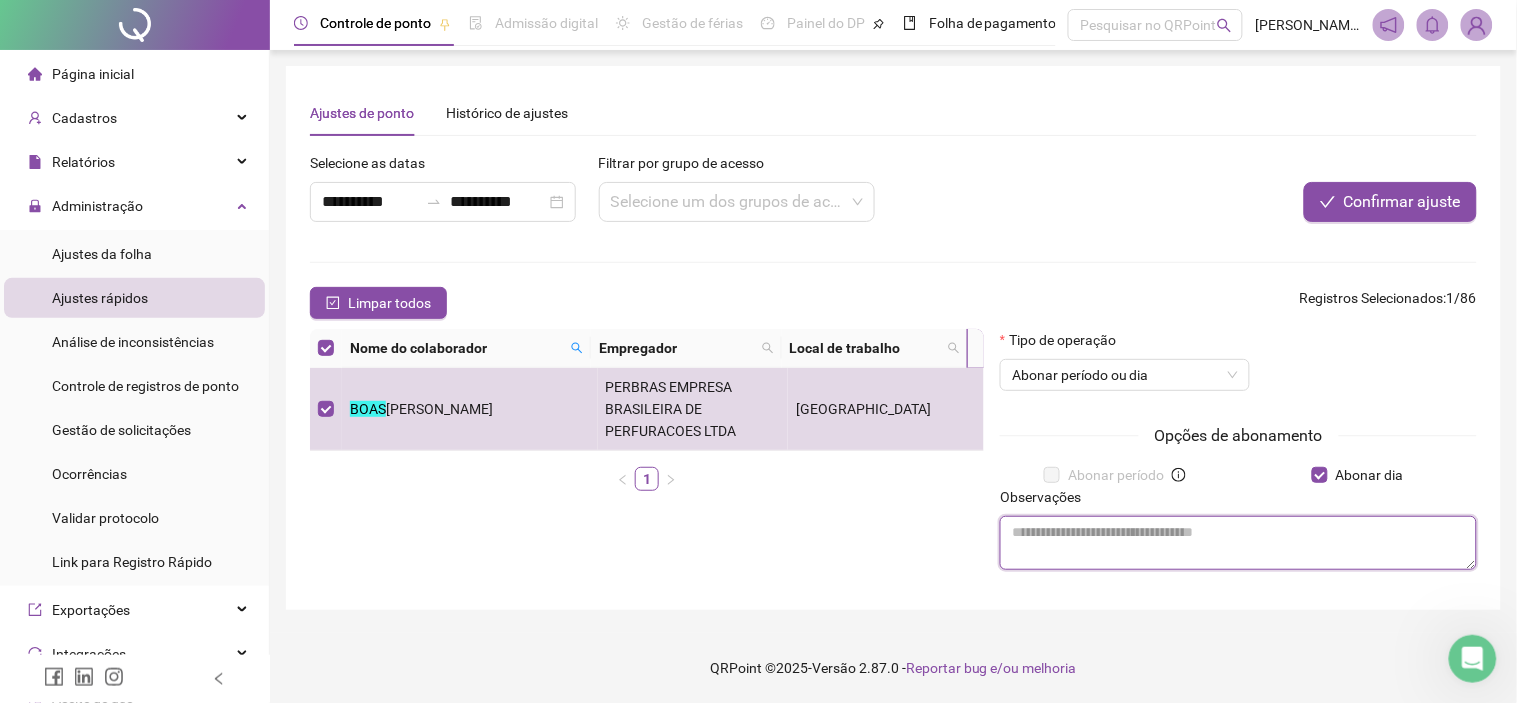 click at bounding box center [1238, 543] 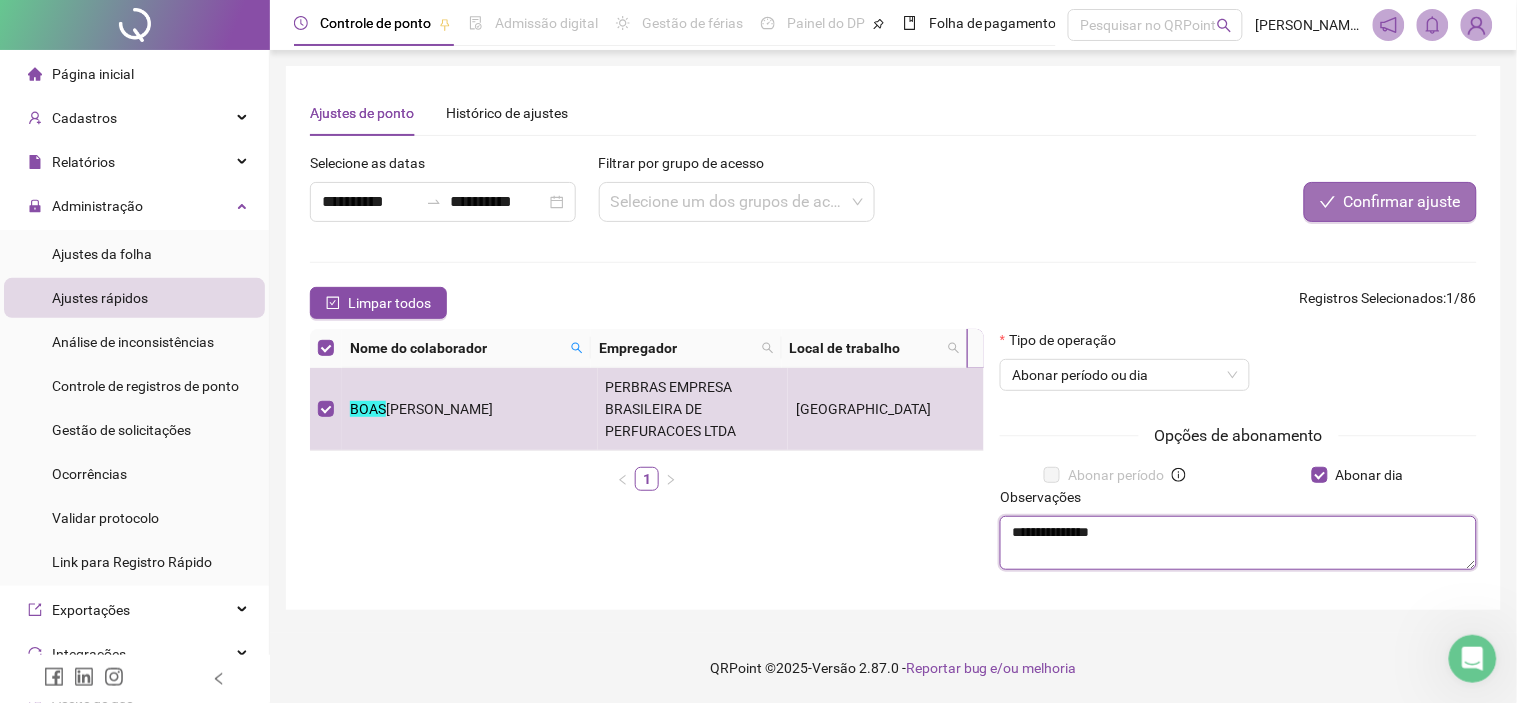 type on "**********" 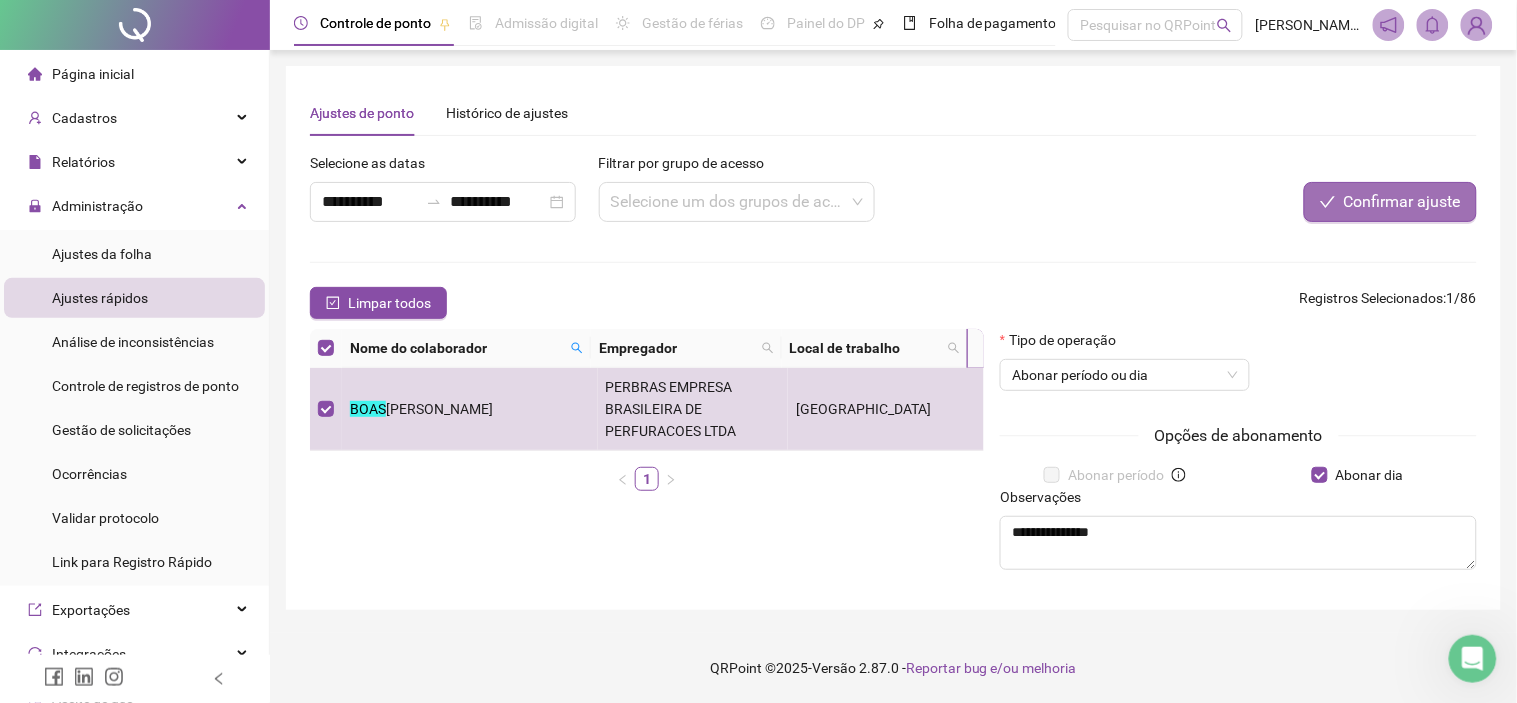 click on "Confirmar ajuste" at bounding box center [1402, 202] 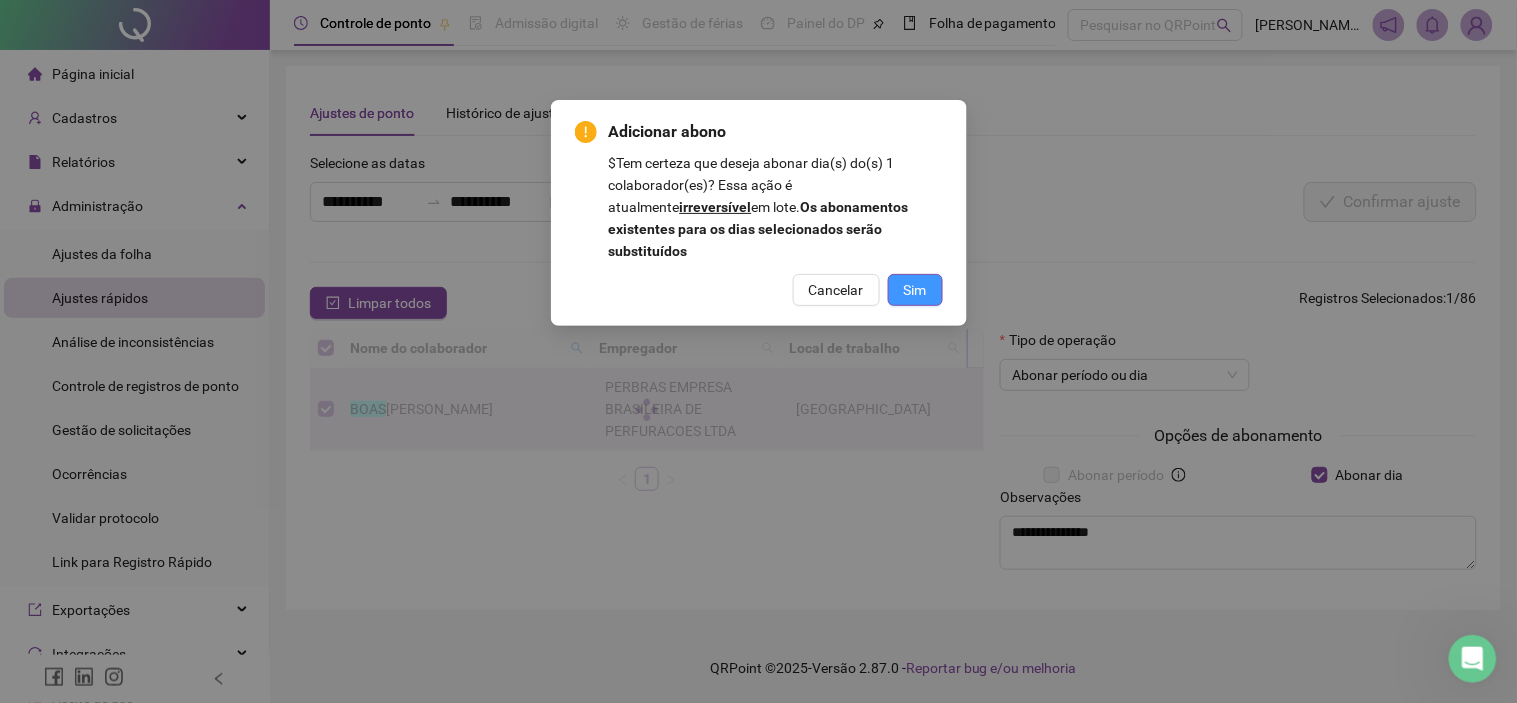 click on "Sim" at bounding box center [915, 290] 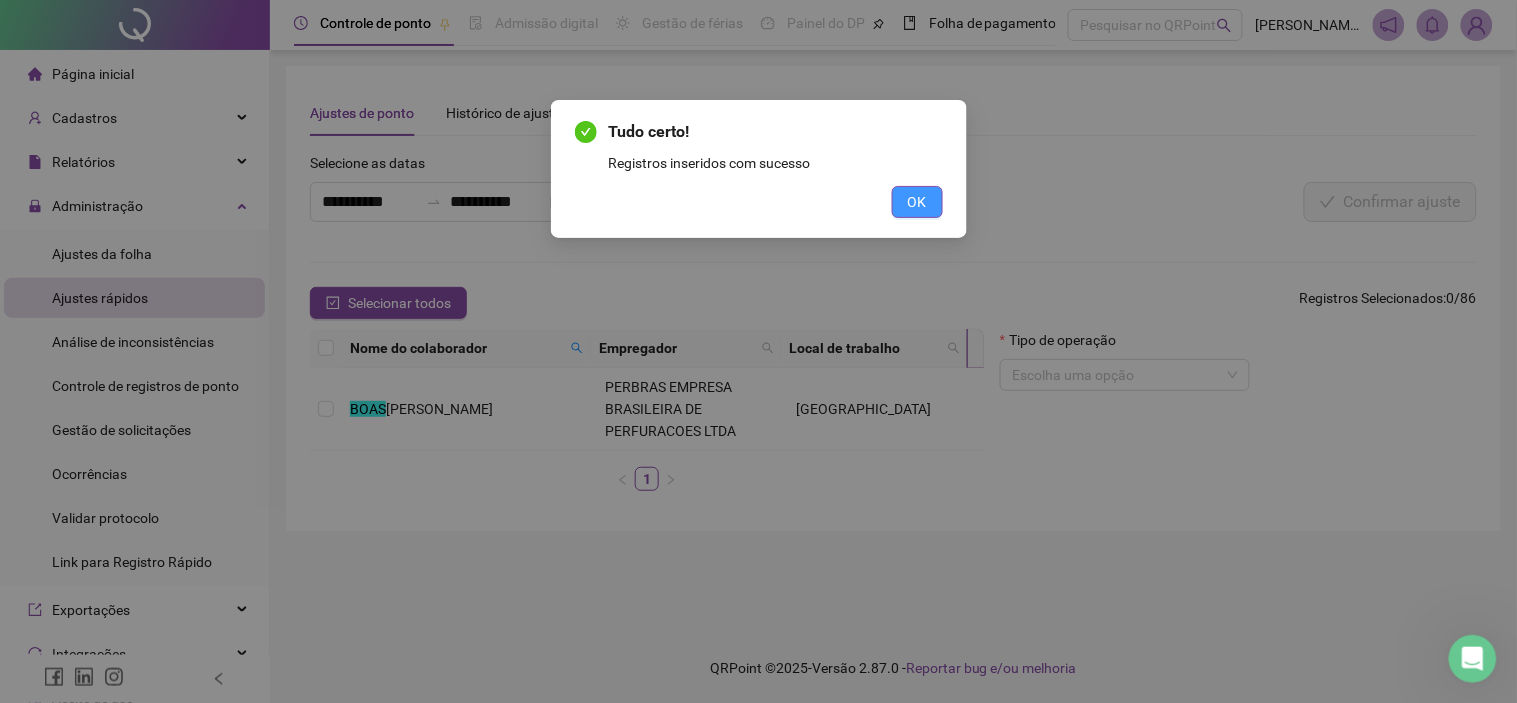 click on "OK" at bounding box center (917, 202) 